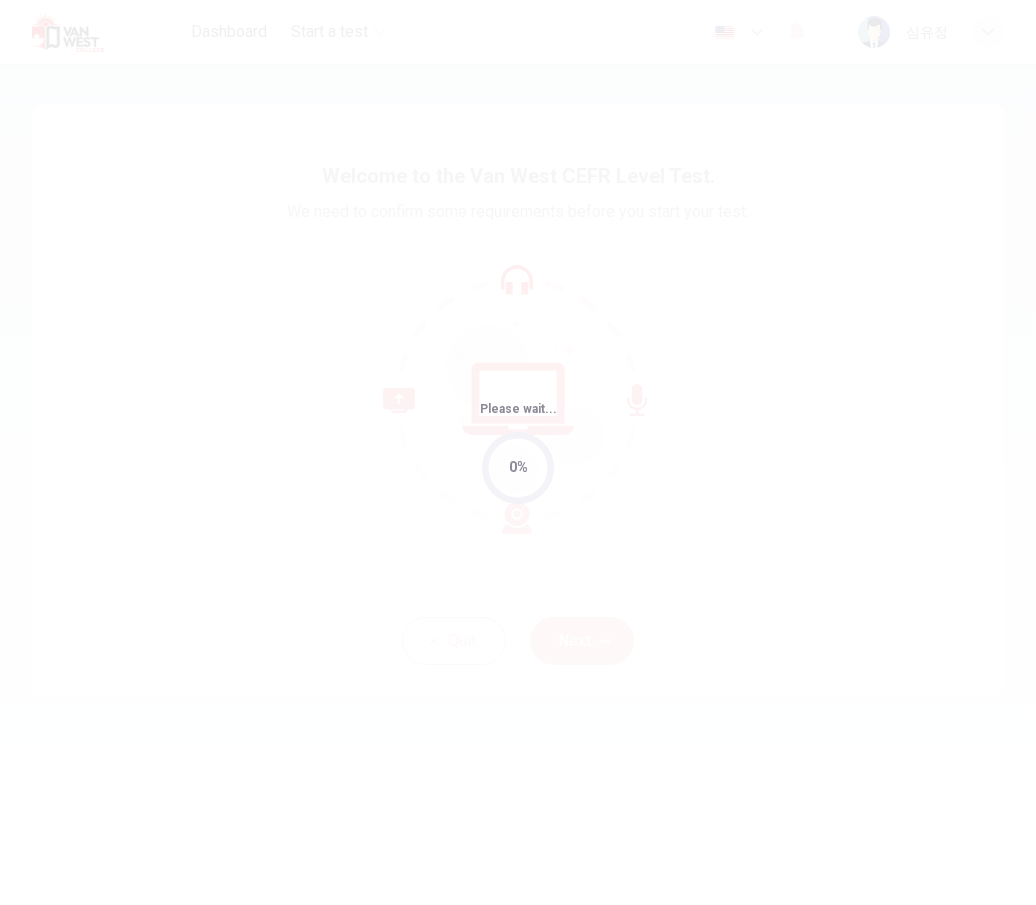 scroll, scrollTop: 0, scrollLeft: 0, axis: both 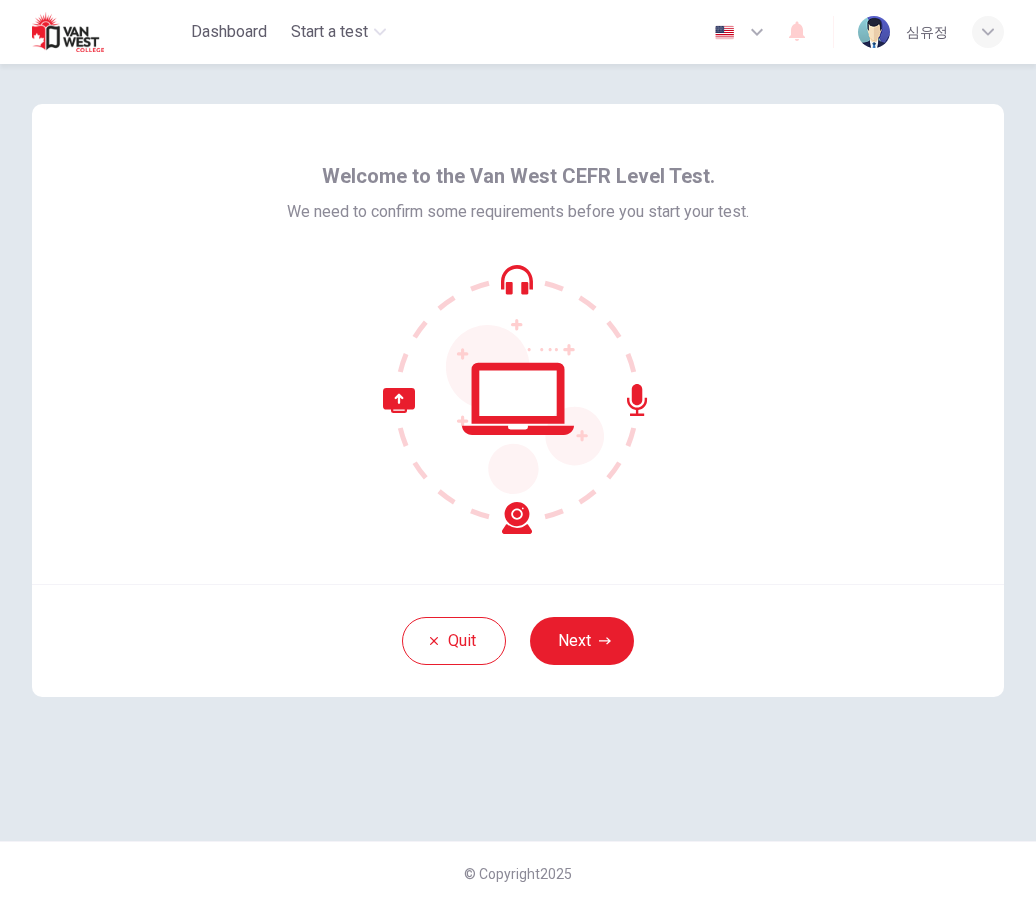click on "Next" at bounding box center (582, 641) 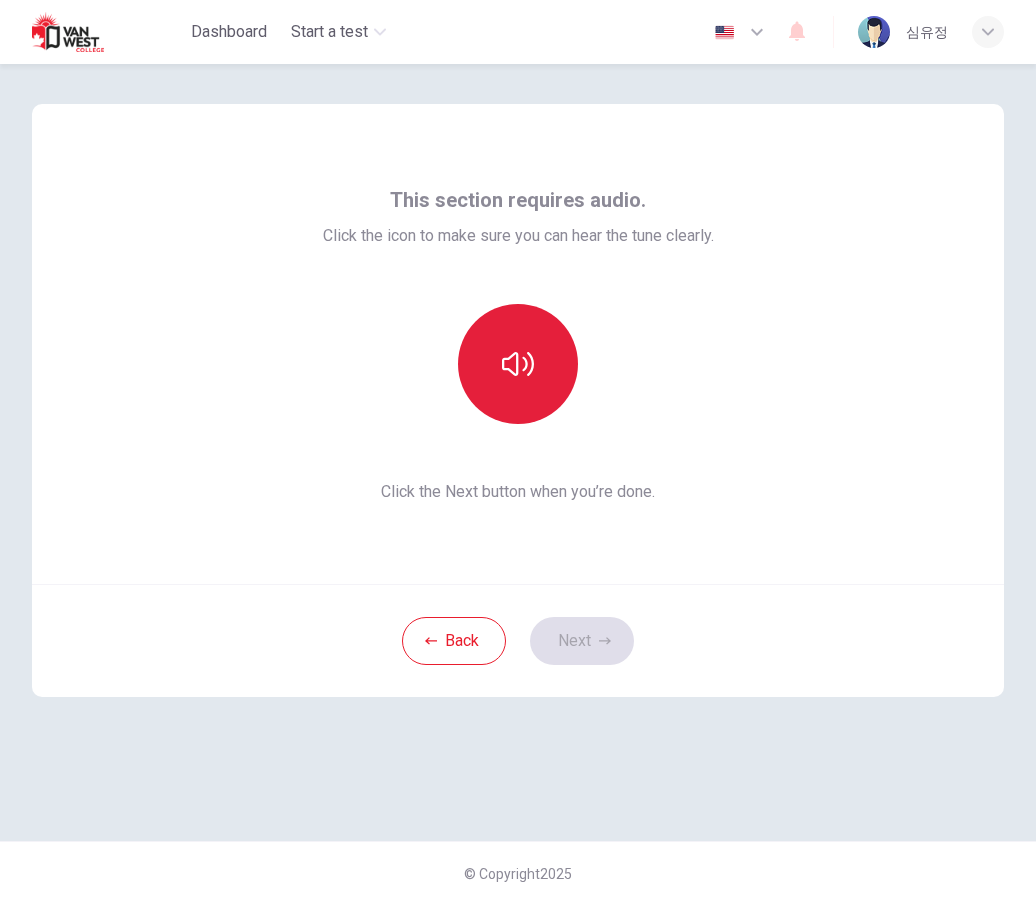 click at bounding box center (518, 364) 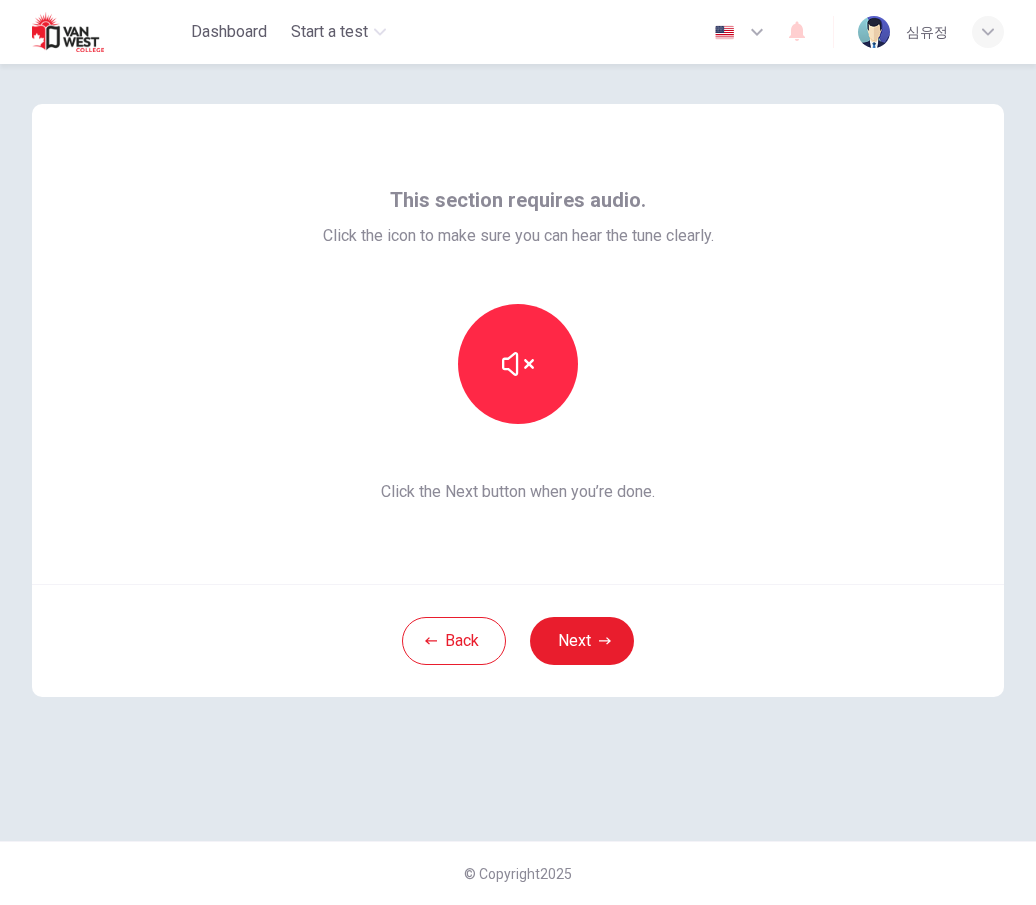 click on "Next" at bounding box center (582, 641) 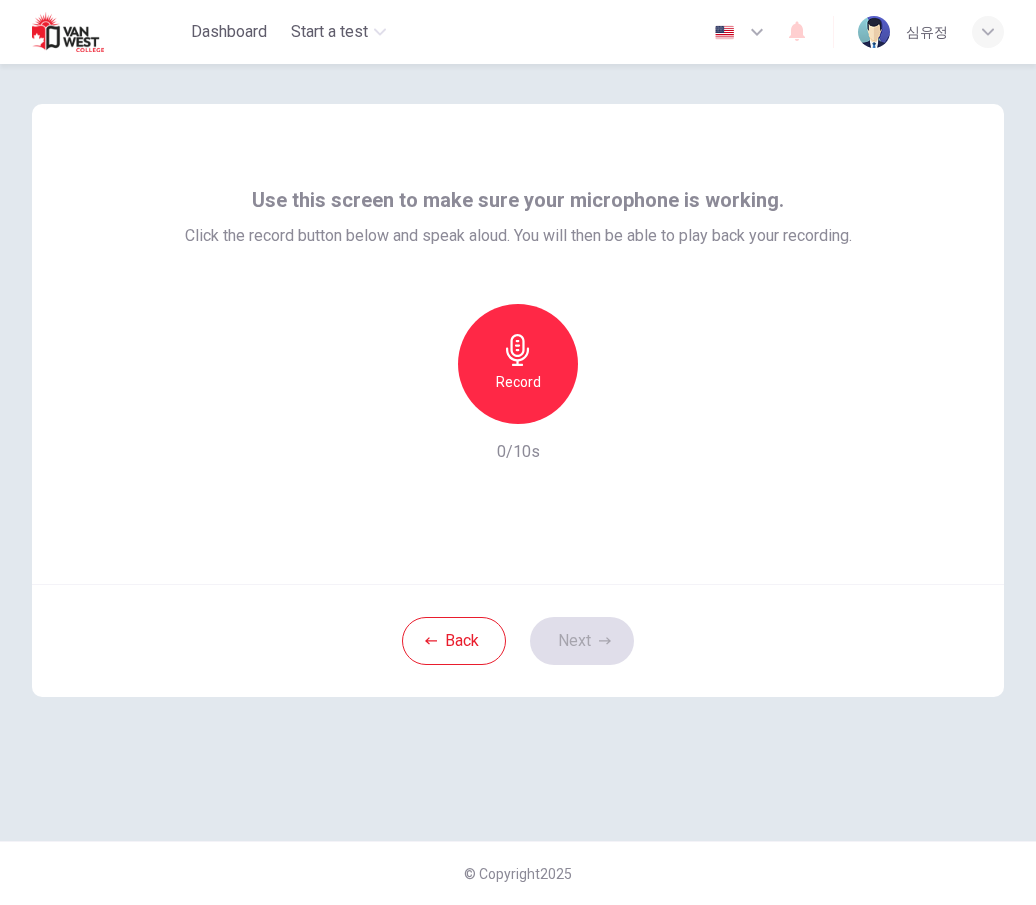 drag, startPoint x: 564, startPoint y: 340, endPoint x: 559, endPoint y: 315, distance: 25.495098 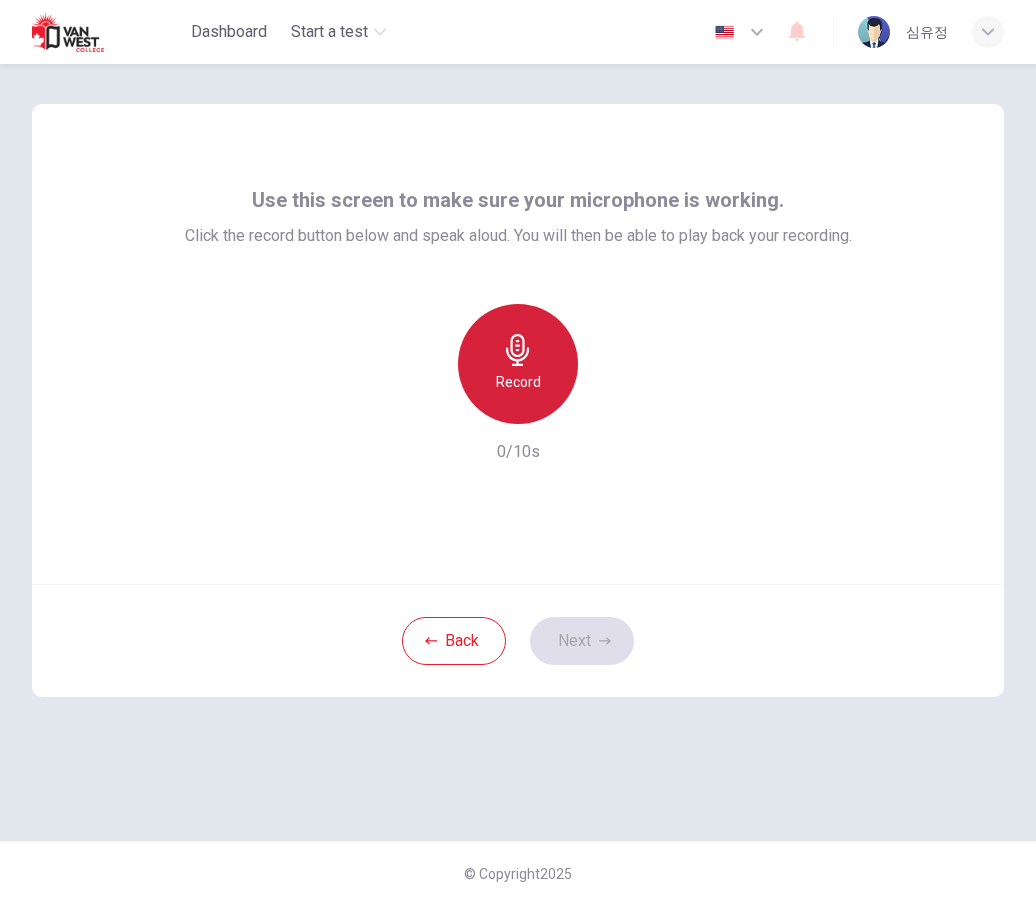 click on "Record" at bounding box center (518, 364) 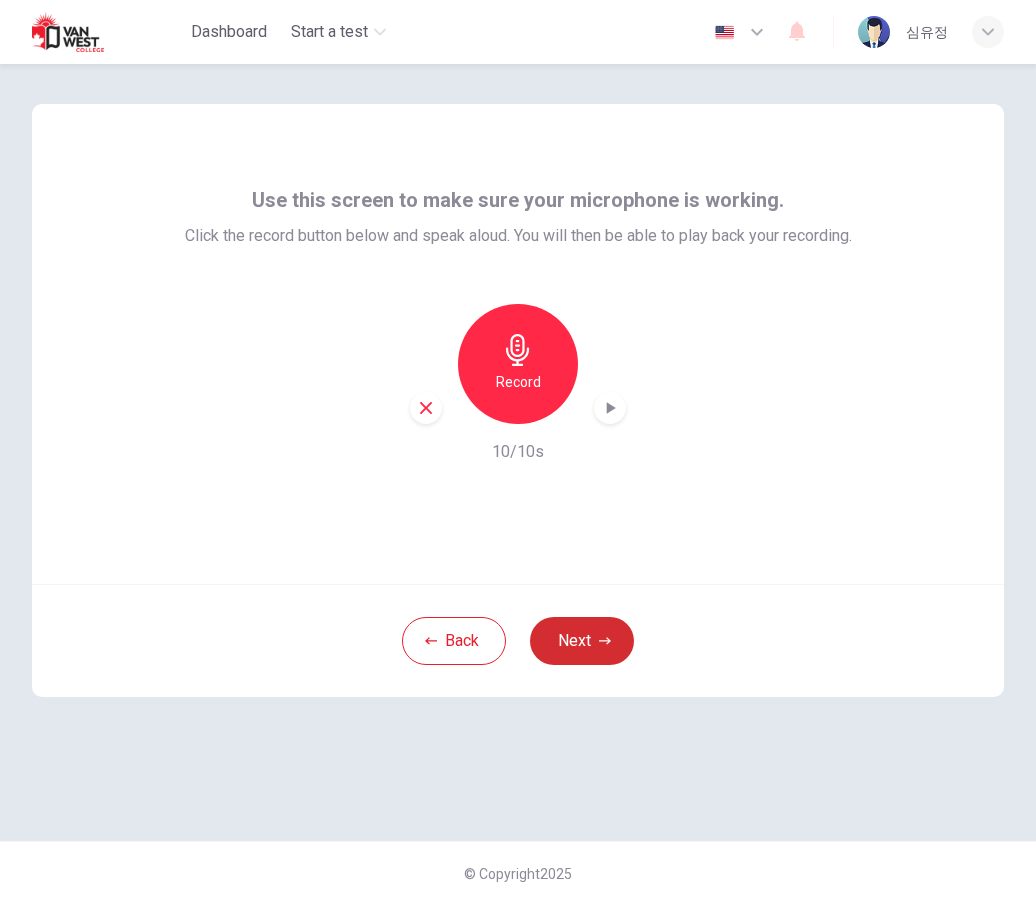 click on "Next" at bounding box center [582, 641] 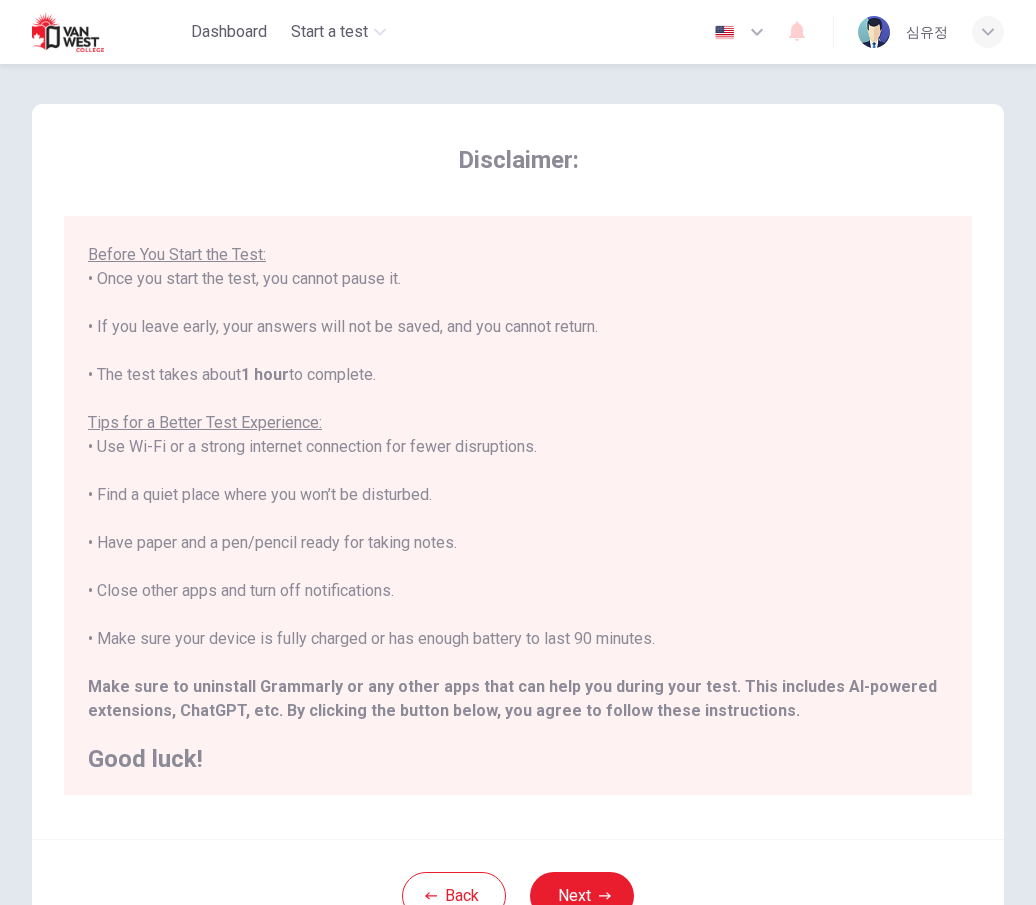 scroll, scrollTop: 190, scrollLeft: 0, axis: vertical 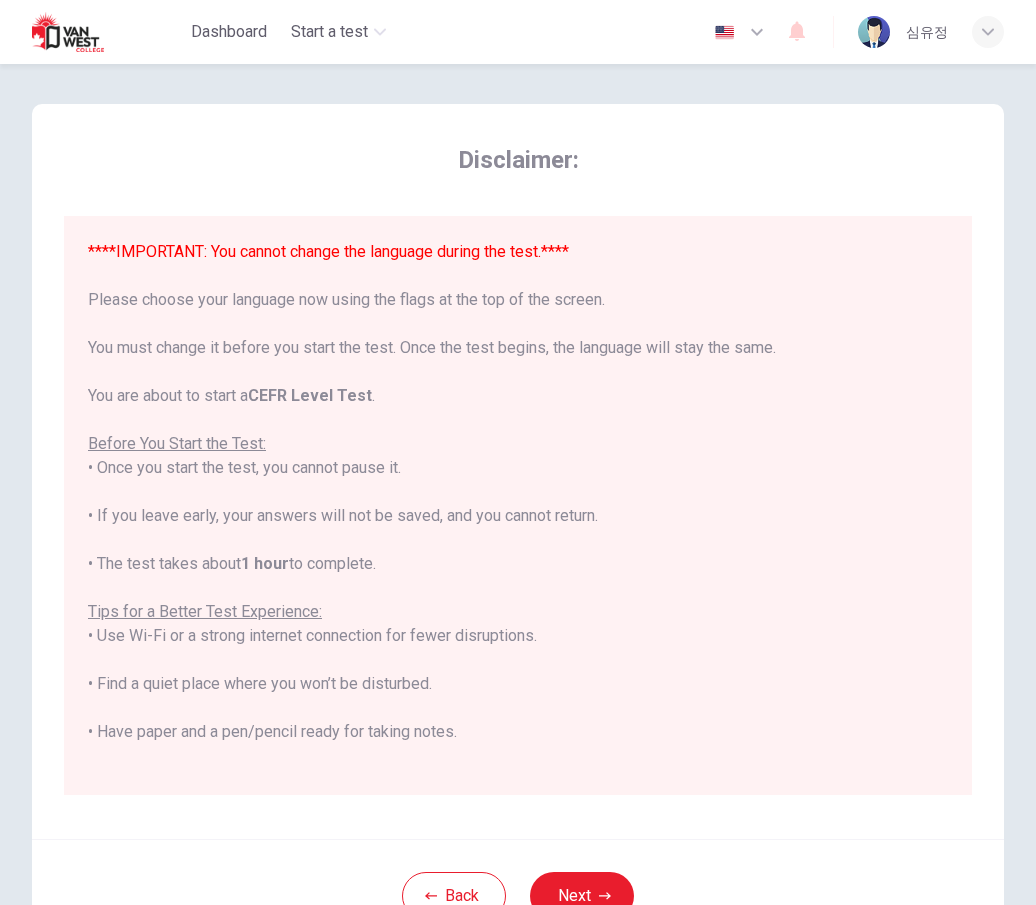 click 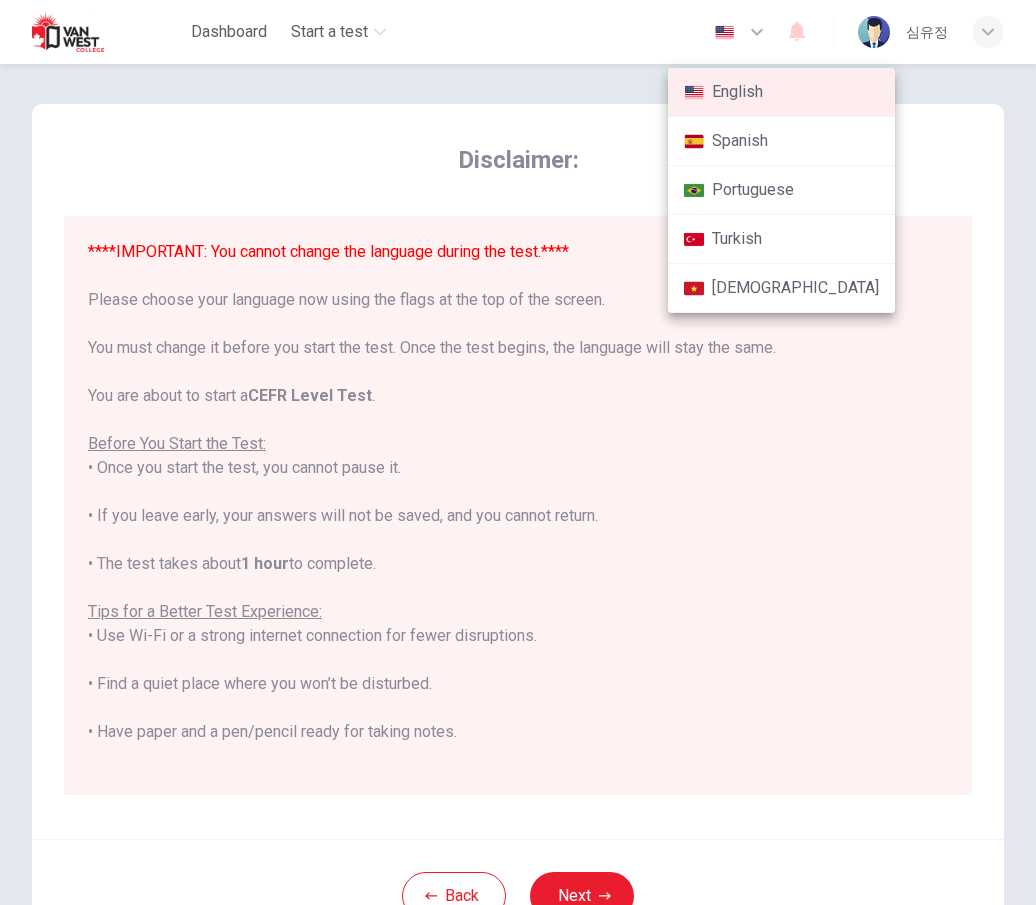 click at bounding box center [518, 452] 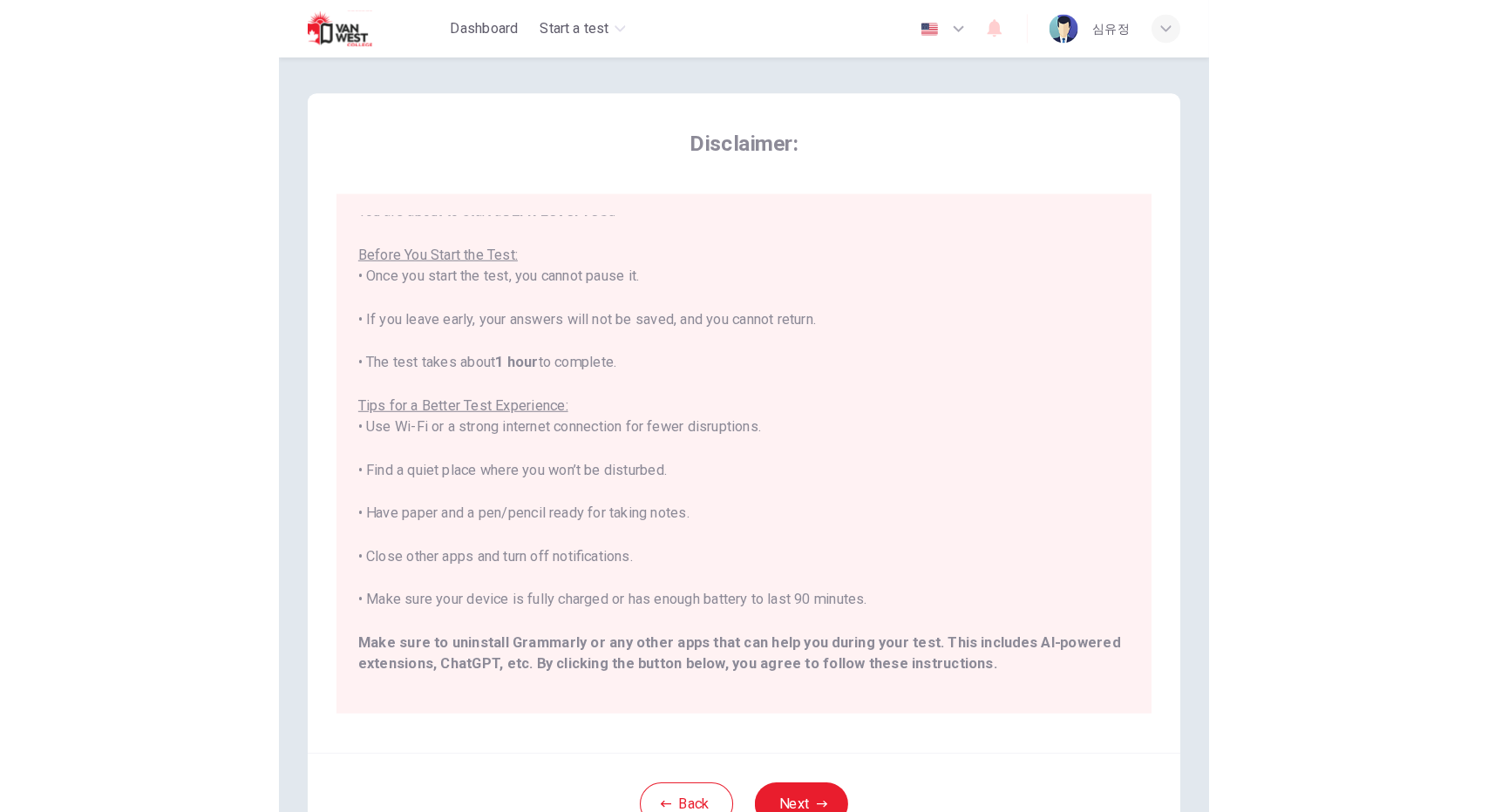 scroll, scrollTop: 166, scrollLeft: 0, axis: vertical 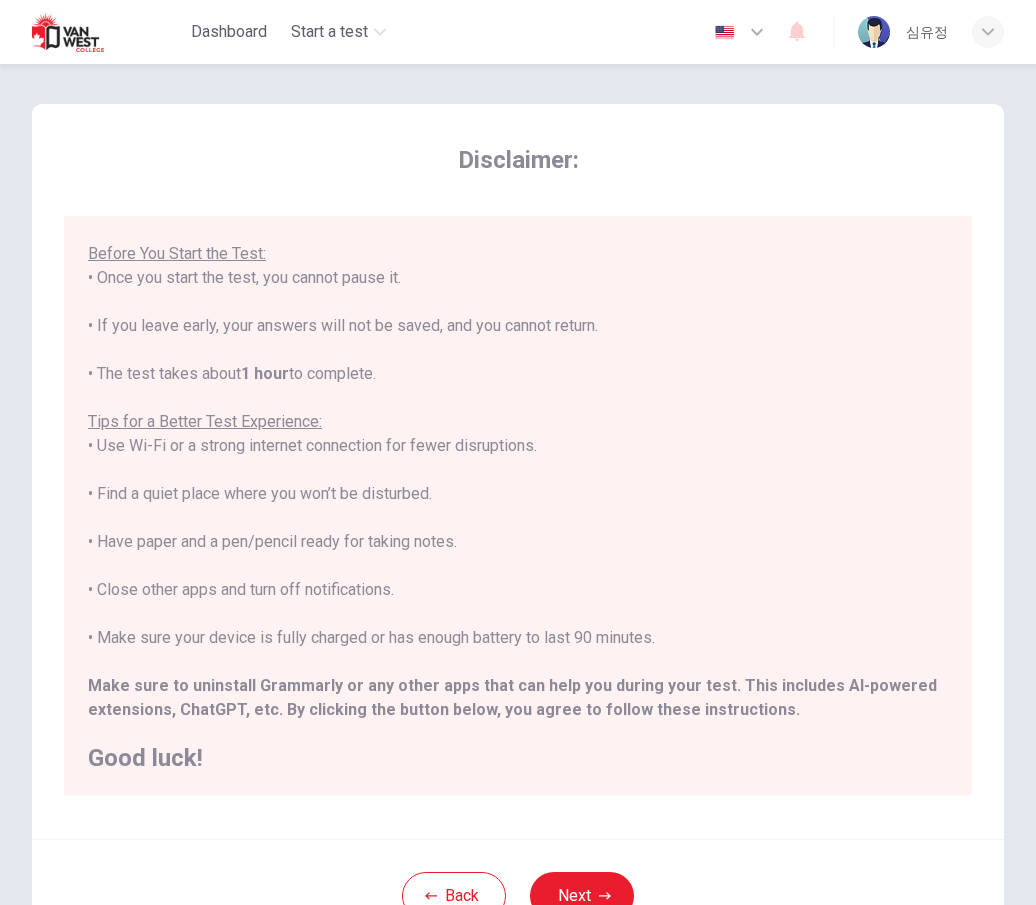 click on "****IMPORTANT: You cannot change the language during the test.****
Please choose your language now using the flags at the top of the screen. You must change it before you start the test. Once the test begins, the language will stay the same.
You are about to start a  CEFR Level Test .
Before You Start the Test:
• Once you start the test, you cannot pause it.
• If you leave early, your answers will not be saved, and you cannot return.
• The test takes about  1 hour  to complete.
Tips for a Better Test Experience:
• Use Wi-Fi or a strong internet connection for fewer disruptions.
• Find a quiet place where you won’t be disturbed.
• Have paper and a pen/pencil ready for taking notes.
• Close other apps and turn off notifications.
• Make sure your device is fully charged or has enough battery to last 90 minutes.
Make sure to uninstall Grammarly or any other apps that can help you during your test. This includes AI-powered extensions, ChatGPT, etc.
Good luck!" at bounding box center [518, 410] 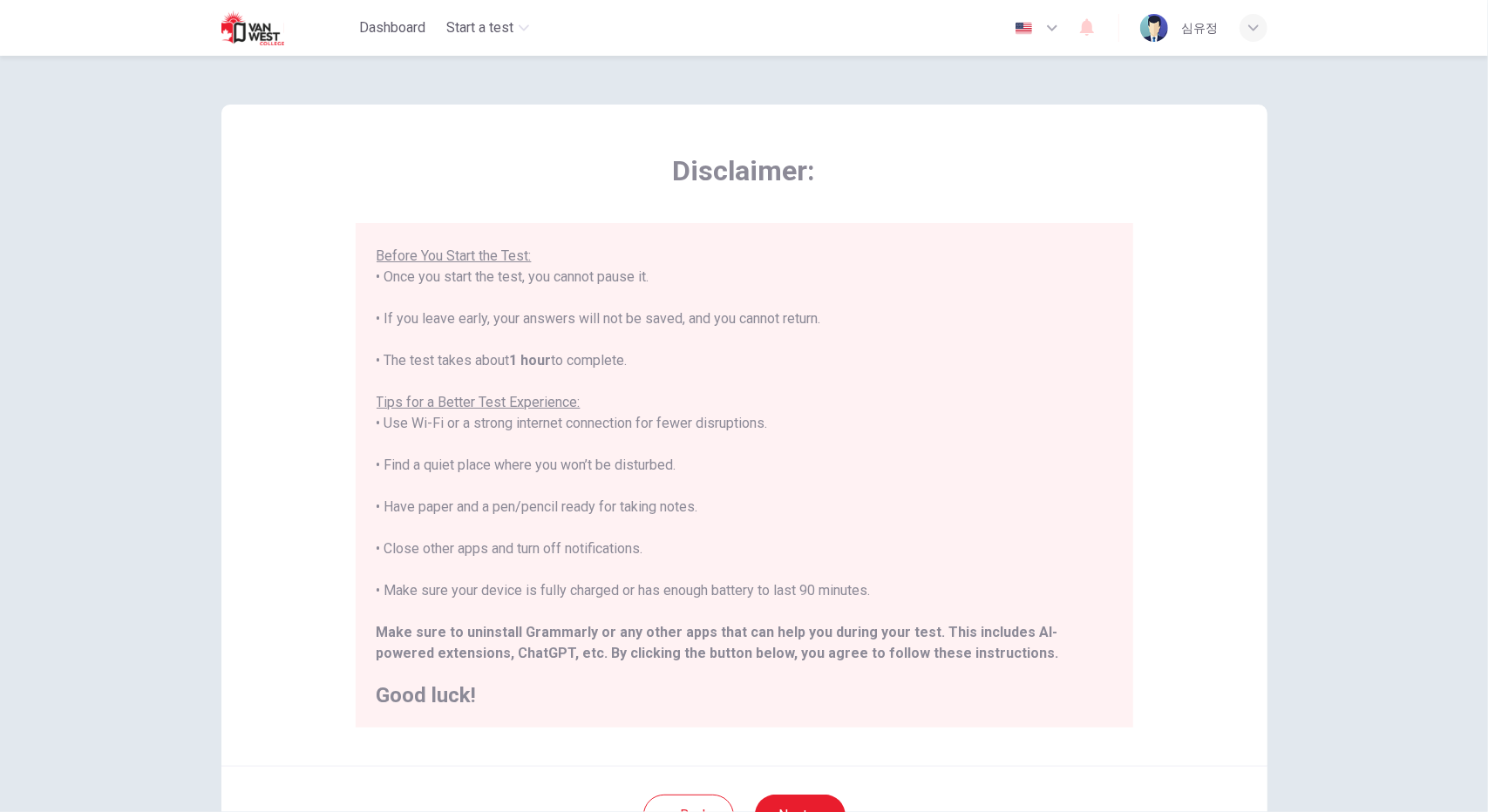 scroll, scrollTop: 157, scrollLeft: 0, axis: vertical 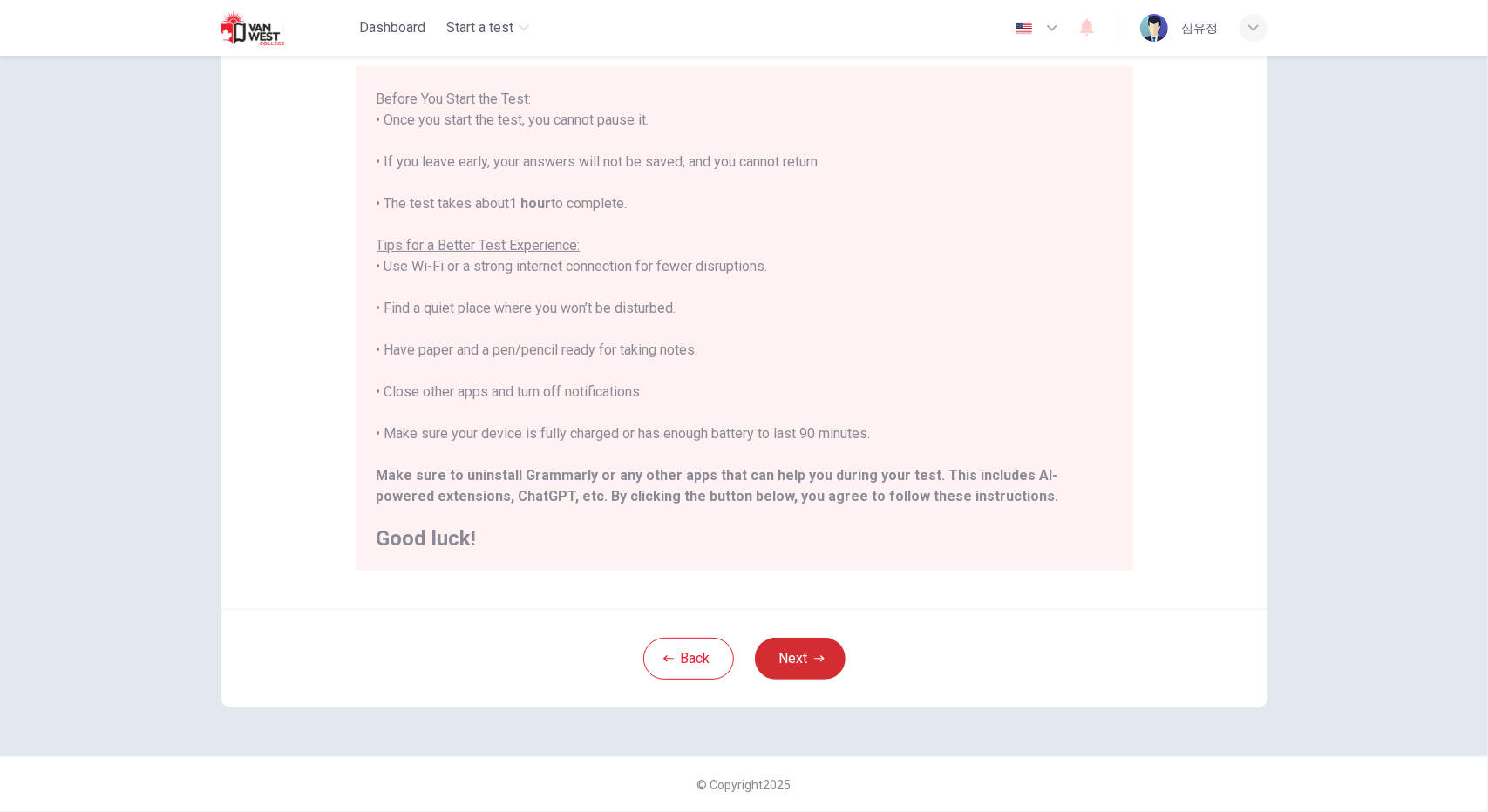 click on "Next" at bounding box center (800, 659) 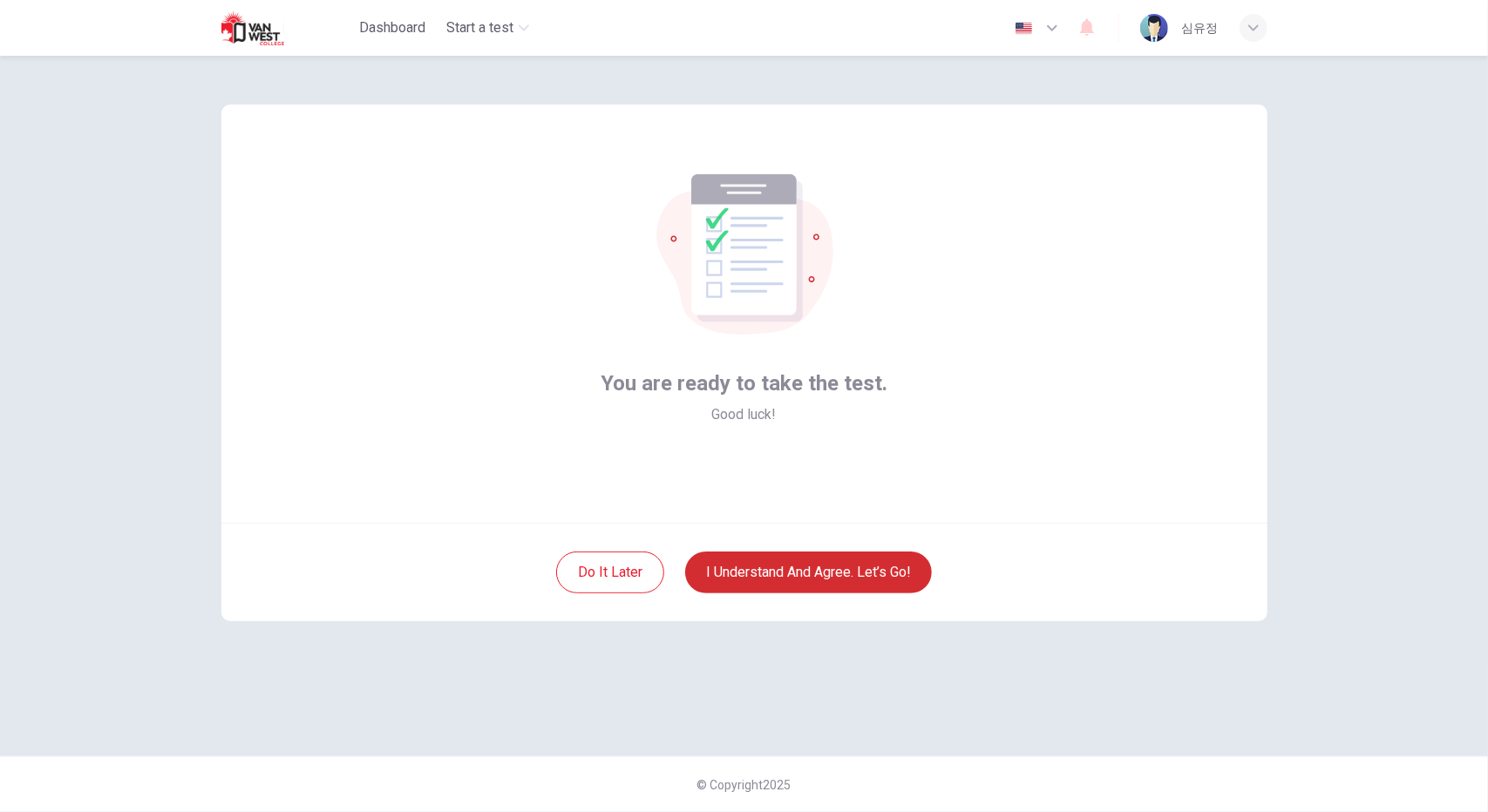 scroll, scrollTop: 0, scrollLeft: 0, axis: both 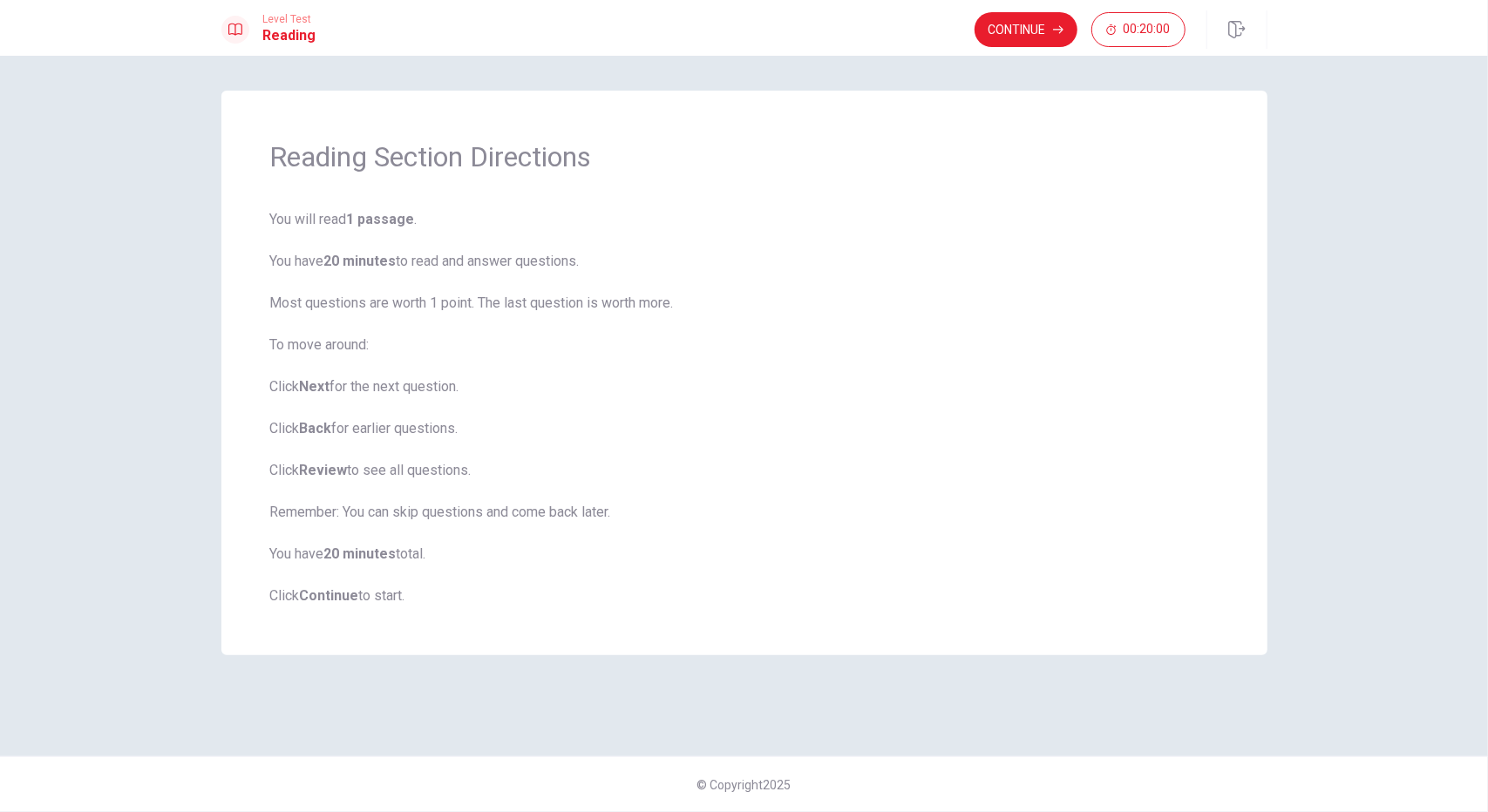 click 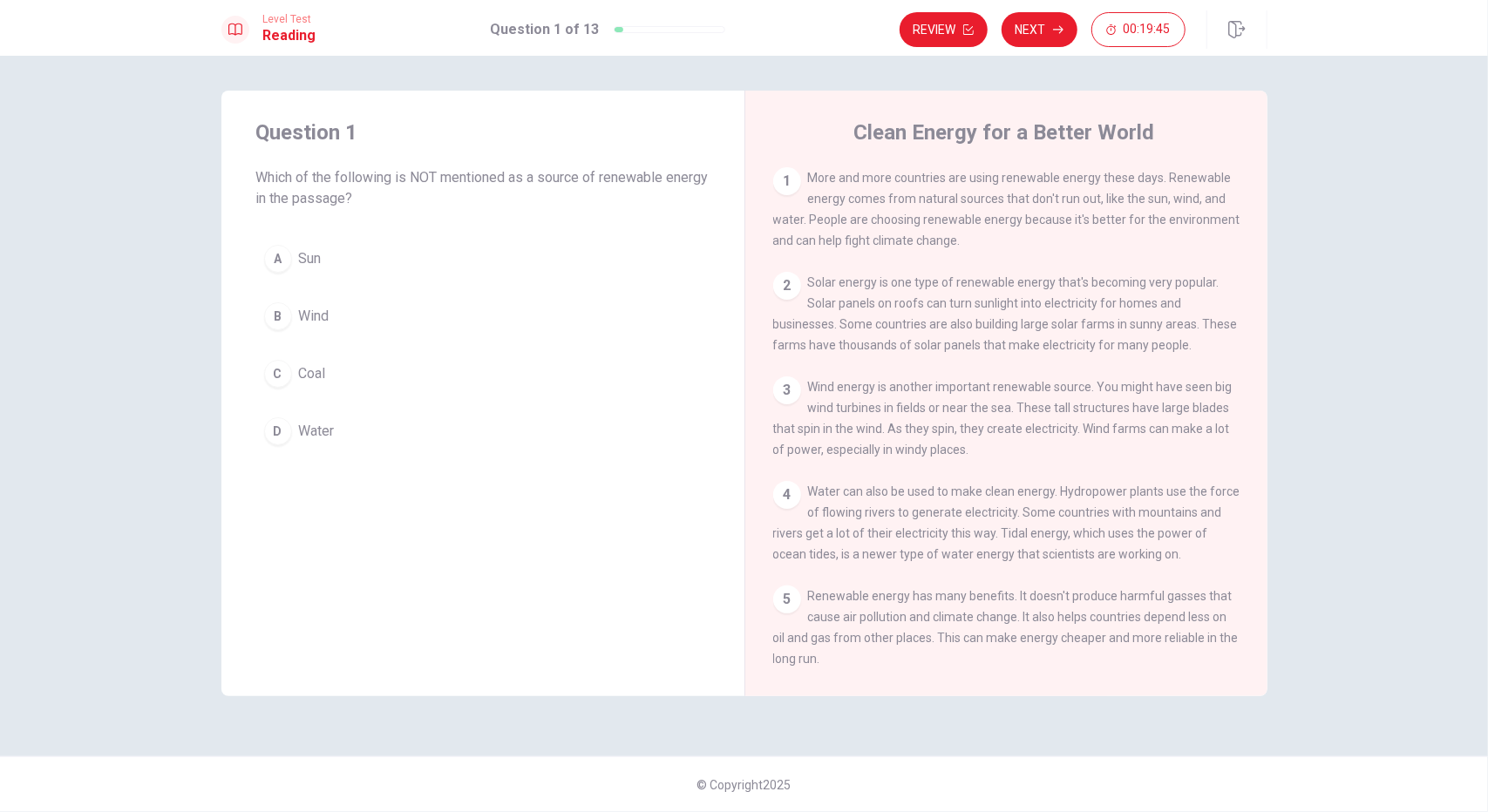drag, startPoint x: 505, startPoint y: 184, endPoint x: 567, endPoint y: 212, distance: 68.02941 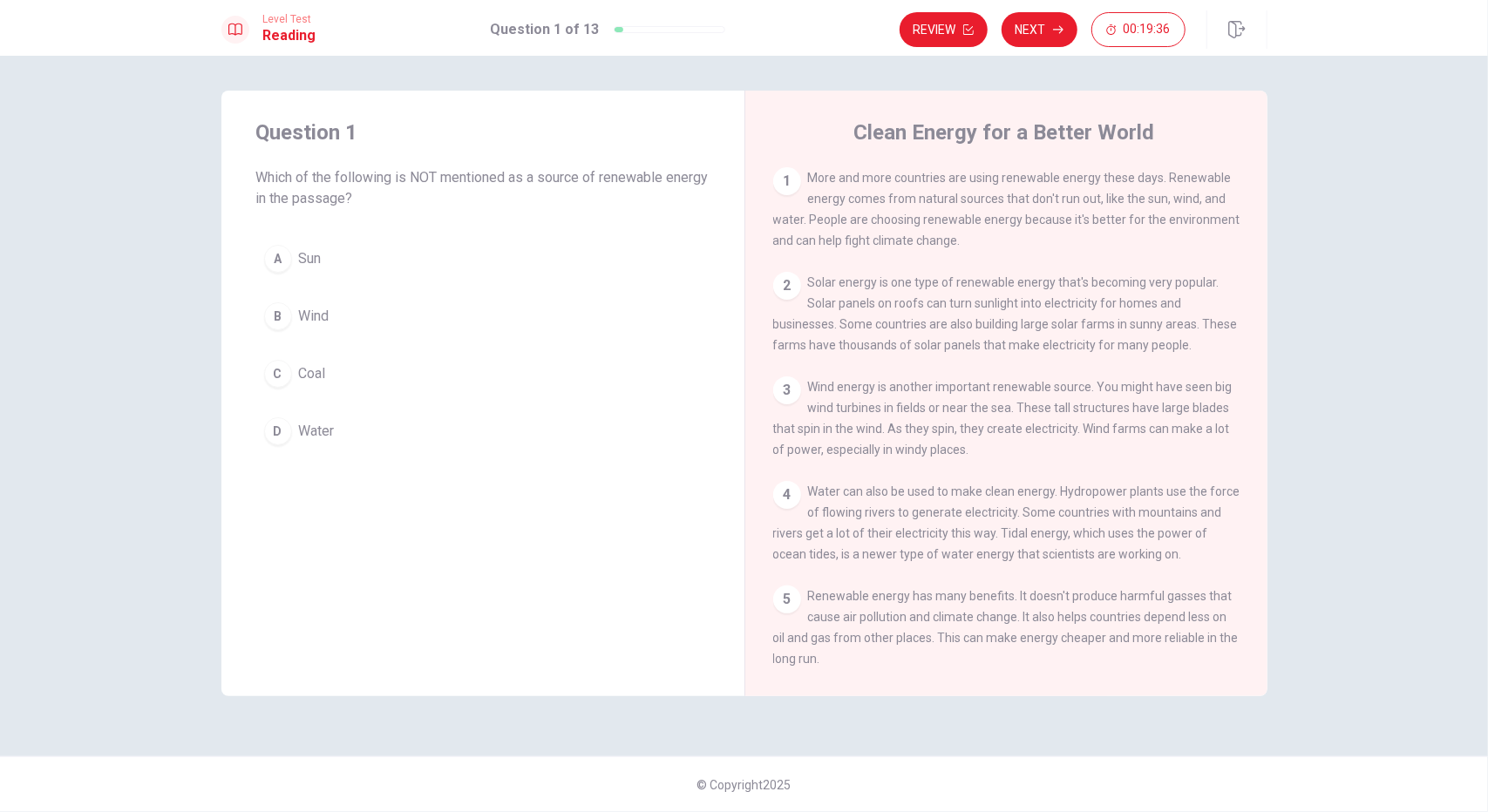 click on "C" at bounding box center (278, 374) 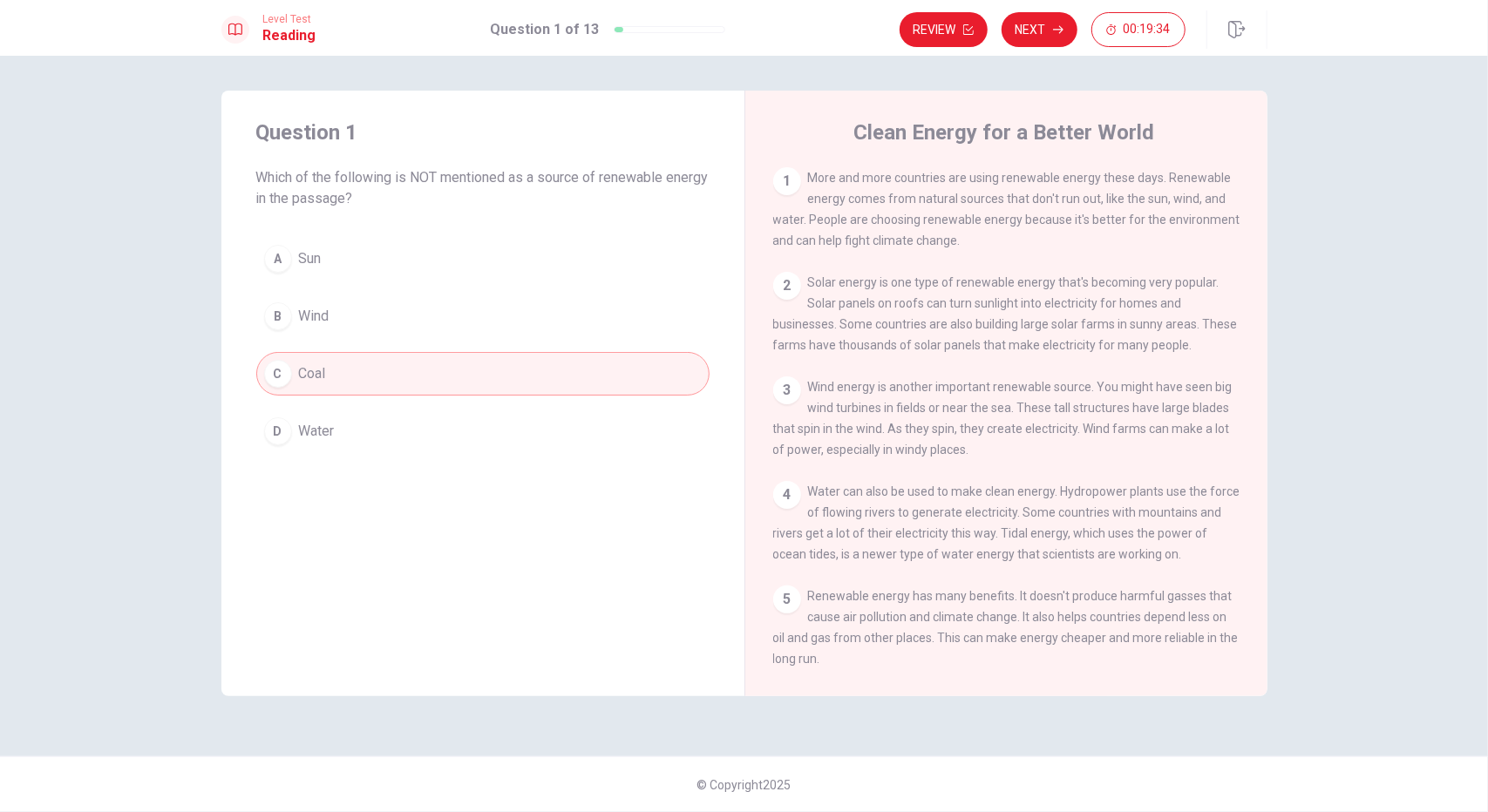 click on "1" at bounding box center (787, 181) 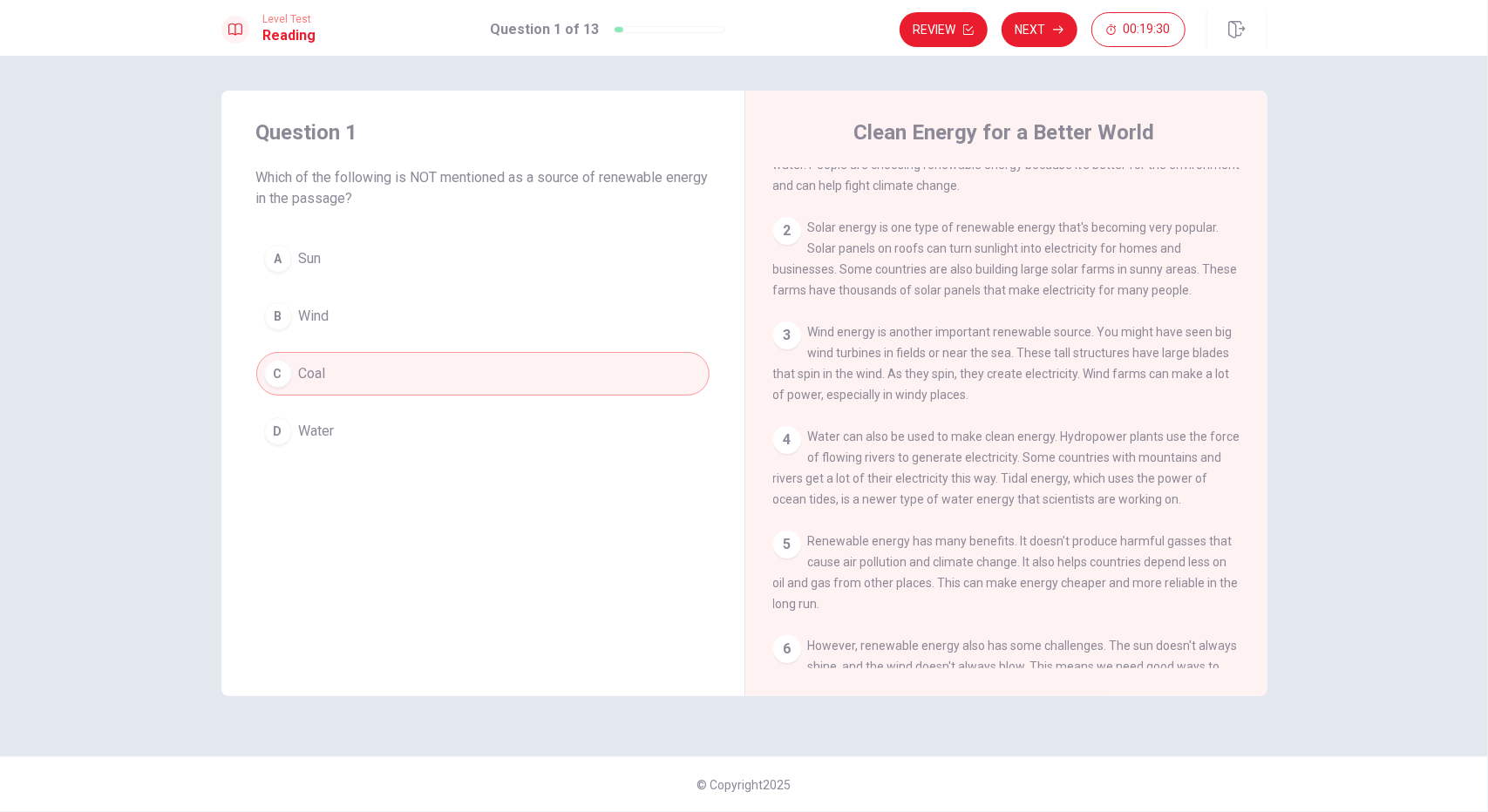 scroll, scrollTop: 0, scrollLeft: 0, axis: both 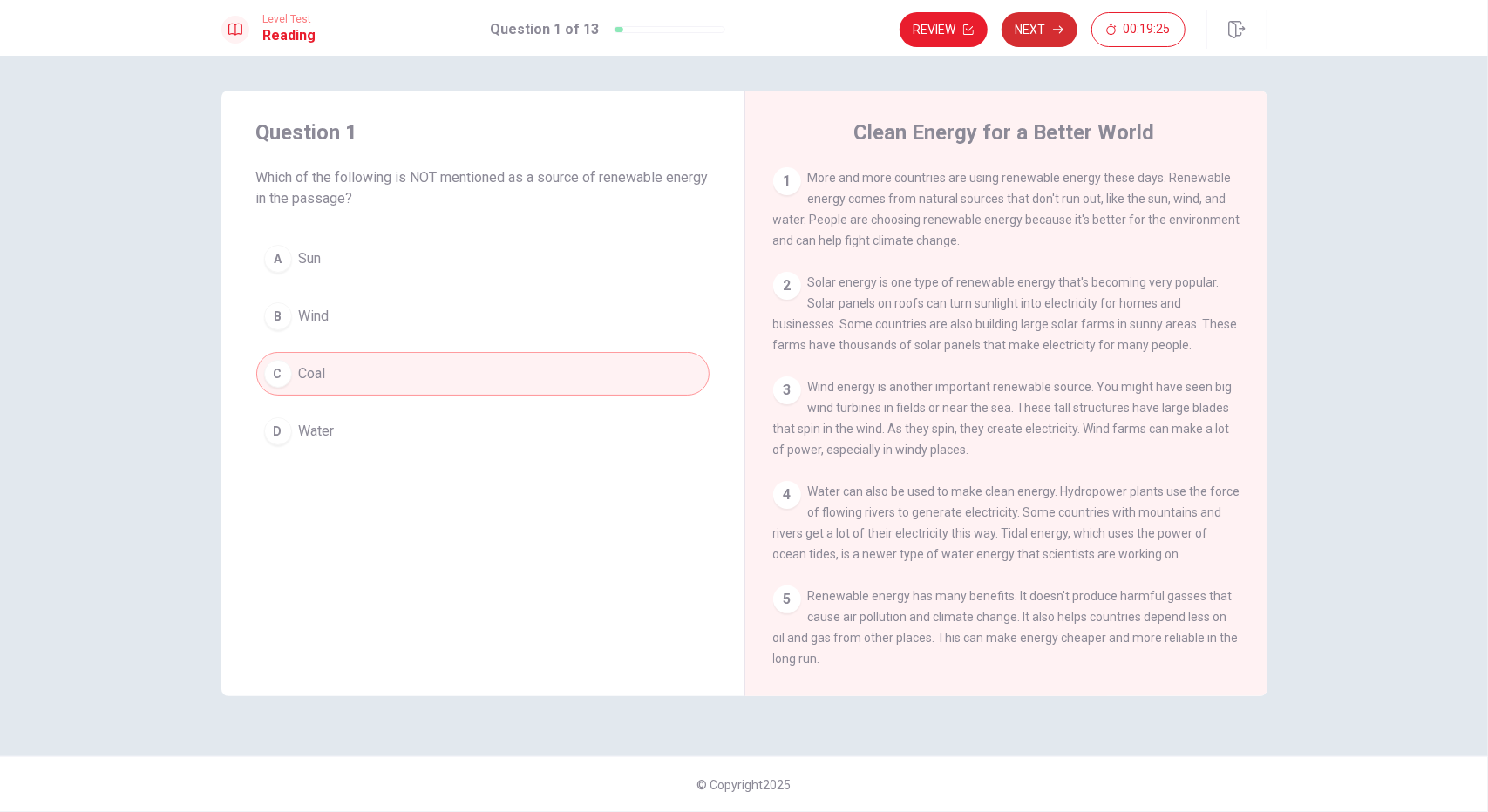 click on "Next" at bounding box center [1039, 30] 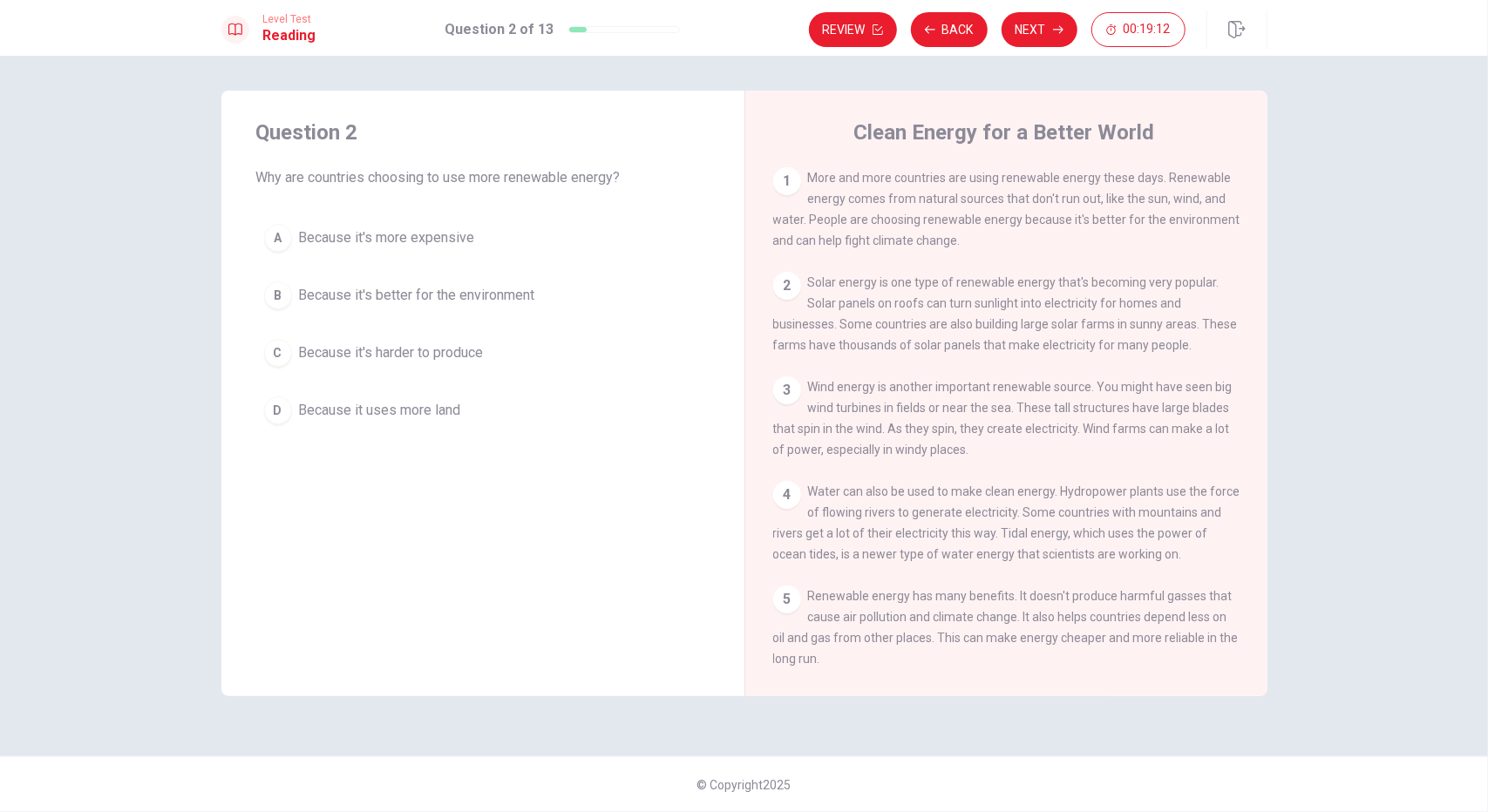 click on "Because it's better for the environment" at bounding box center (417, 295) 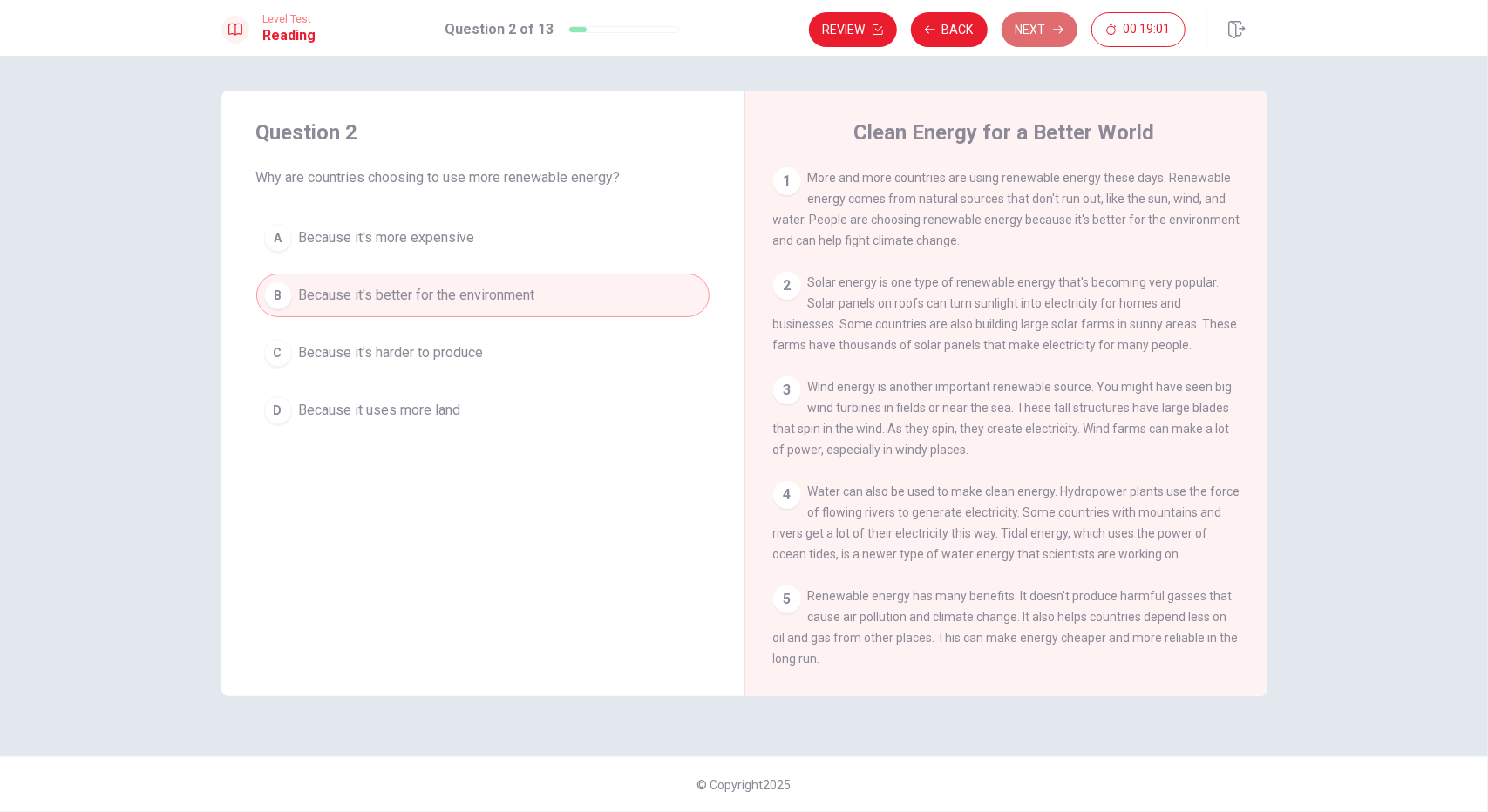 click on "Next" at bounding box center [1039, 30] 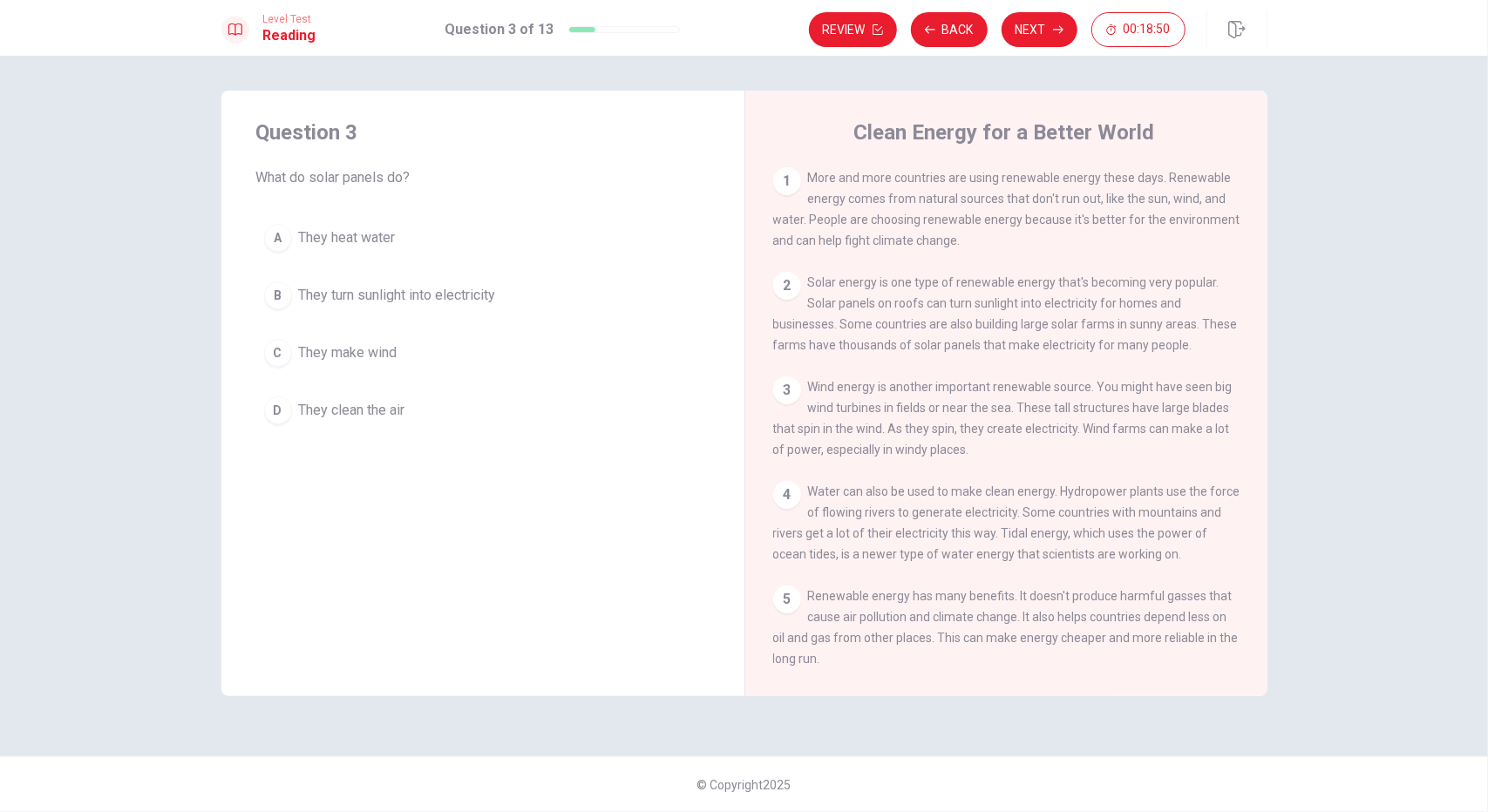 click on "They turn sunlight into electricity" at bounding box center (397, 295) 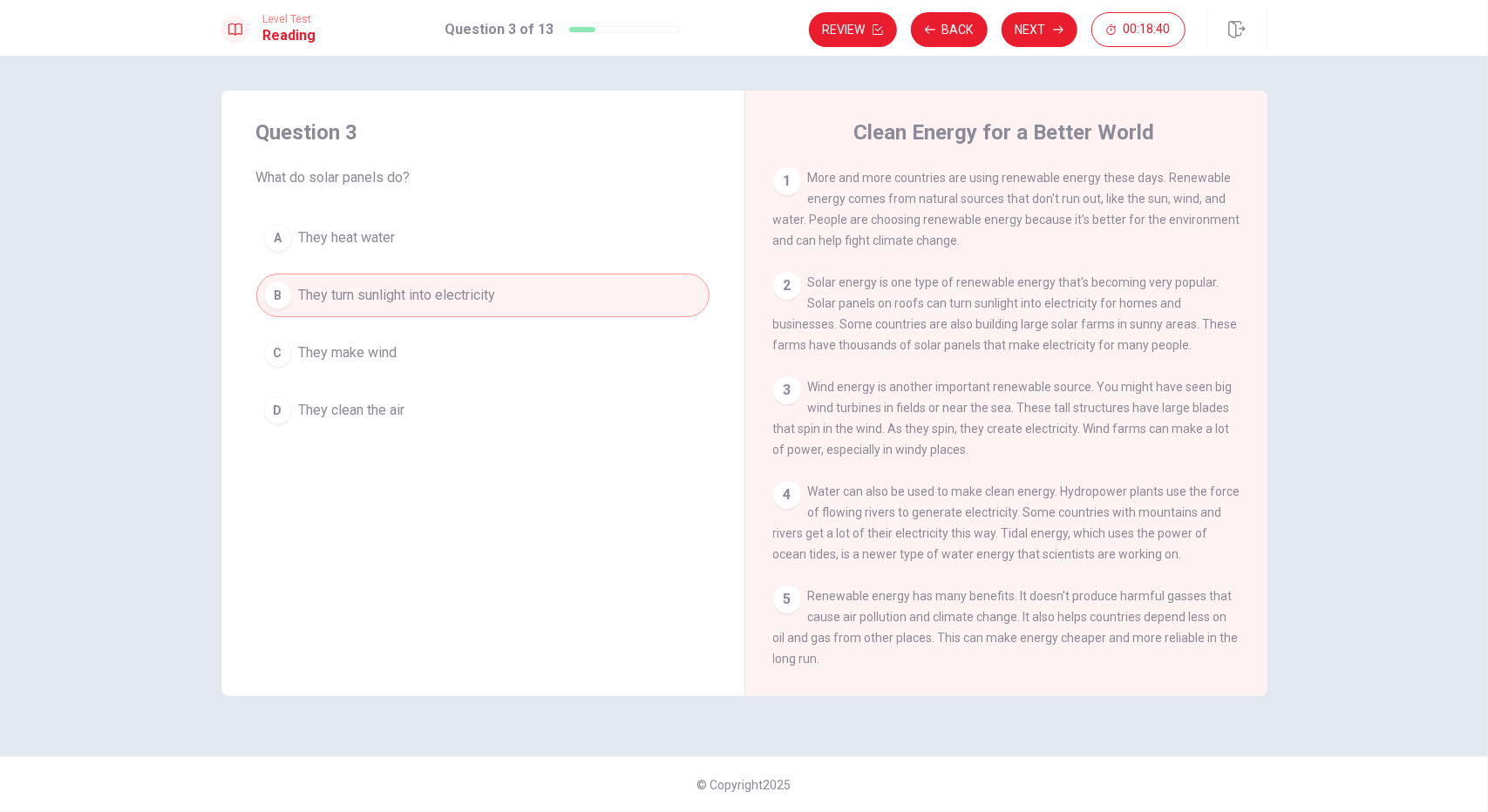drag, startPoint x: 1023, startPoint y: 312, endPoint x: 1085, endPoint y: 311, distance: 62.00806 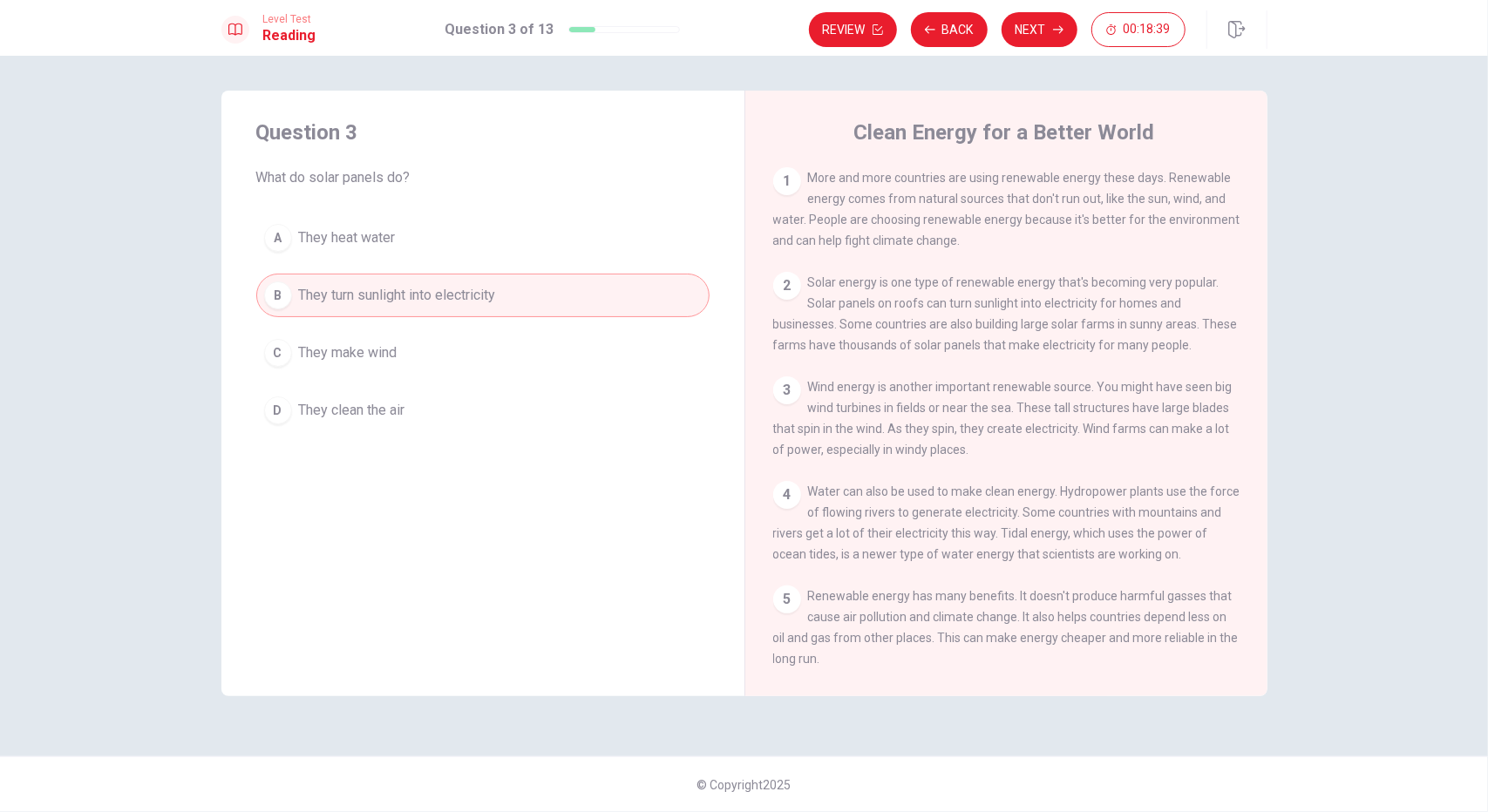 click on "Next" at bounding box center [1039, 30] 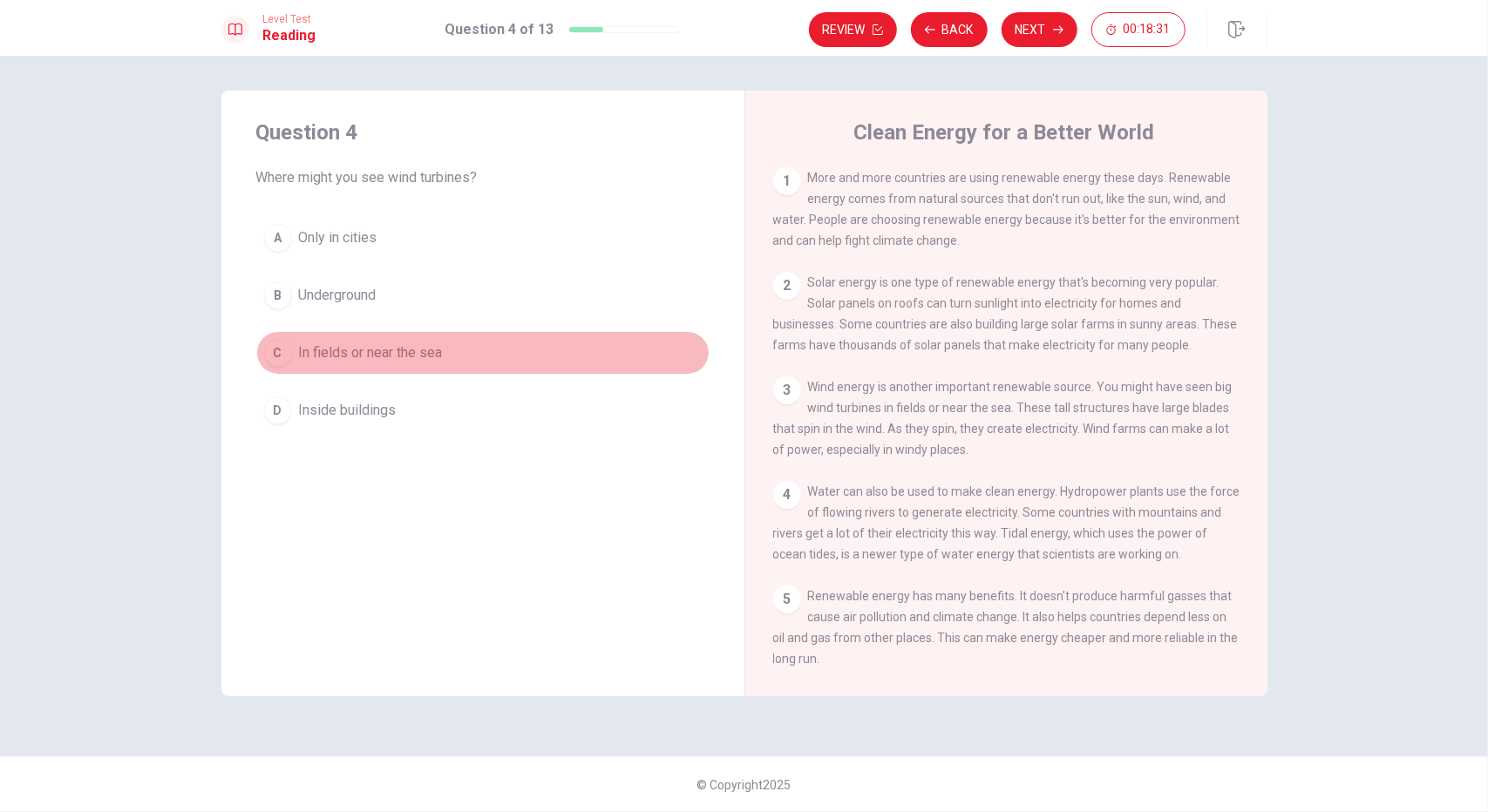 click on "In fields or near the sea" at bounding box center (370, 353) 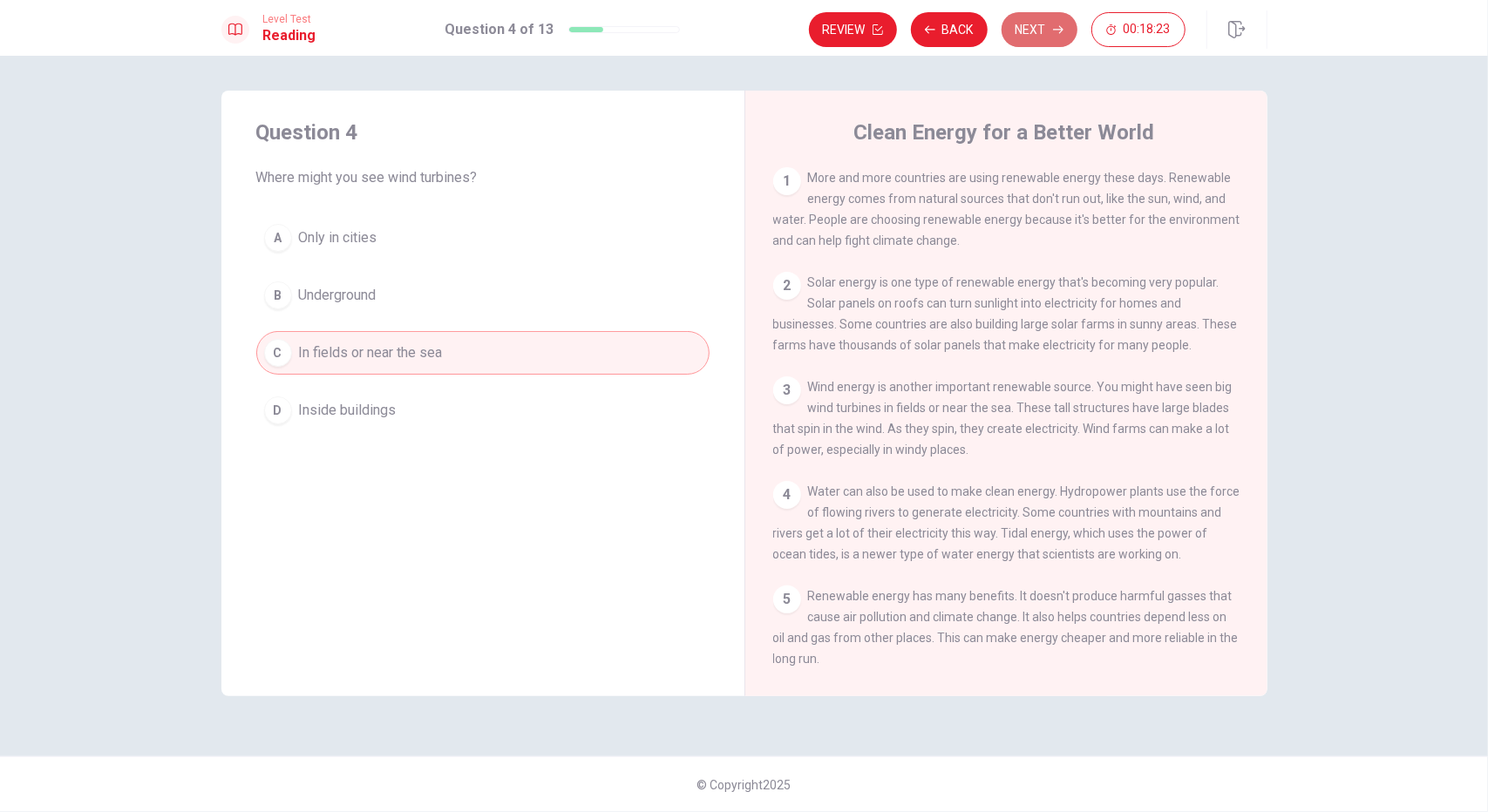 click on "Next" at bounding box center (1039, 30) 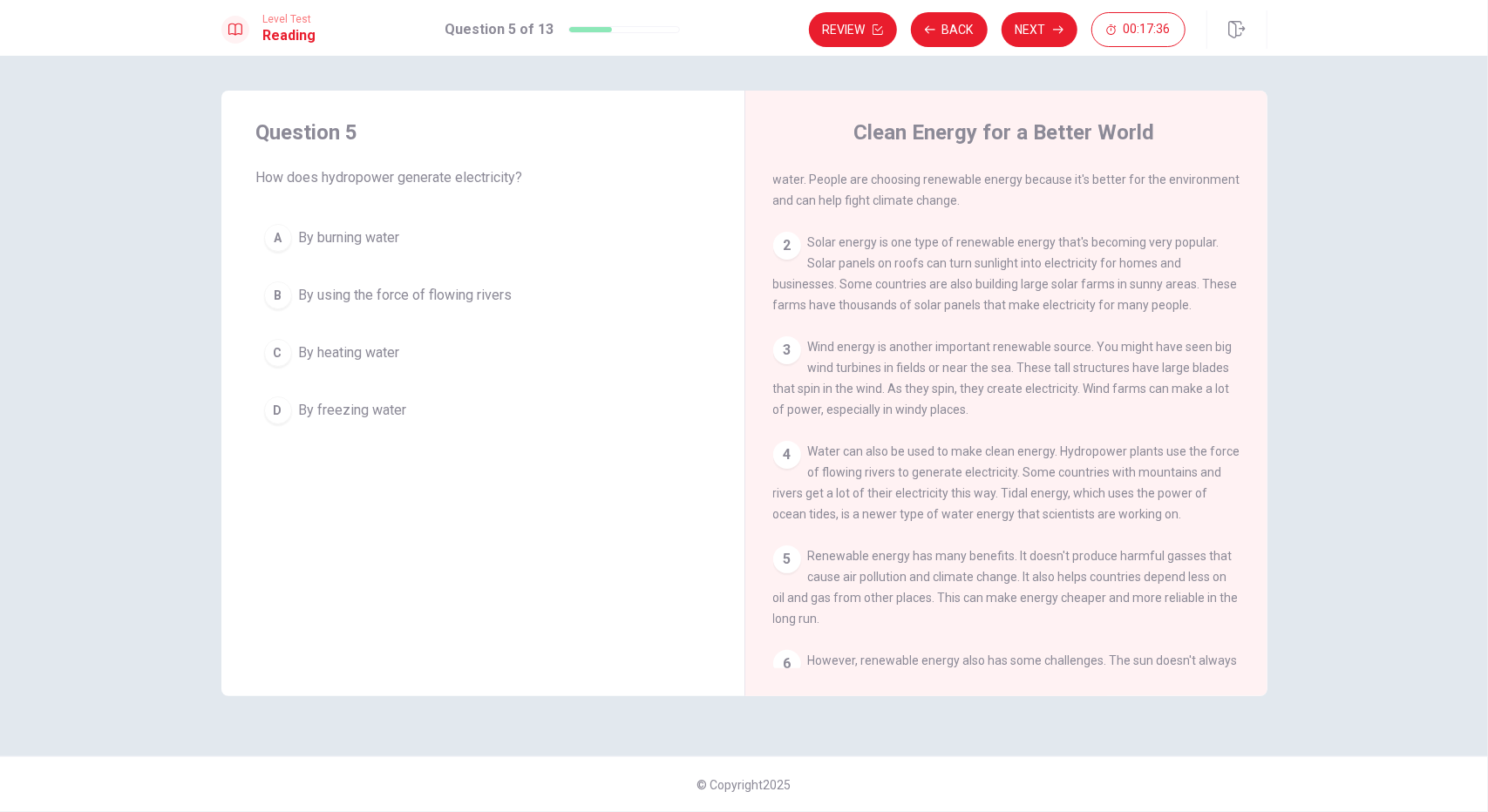 scroll, scrollTop: 0, scrollLeft: 0, axis: both 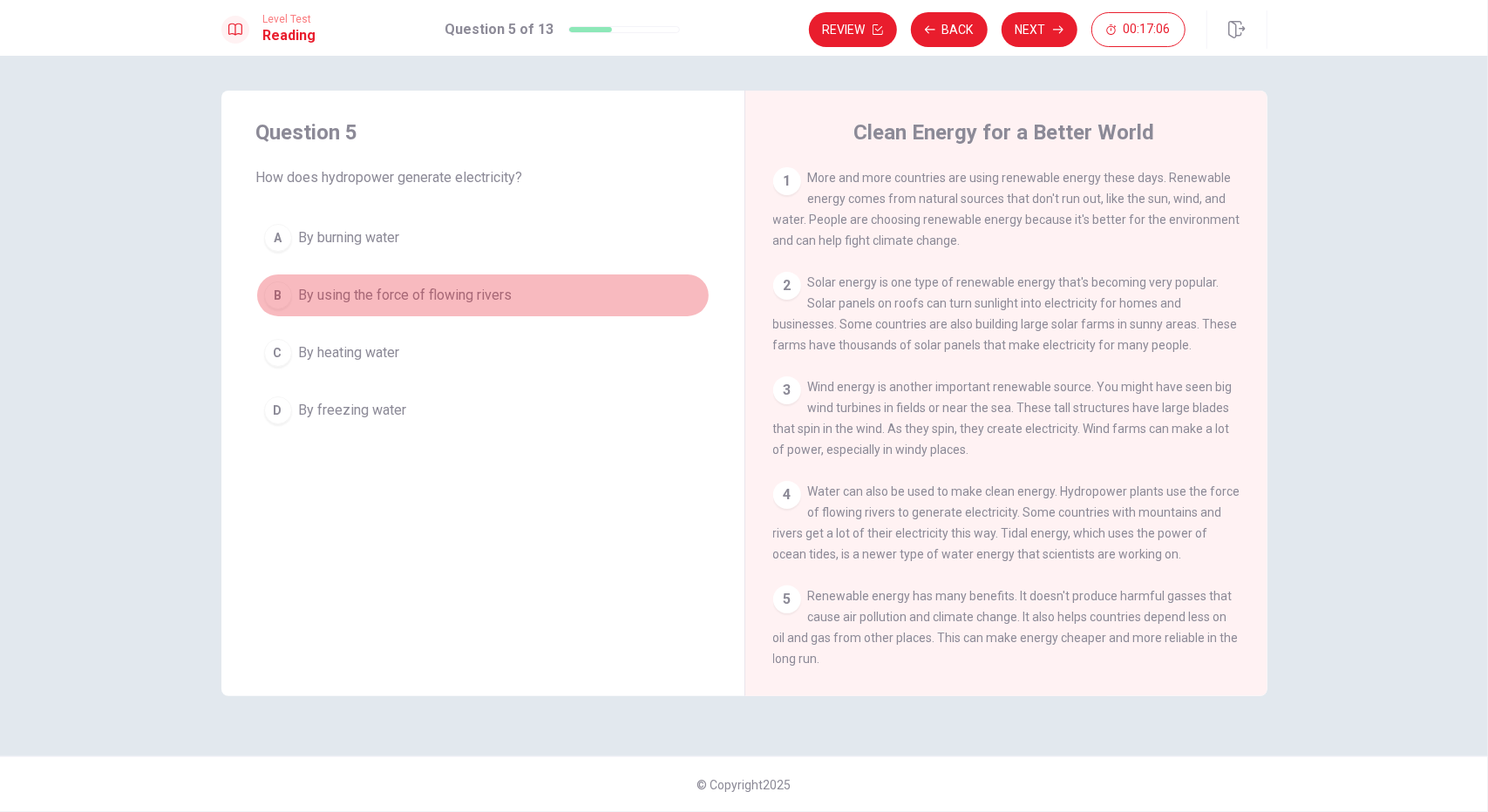 click on "By using the force of flowing rivers" at bounding box center (405, 295) 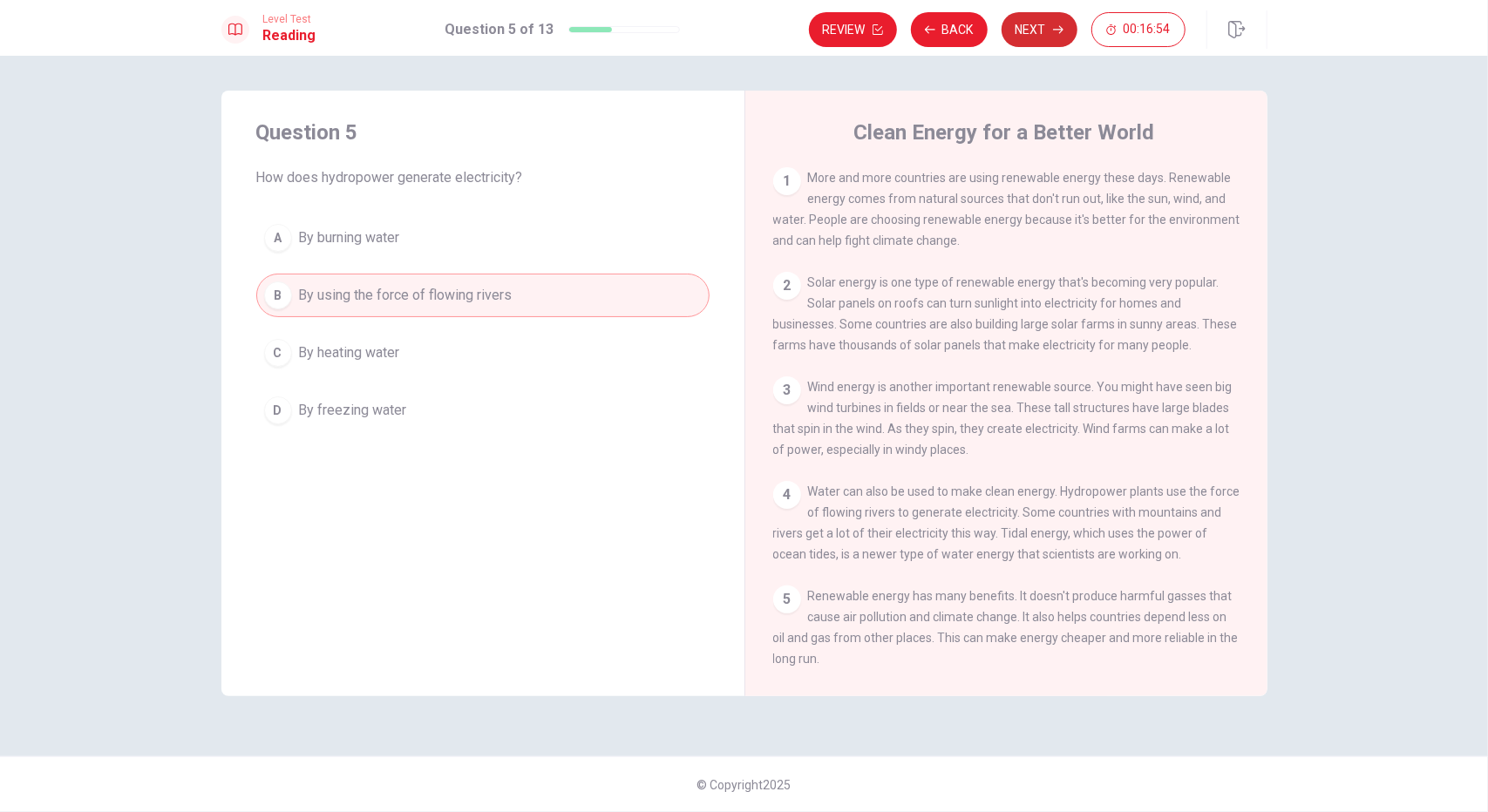 click on "Next" at bounding box center (1039, 30) 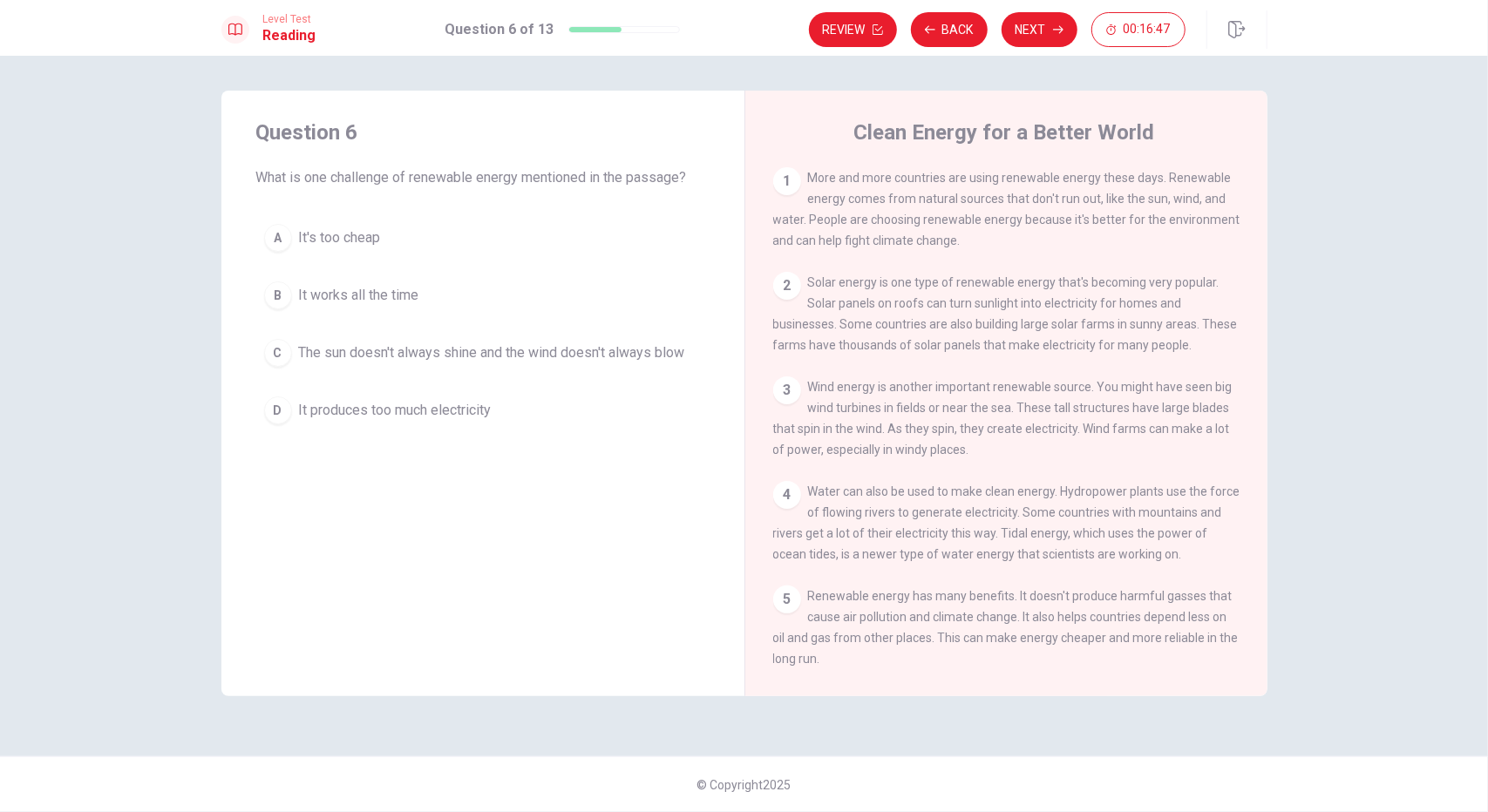 drag, startPoint x: 422, startPoint y: 180, endPoint x: 628, endPoint y: 170, distance: 206.24258 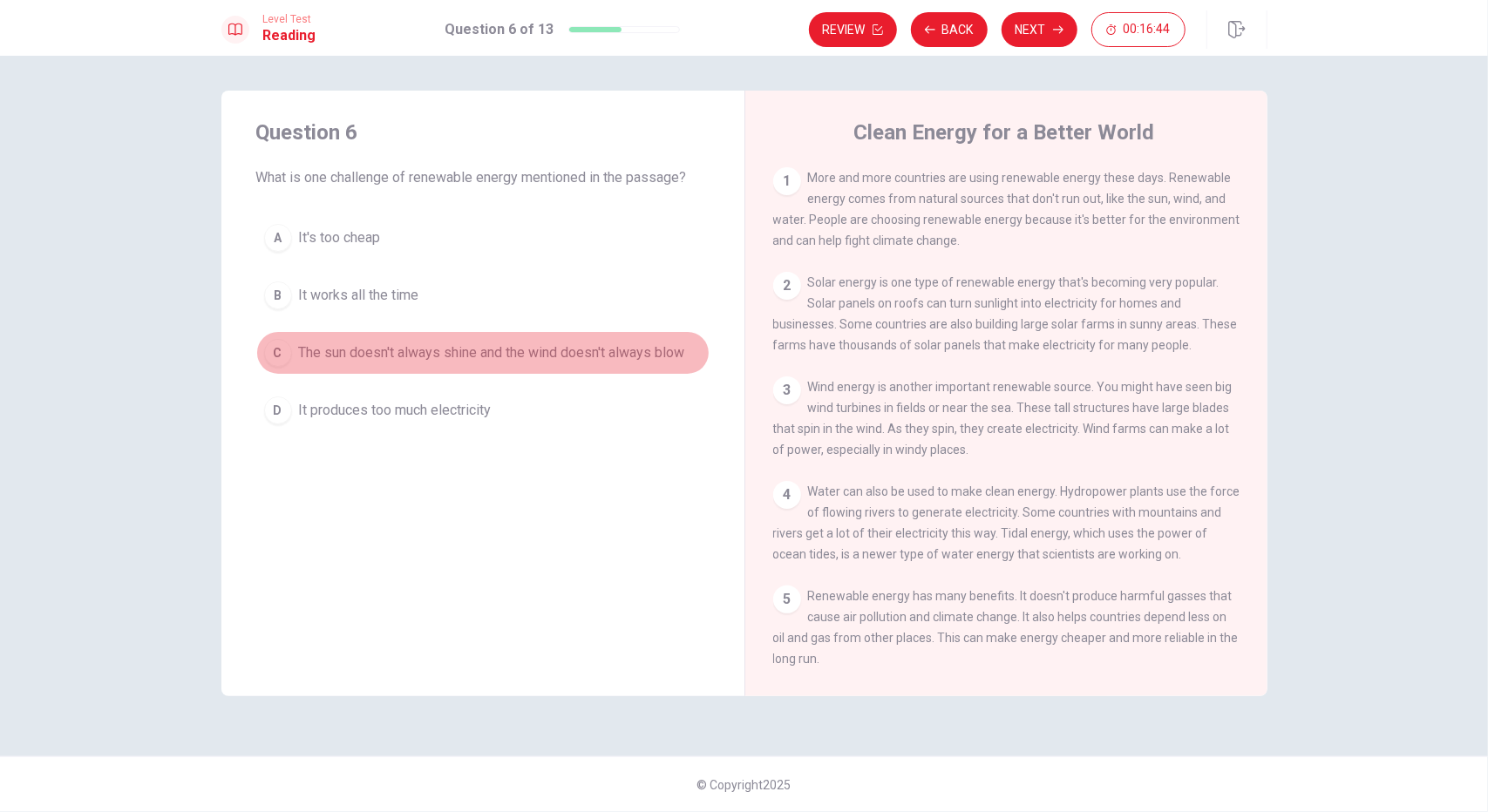 click on "The sun doesn't always shine and the wind doesn't always blow" at bounding box center [492, 353] 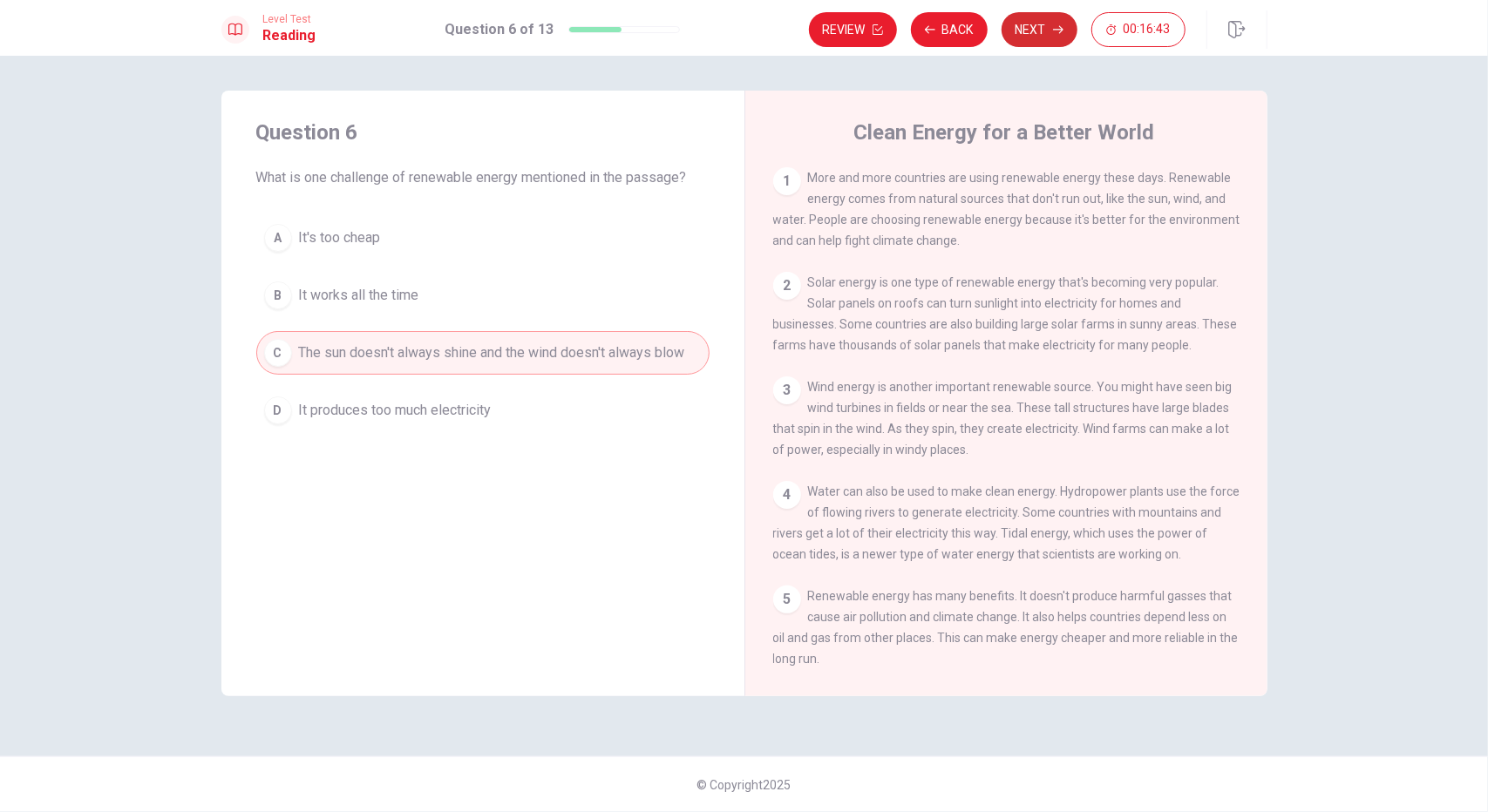 click on "Next" at bounding box center (1039, 30) 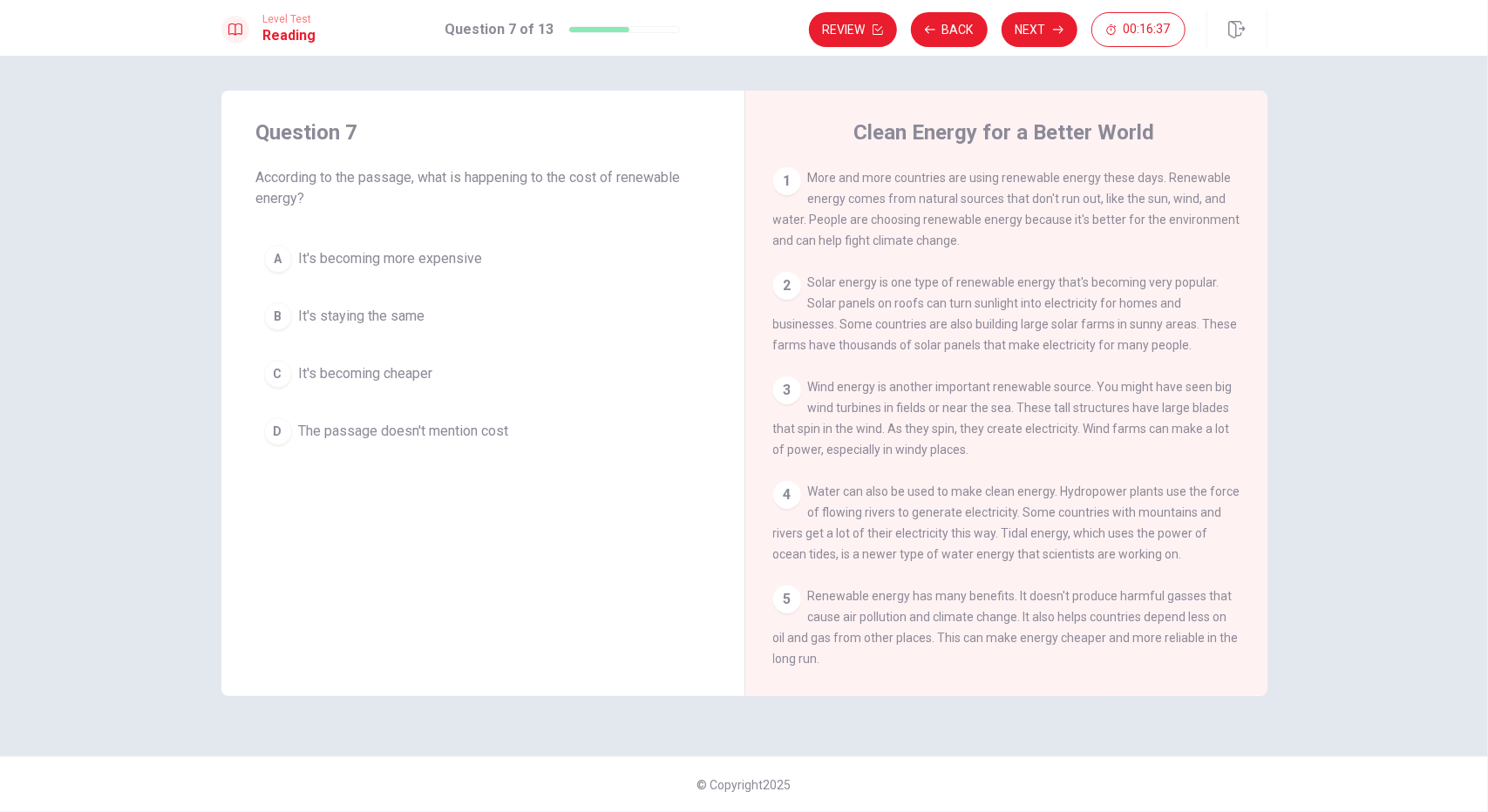 click on "It's becoming more expensive" at bounding box center (391, 259) 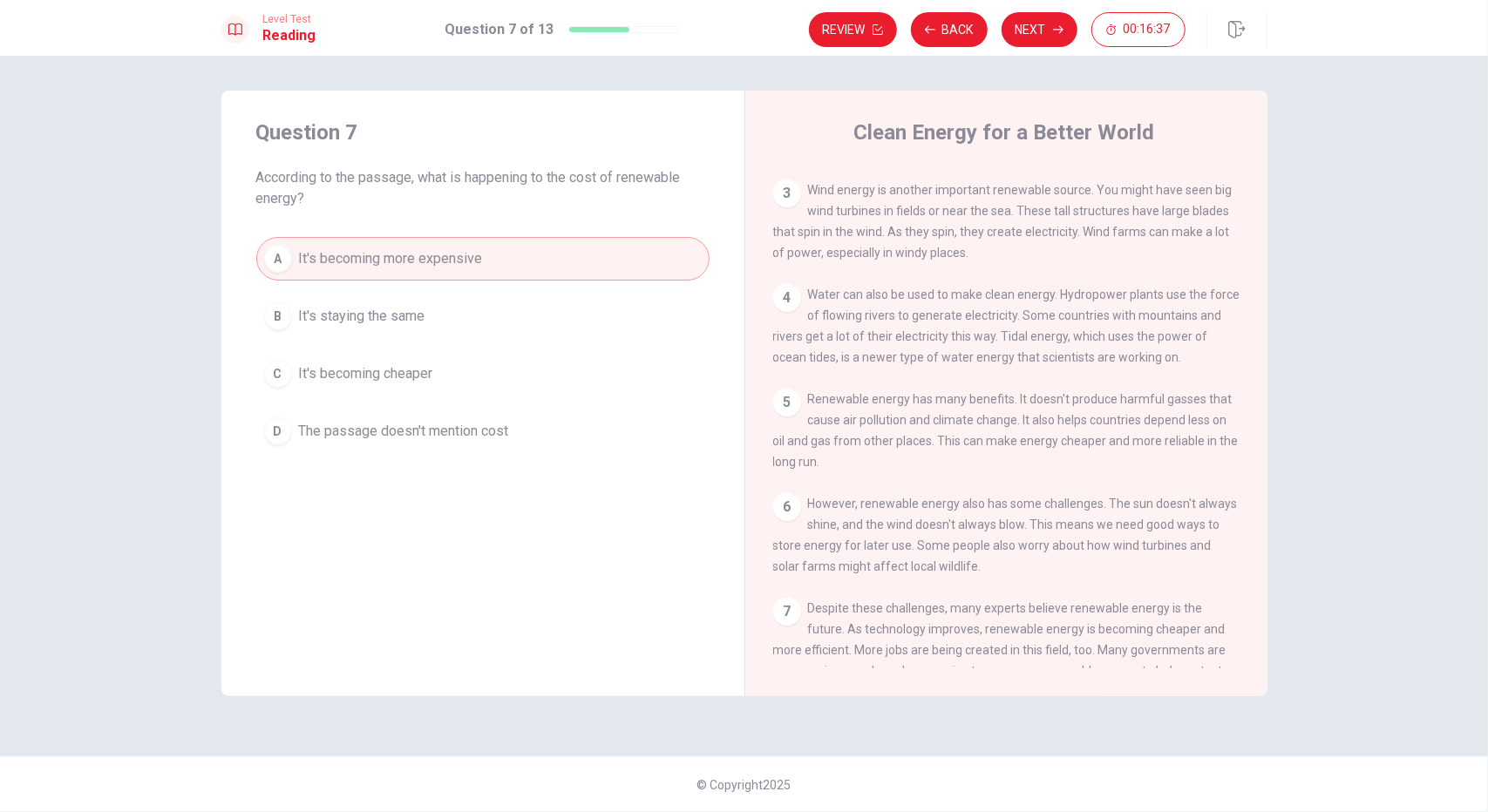 scroll, scrollTop: 268, scrollLeft: 0, axis: vertical 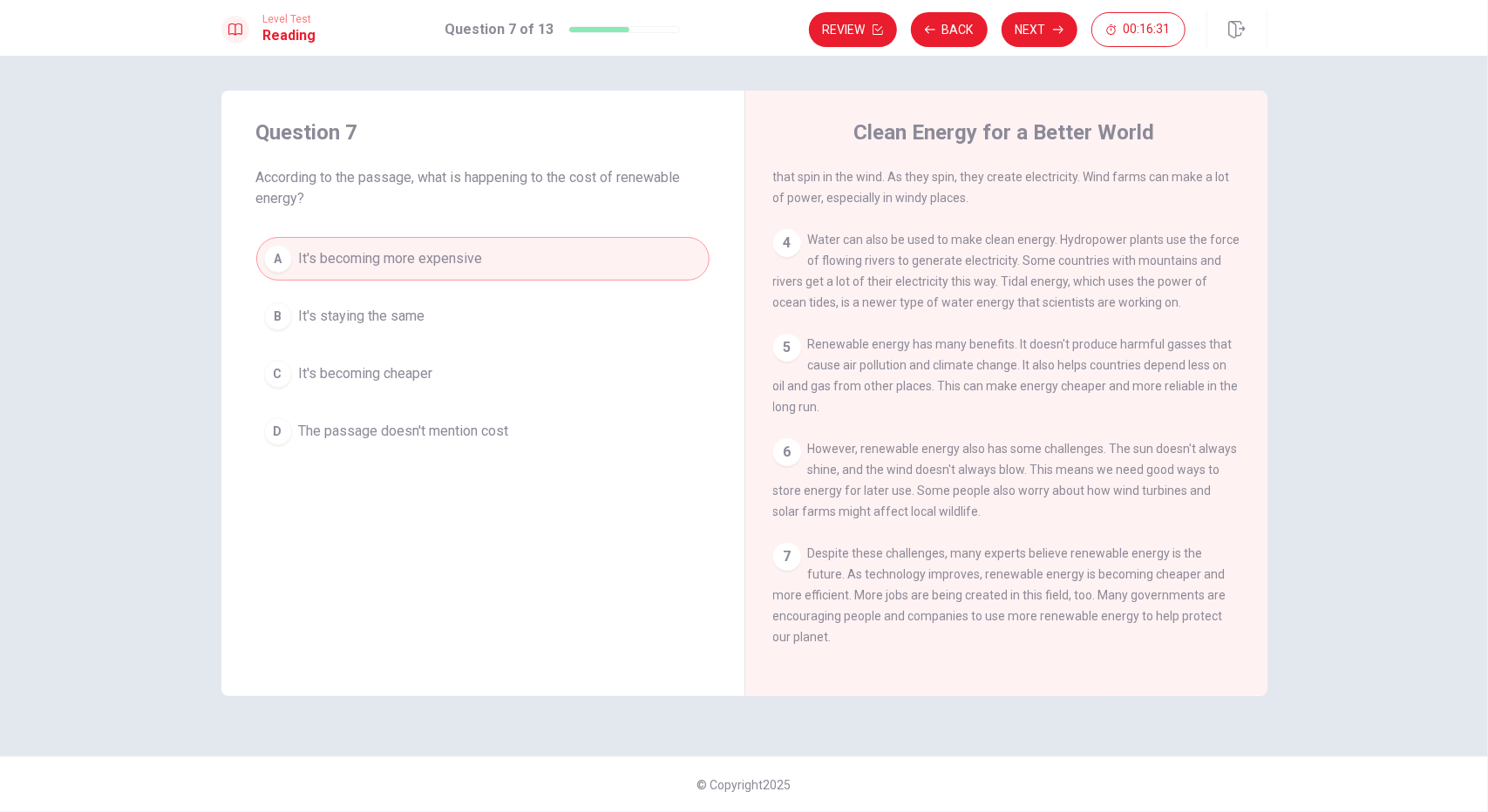 drag, startPoint x: 1077, startPoint y: 567, endPoint x: 1173, endPoint y: 578, distance: 96.62815 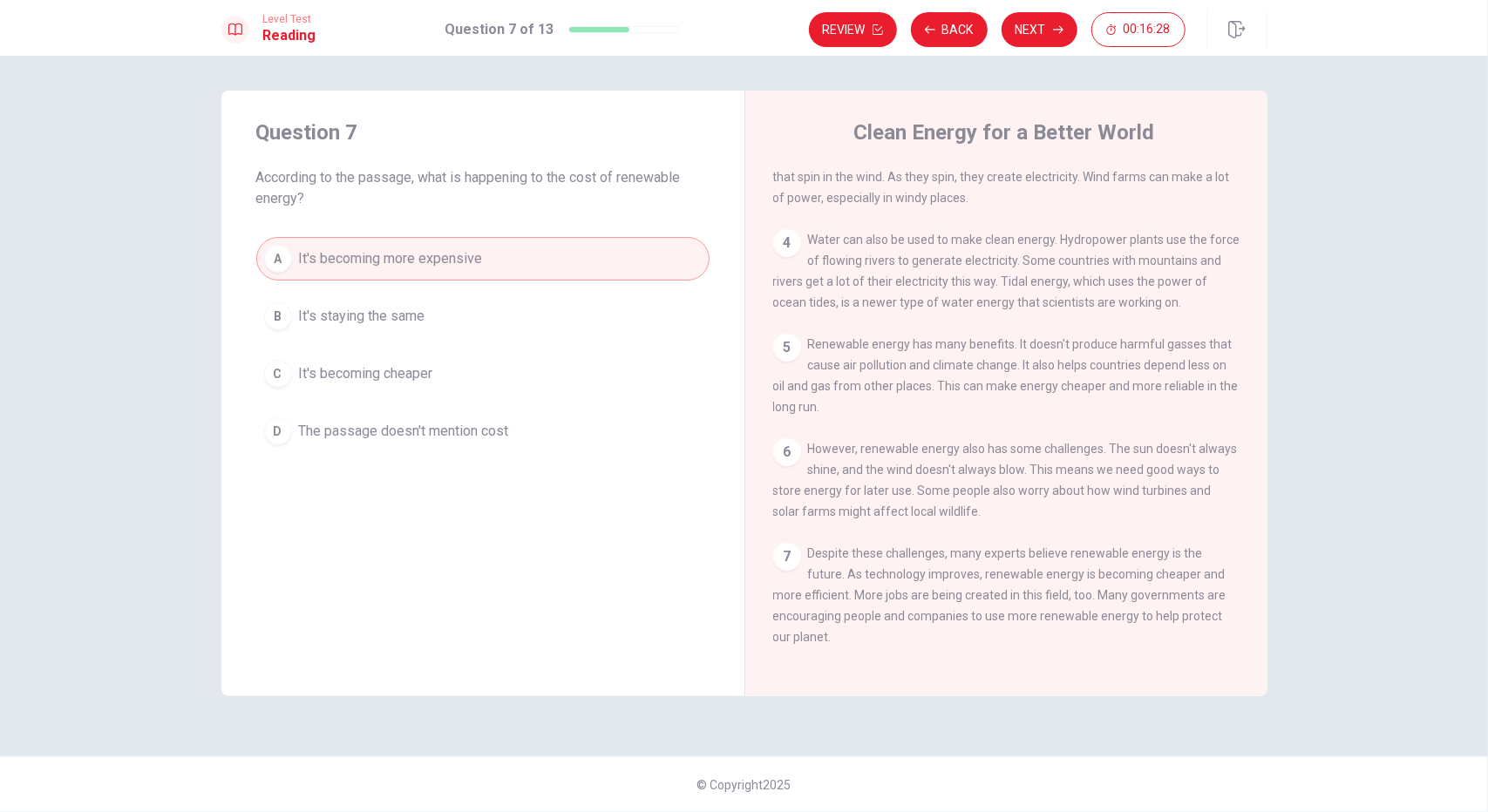 click on "It's becoming cheaper" at bounding box center [366, 374] 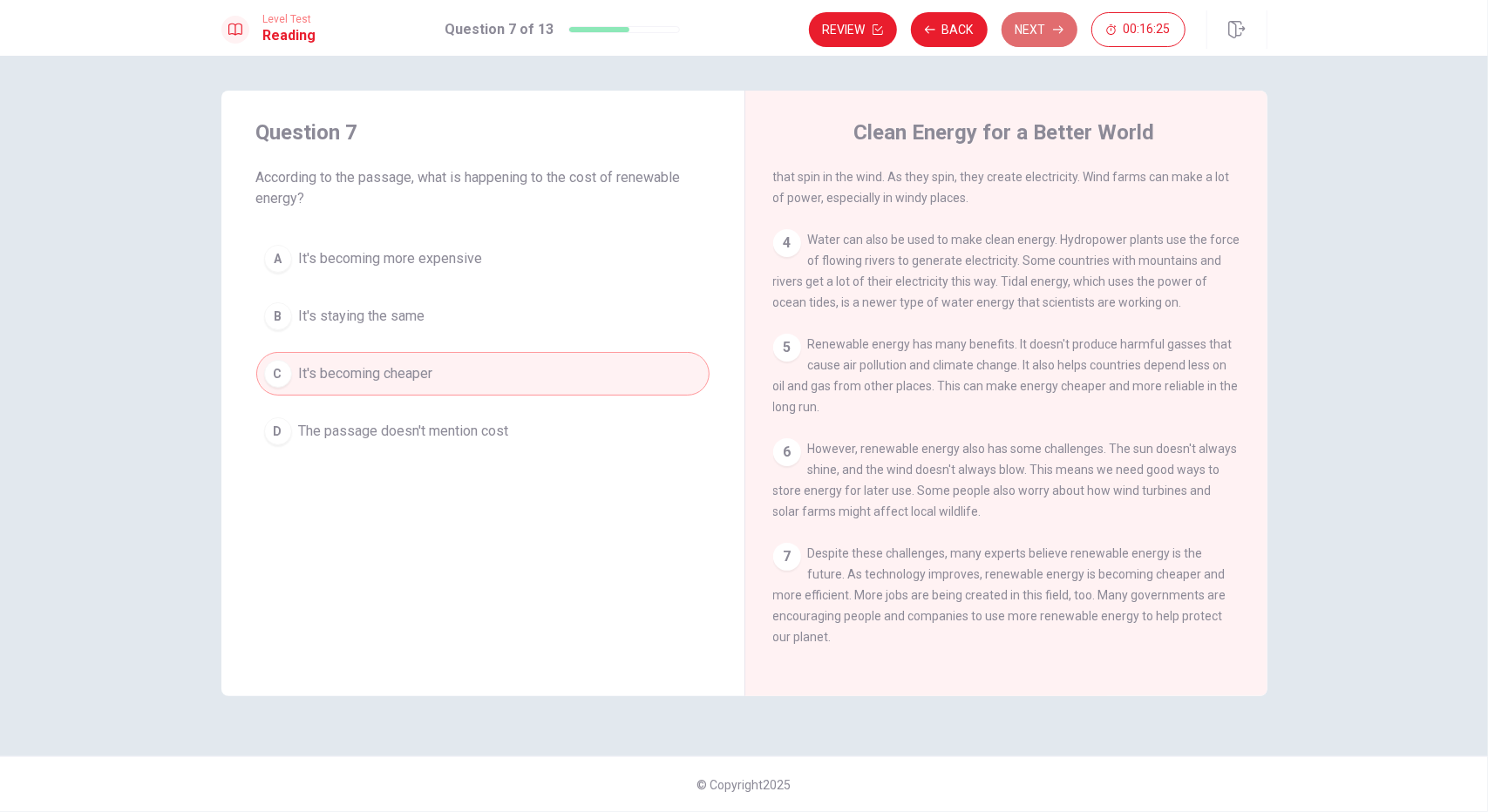click on "Next" at bounding box center [1039, 30] 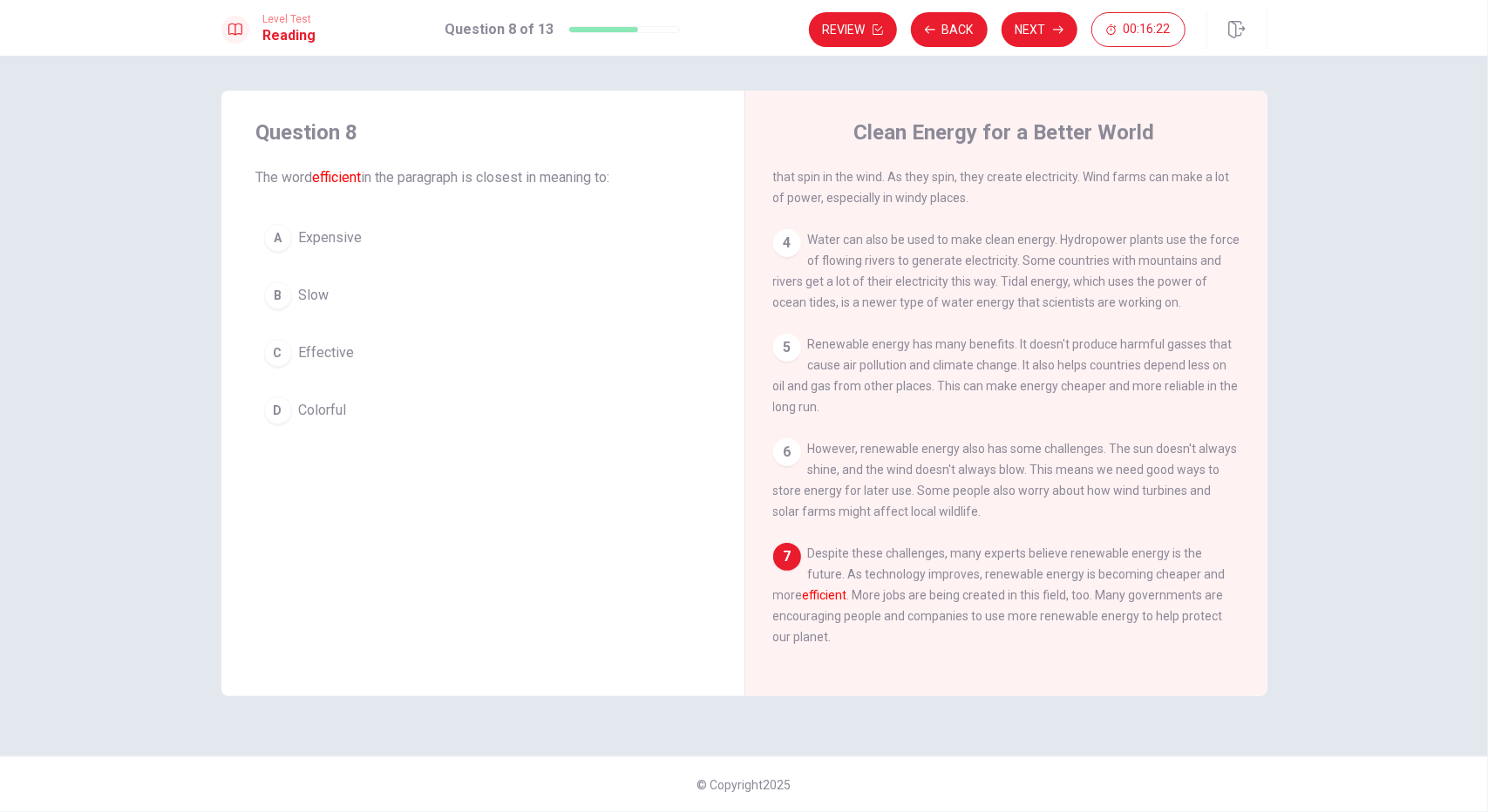 drag, startPoint x: 313, startPoint y: 179, endPoint x: 367, endPoint y: 179, distance: 54 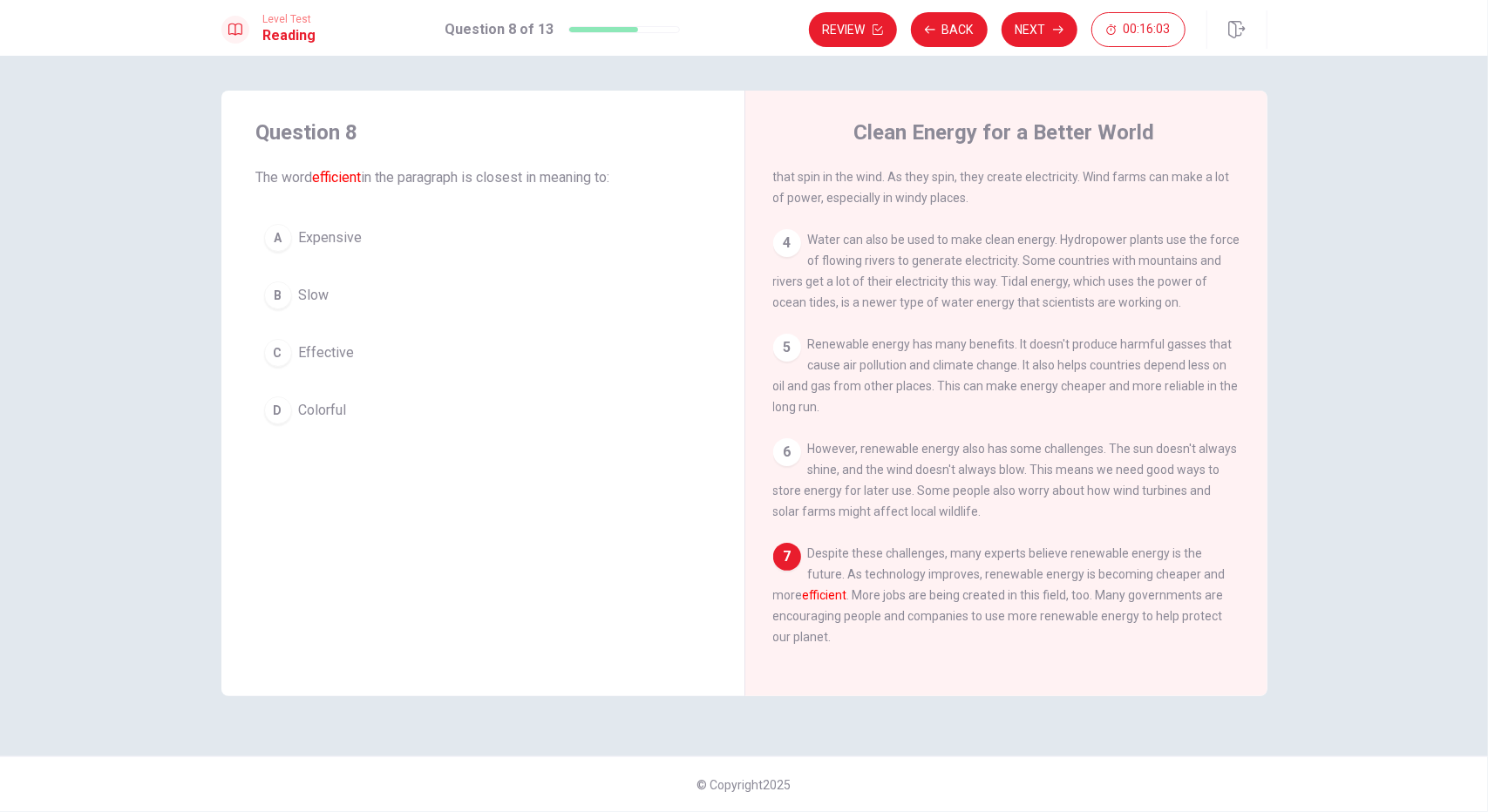 click on "C Effective" at bounding box center (483, 353) 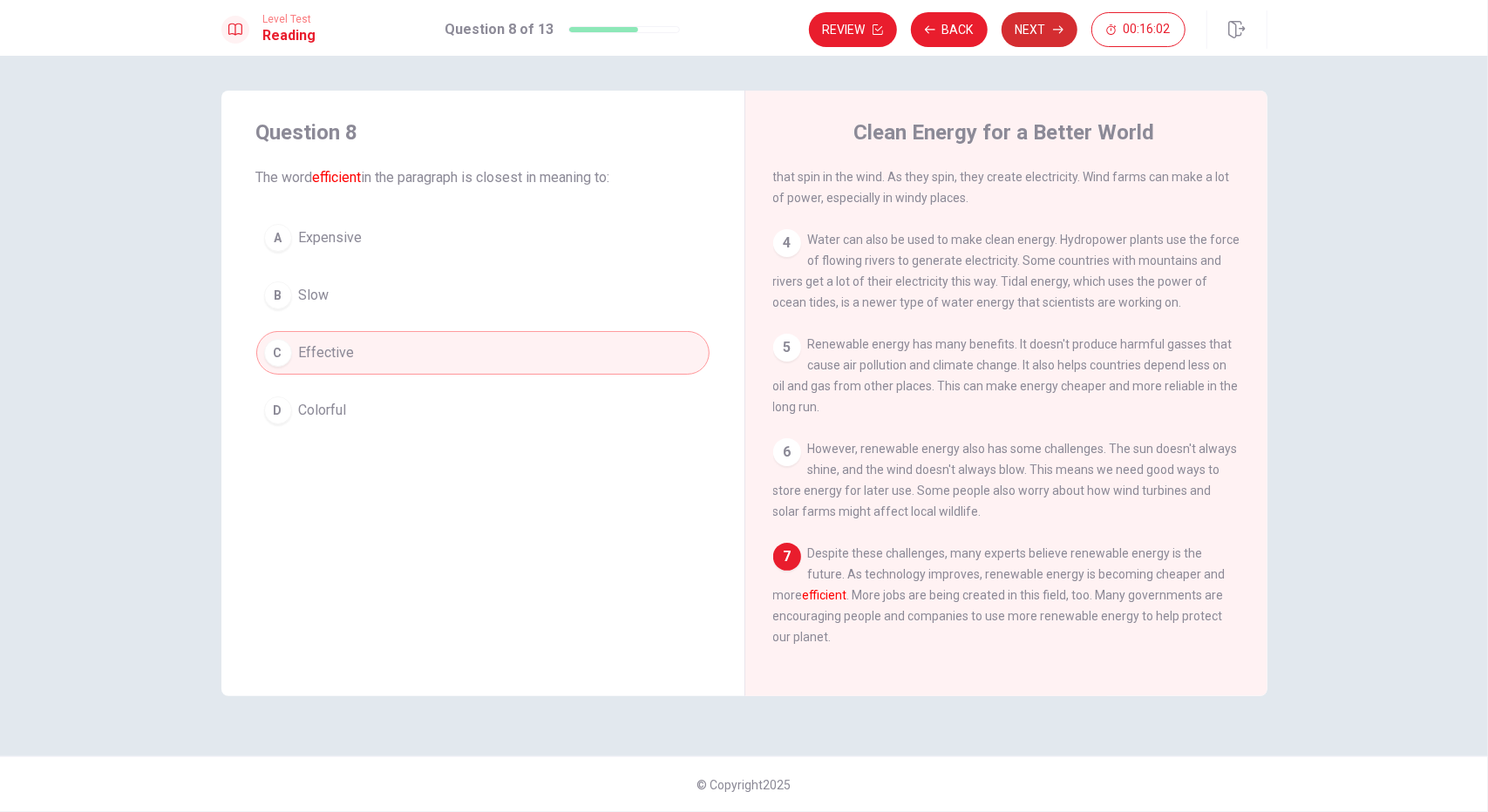 click on "Next" at bounding box center [1039, 30] 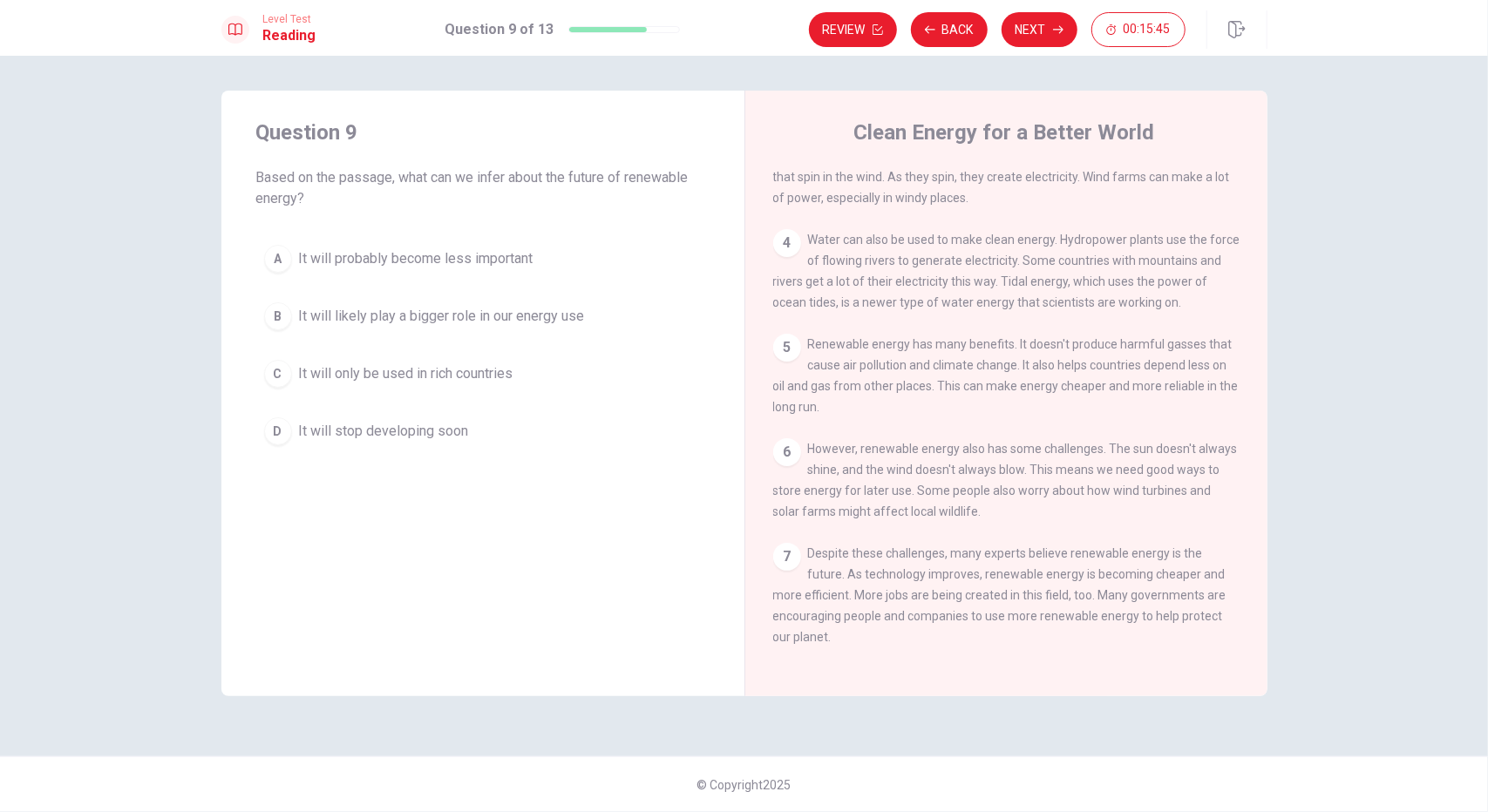 click on "It will likely play a bigger role in our energy use" at bounding box center [442, 316] 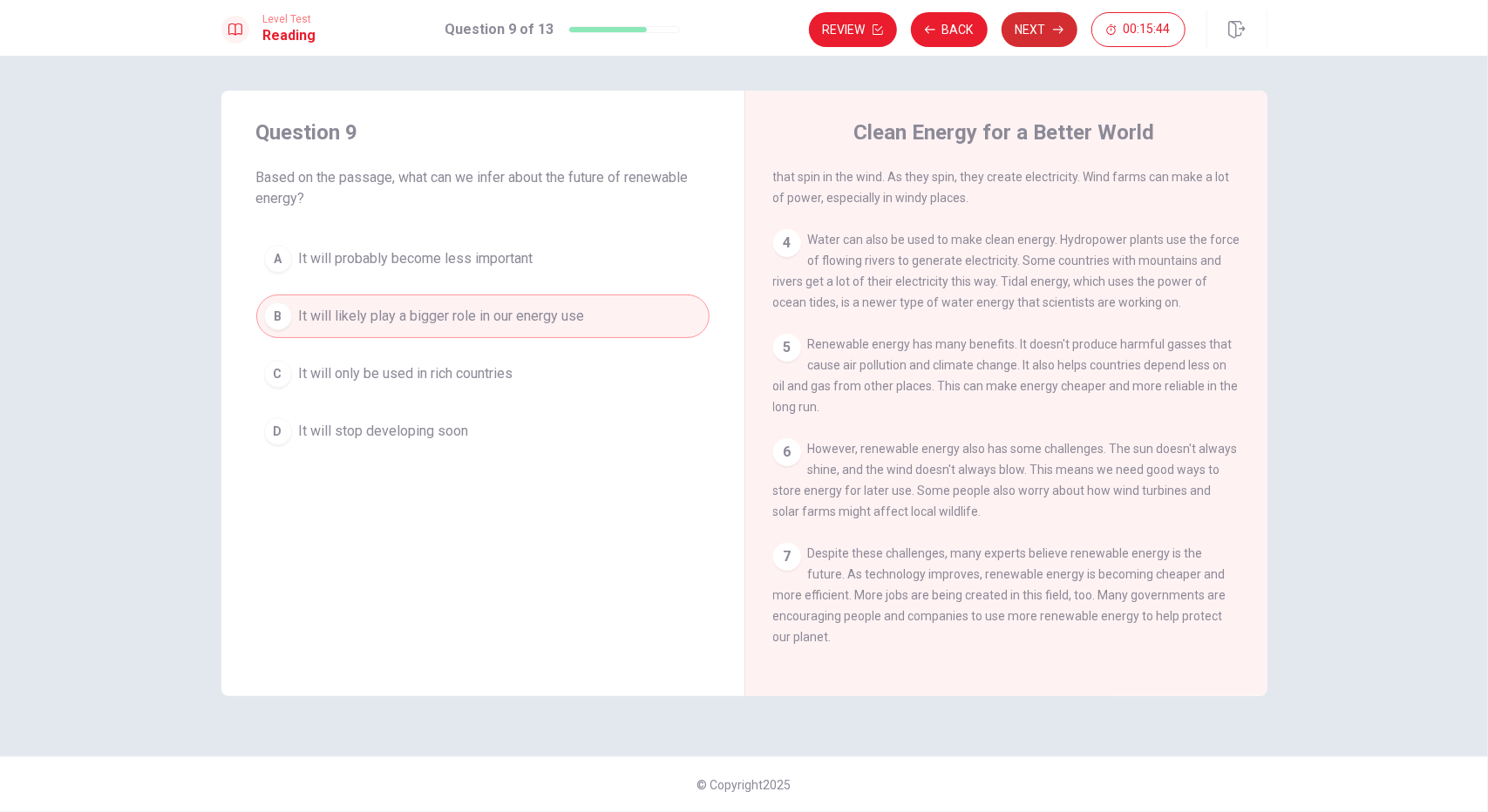 click on "Next" at bounding box center (1039, 30) 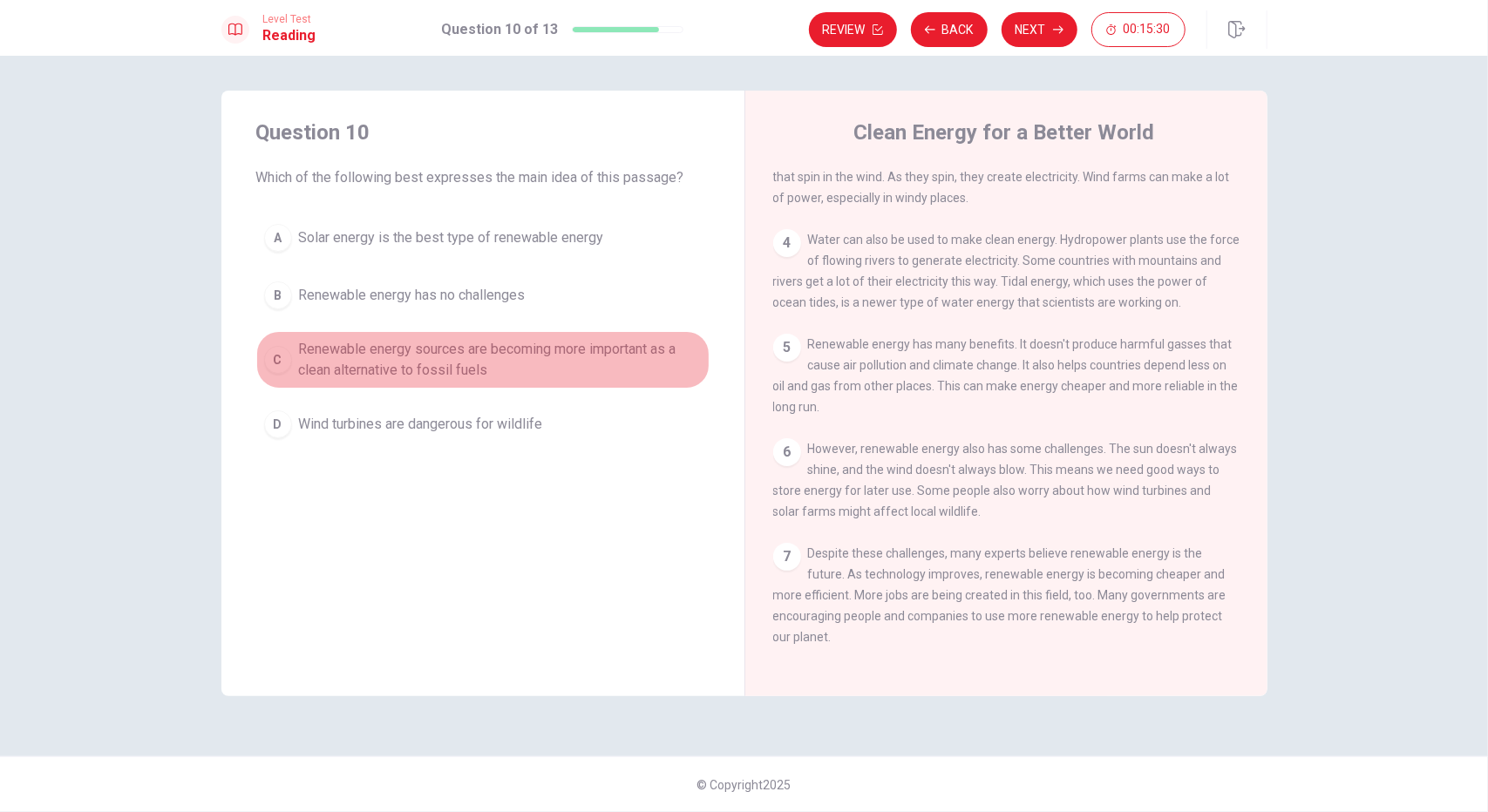 click on "Renewable energy sources are becoming more important as a clean alternative to fossil fuels" at bounding box center [500, 360] 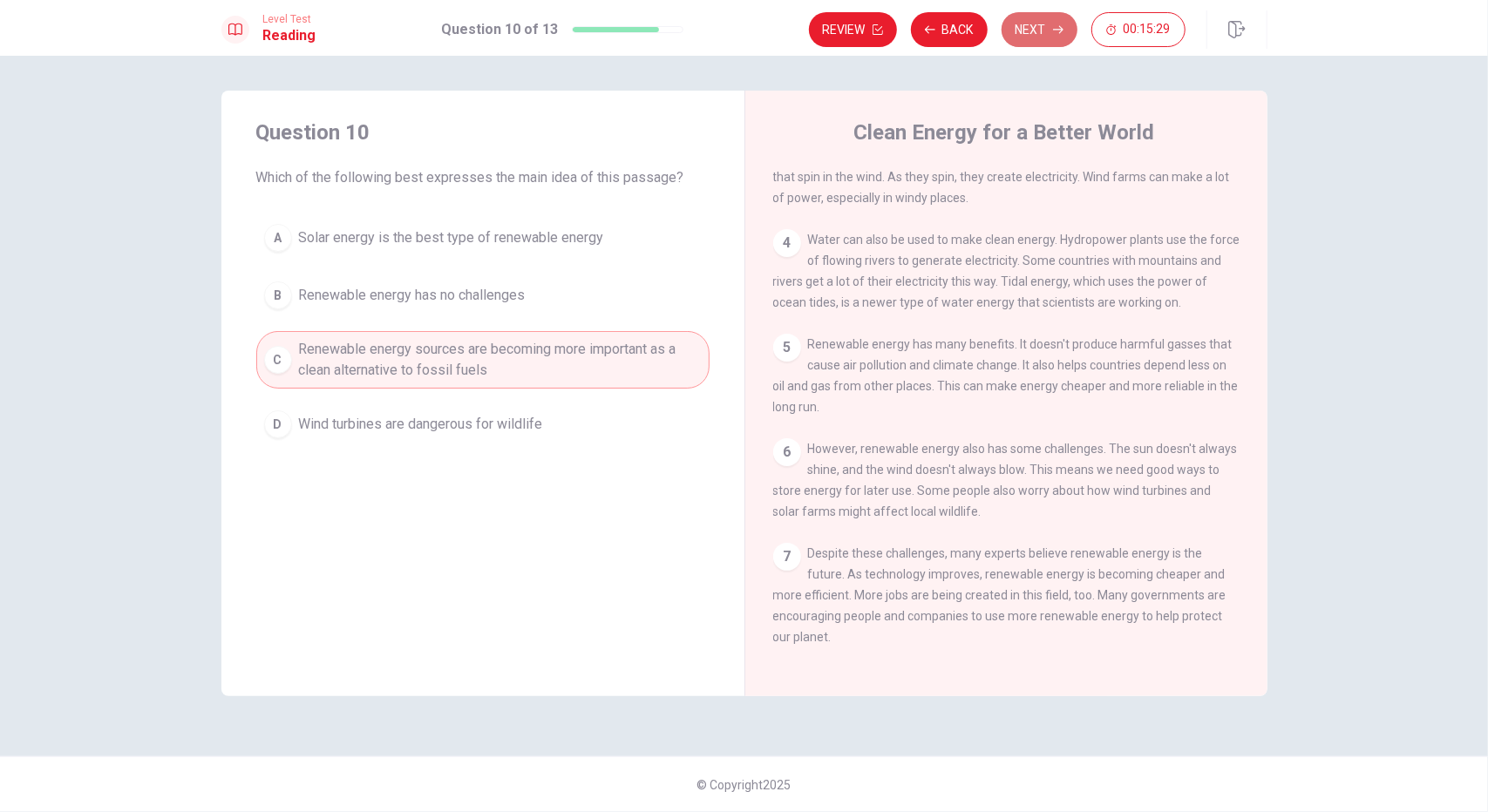 click on "Next" at bounding box center [1039, 30] 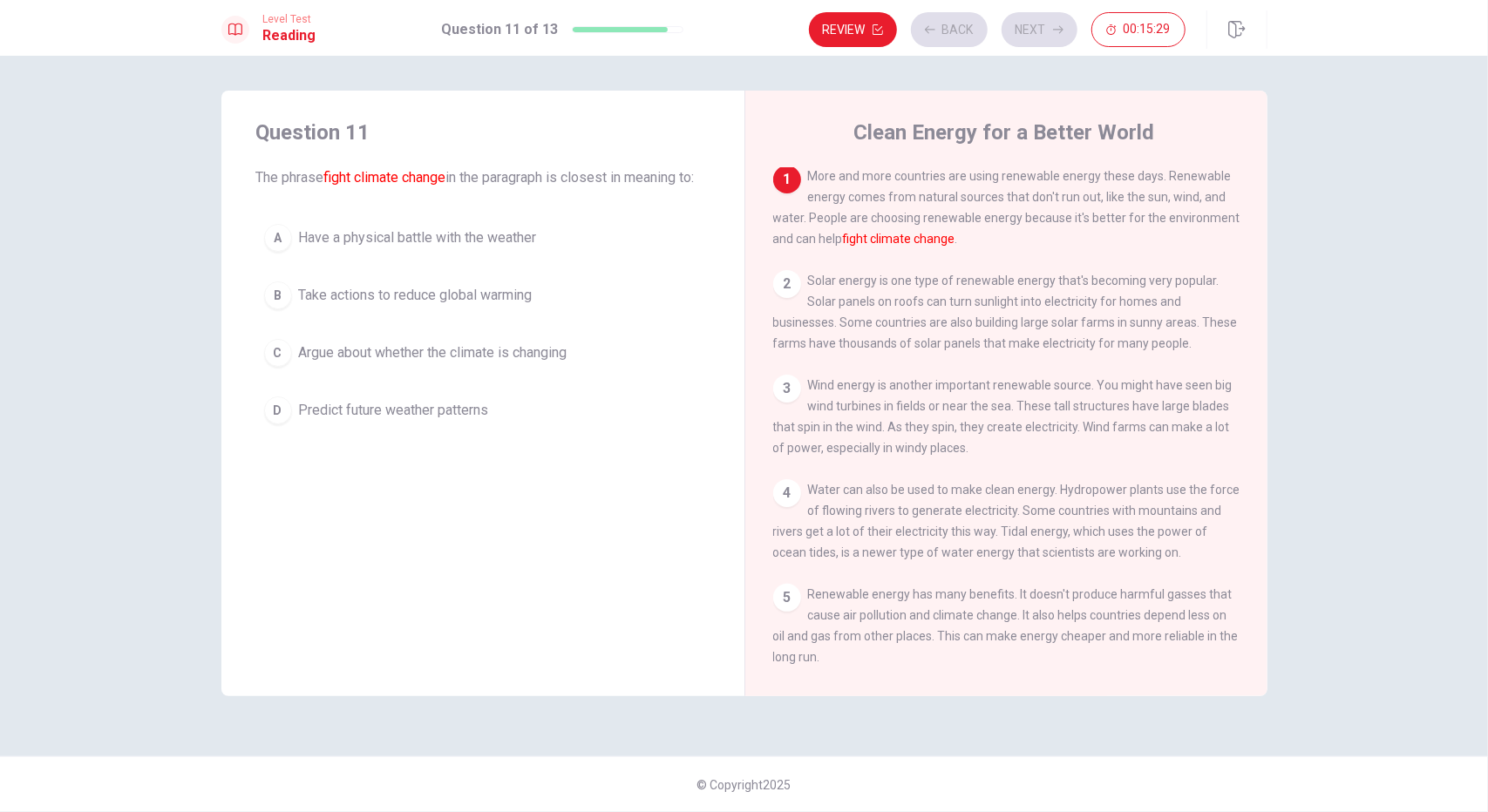 scroll, scrollTop: 0, scrollLeft: 0, axis: both 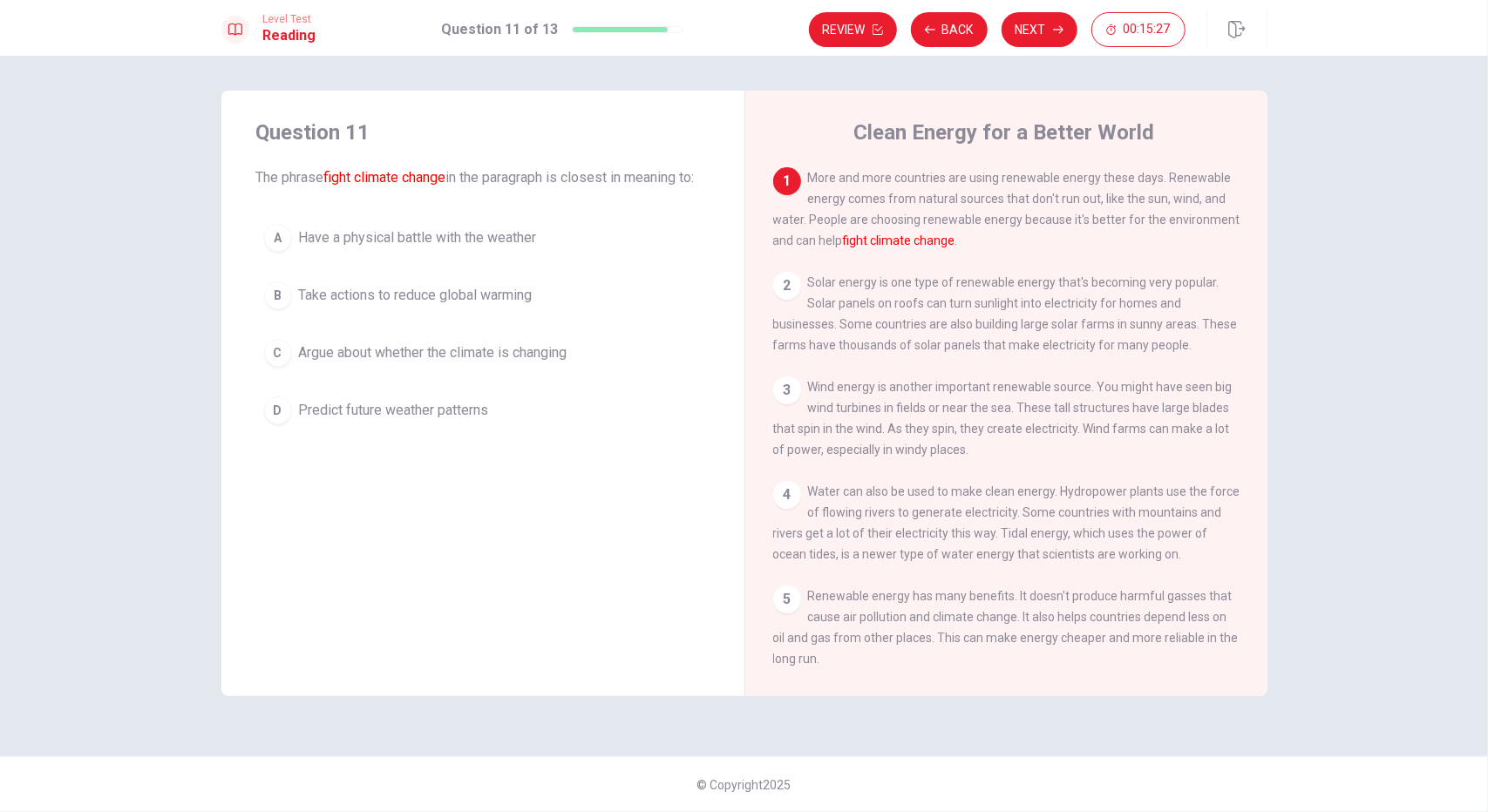 drag, startPoint x: 342, startPoint y: 179, endPoint x: 471, endPoint y: 179, distance: 129 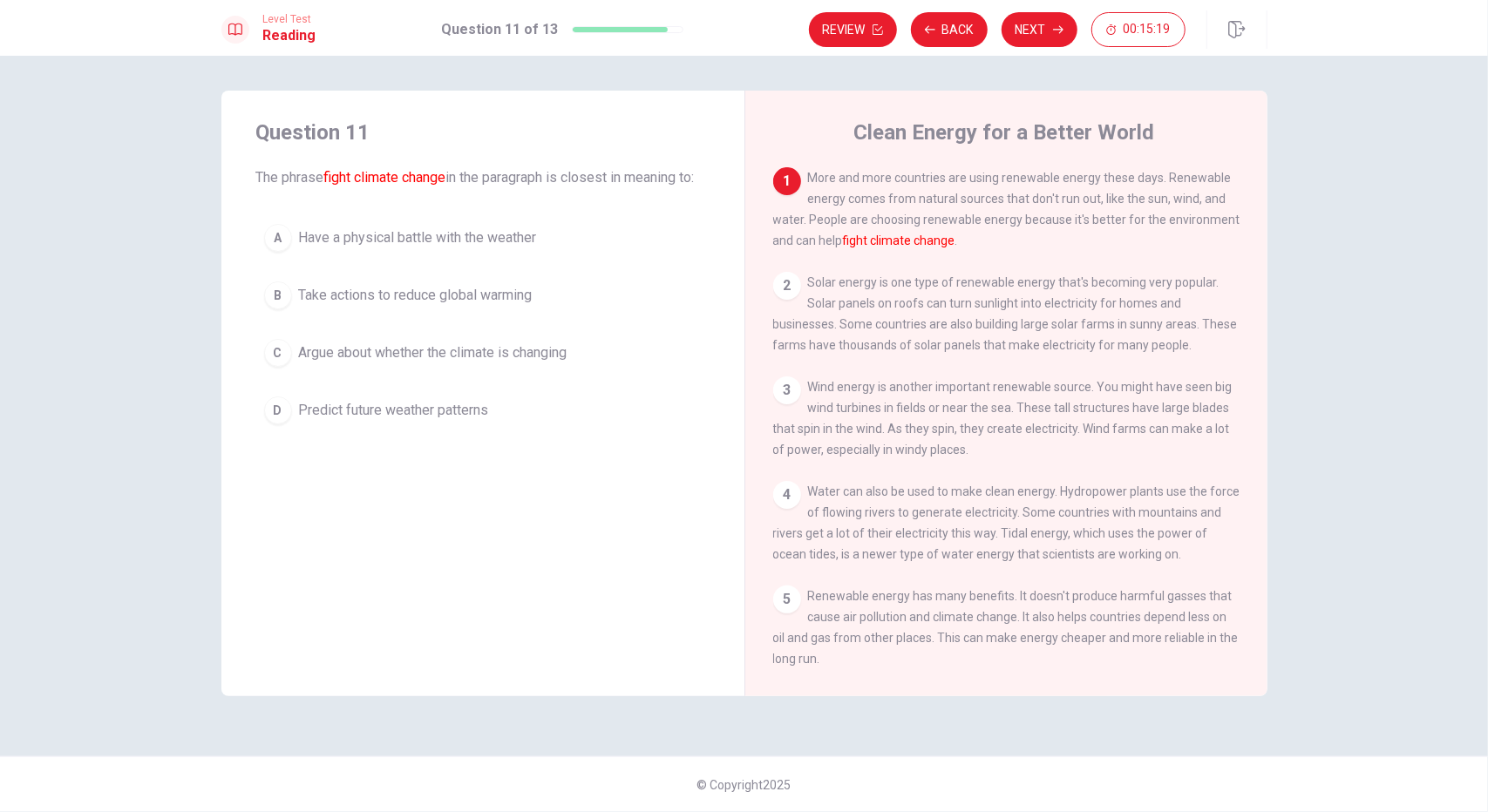 click on "Take actions to reduce global warming" at bounding box center [416, 295] 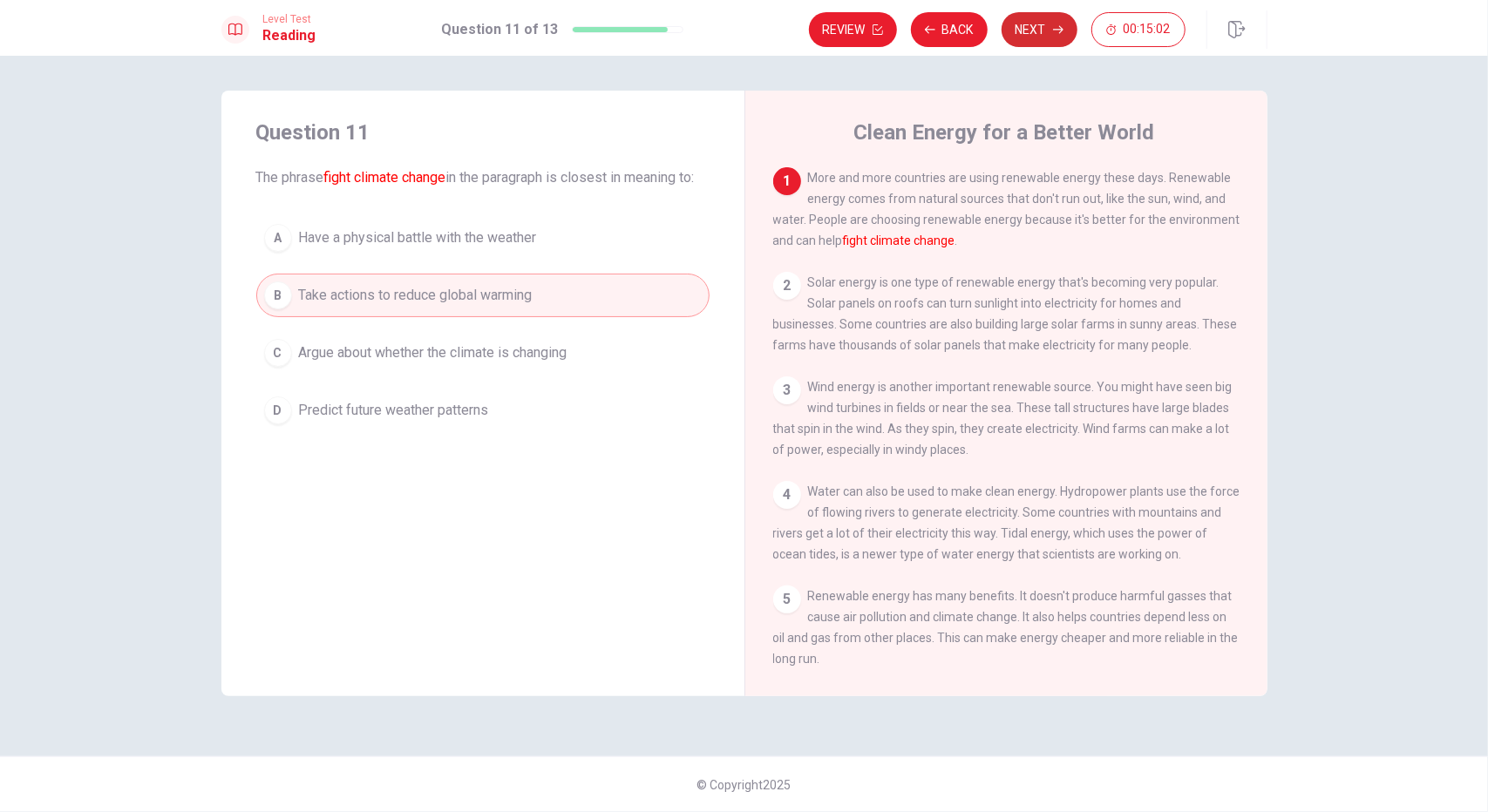click on "Next" at bounding box center (1039, 30) 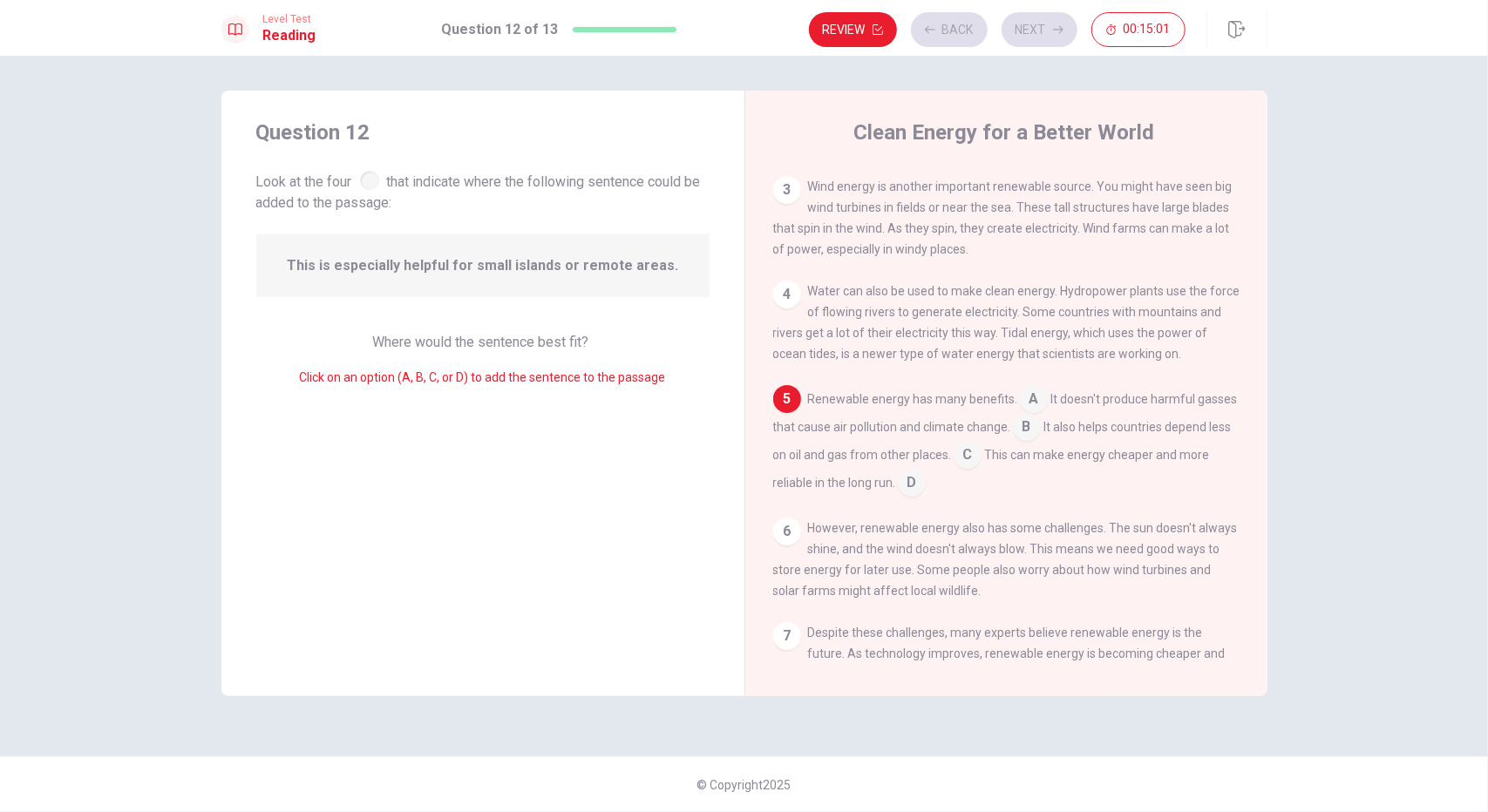 scroll, scrollTop: 213, scrollLeft: 0, axis: vertical 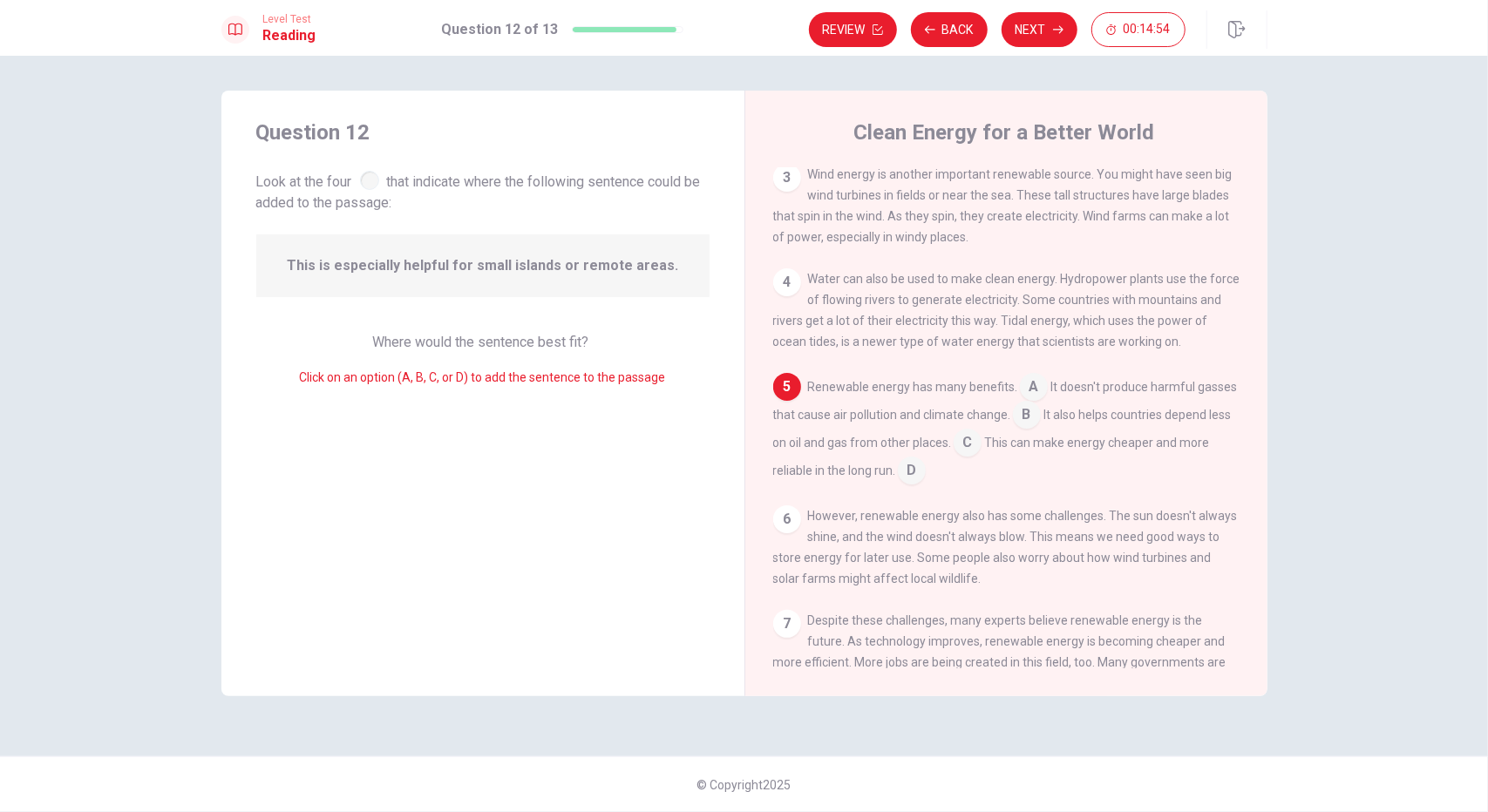 drag, startPoint x: 298, startPoint y: 267, endPoint x: 411, endPoint y: 280, distance: 113.74533 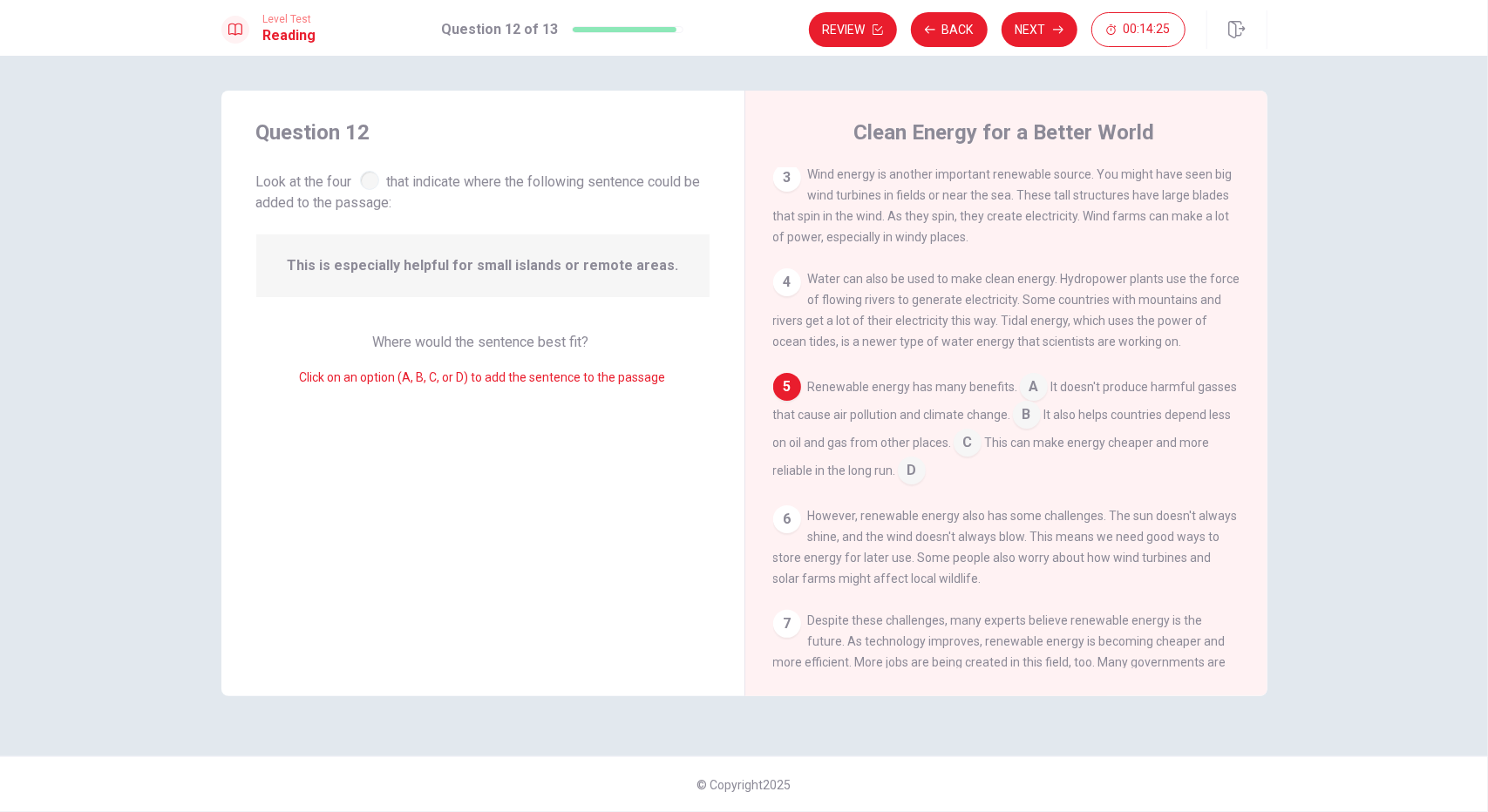 click at bounding box center (968, 444) 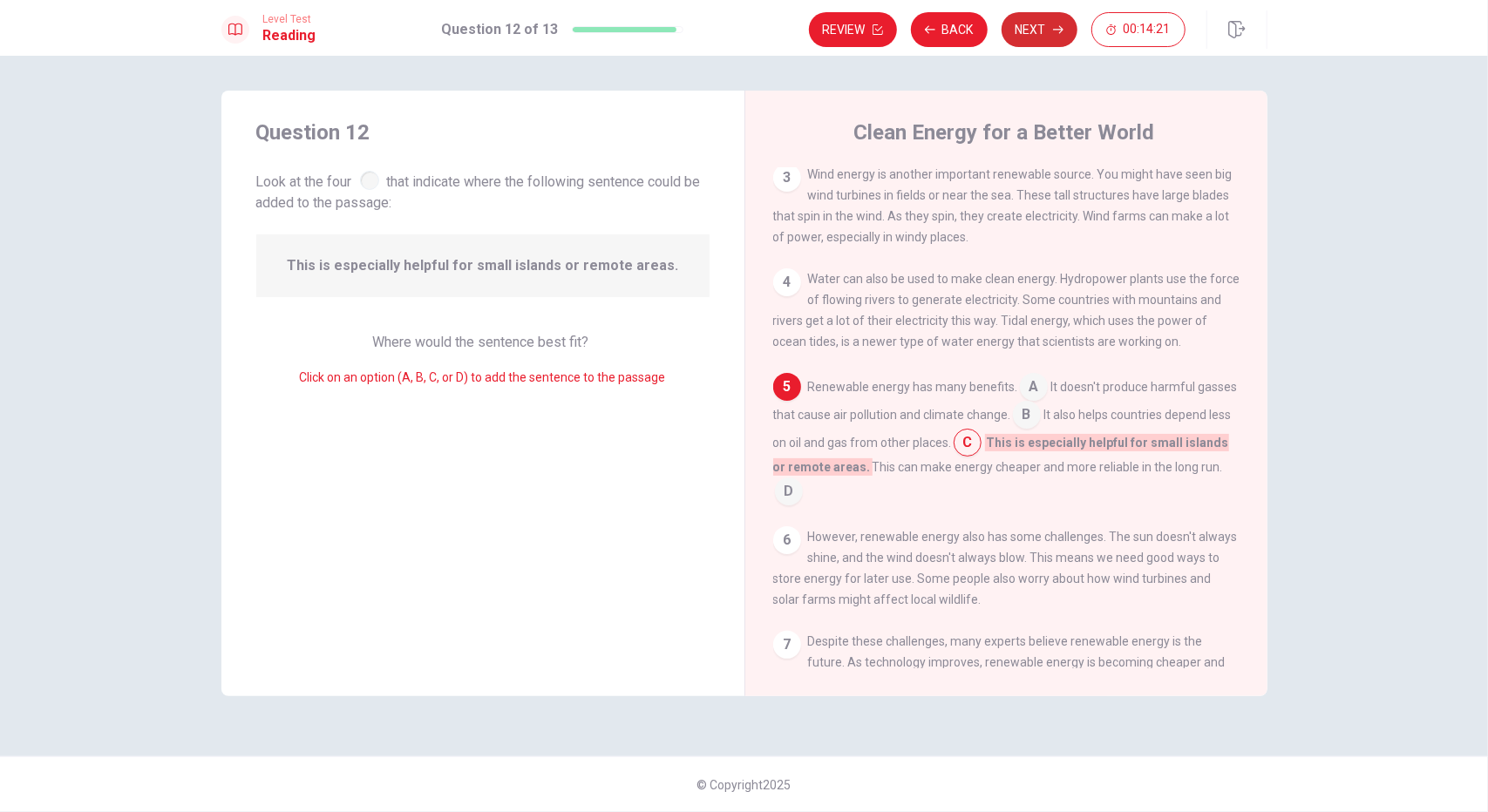 click on "Next" at bounding box center [1039, 30] 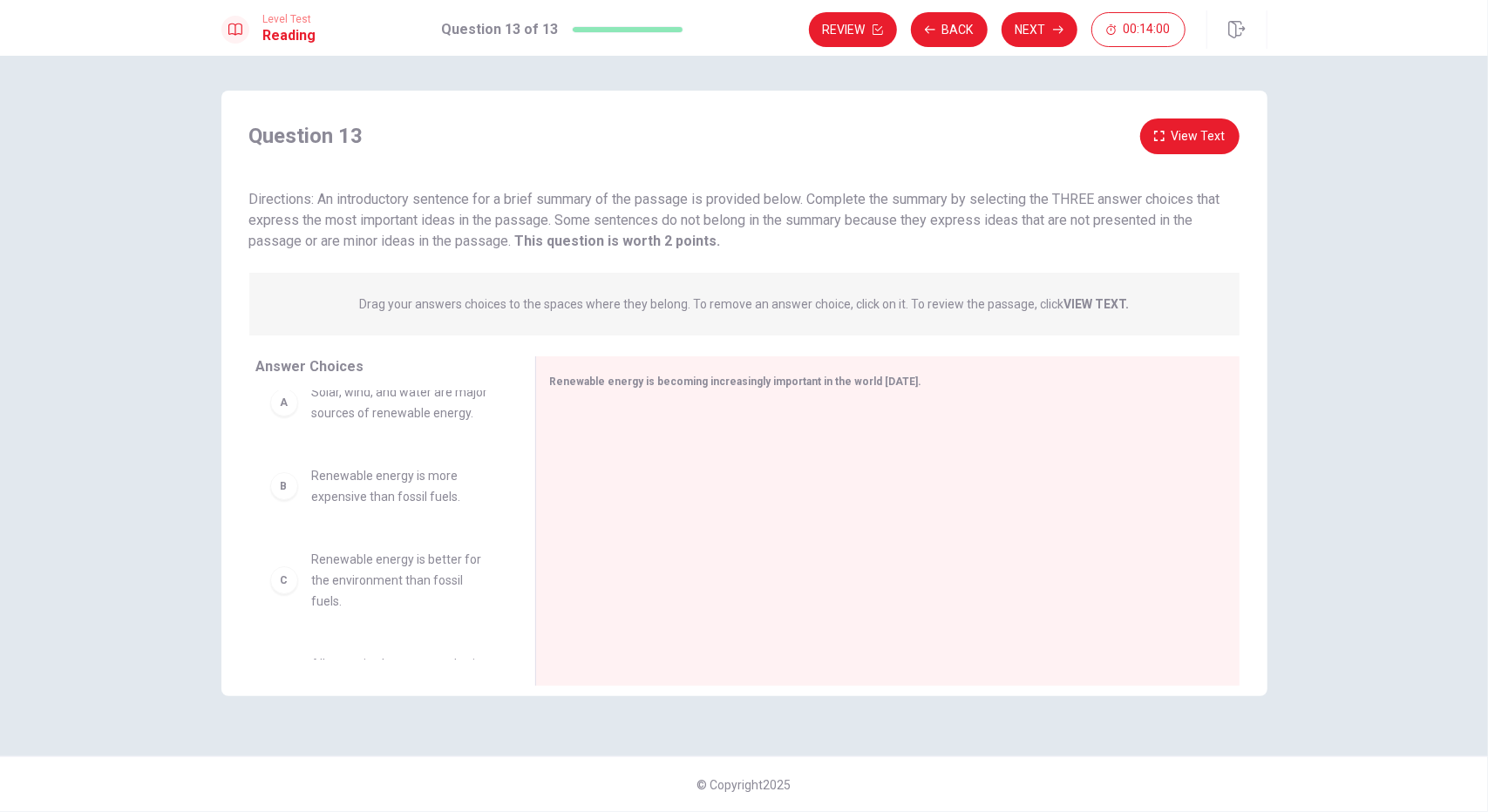 scroll, scrollTop: 0, scrollLeft: 0, axis: both 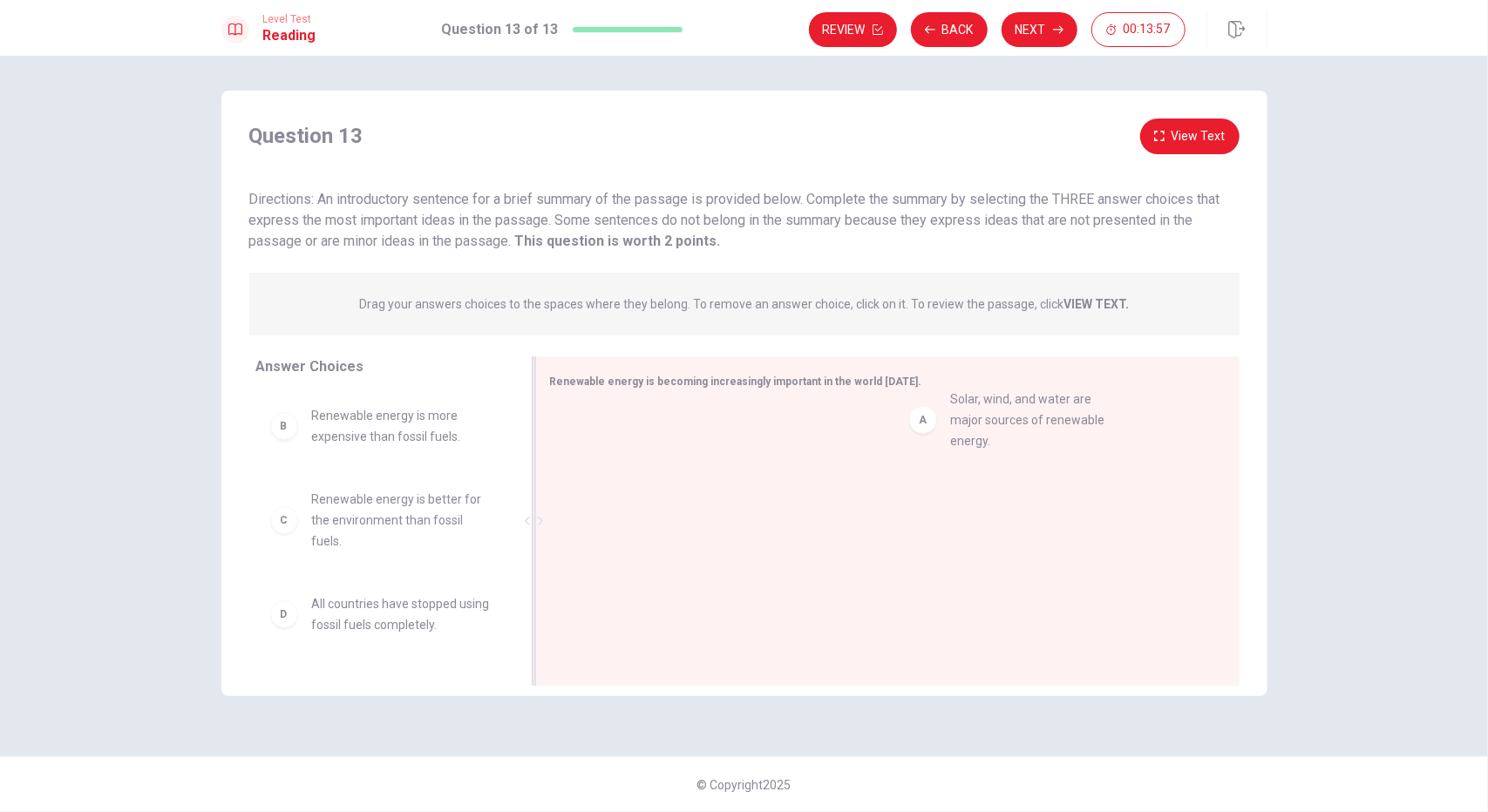 drag, startPoint x: 281, startPoint y: 443, endPoint x: 931, endPoint y: 428, distance: 650.17305 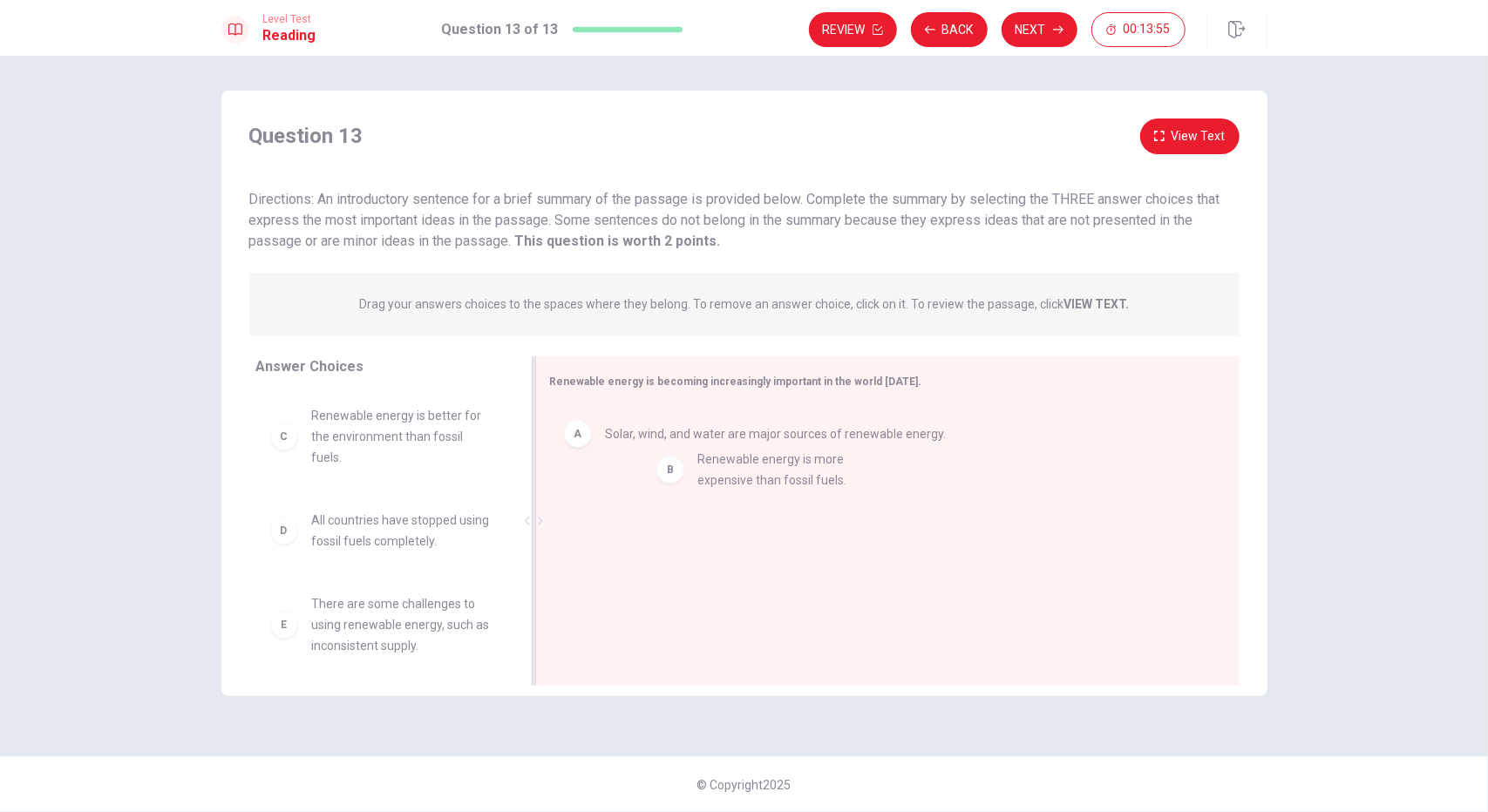 drag, startPoint x: 370, startPoint y: 433, endPoint x: 761, endPoint y: 480, distance: 393.81468 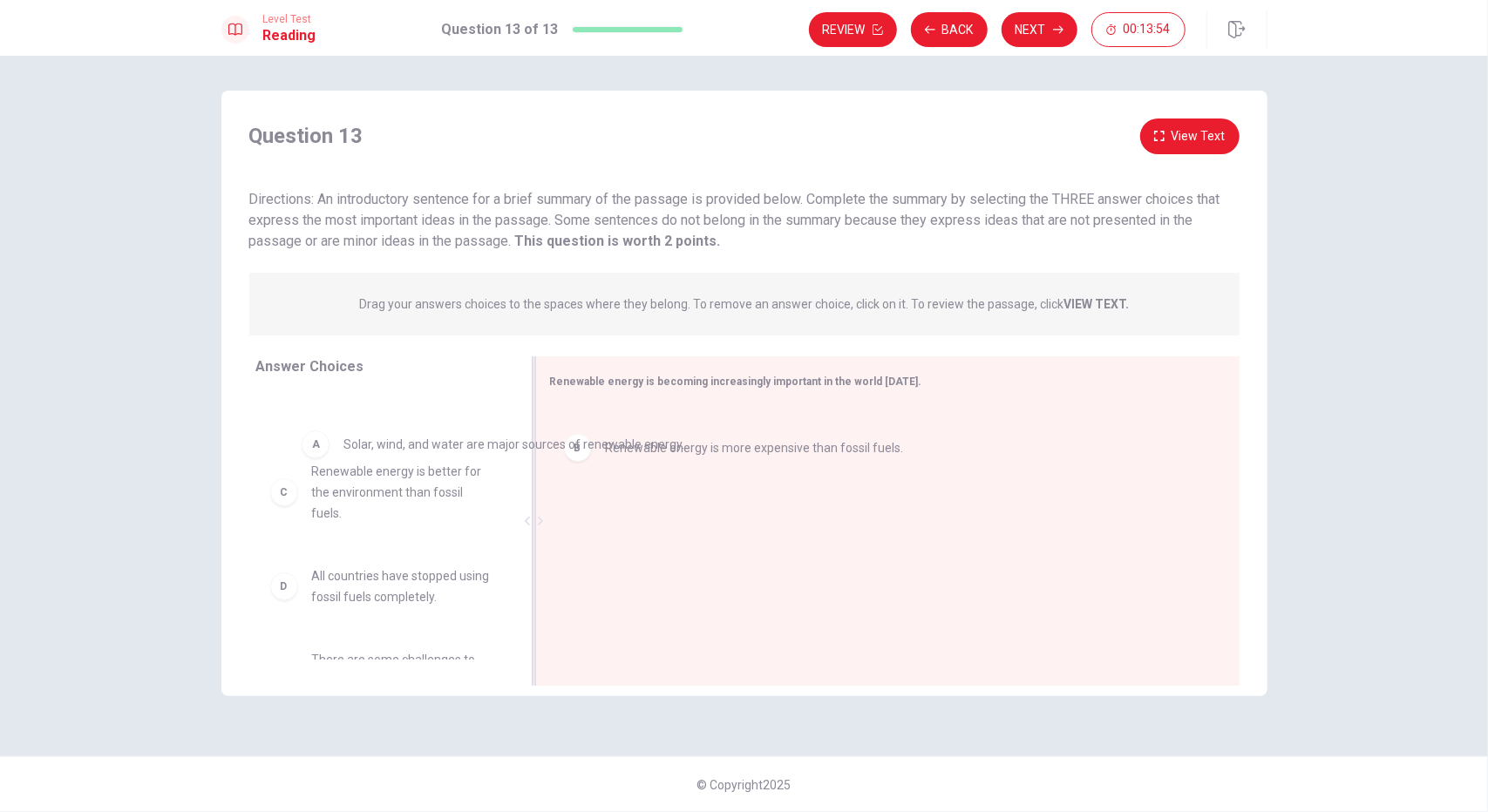 drag, startPoint x: 668, startPoint y: 454, endPoint x: 347, endPoint y: 450, distance: 321.02492 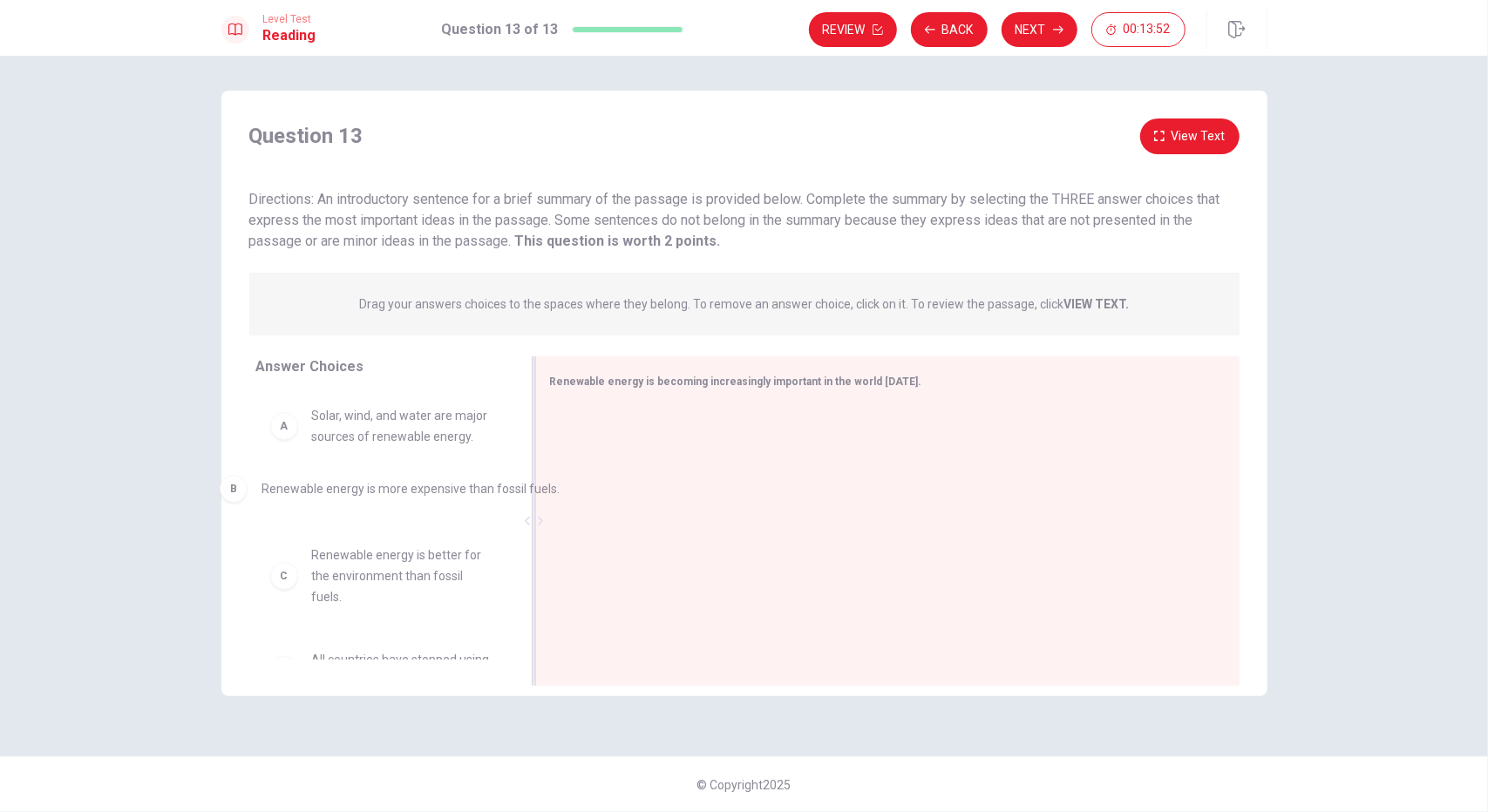 drag, startPoint x: 748, startPoint y: 438, endPoint x: 392, endPoint y: 492, distance: 360.0722 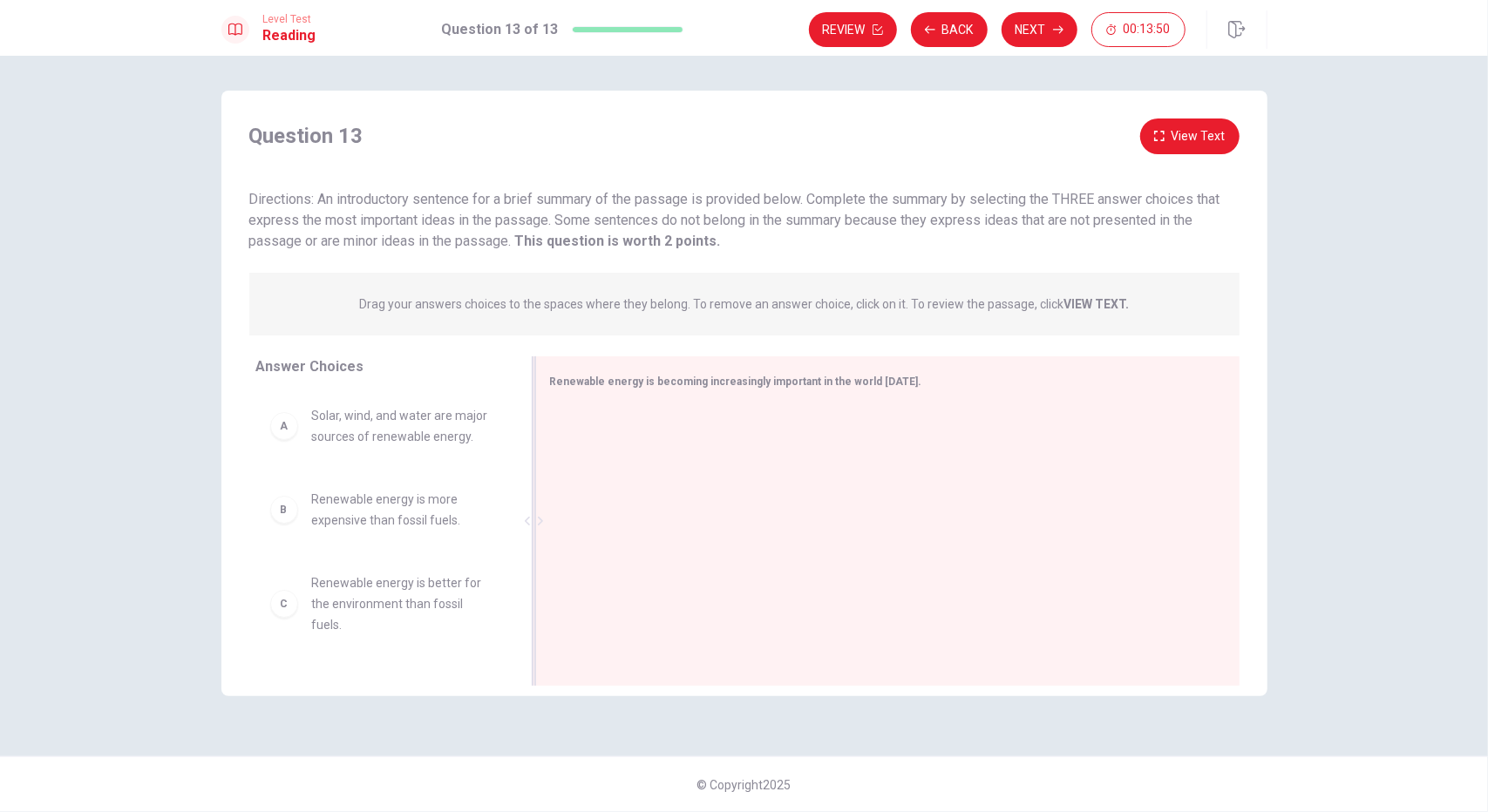 drag, startPoint x: 650, startPoint y: 375, endPoint x: 783, endPoint y: 376, distance: 133.0038 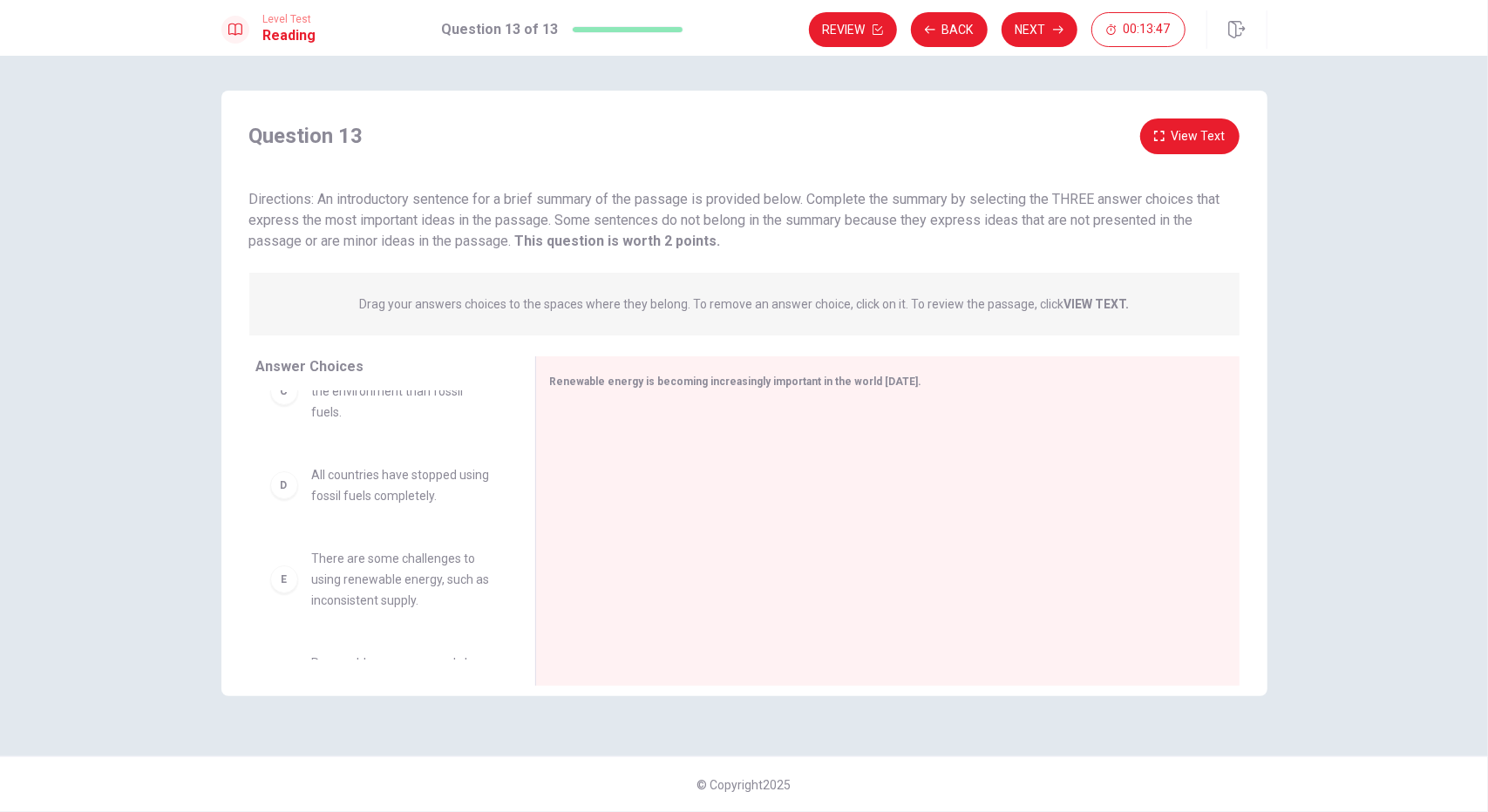 scroll, scrollTop: 261, scrollLeft: 0, axis: vertical 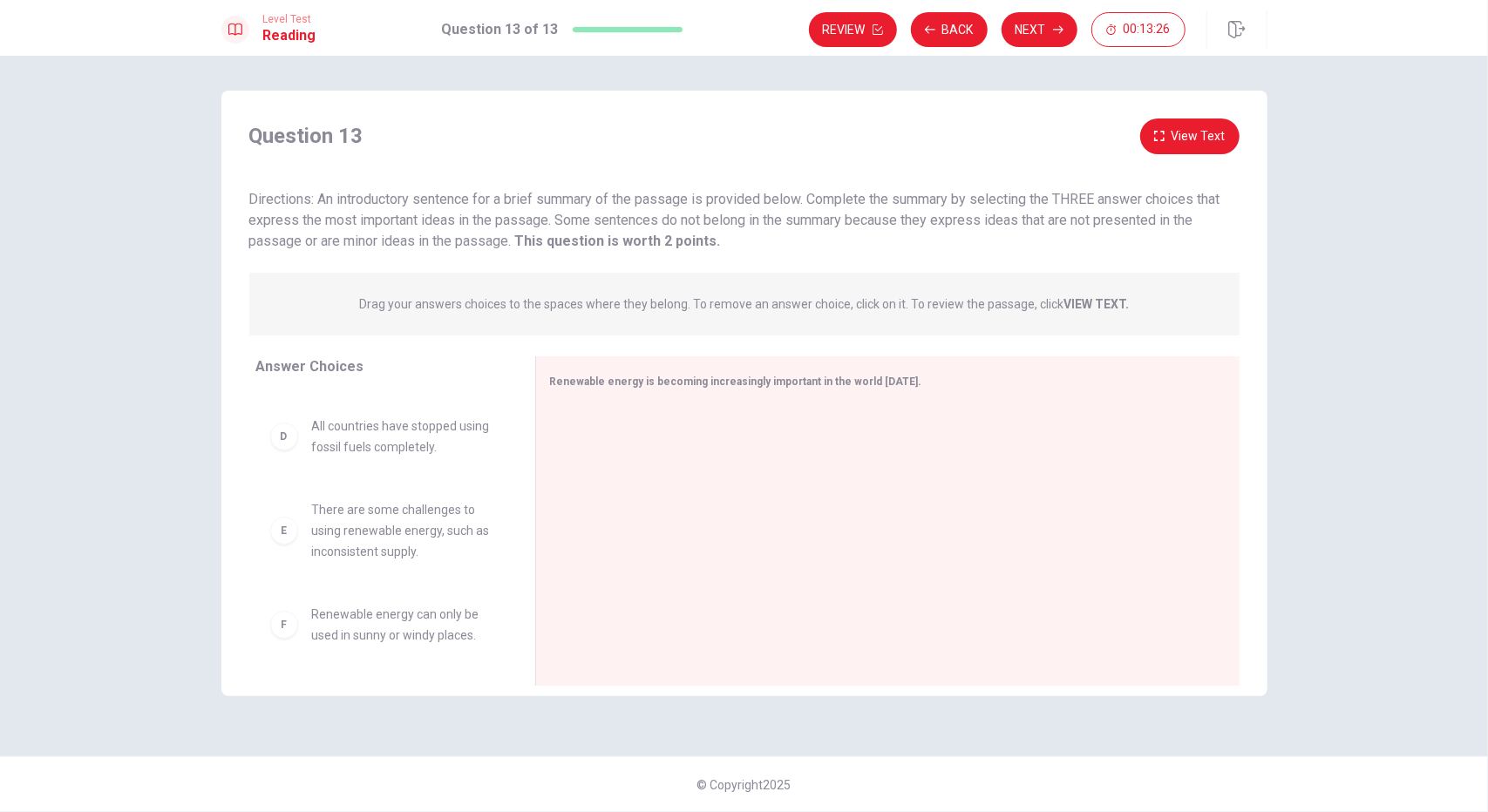 drag, startPoint x: 517, startPoint y: 244, endPoint x: 670, endPoint y: 241, distance: 153.02941 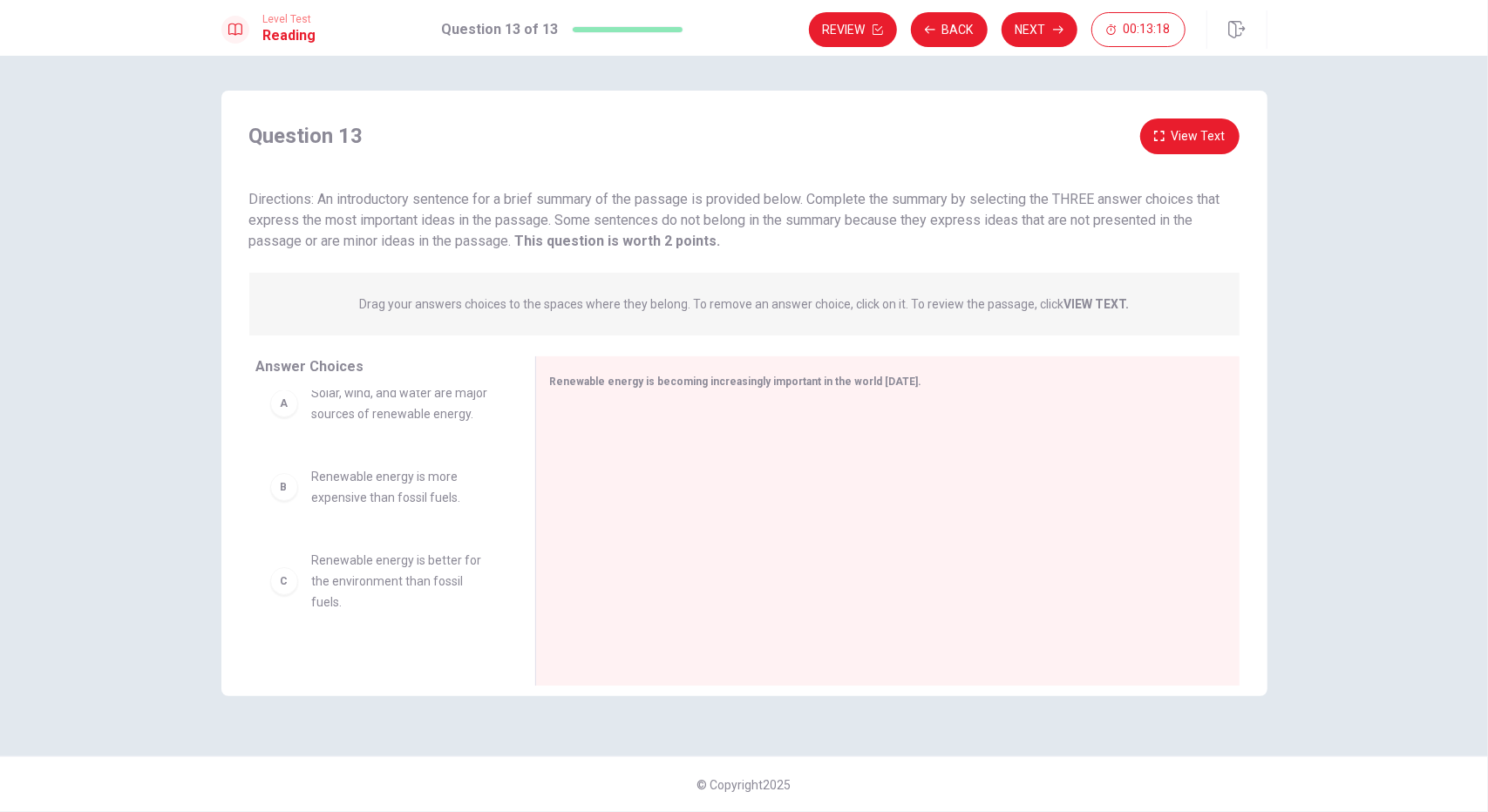 scroll, scrollTop: 0, scrollLeft: 0, axis: both 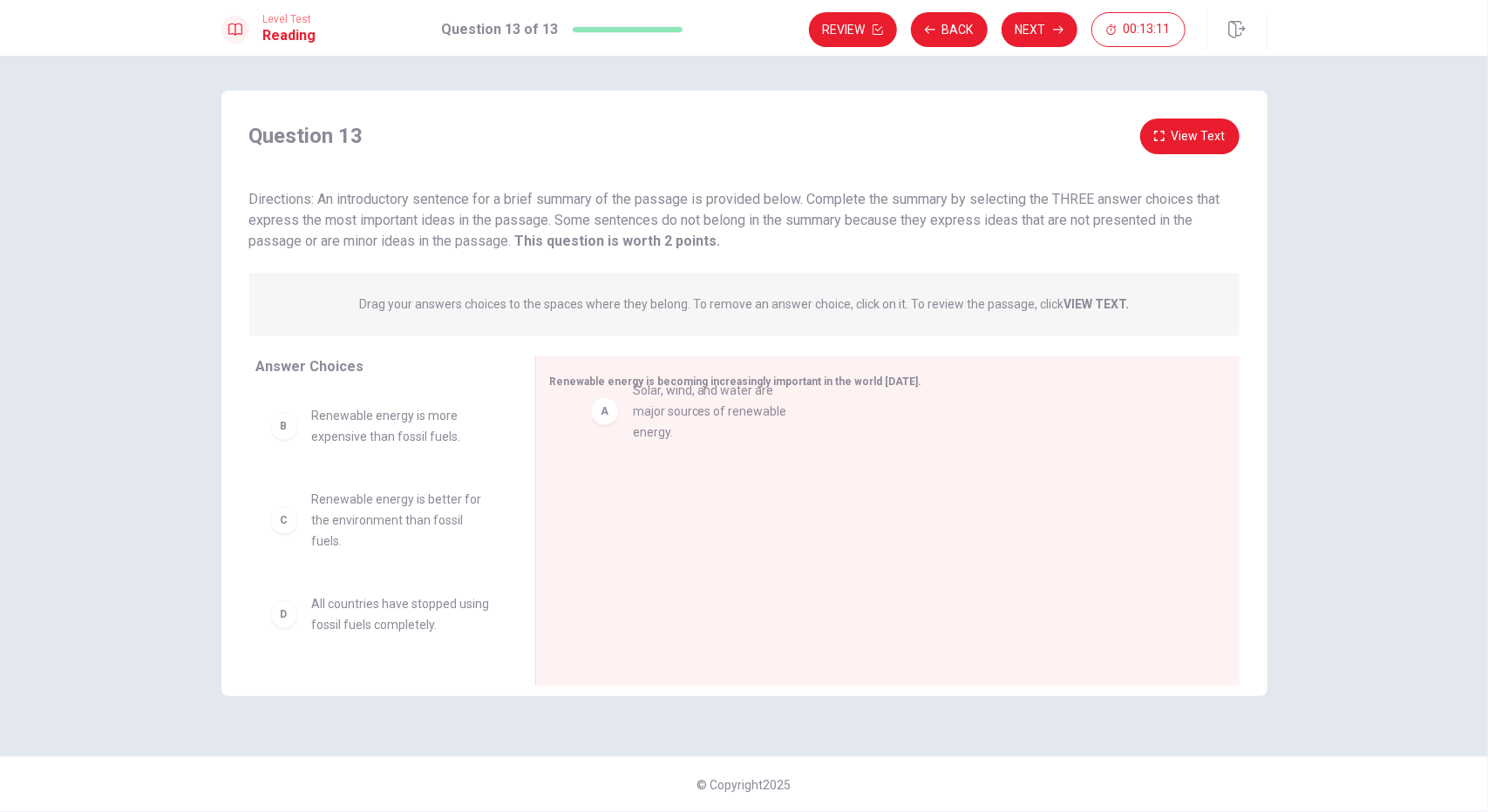 drag, startPoint x: 400, startPoint y: 449, endPoint x: 807, endPoint y: 409, distance: 408.96088 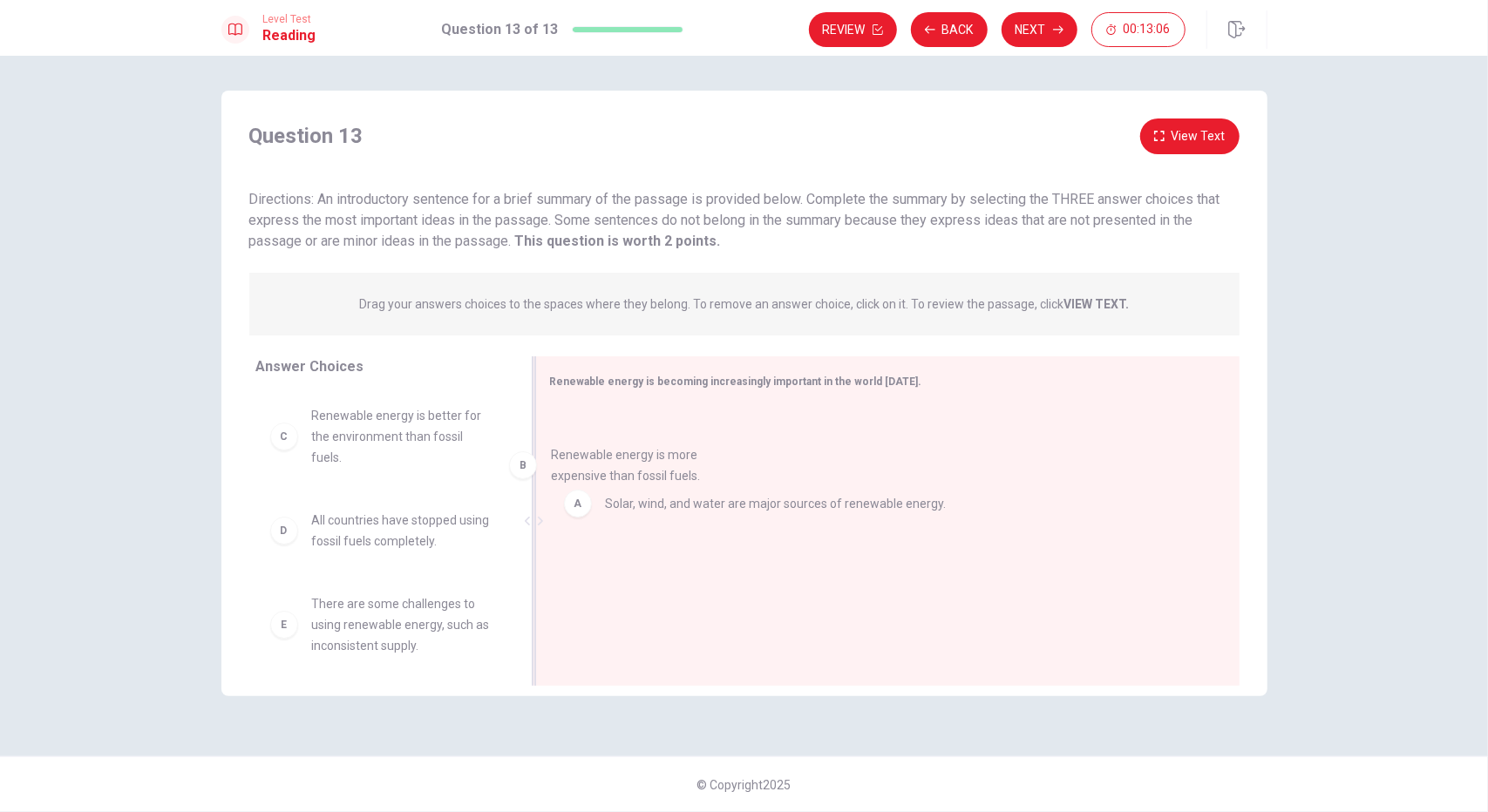 drag, startPoint x: 399, startPoint y: 444, endPoint x: 637, endPoint y: 490, distance: 242.40462 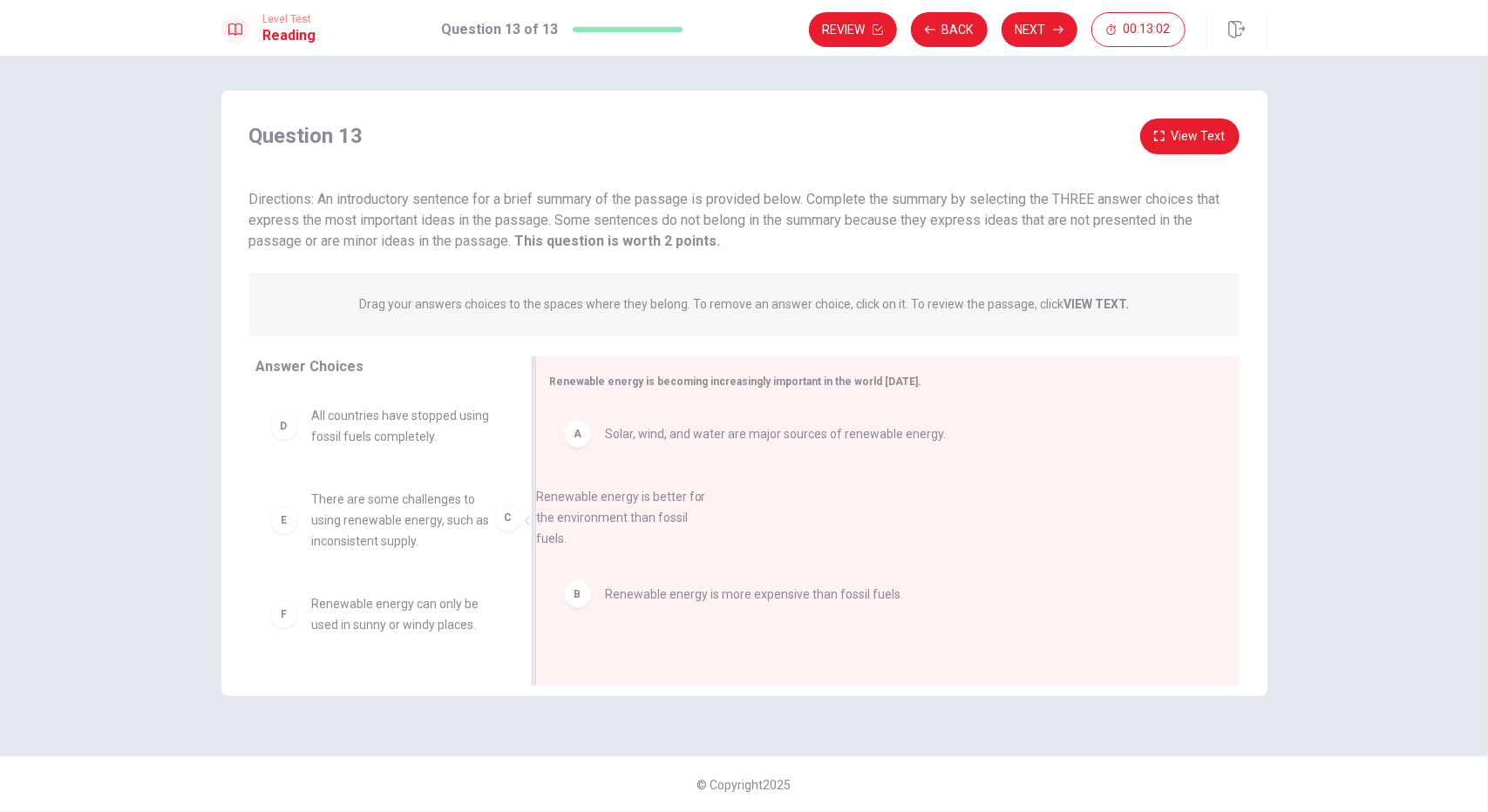 drag, startPoint x: 417, startPoint y: 455, endPoint x: 734, endPoint y: 534, distance: 326.6956 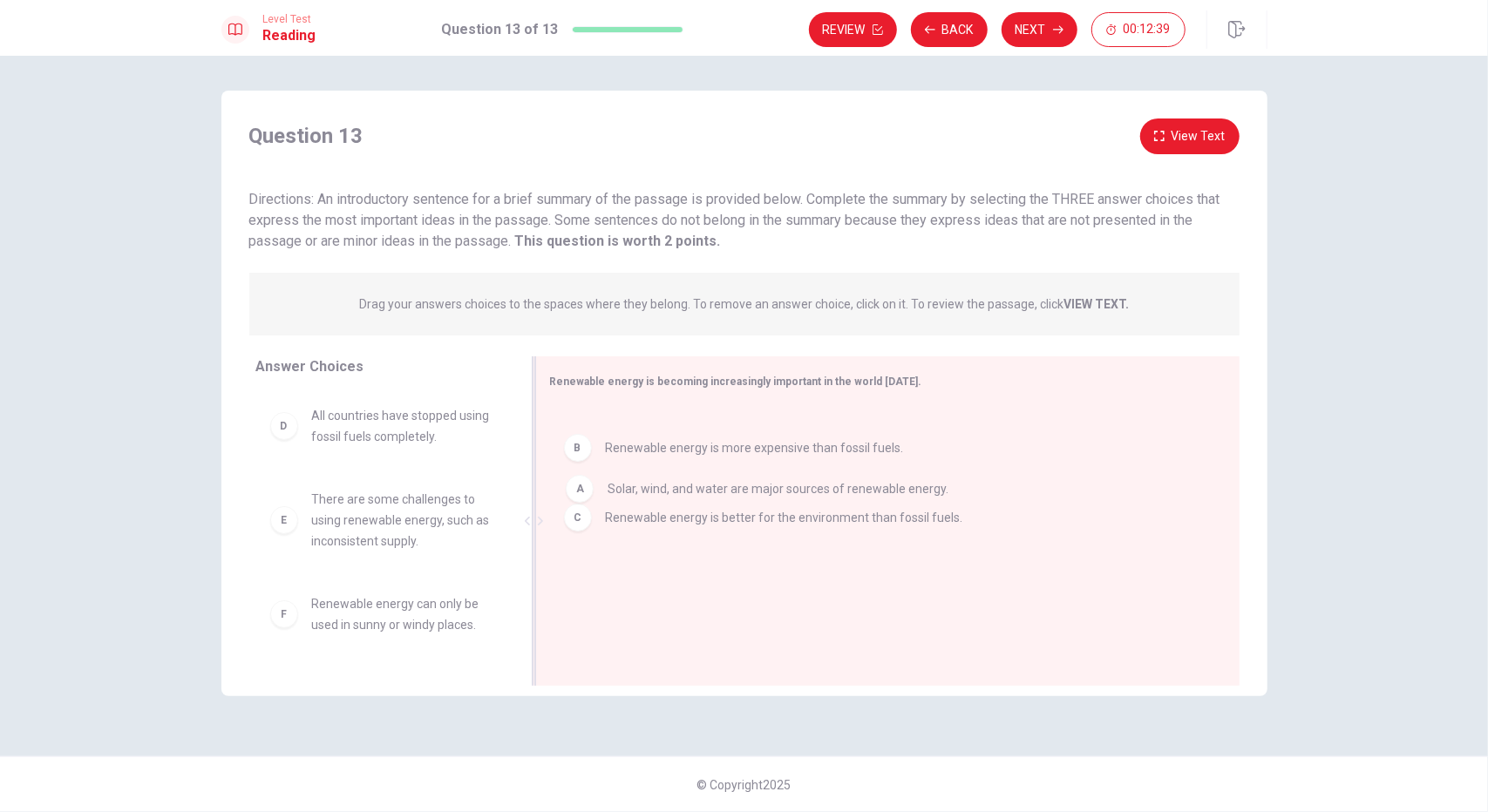 drag, startPoint x: 650, startPoint y: 437, endPoint x: 656, endPoint y: 518, distance: 81.22192 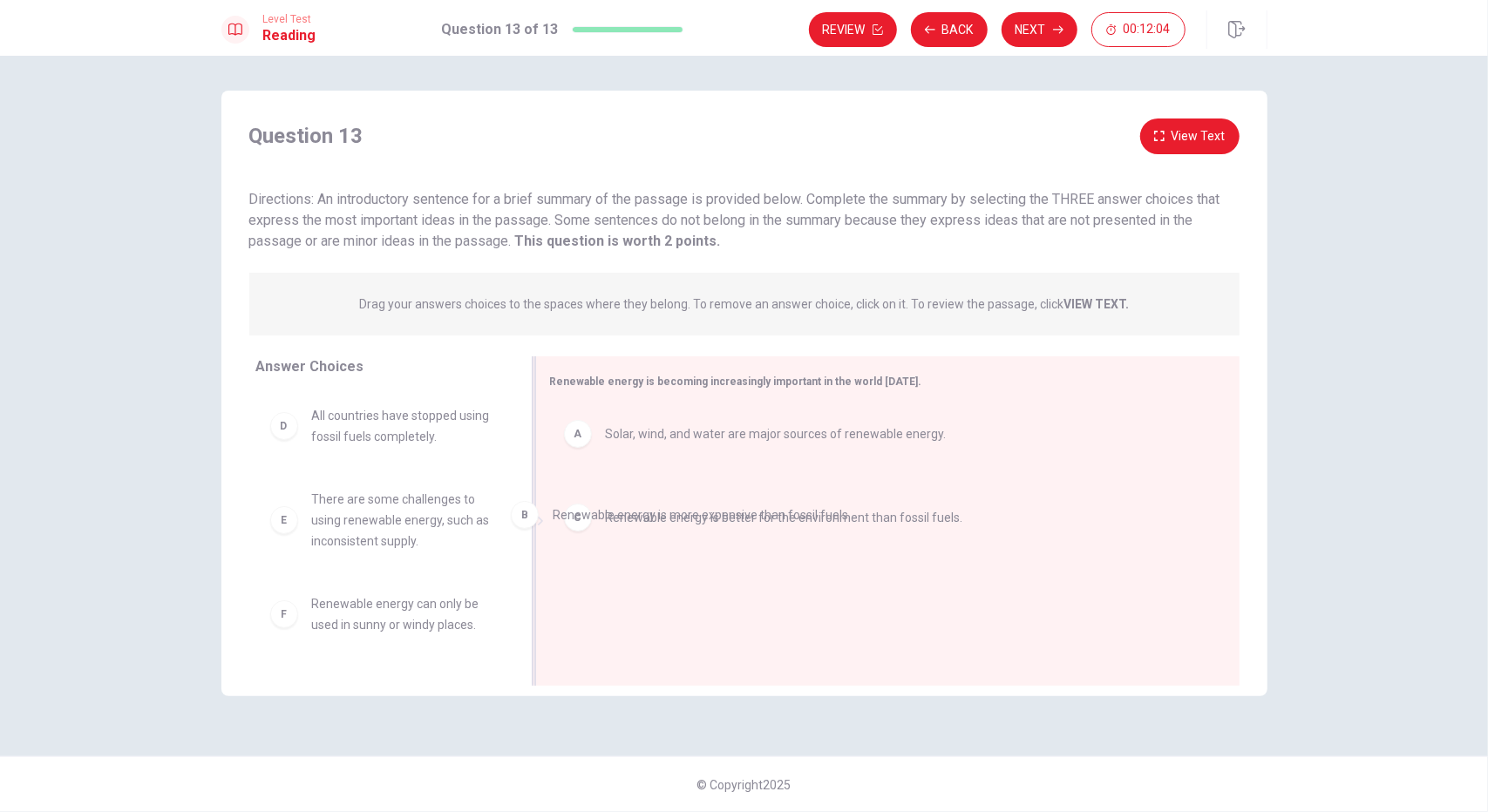 drag, startPoint x: 654, startPoint y: 511, endPoint x: 568, endPoint y: 513, distance: 86.02325 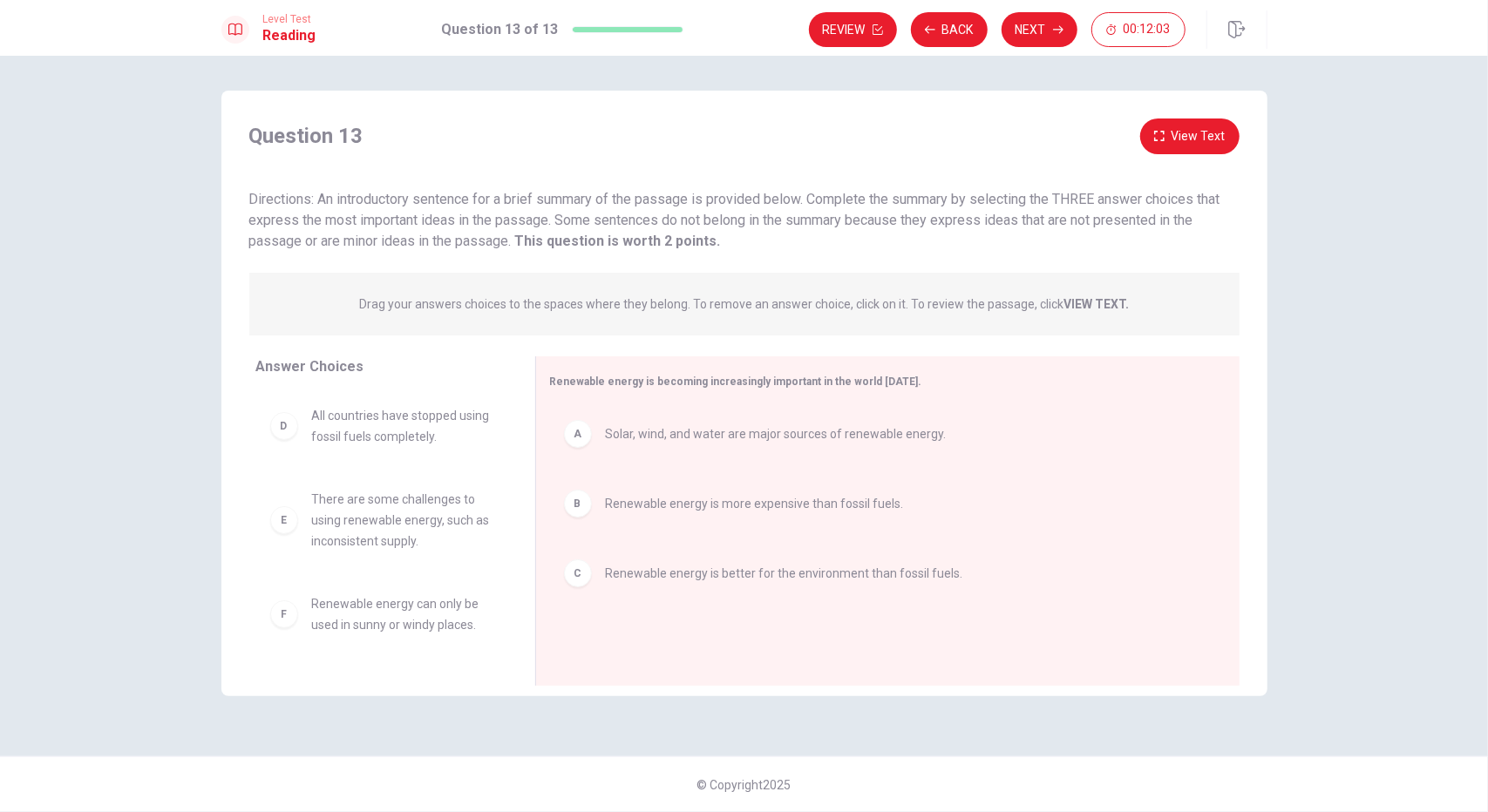 click on "There are some challenges to using renewable energy, such as inconsistent supply." at bounding box center (403, 520) 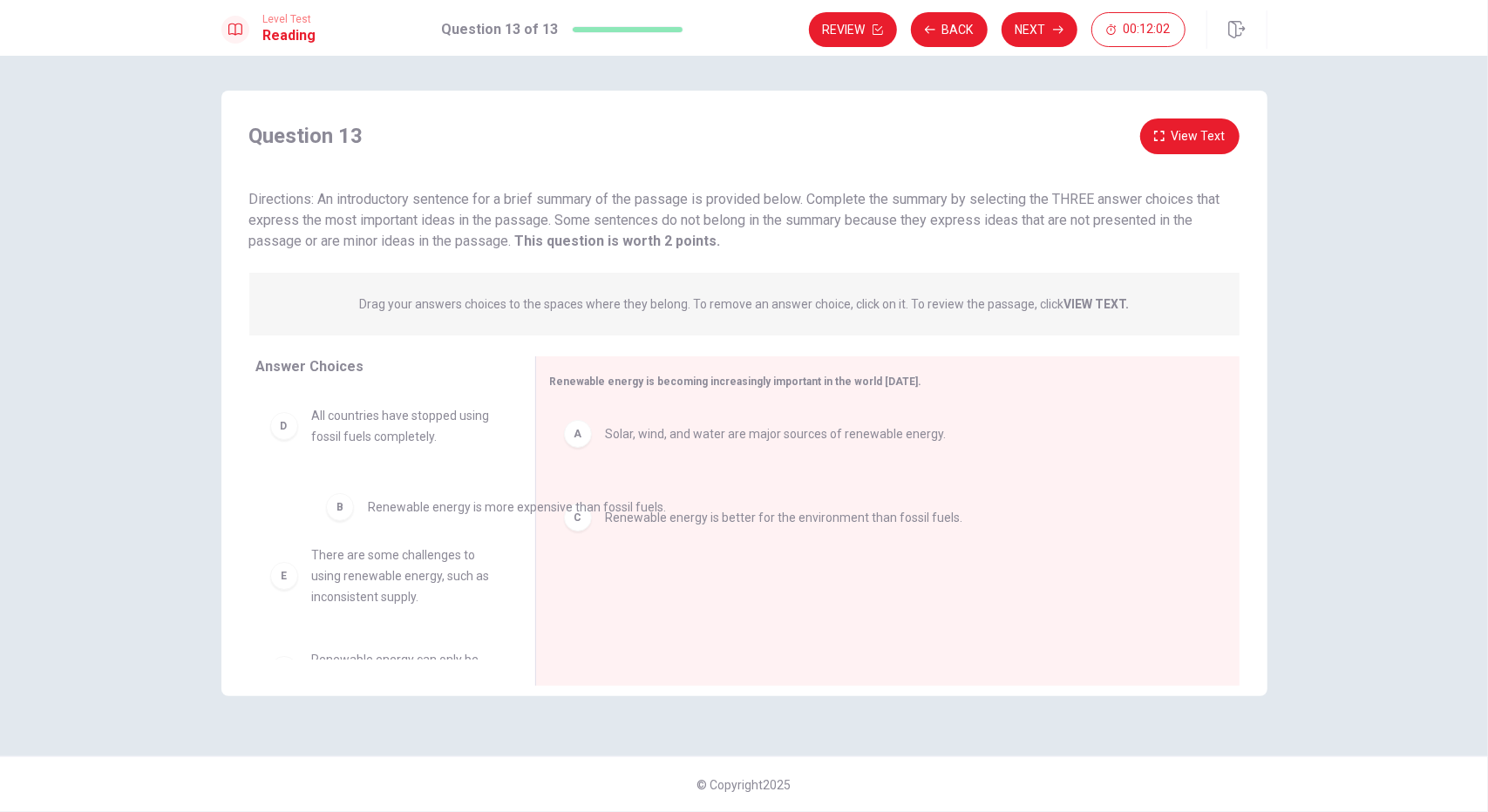 drag, startPoint x: 708, startPoint y: 511, endPoint x: 328, endPoint y: 477, distance: 381.51802 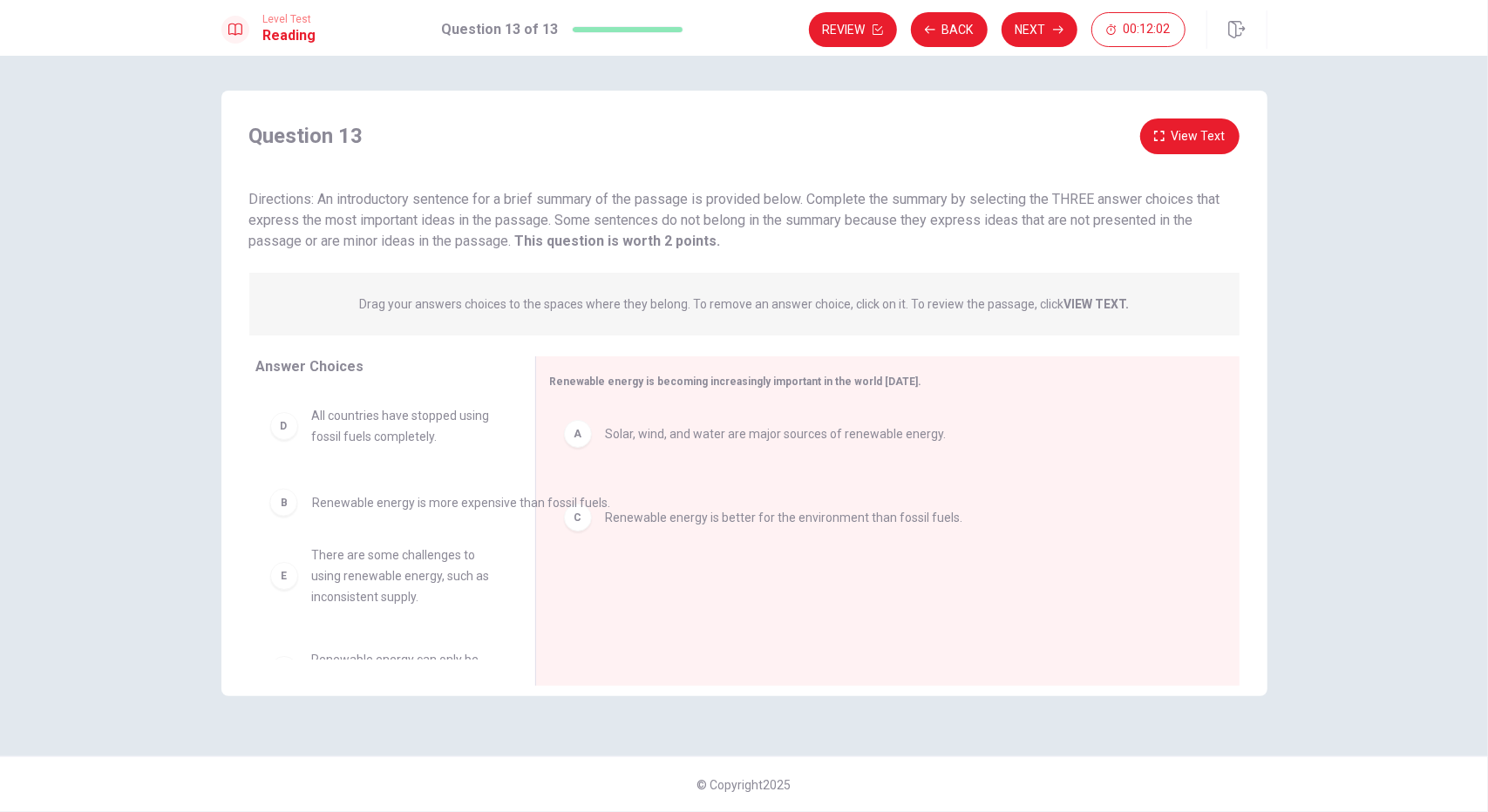 click on "D All countries have stopped using fossil fuels completely. E There are some challenges to using renewable energy, such as inconsistent supply. F Renewable energy can only be used in sunny or windy places." at bounding box center [382, 525] 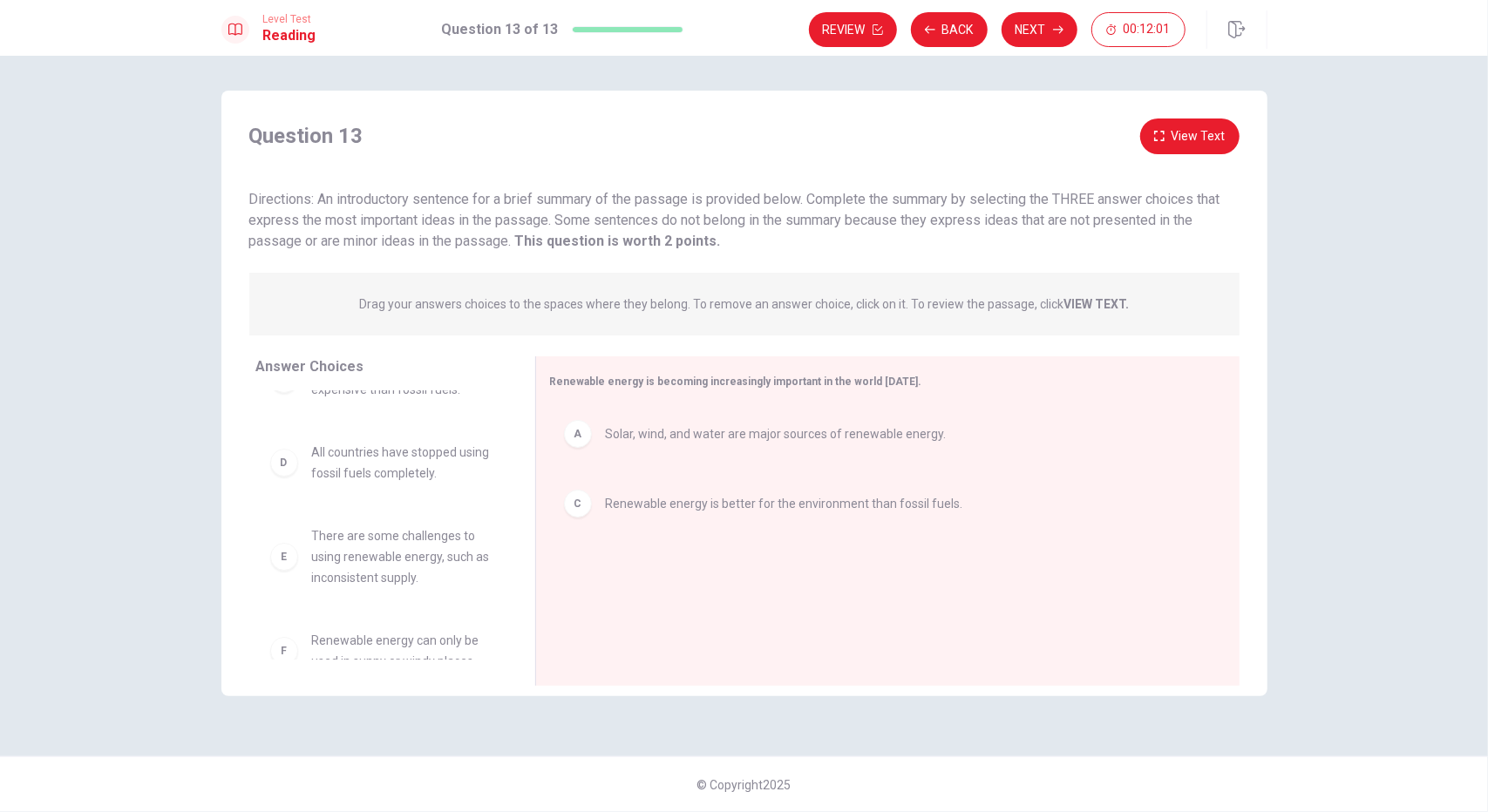 scroll, scrollTop: 73, scrollLeft: 0, axis: vertical 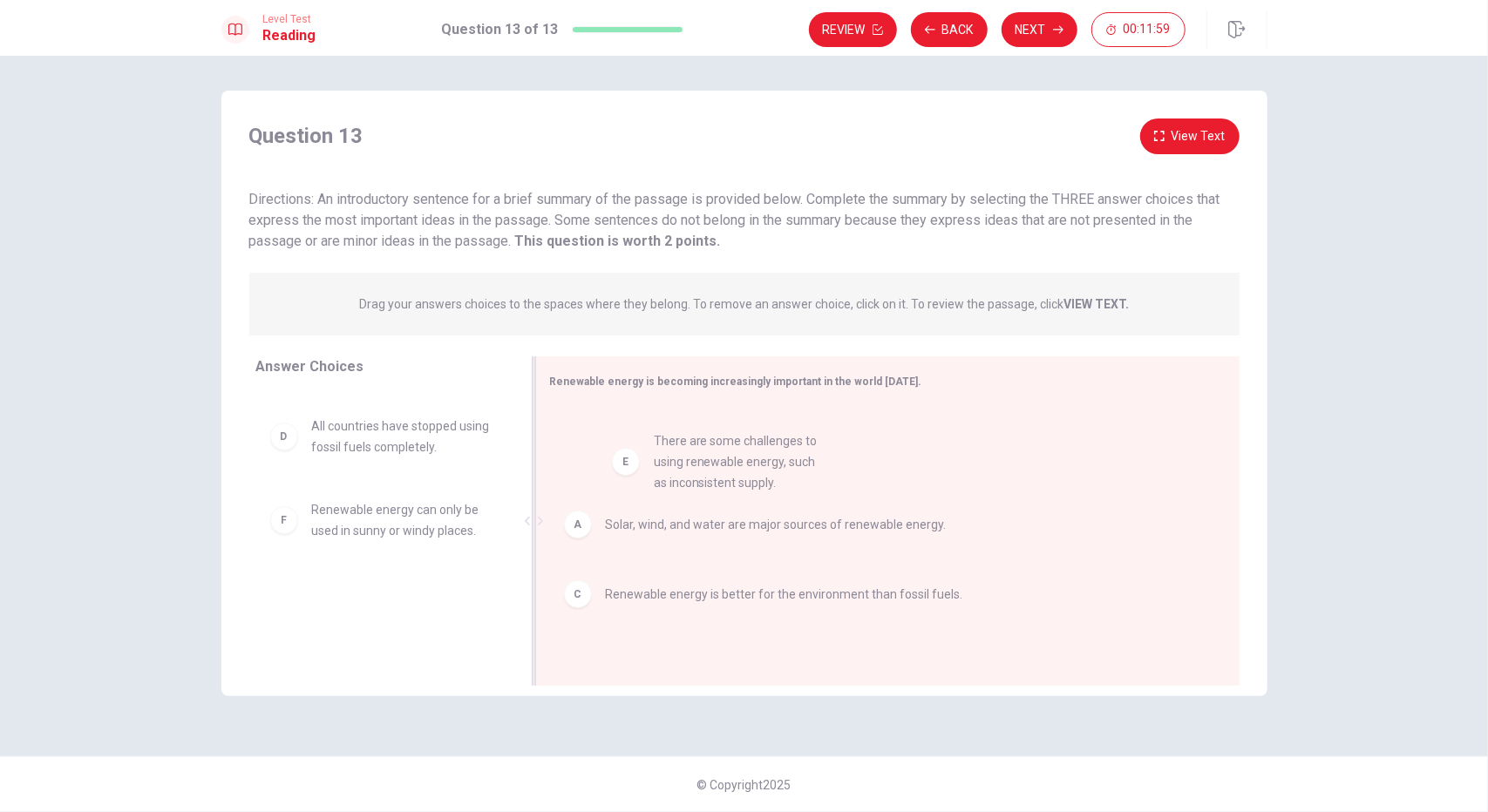 drag, startPoint x: 408, startPoint y: 548, endPoint x: 763, endPoint y: 479, distance: 361.6435 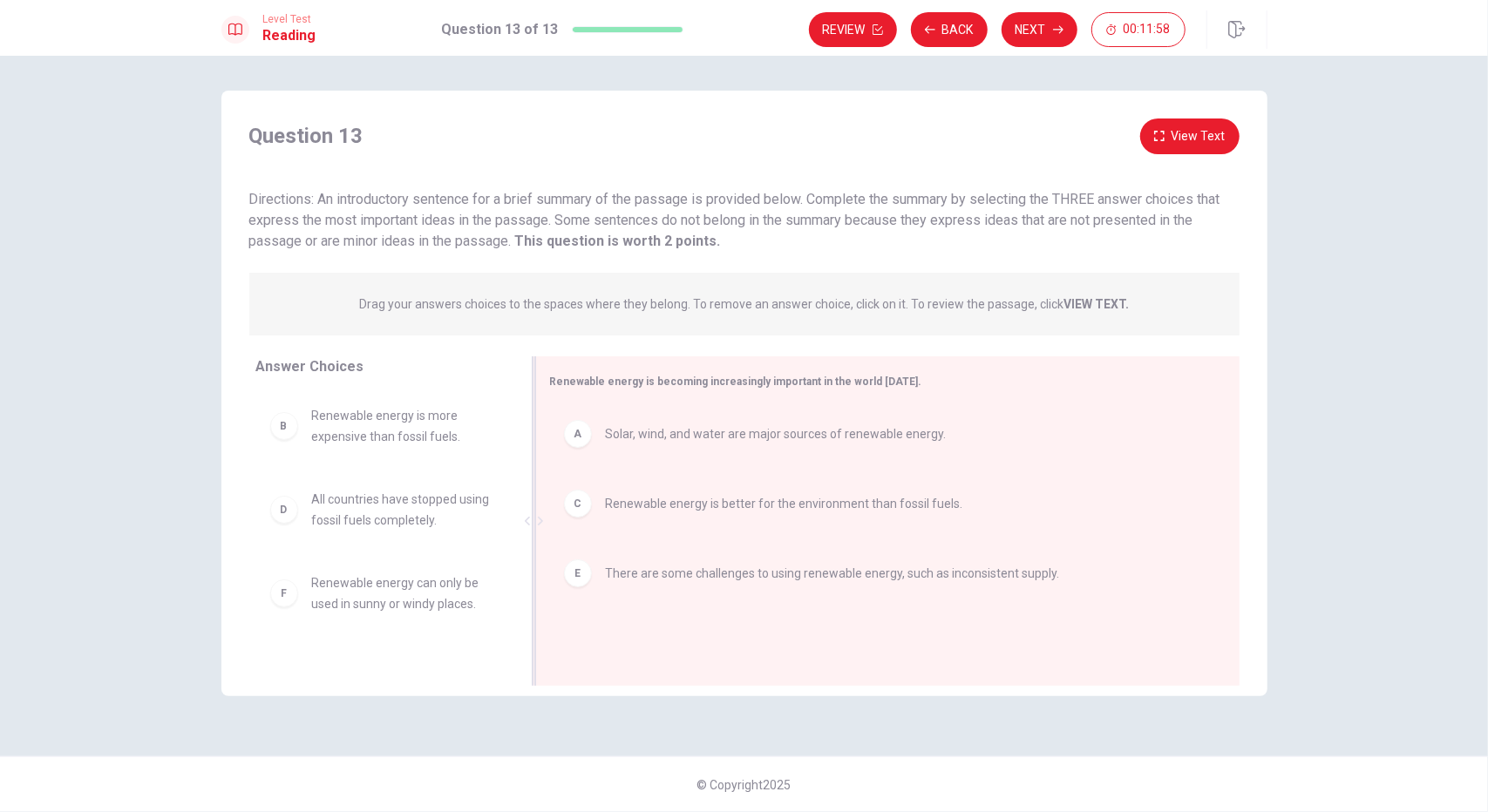 scroll, scrollTop: 0, scrollLeft: 0, axis: both 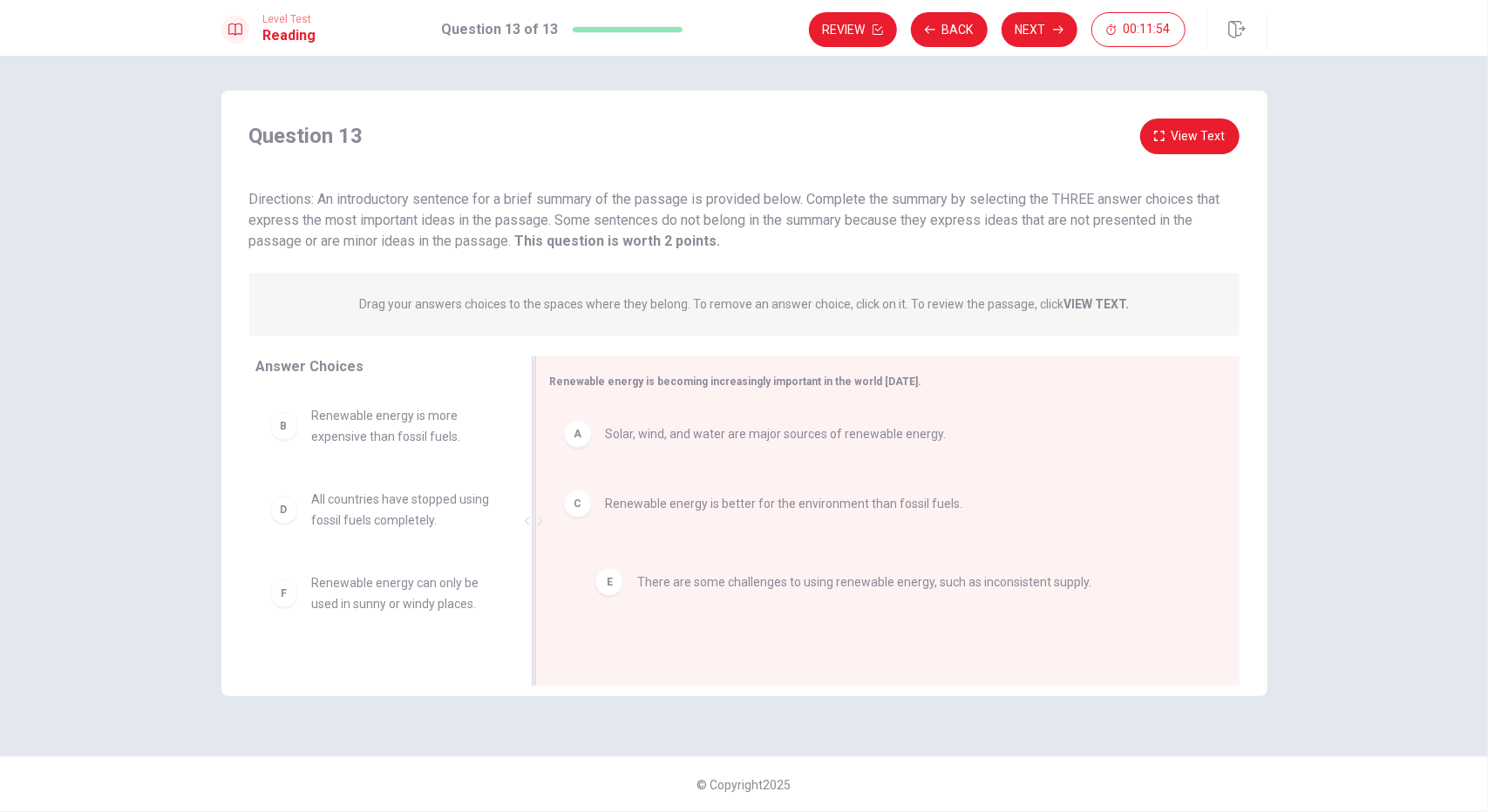 drag, startPoint x: 622, startPoint y: 582, endPoint x: 660, endPoint y: 589, distance: 38.639358 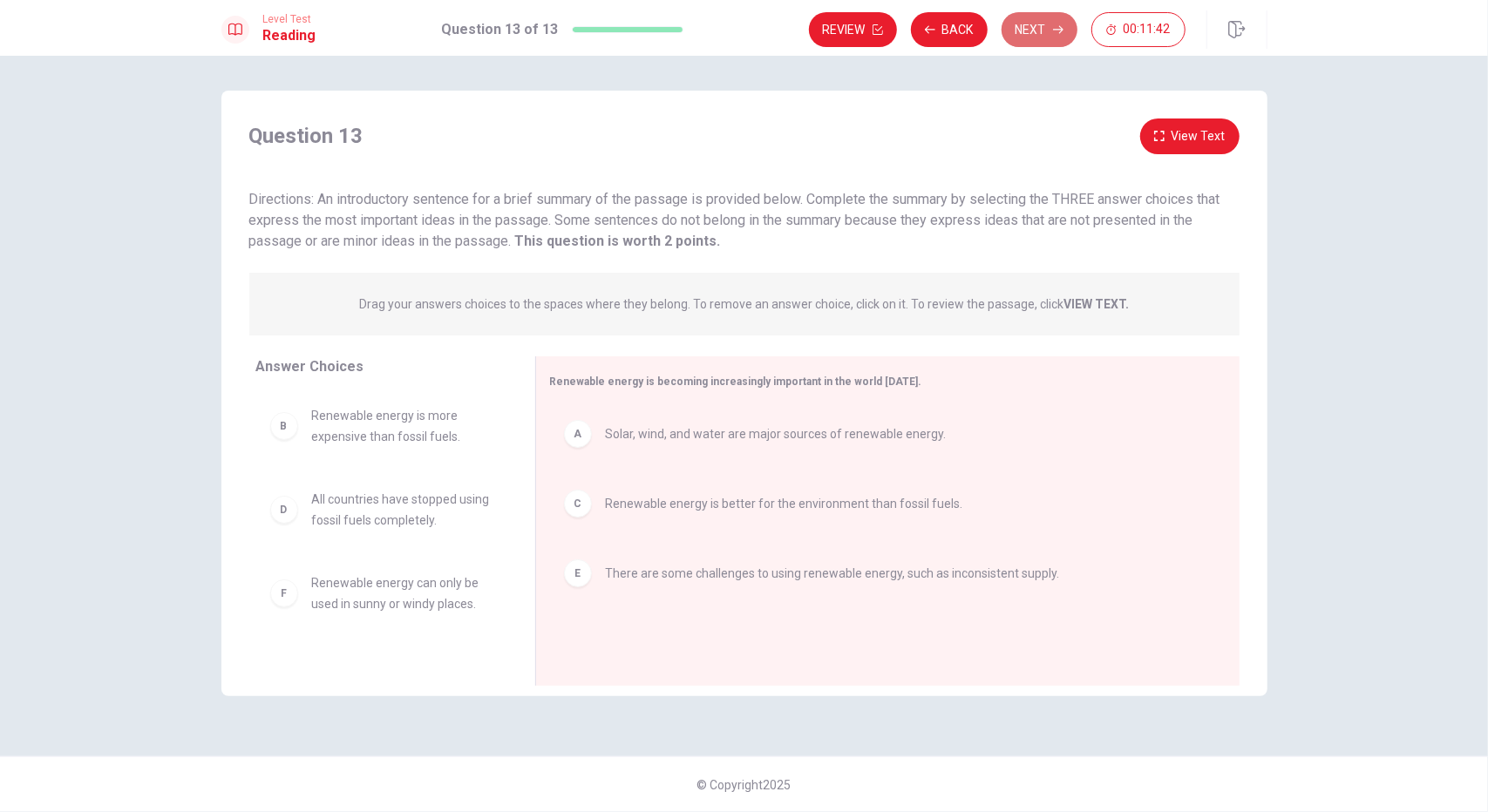 click on "Next" at bounding box center (1039, 30) 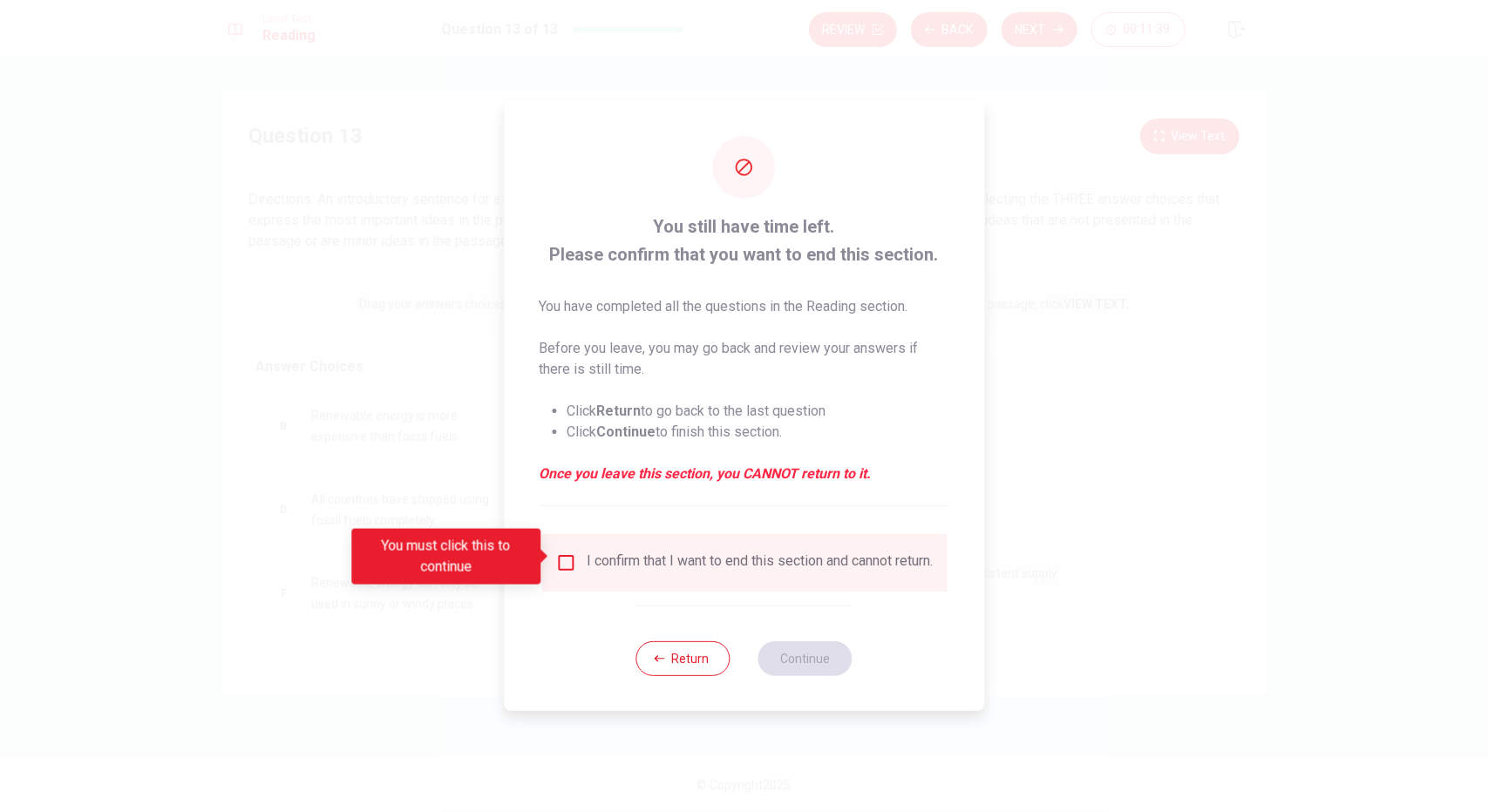 drag, startPoint x: 644, startPoint y: 226, endPoint x: 669, endPoint y: 290, distance: 68.70953 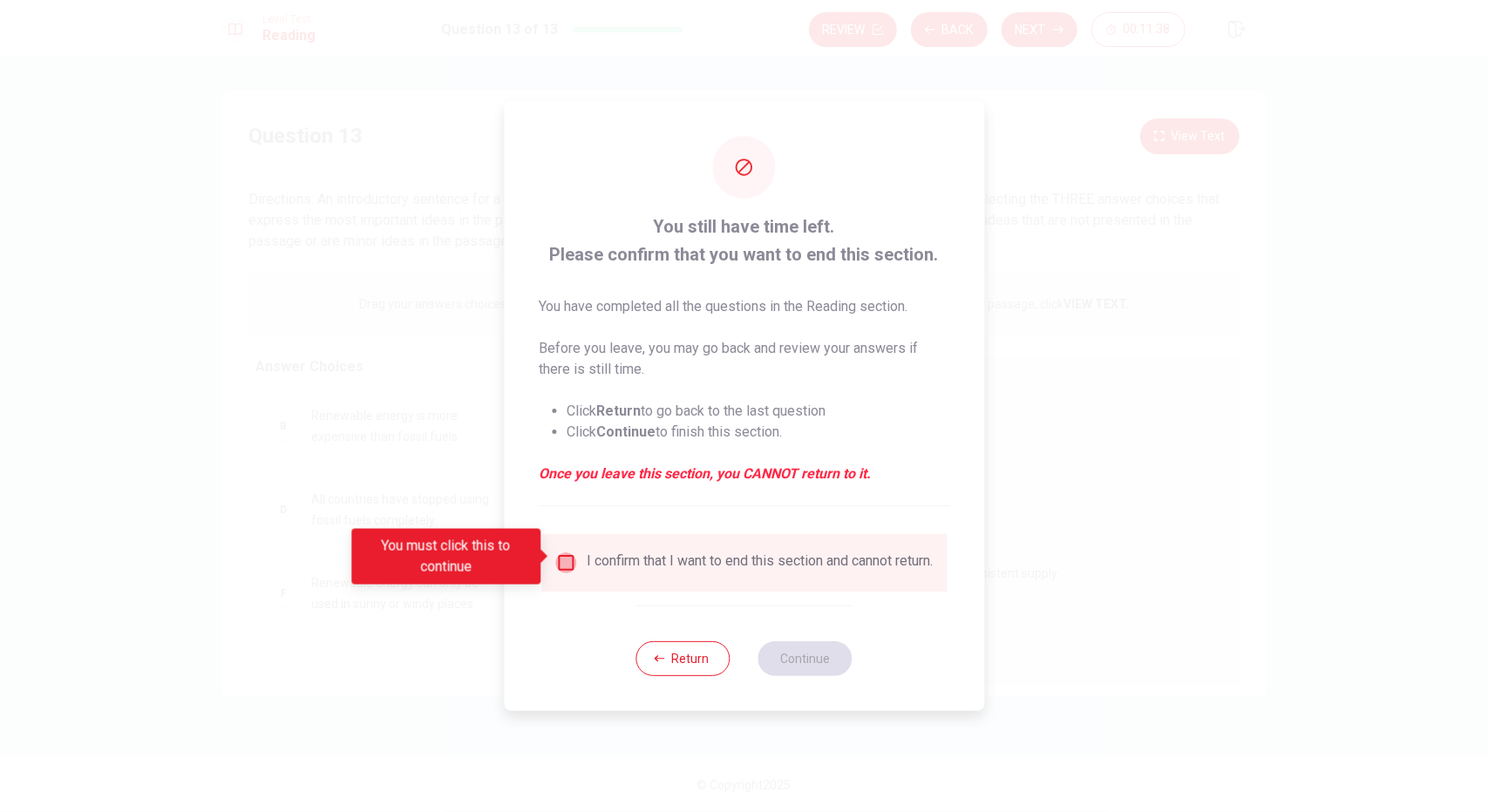click at bounding box center [566, 563] 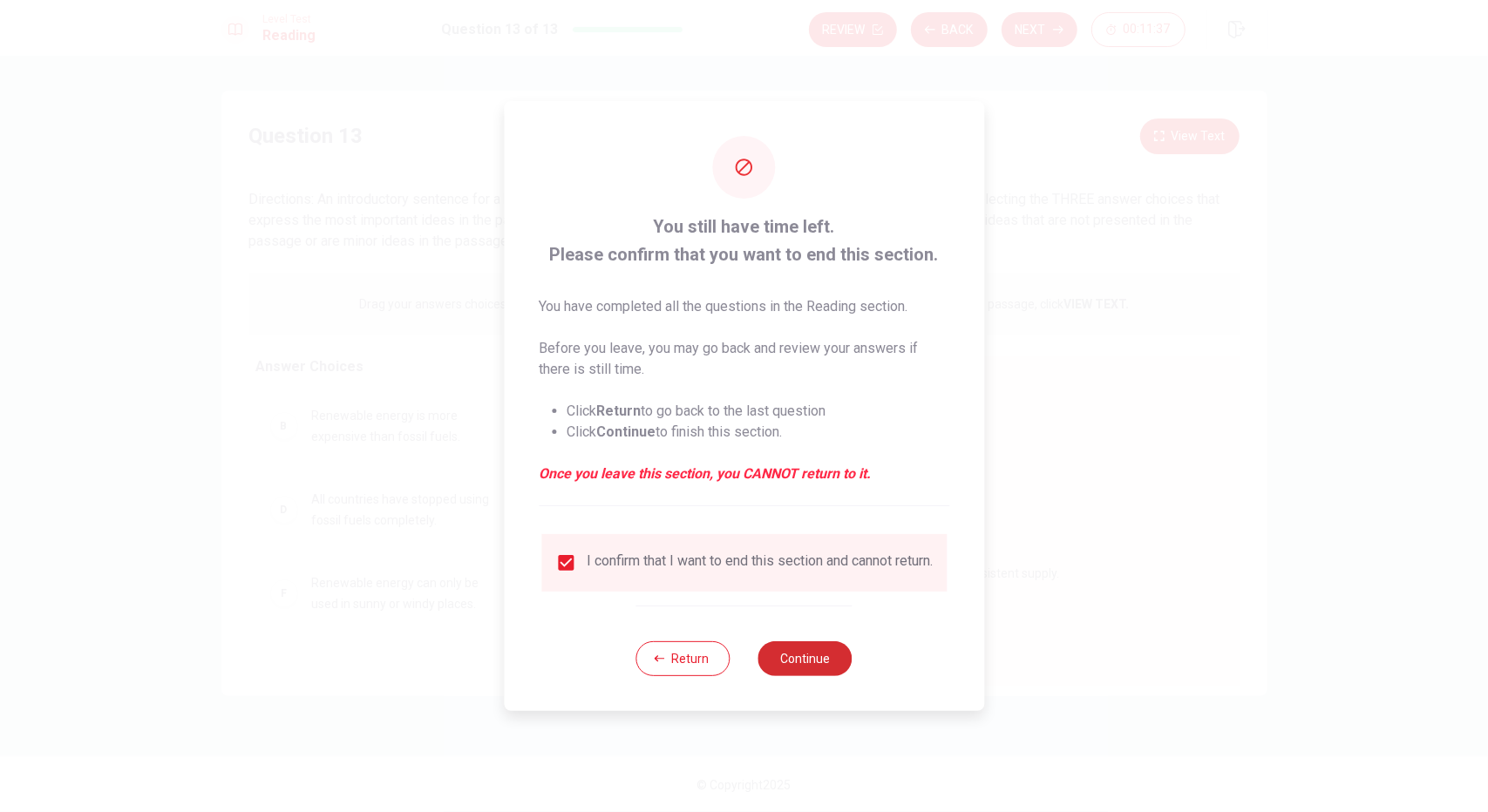 click on "Continue" at bounding box center [805, 659] 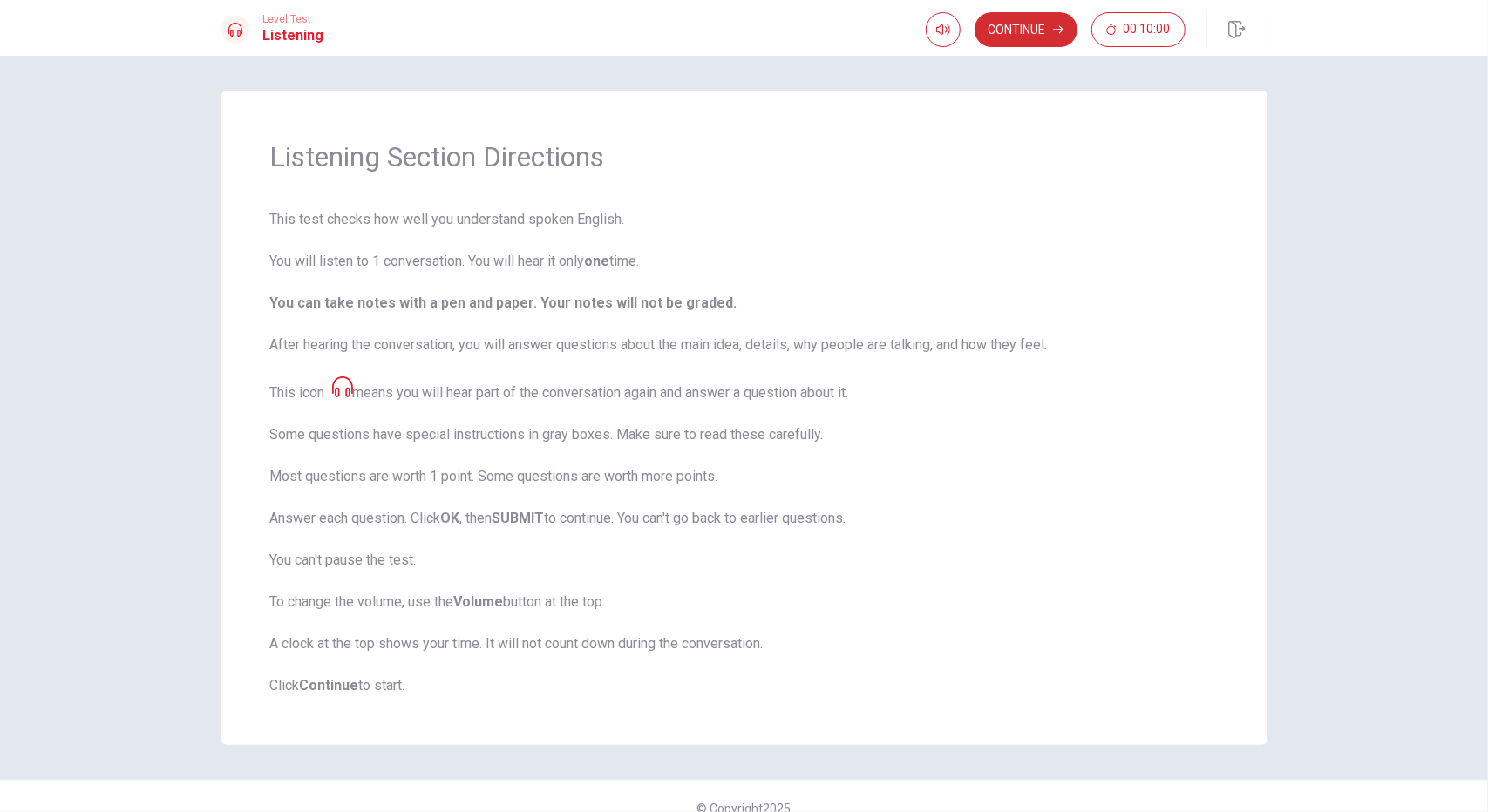 click on "Continue" at bounding box center [1026, 30] 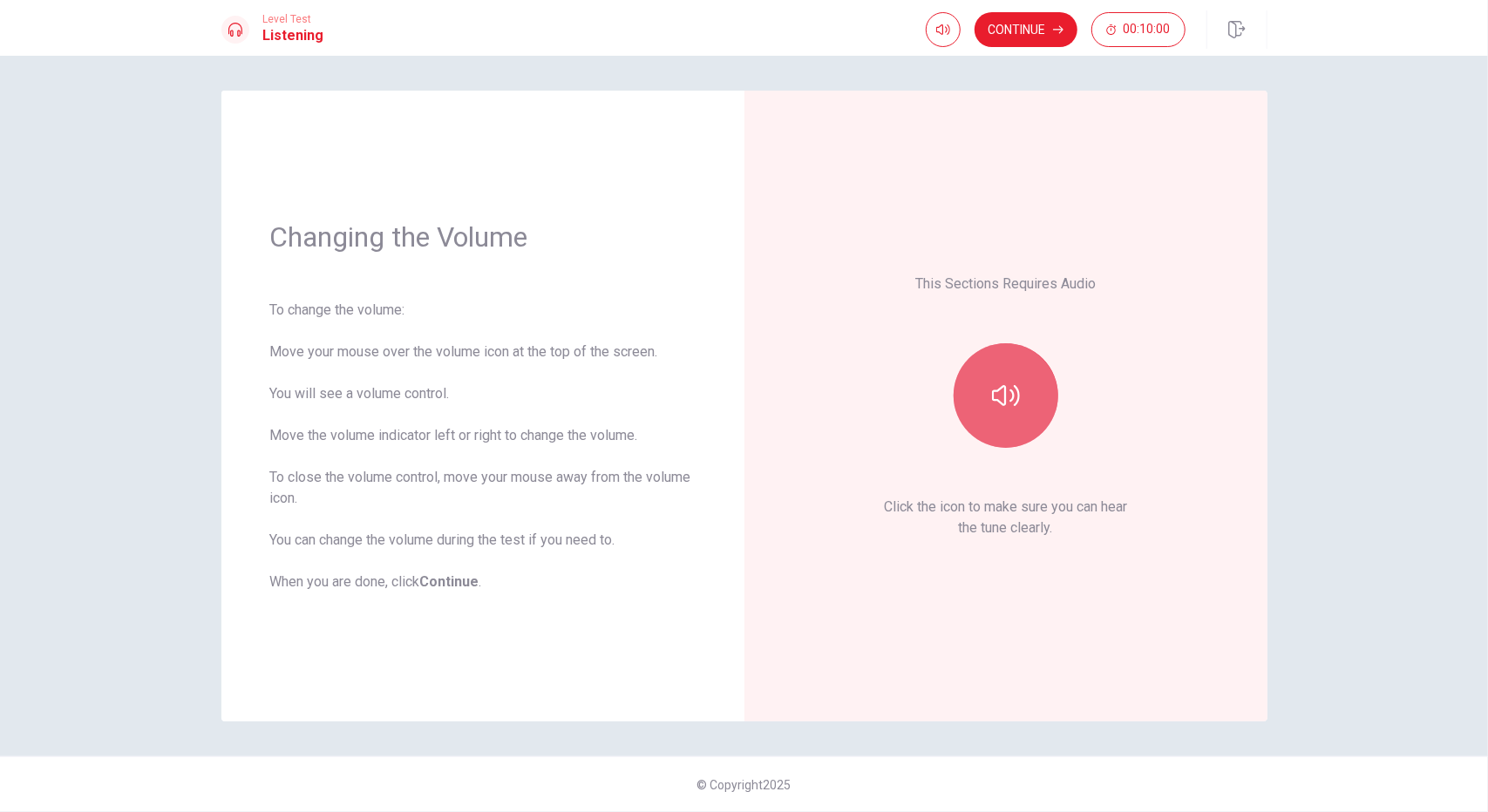 click 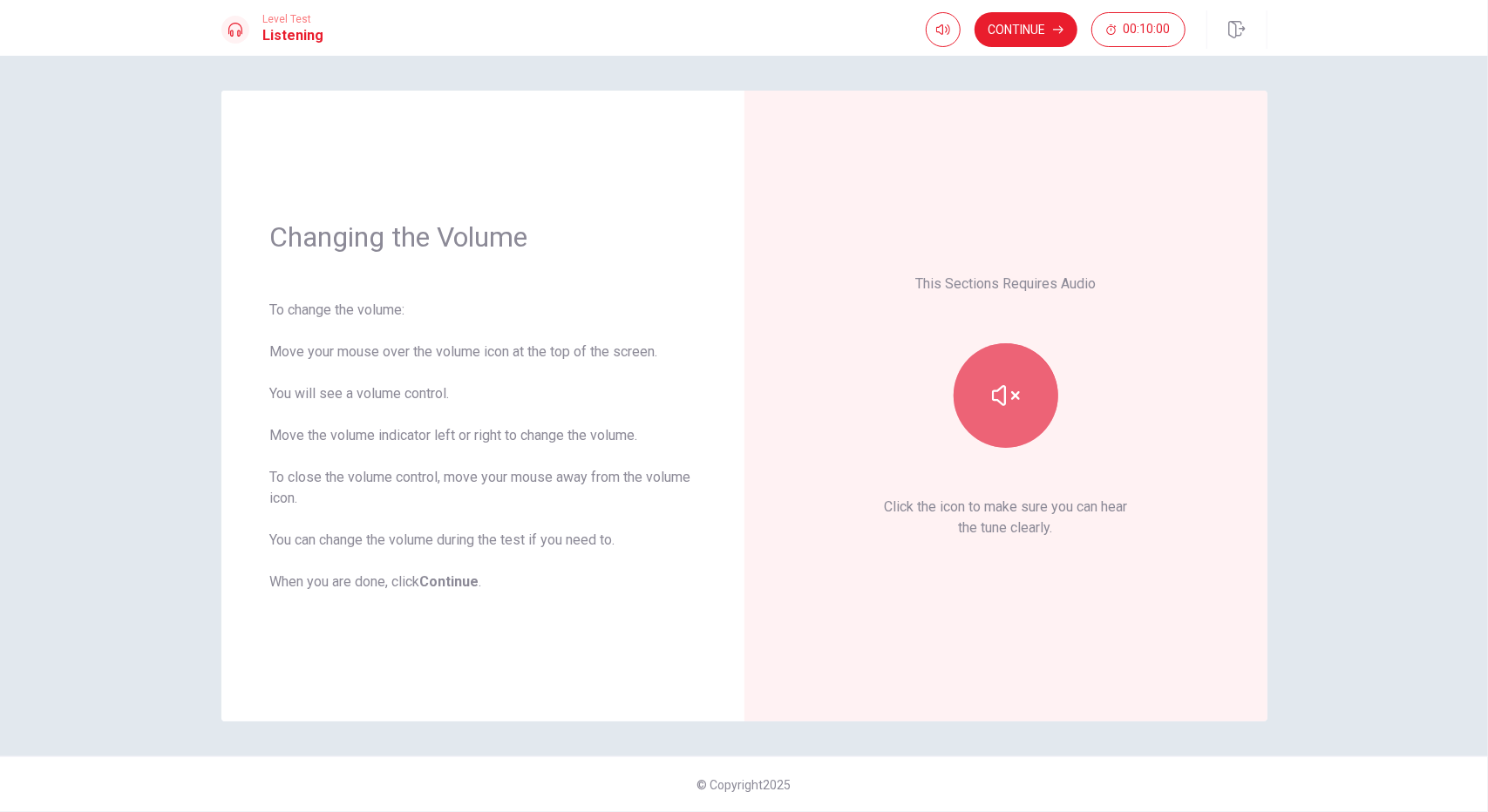 click at bounding box center [1006, 396] 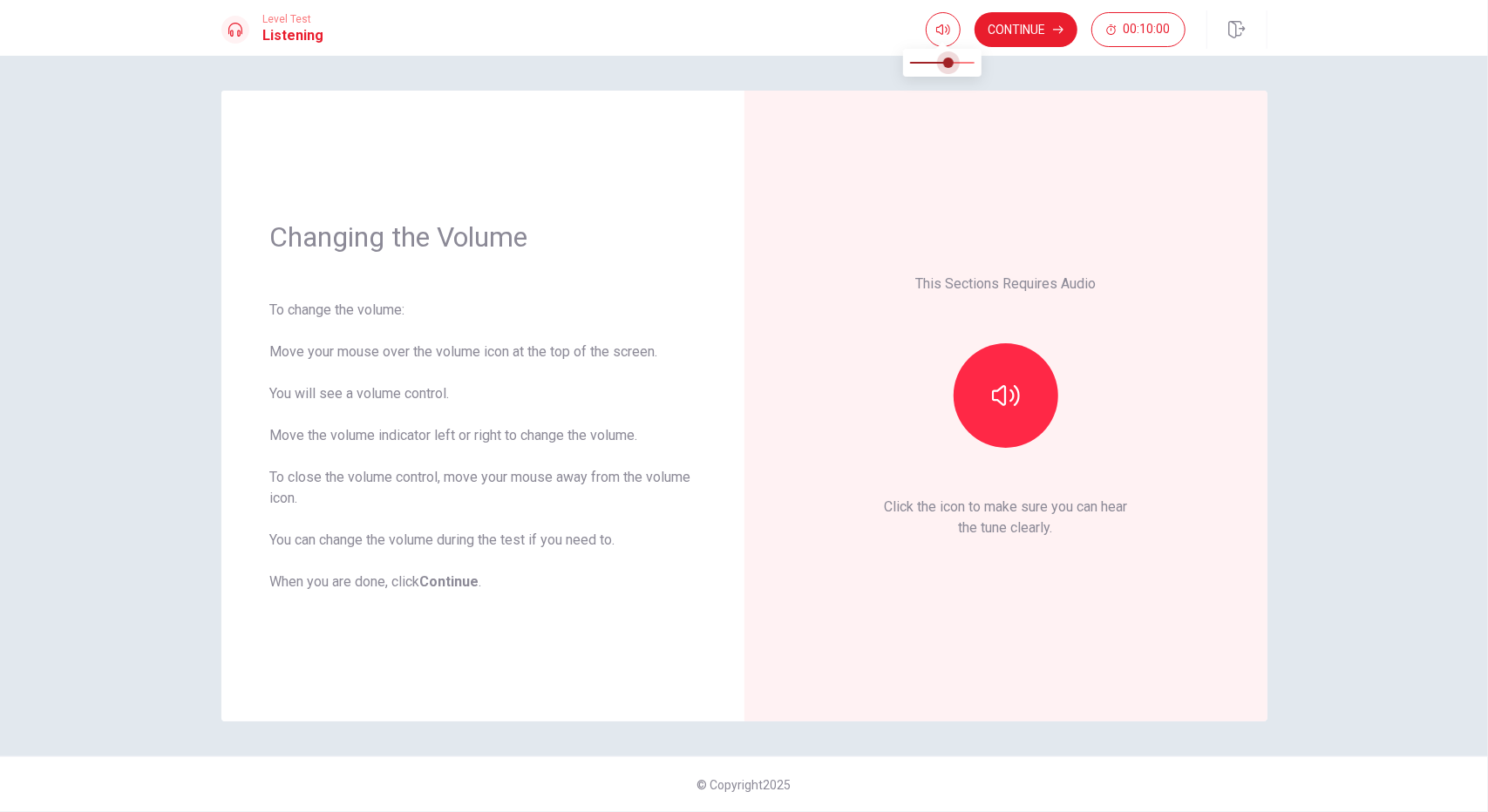 click at bounding box center (942, 63) 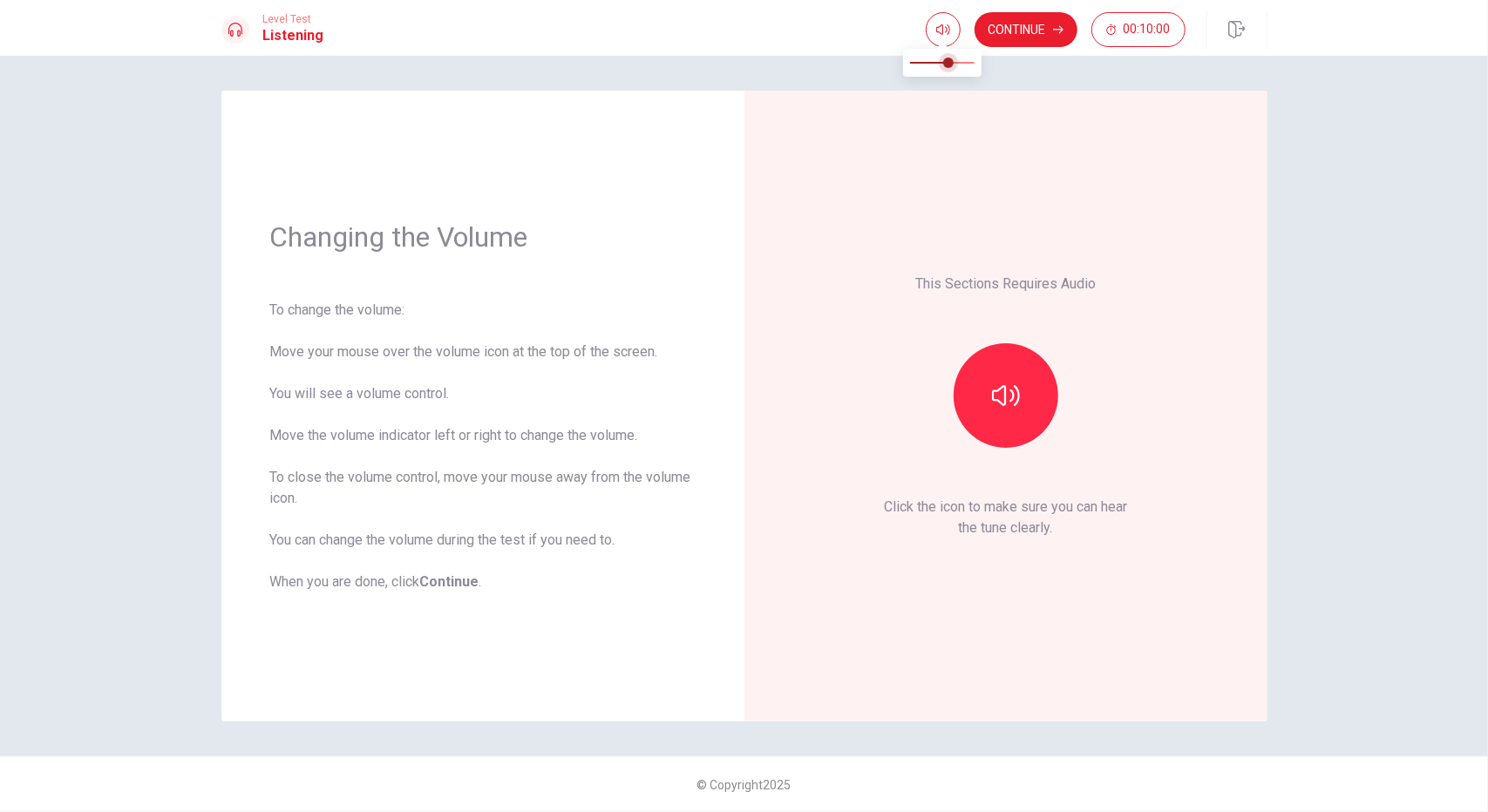 click at bounding box center (948, 63) 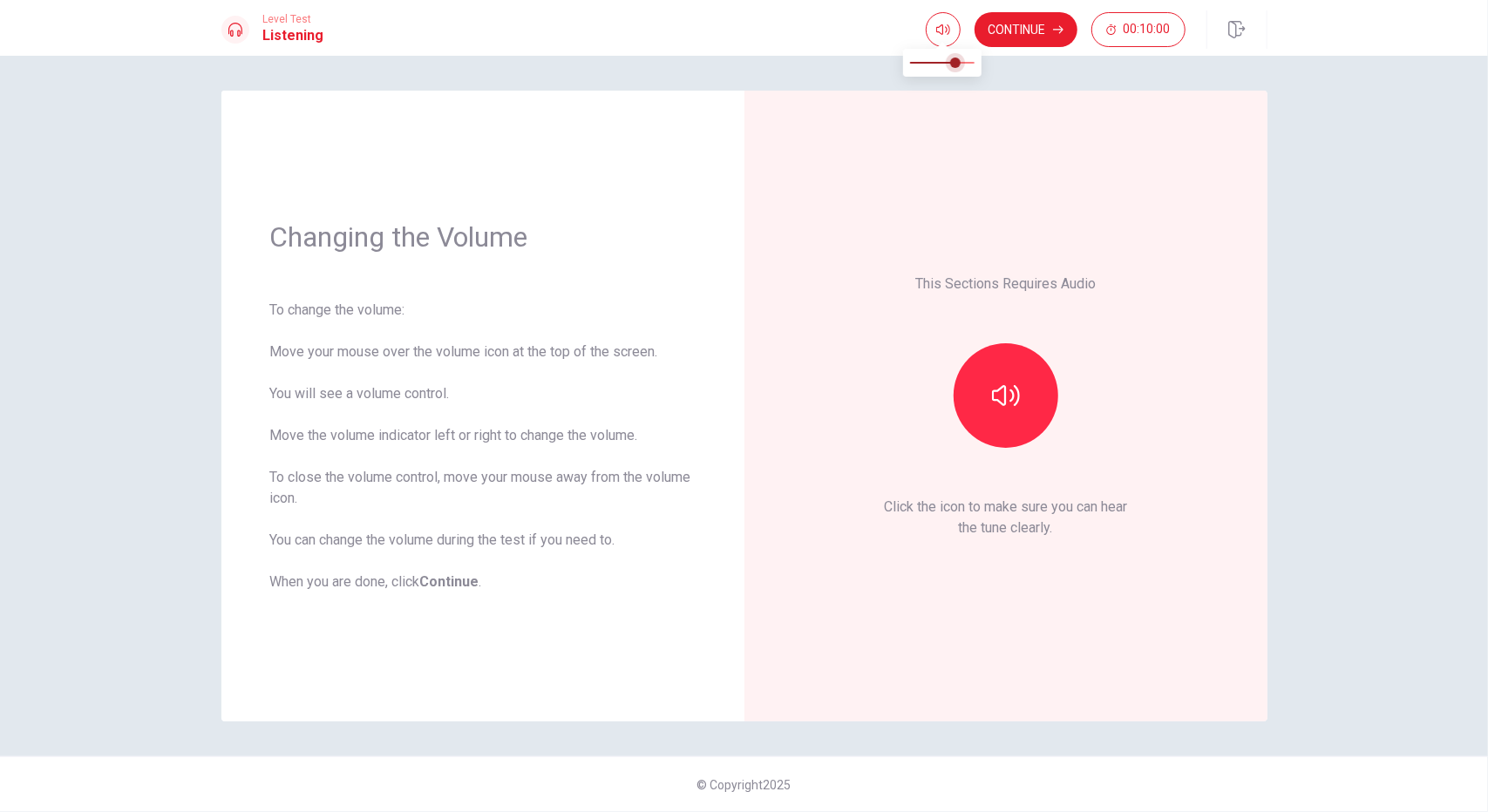 type on "0.8" 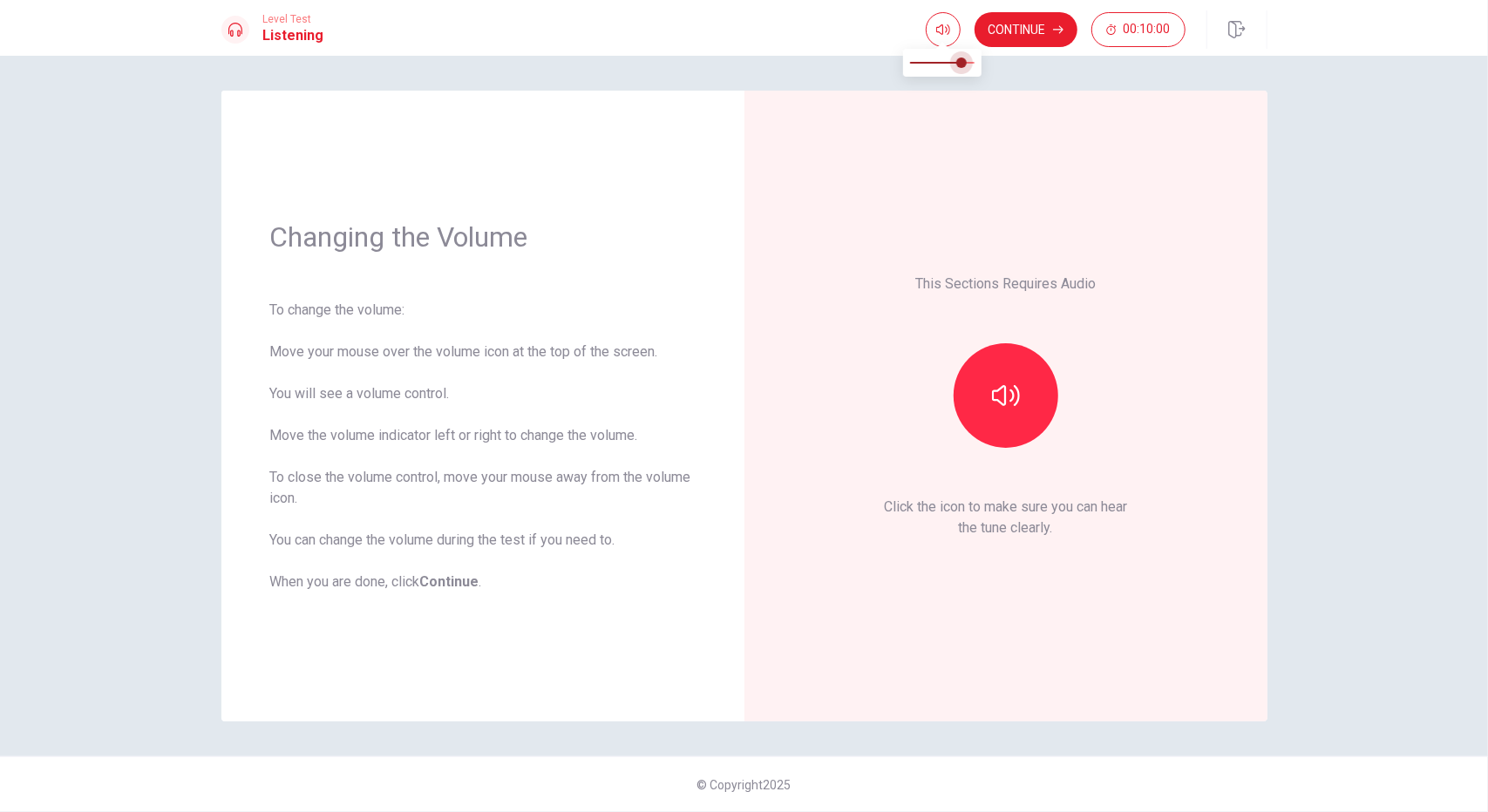 click at bounding box center (961, 63) 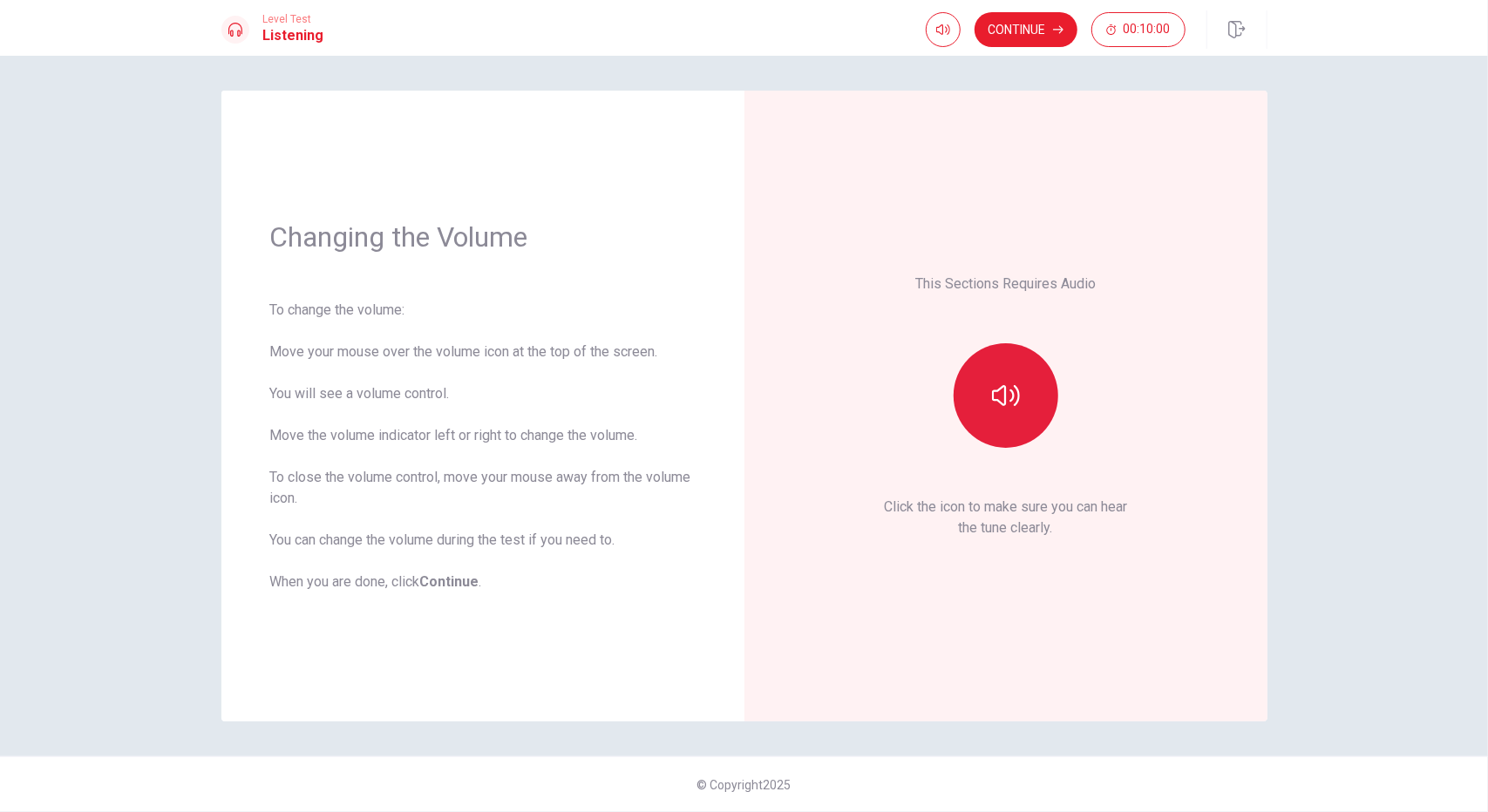 click at bounding box center (1006, 396) 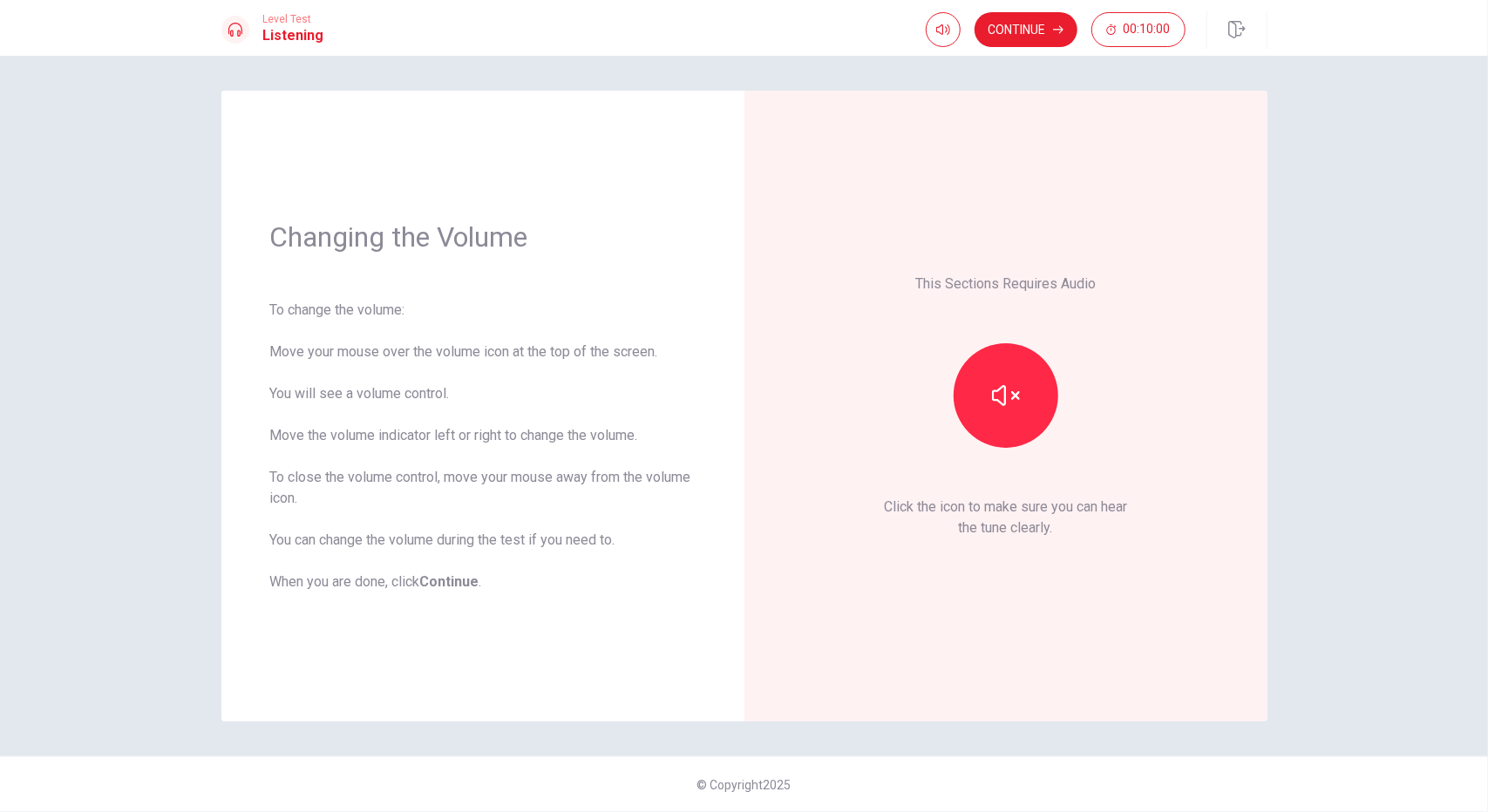 click on "Continue 00:10:00" at bounding box center [1097, 30] 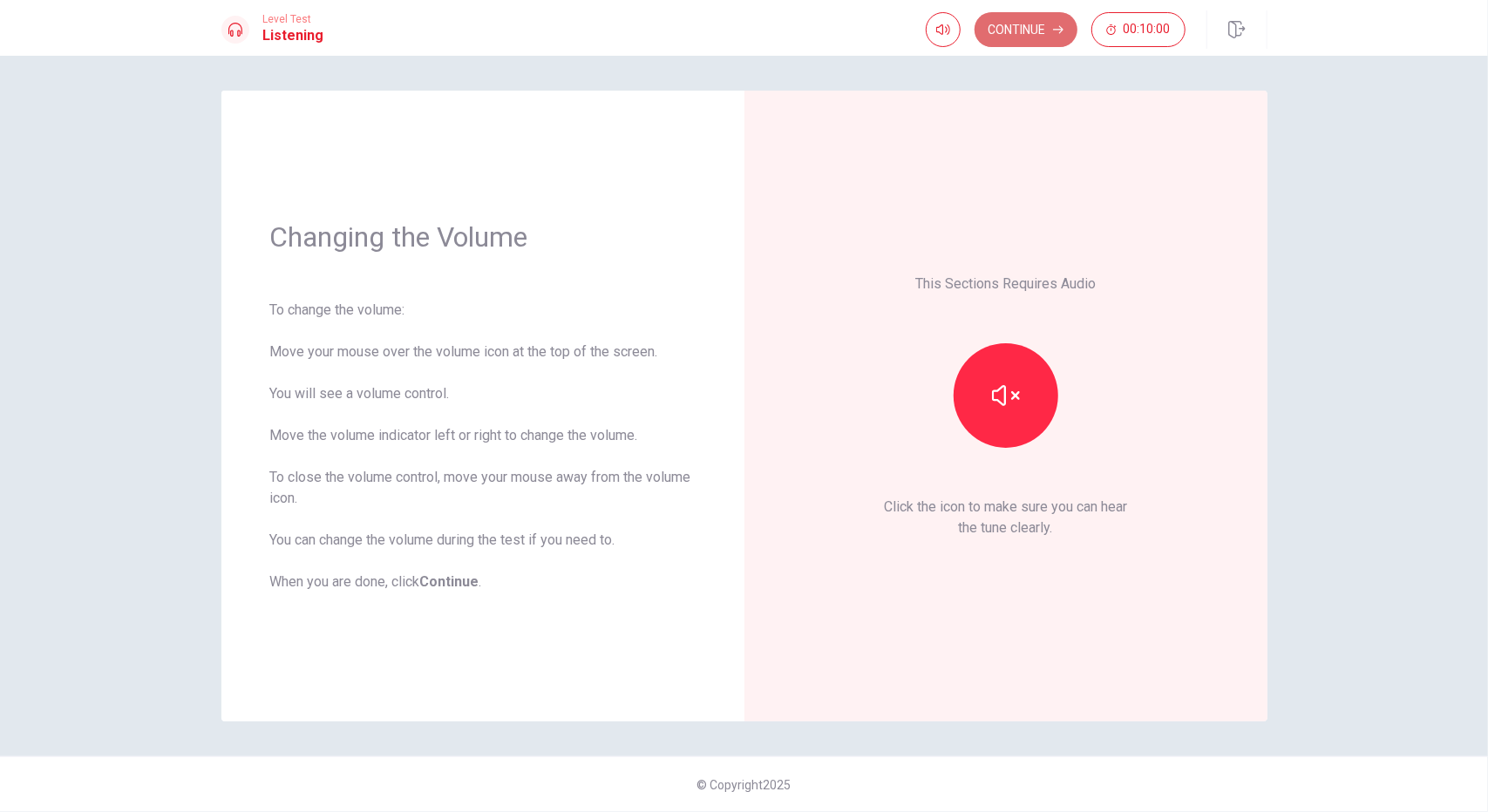 click on "Continue" at bounding box center [1026, 30] 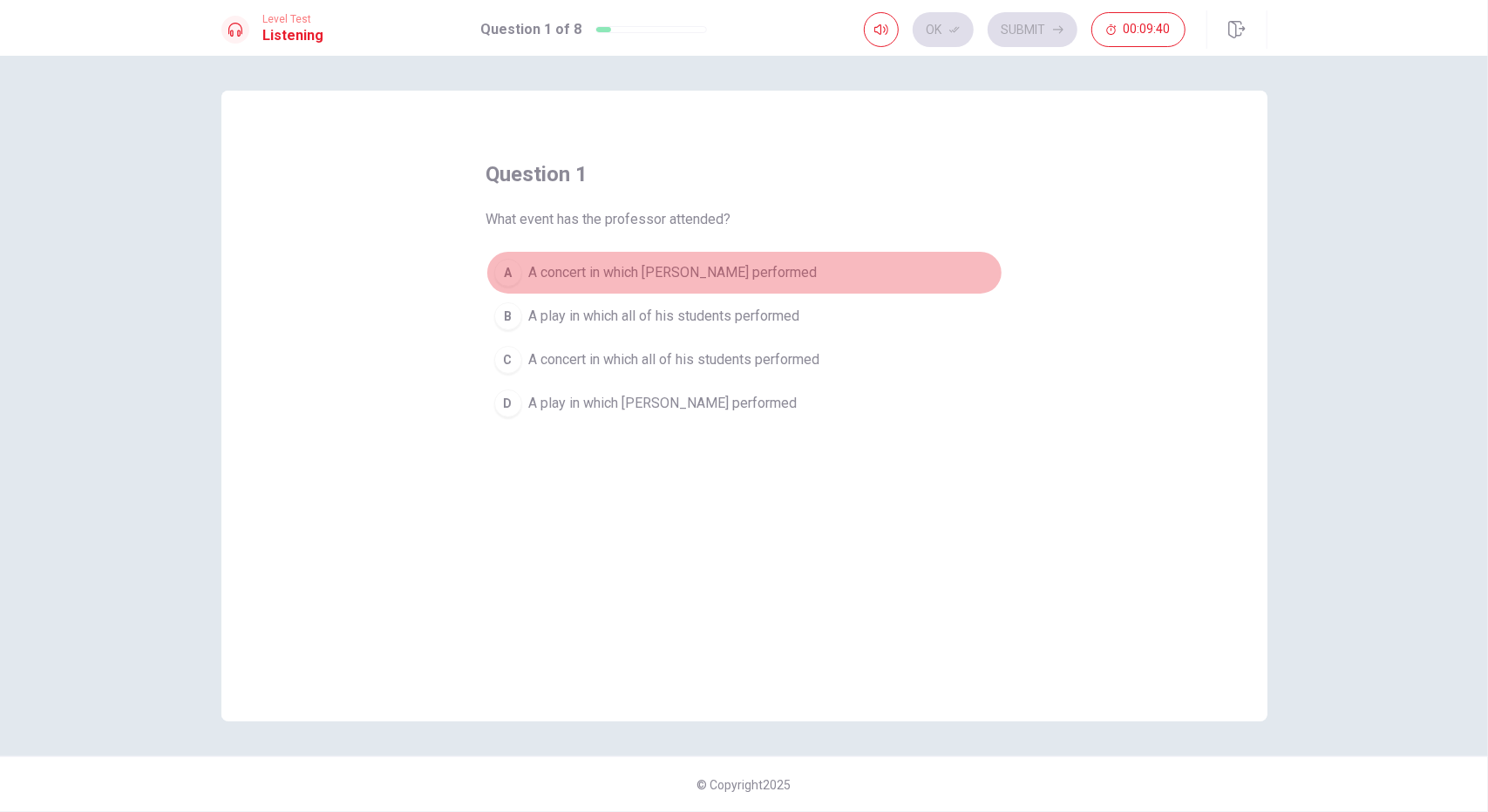 click on "A concert in which [PERSON_NAME] performed" at bounding box center (673, 273) 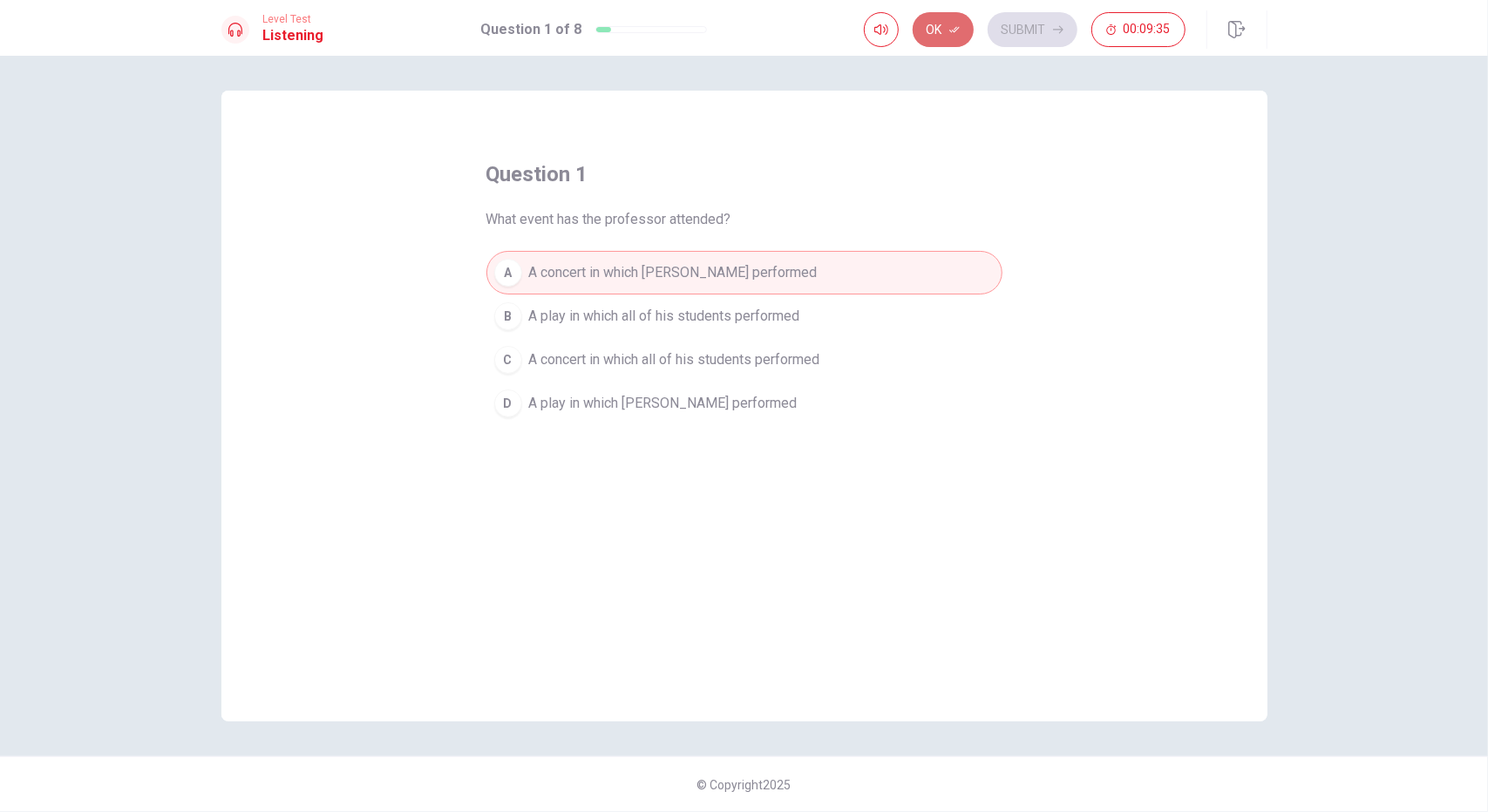 click on "Ok" at bounding box center [943, 30] 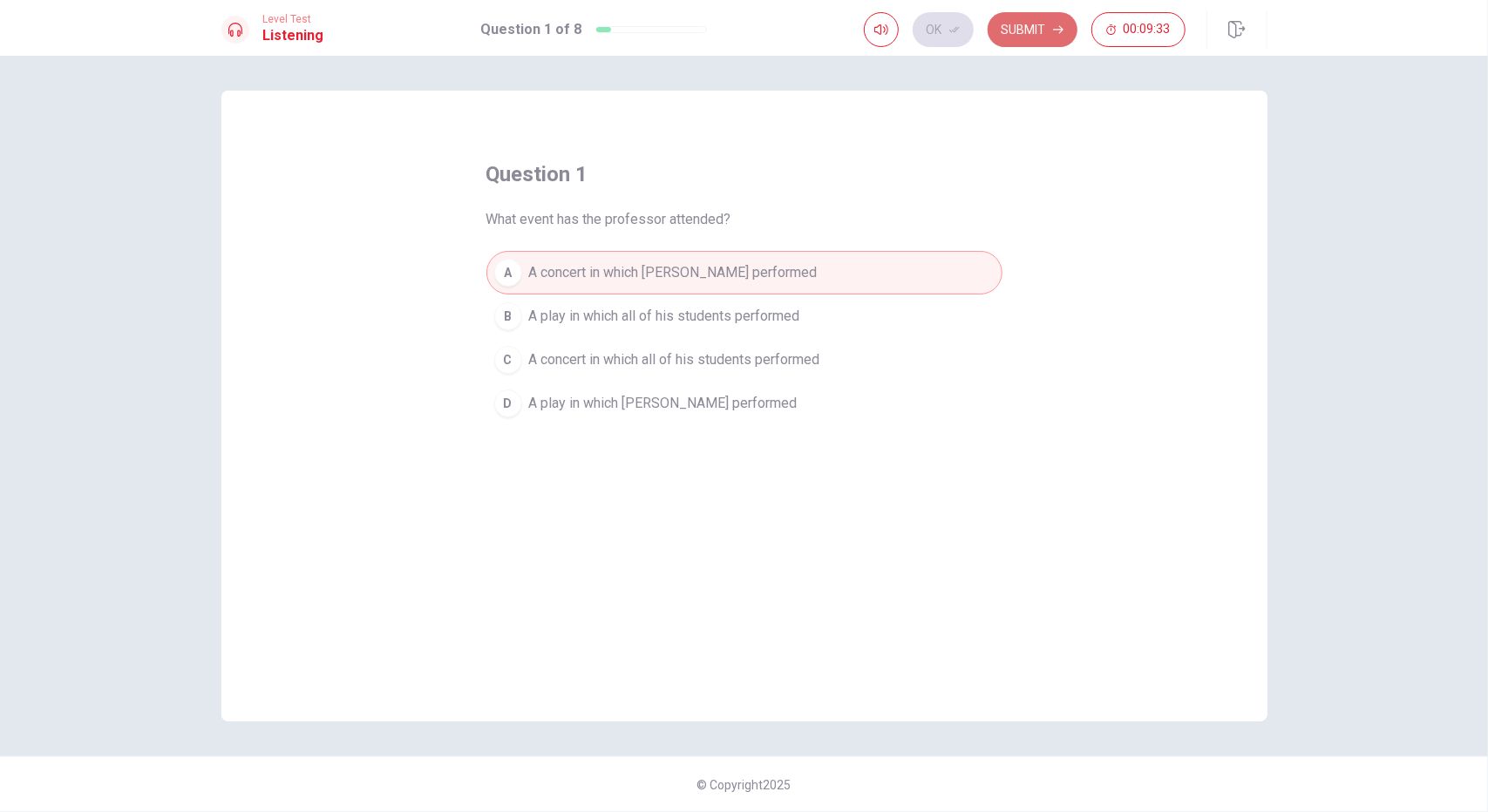 click on "Submit" at bounding box center (1032, 30) 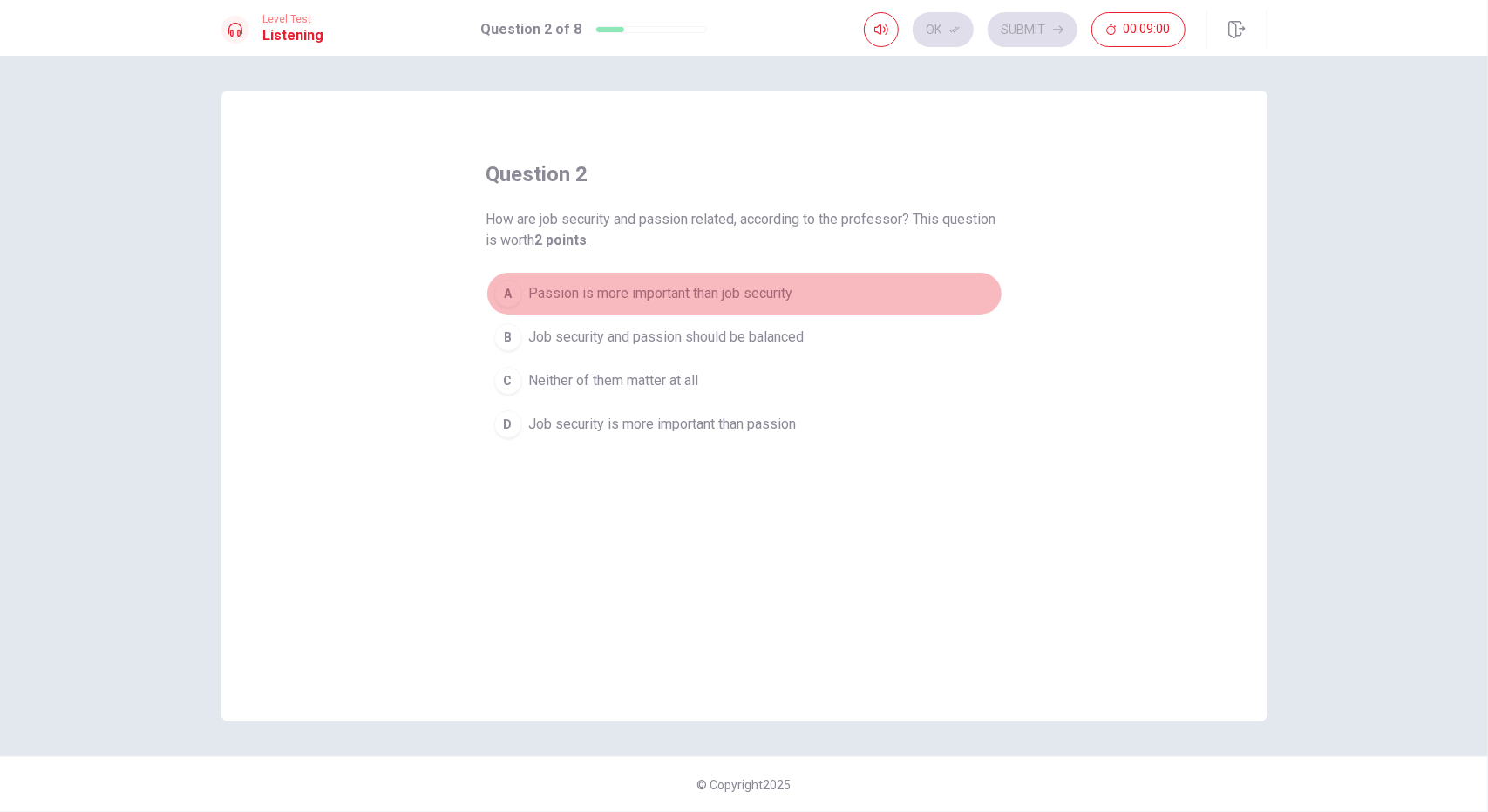 click on "Passion is more important than job security" at bounding box center [661, 294] 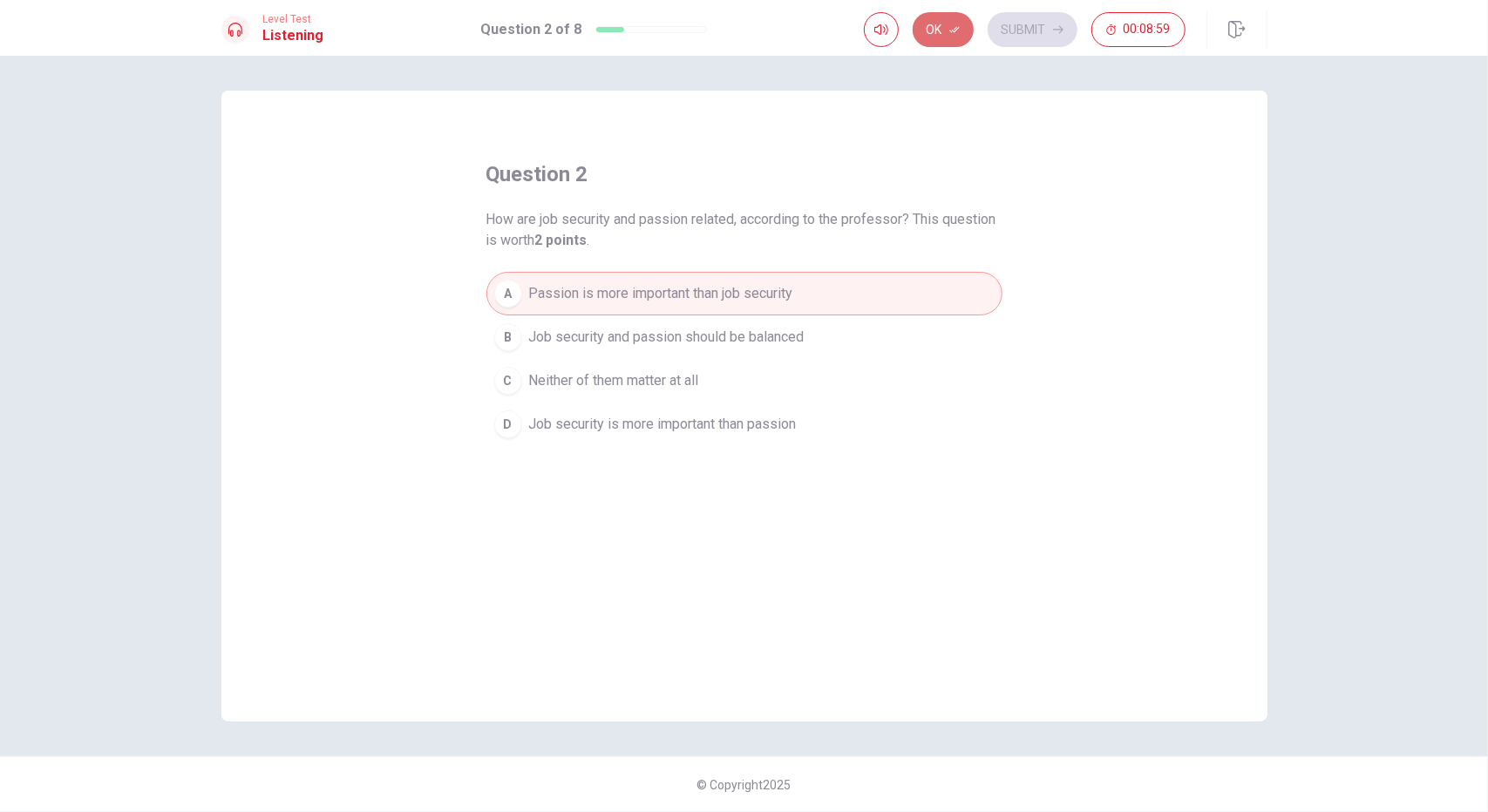 click on "Ok" at bounding box center (943, 30) 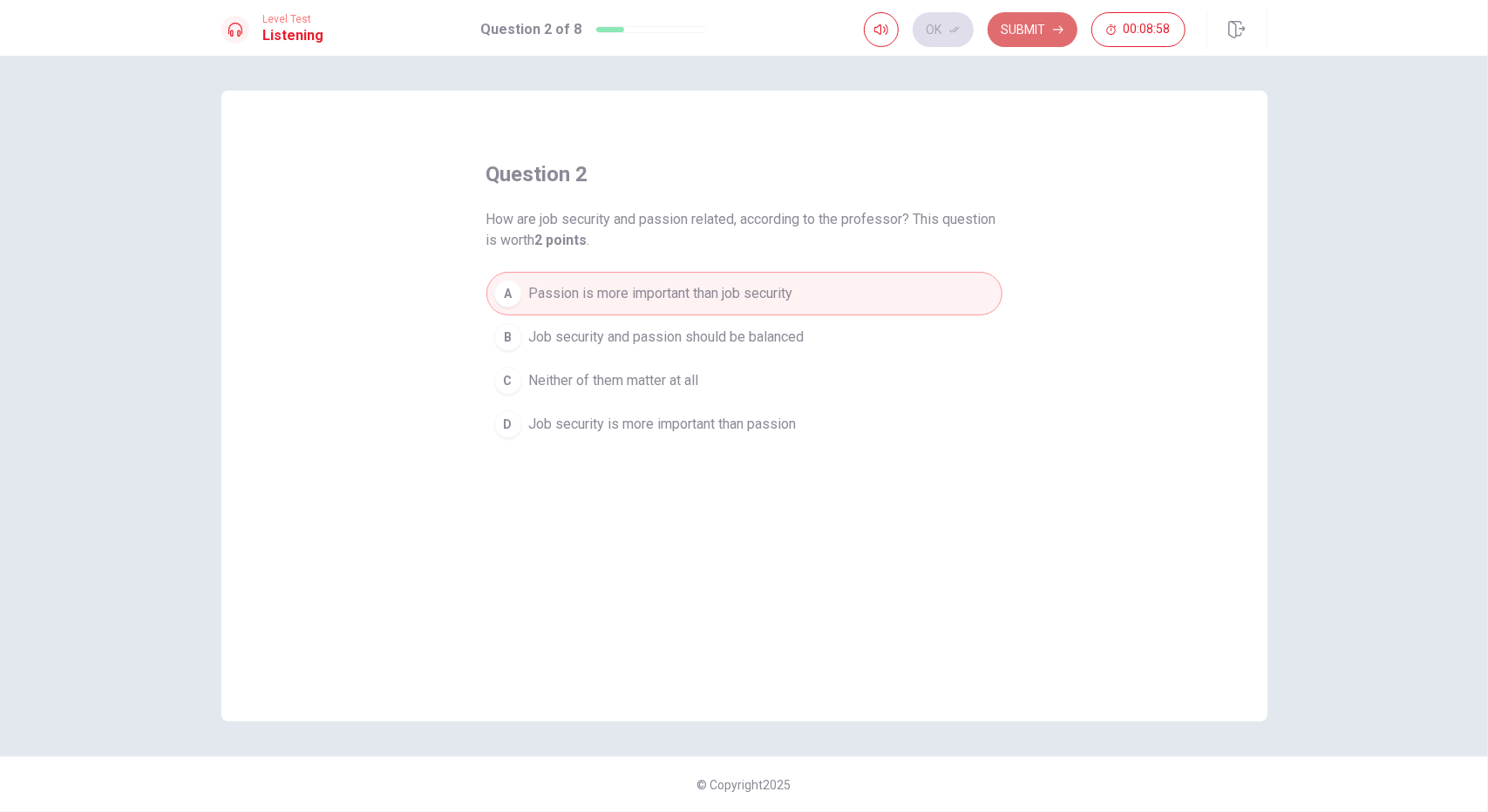 click on "Submit" at bounding box center (1032, 30) 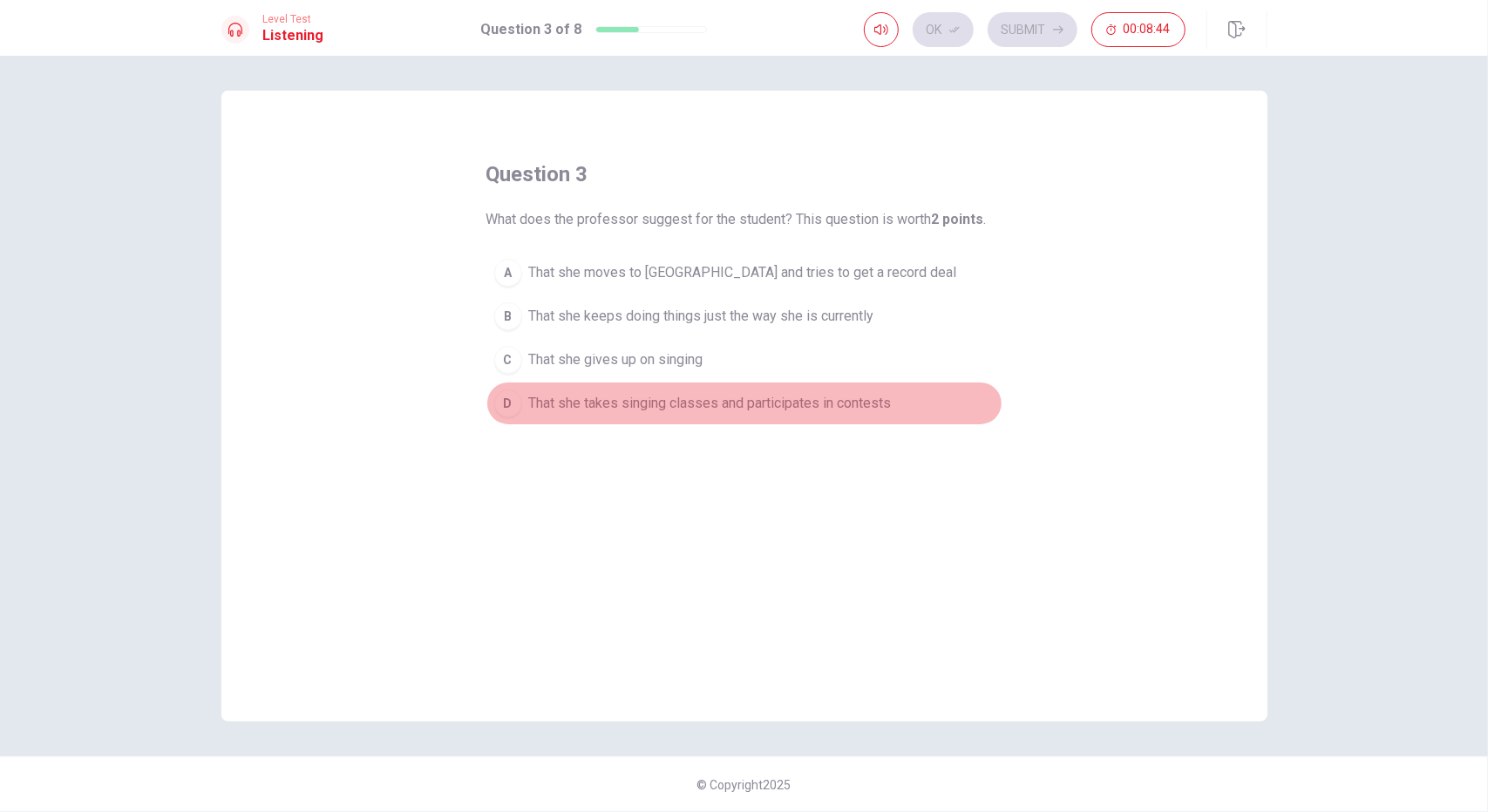 click on "That she takes singing classes and participates in contests" at bounding box center [710, 403] 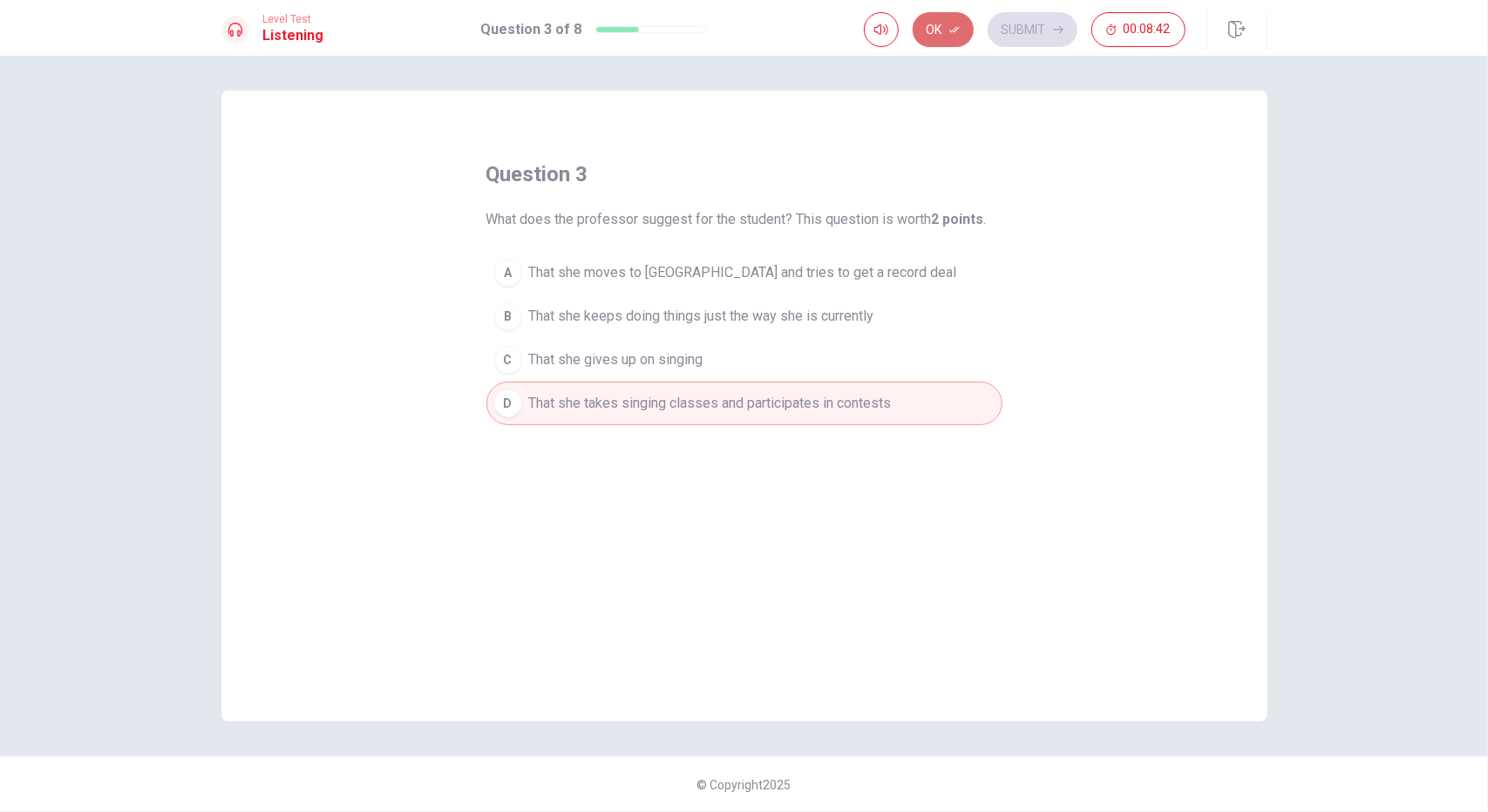 click on "Ok" at bounding box center [943, 30] 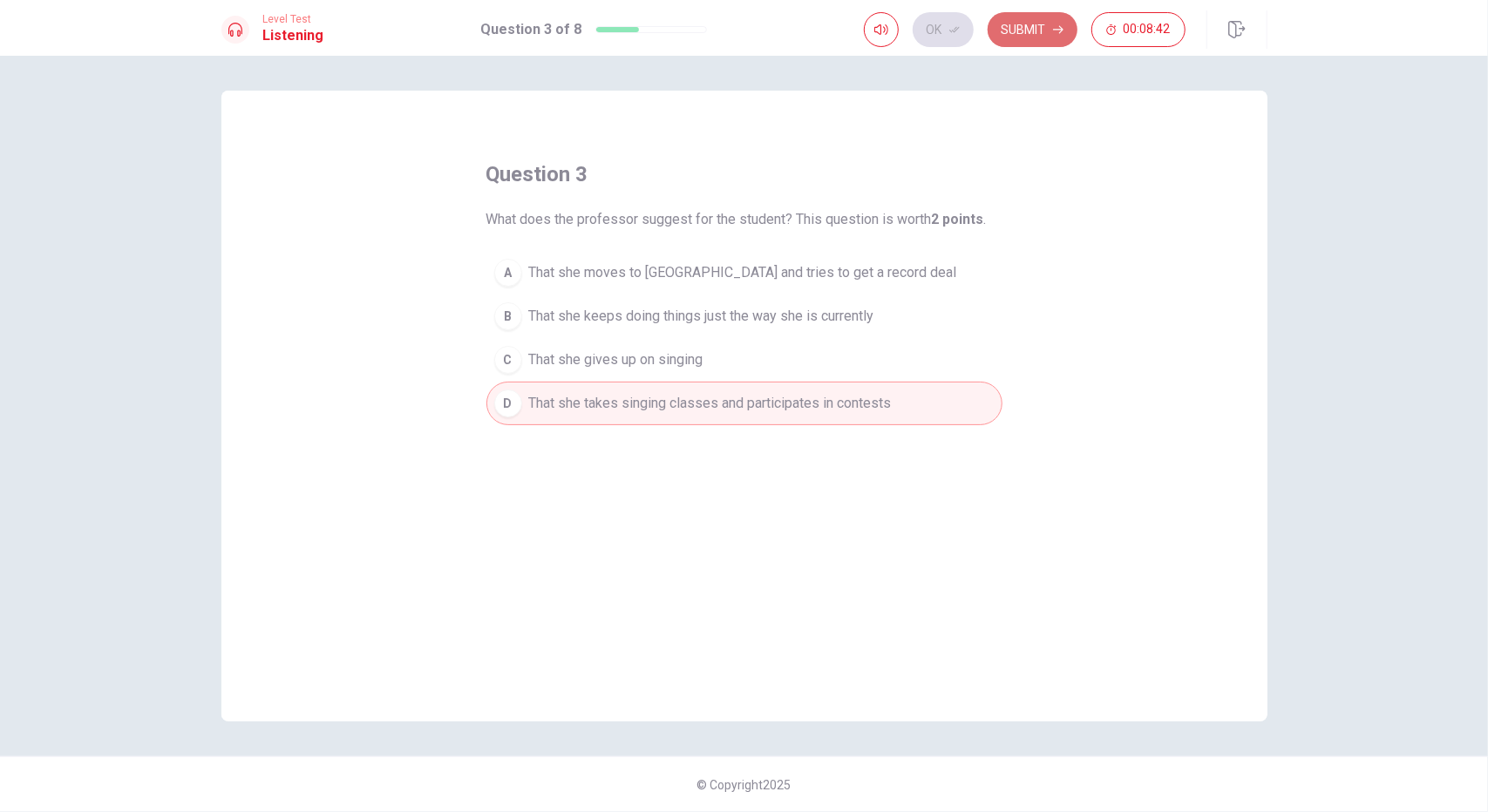 click on "Submit" at bounding box center [1032, 30] 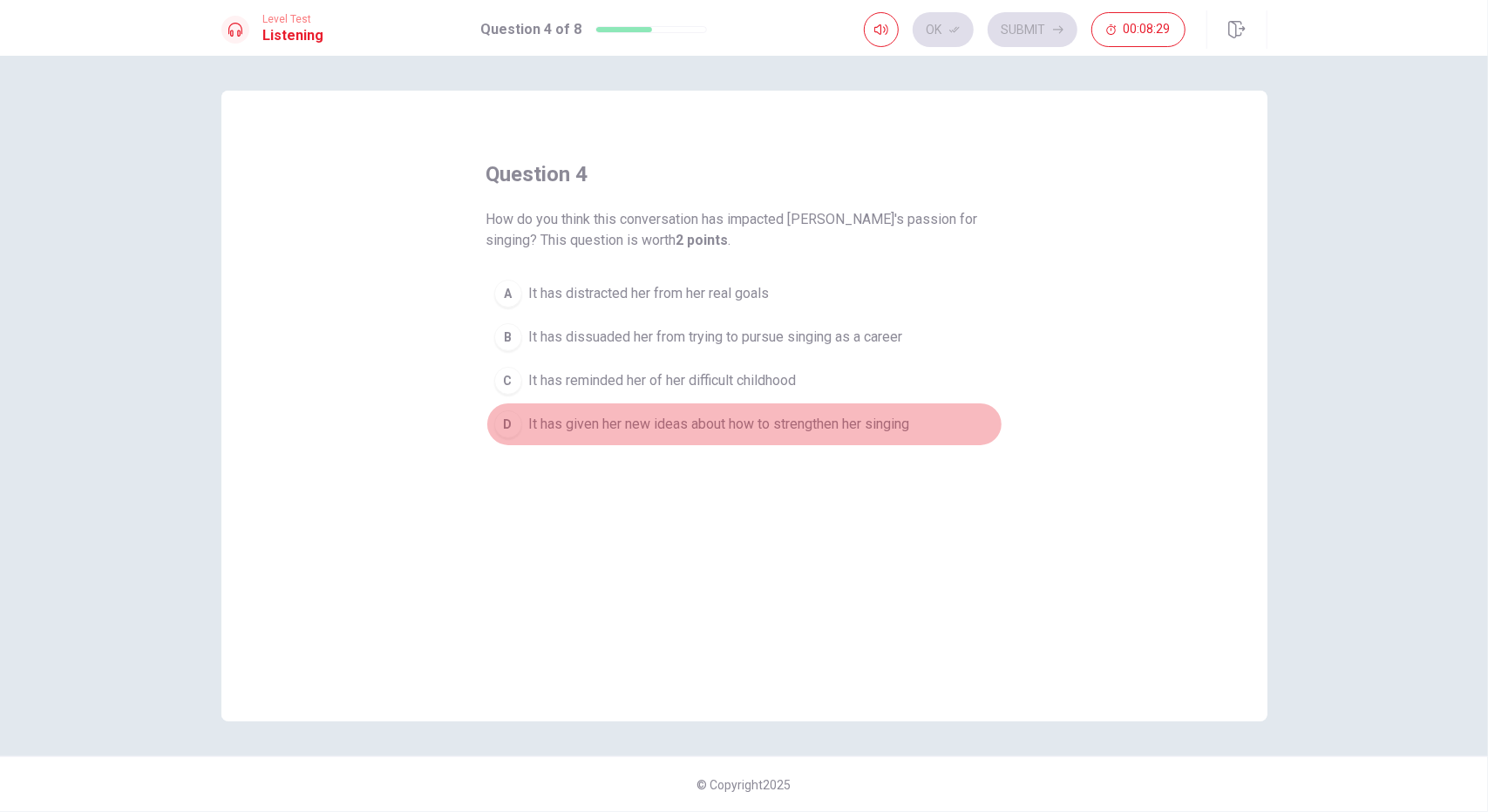 click on "It has given her new ideas about how to strengthen her singing" at bounding box center [719, 424] 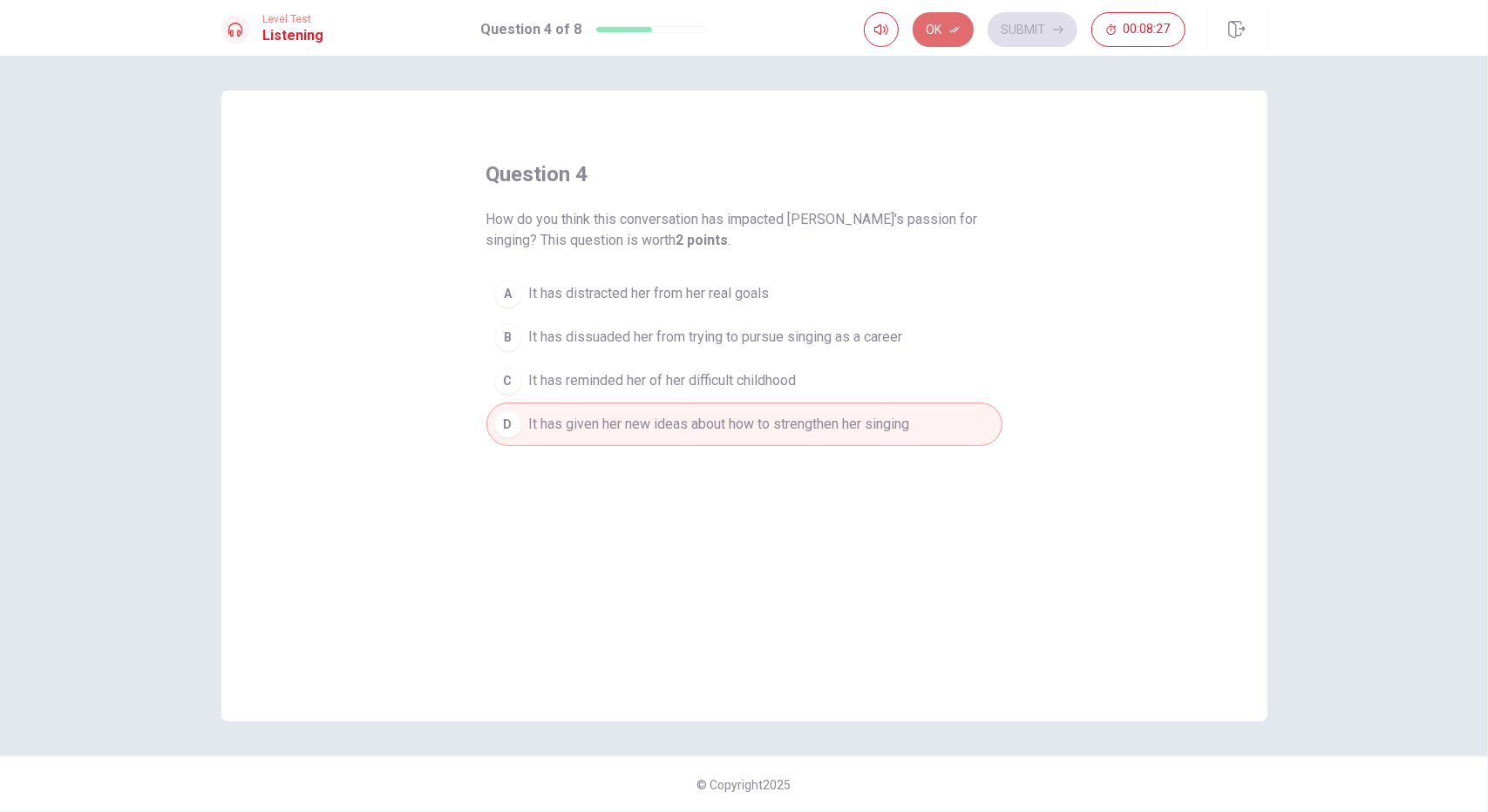 click on "Ok" at bounding box center [943, 30] 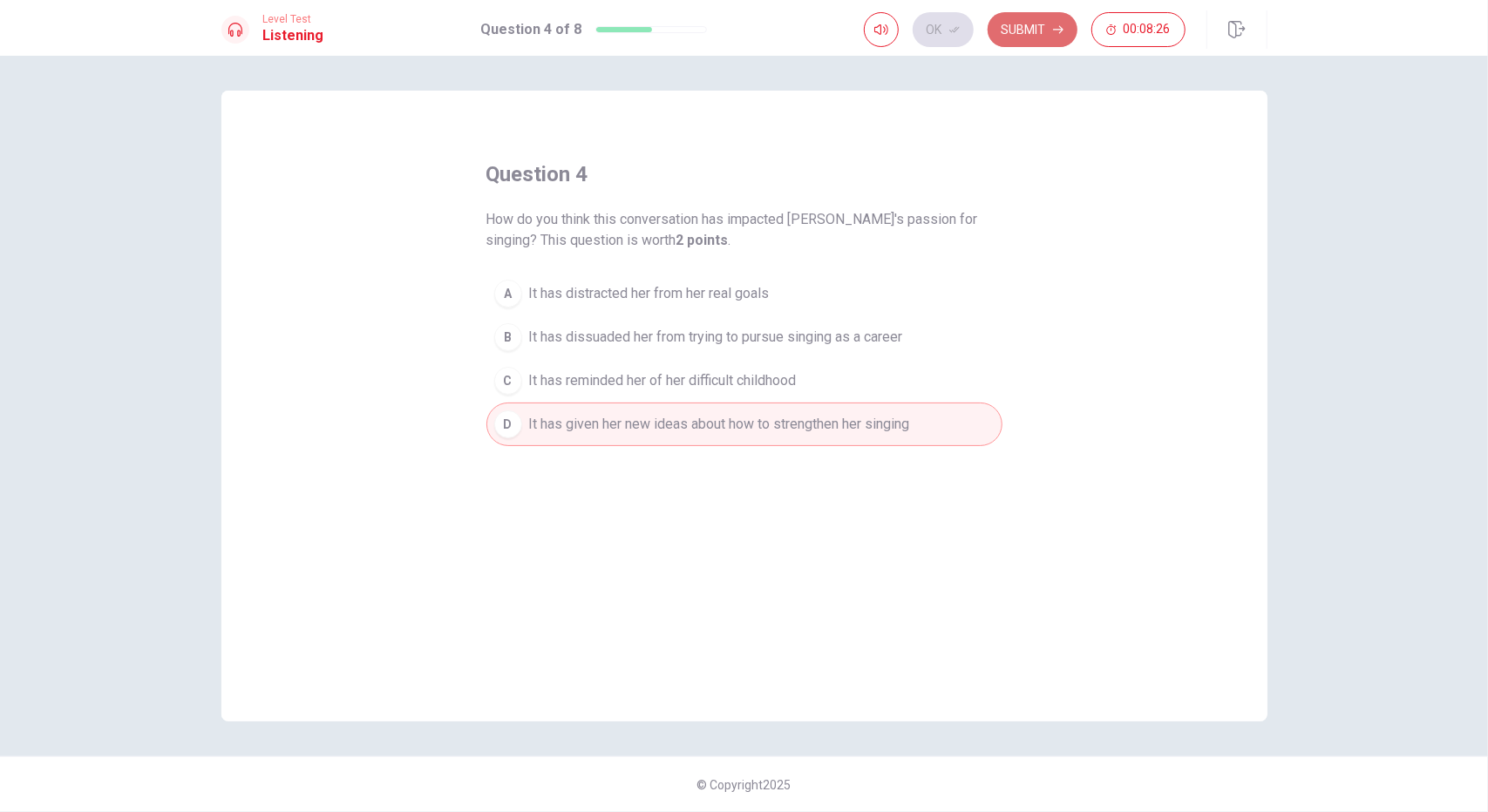 click on "Submit" at bounding box center [1032, 30] 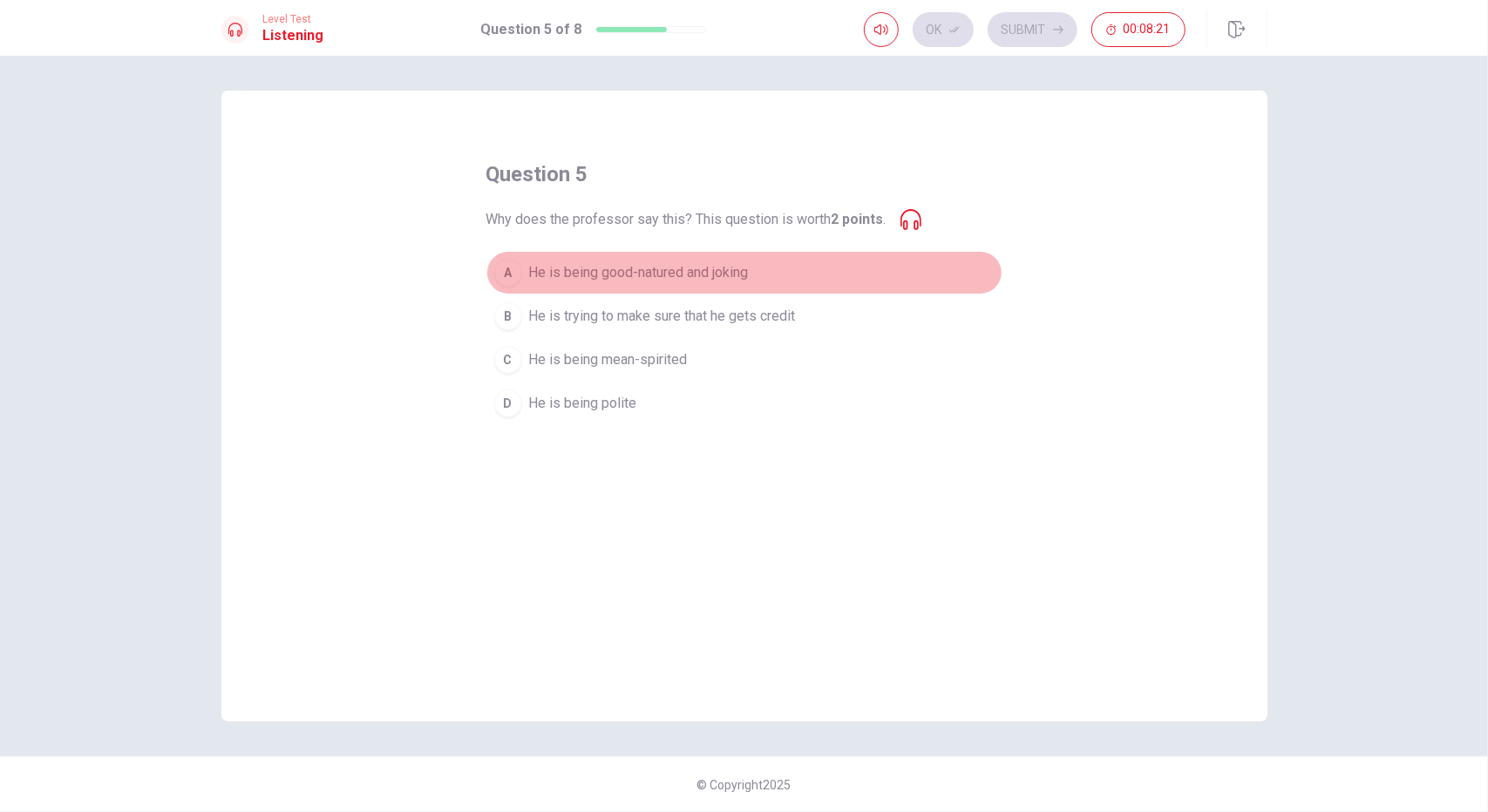 click on "He is being good-natured and joking" at bounding box center (639, 273) 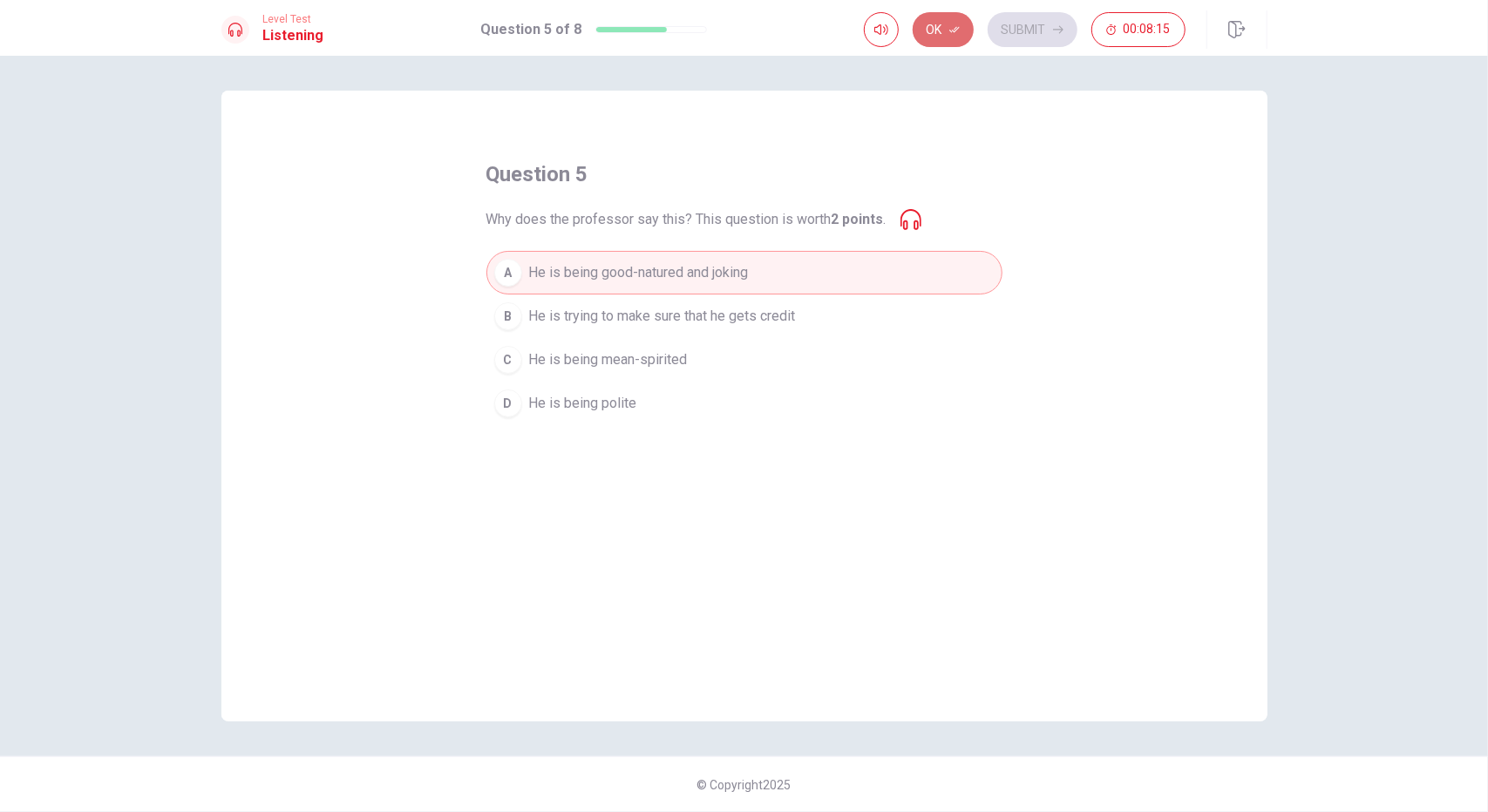 click on "Ok" at bounding box center [943, 30] 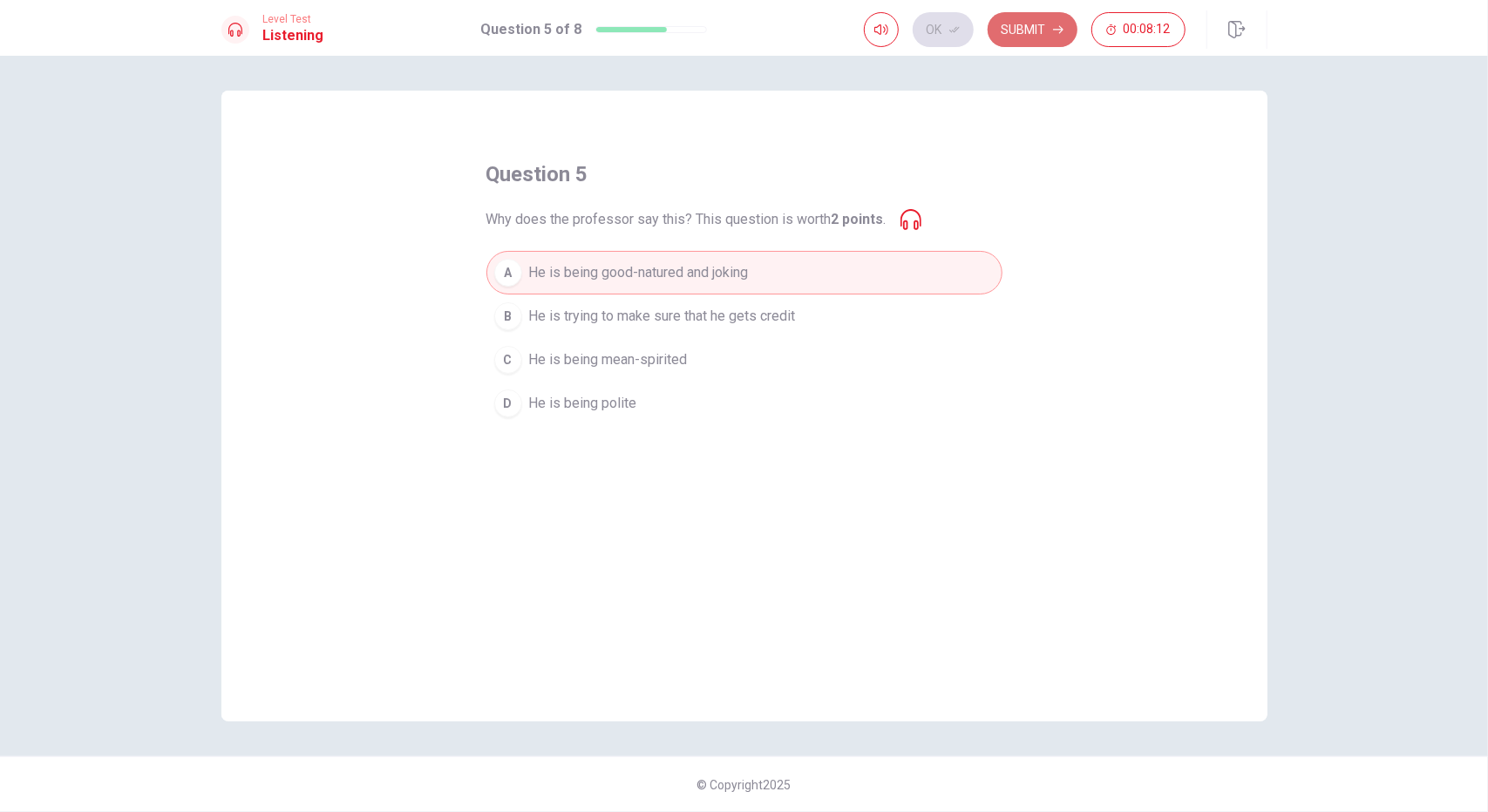 click on "Submit" at bounding box center [1032, 30] 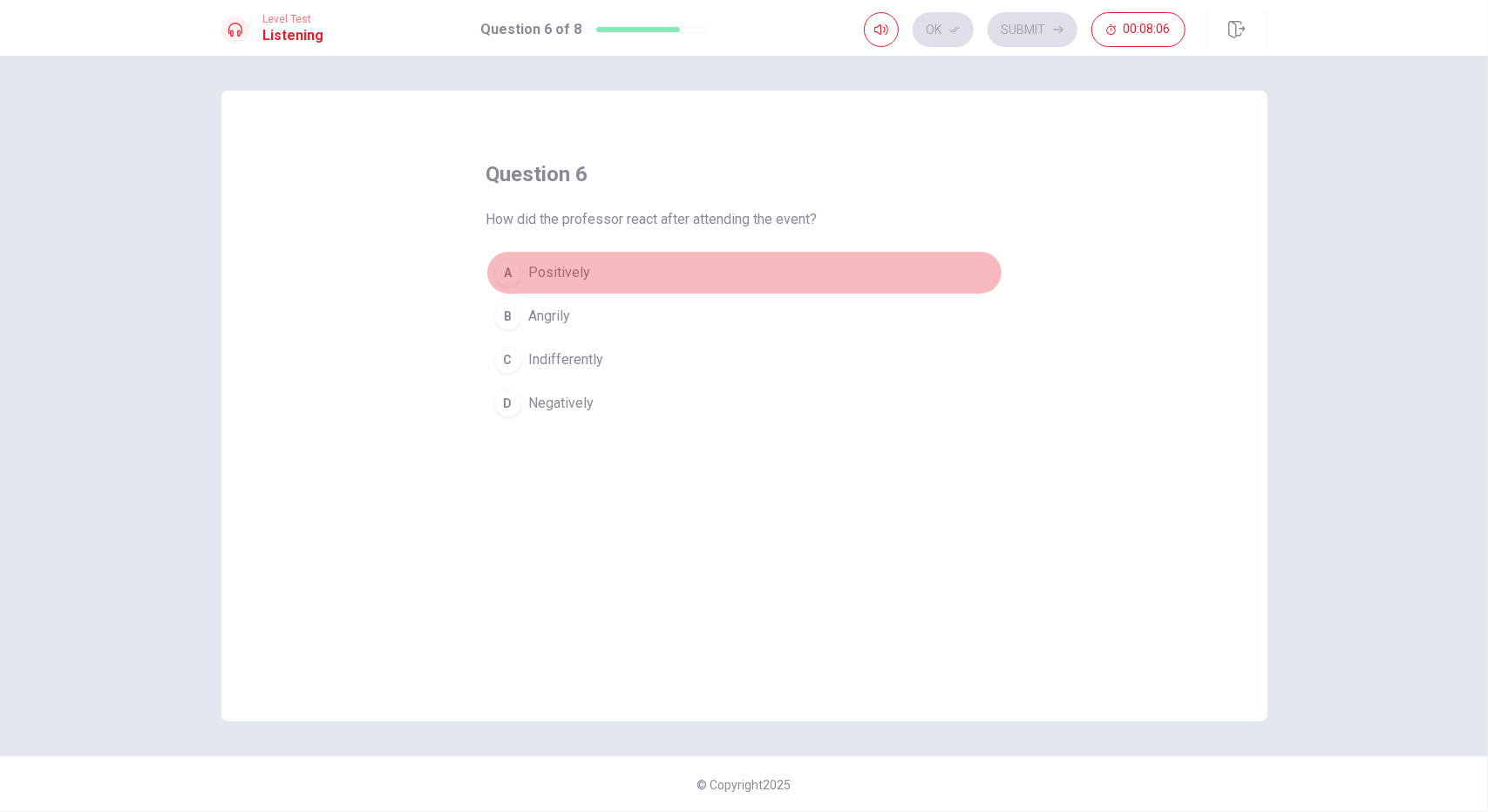 click on "Positively" at bounding box center [560, 273] 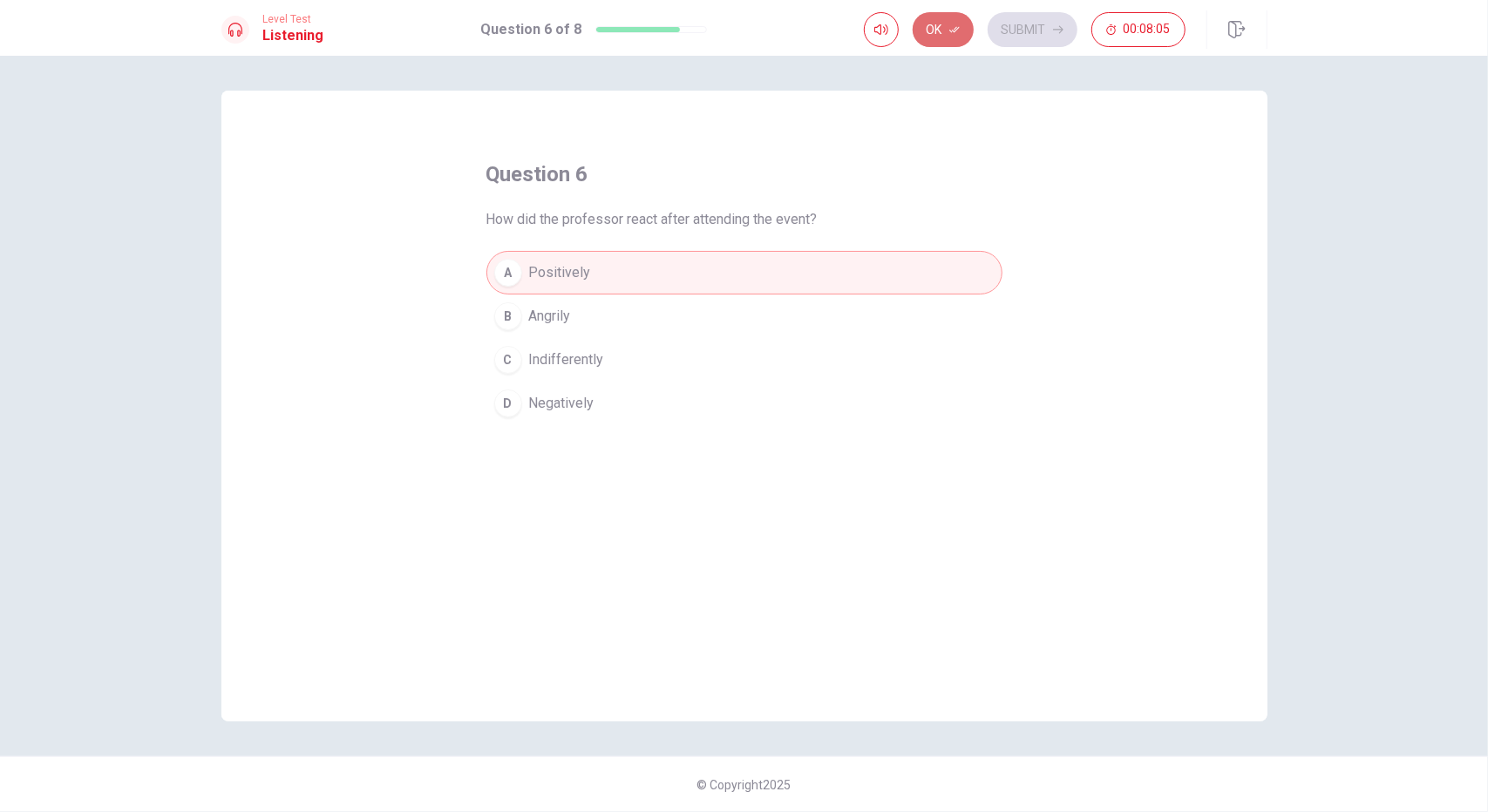 click on "Ok" at bounding box center [943, 30] 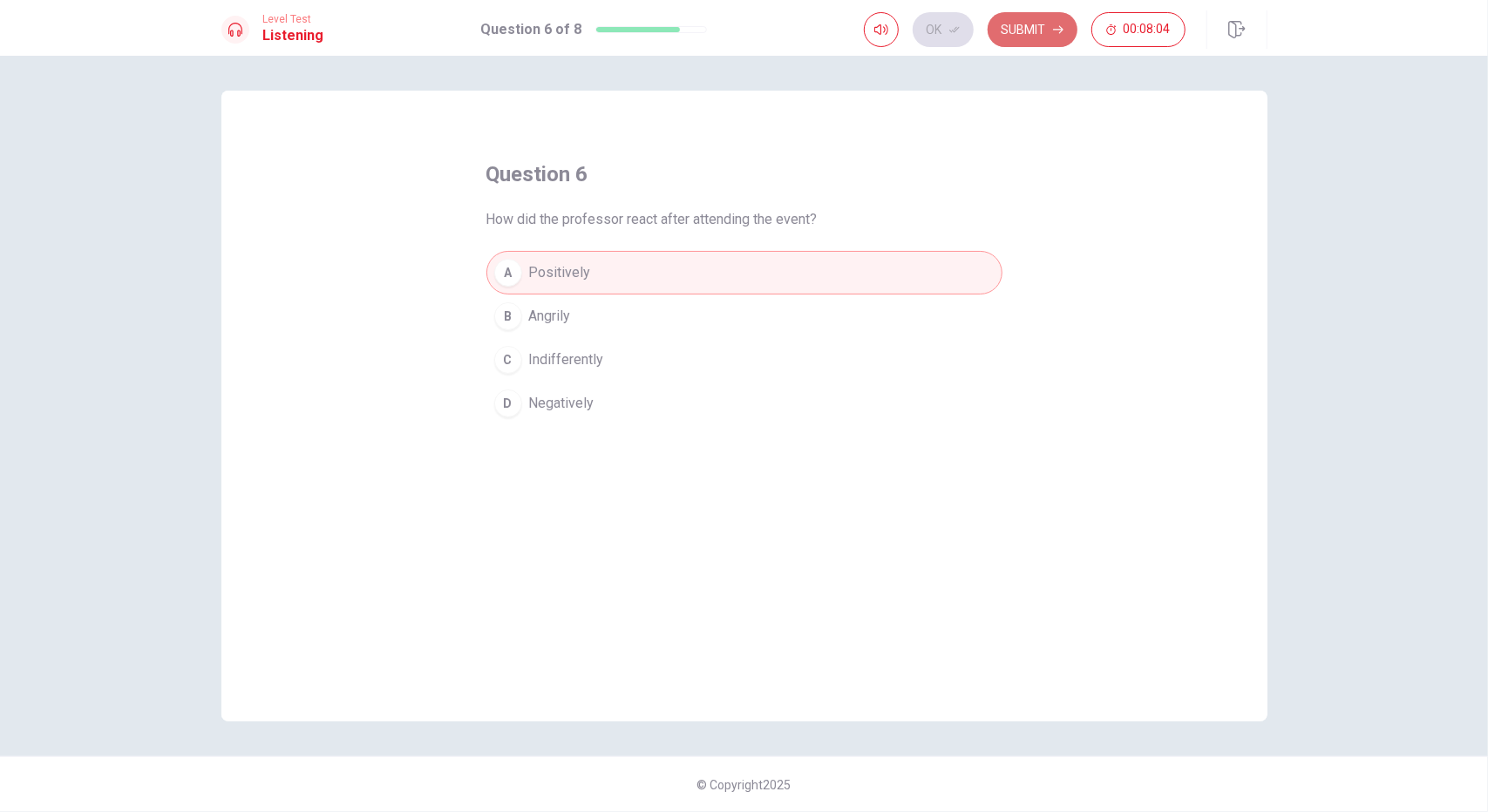 click on "Submit" at bounding box center (1032, 30) 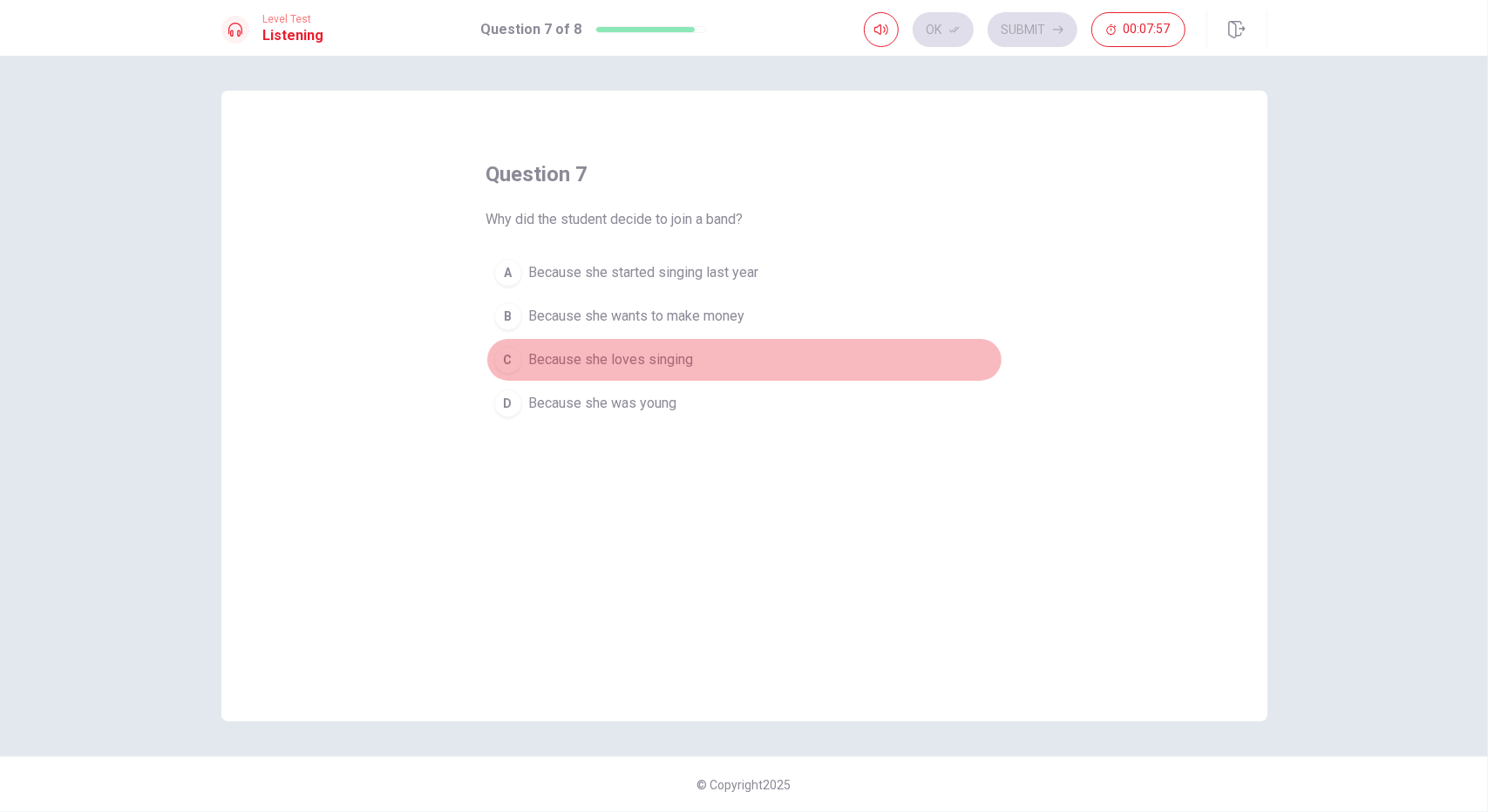 click on "Because she loves singing" at bounding box center (611, 360) 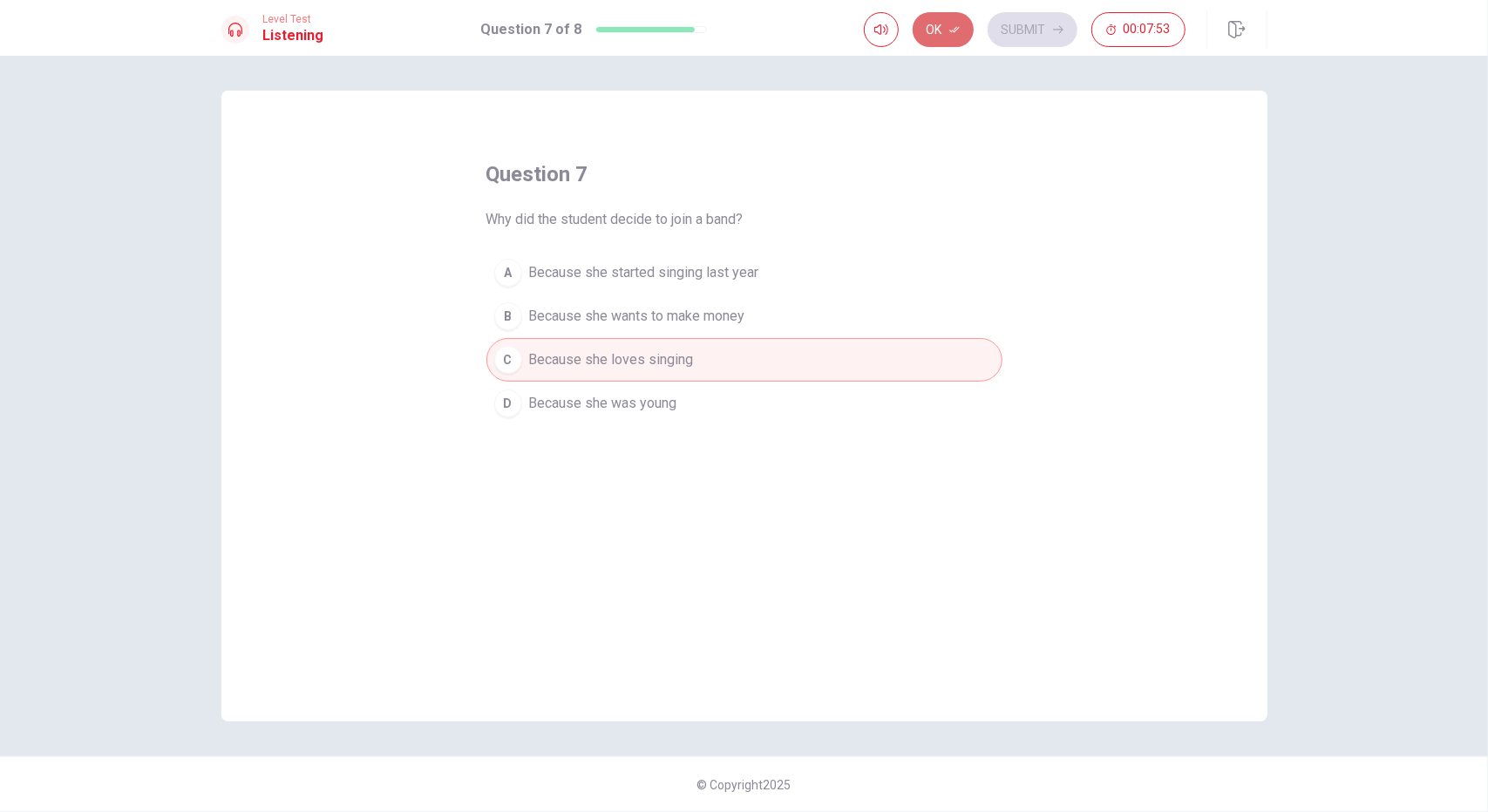click 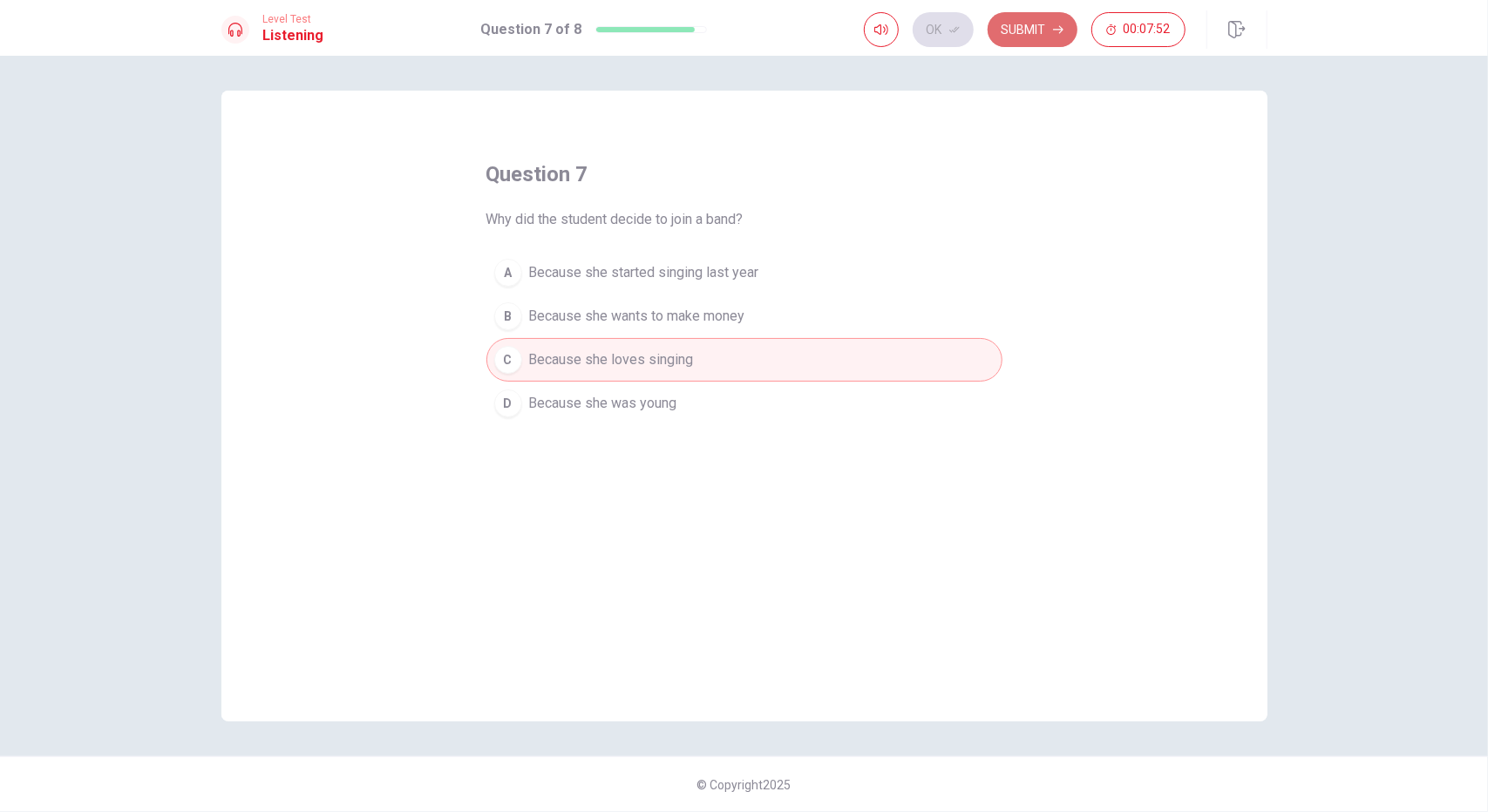 click on "Submit" at bounding box center (1032, 30) 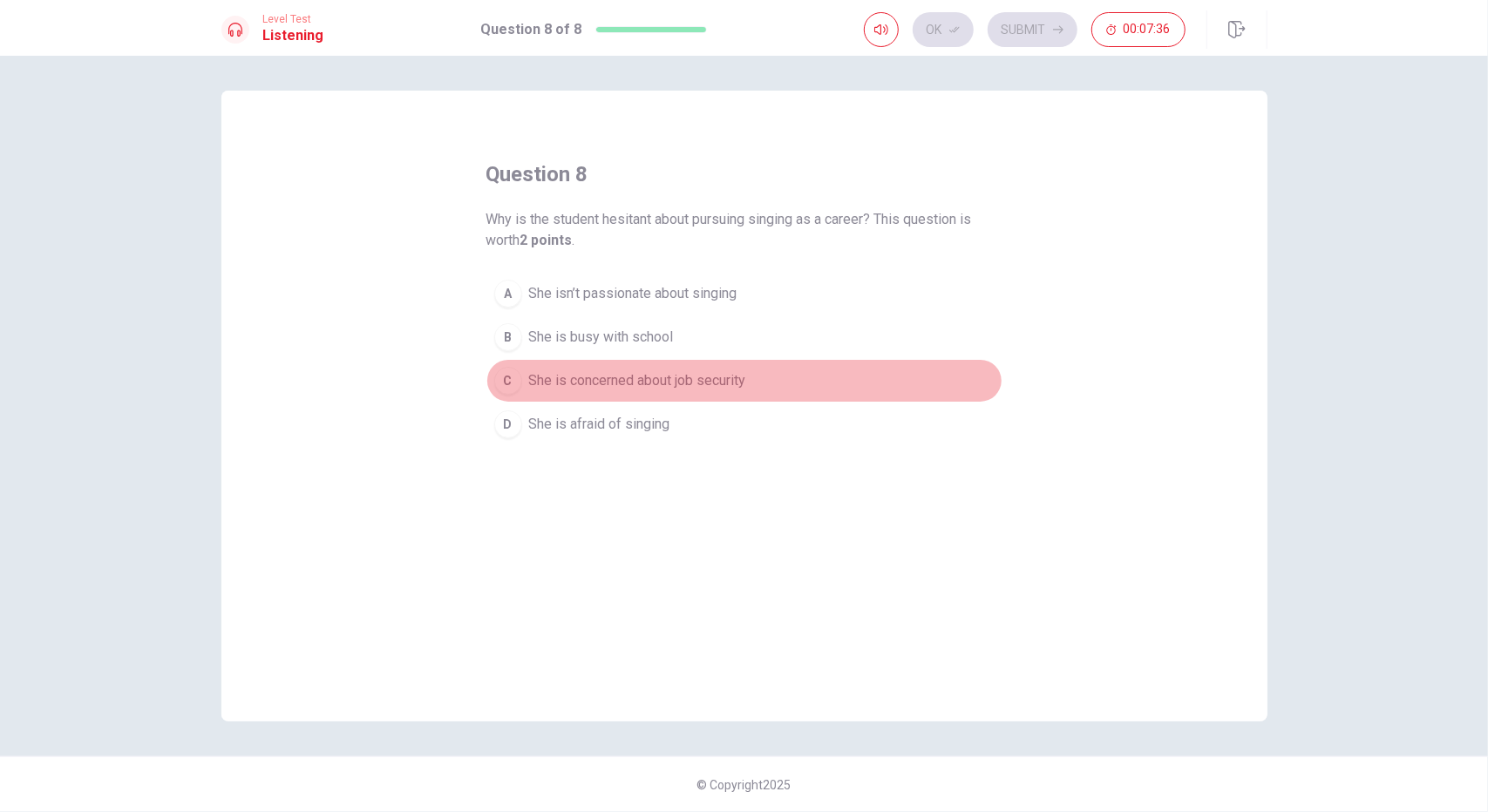 click on "She is concerned about job security" at bounding box center (637, 381) 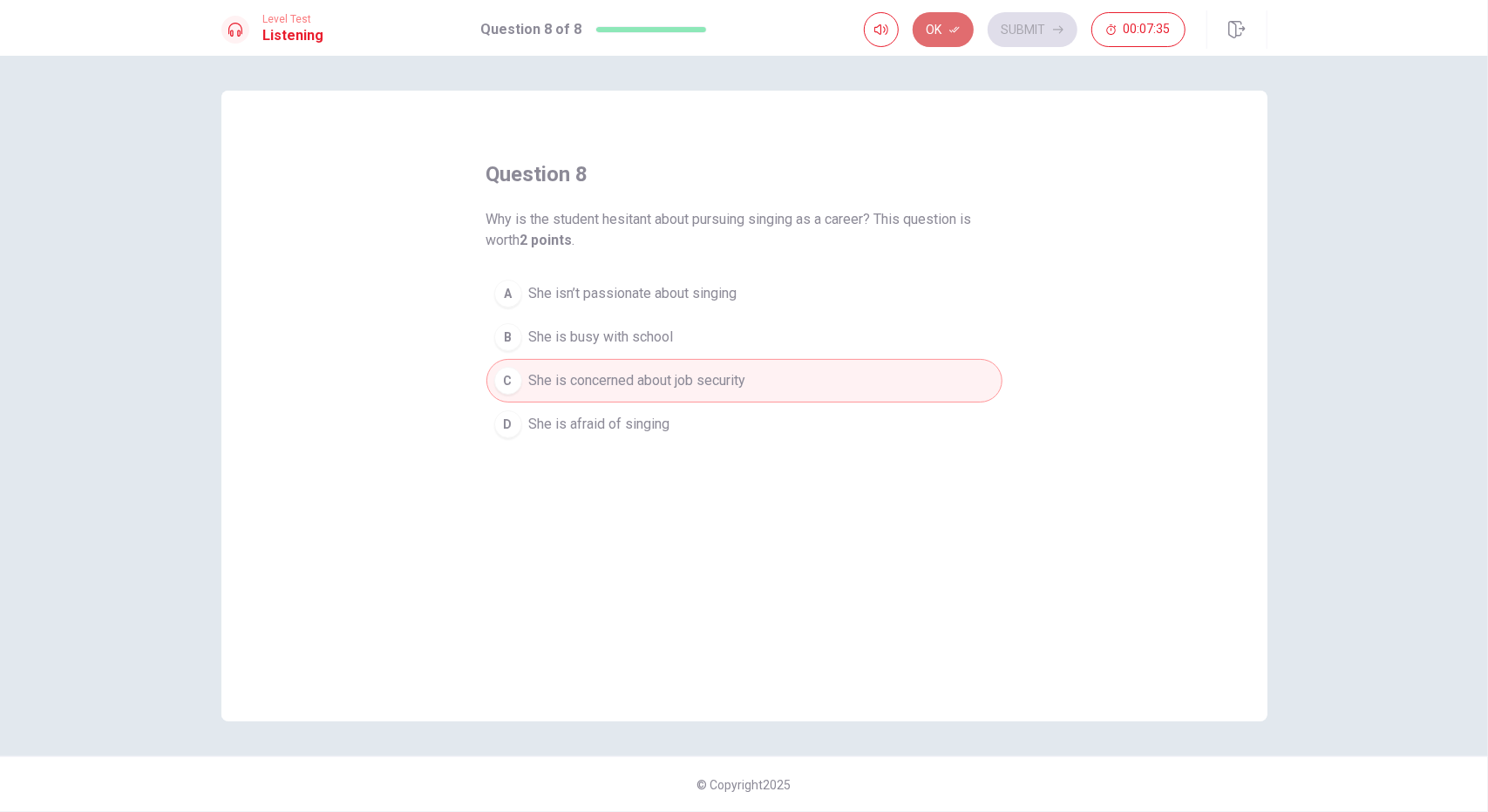 click on "Ok" at bounding box center [943, 30] 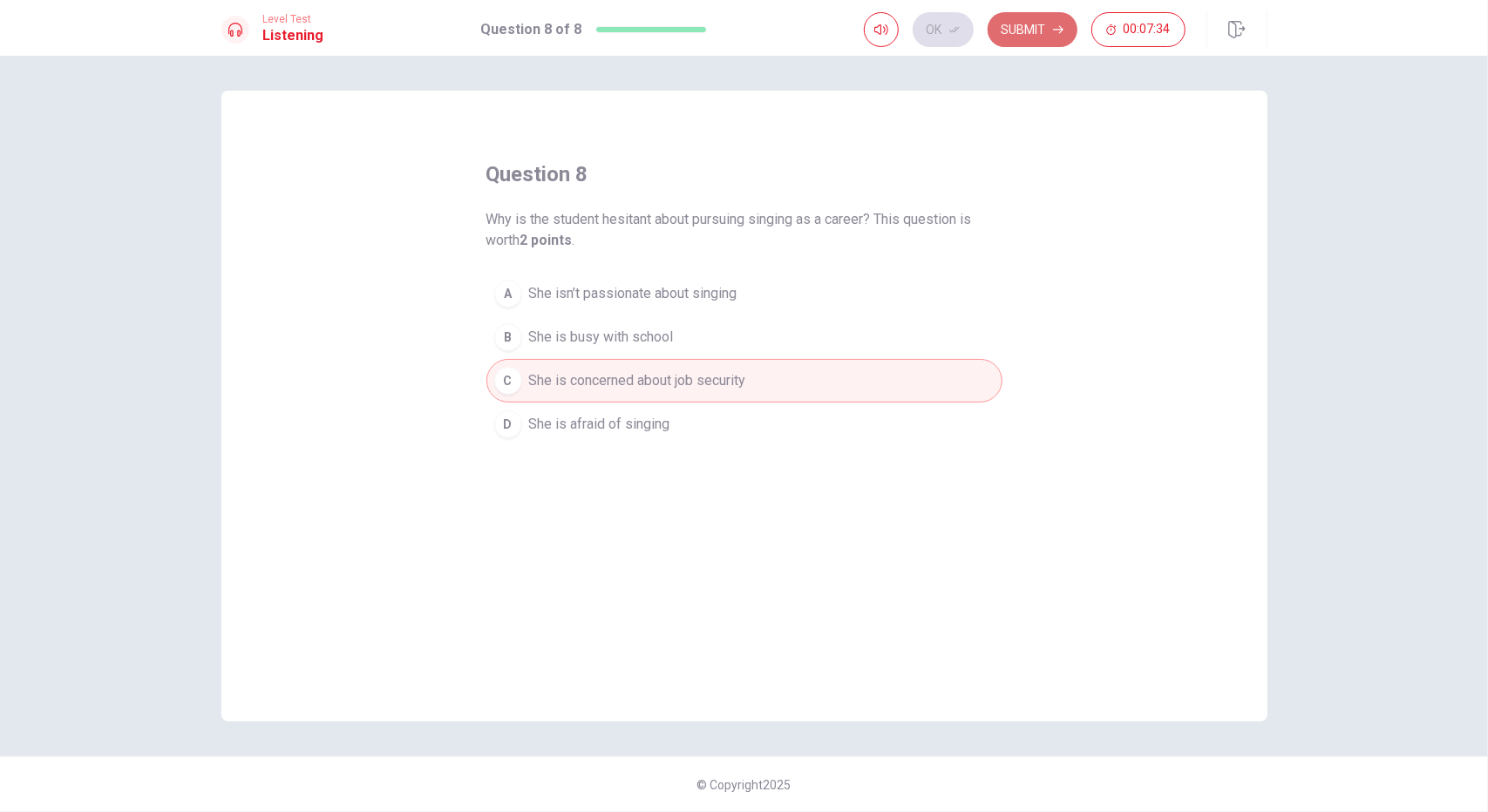 click on "Submit" at bounding box center (1032, 30) 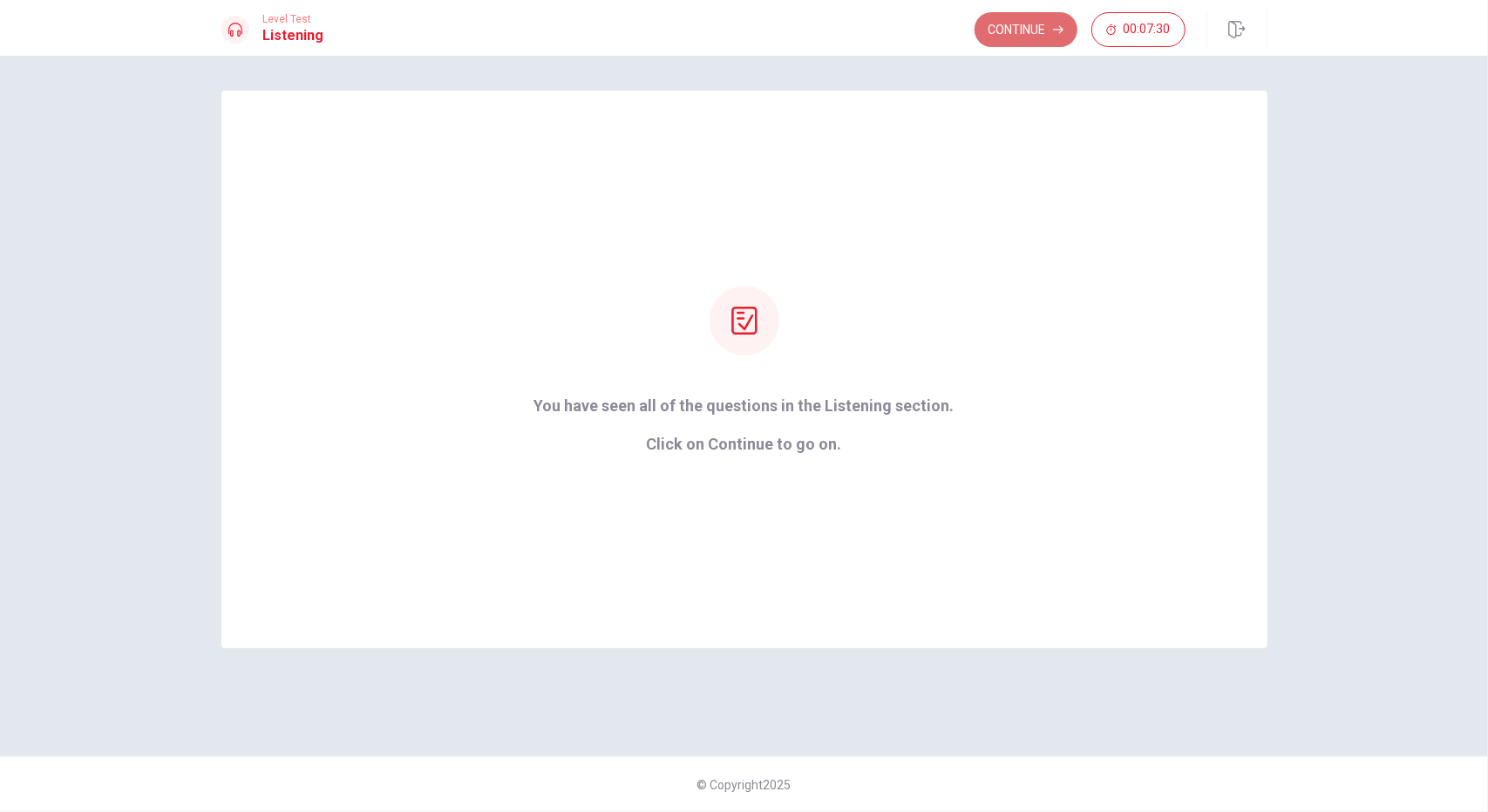 click on "Continue" at bounding box center (1026, 30) 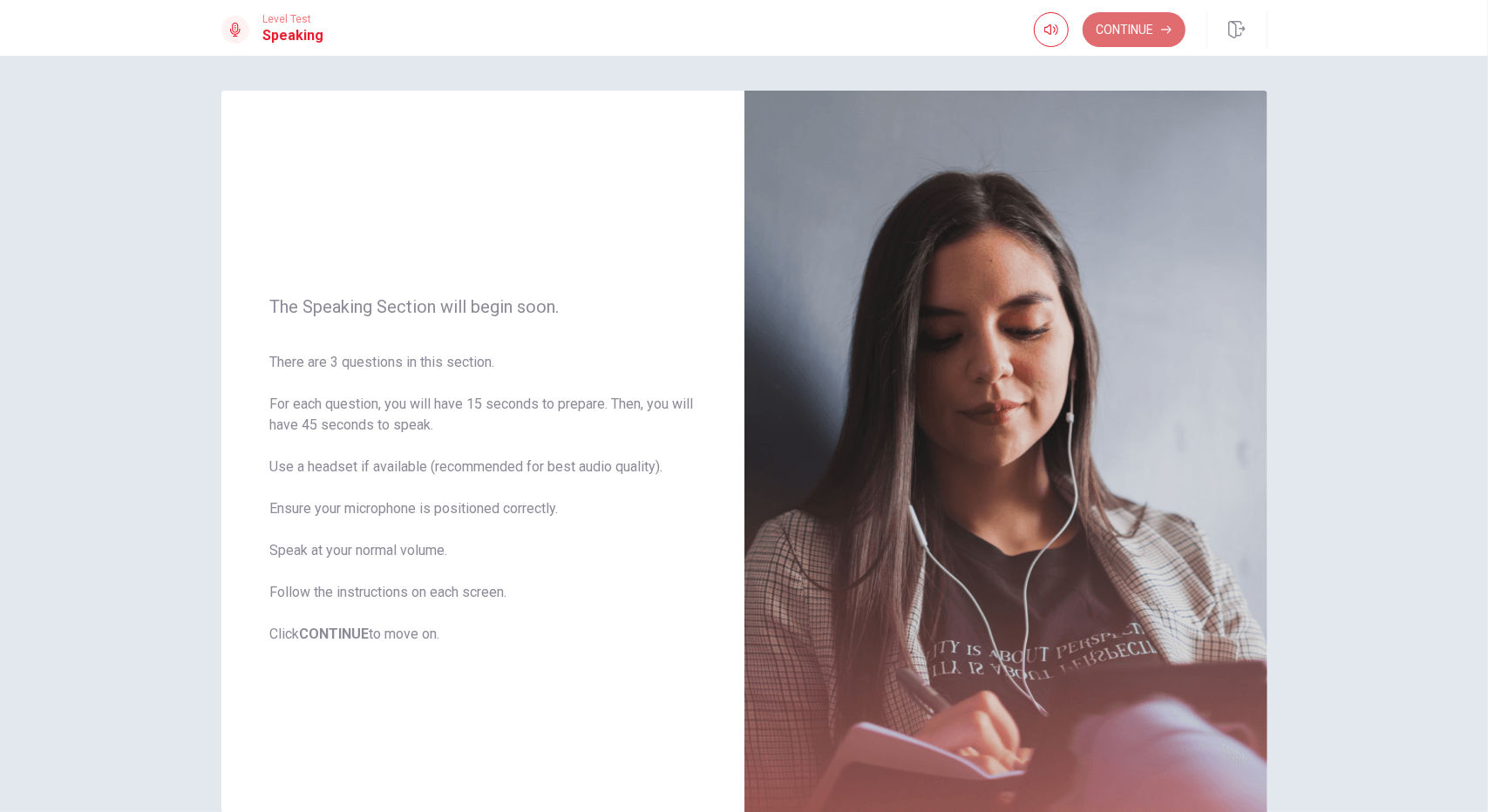 click on "Continue" at bounding box center [1134, 30] 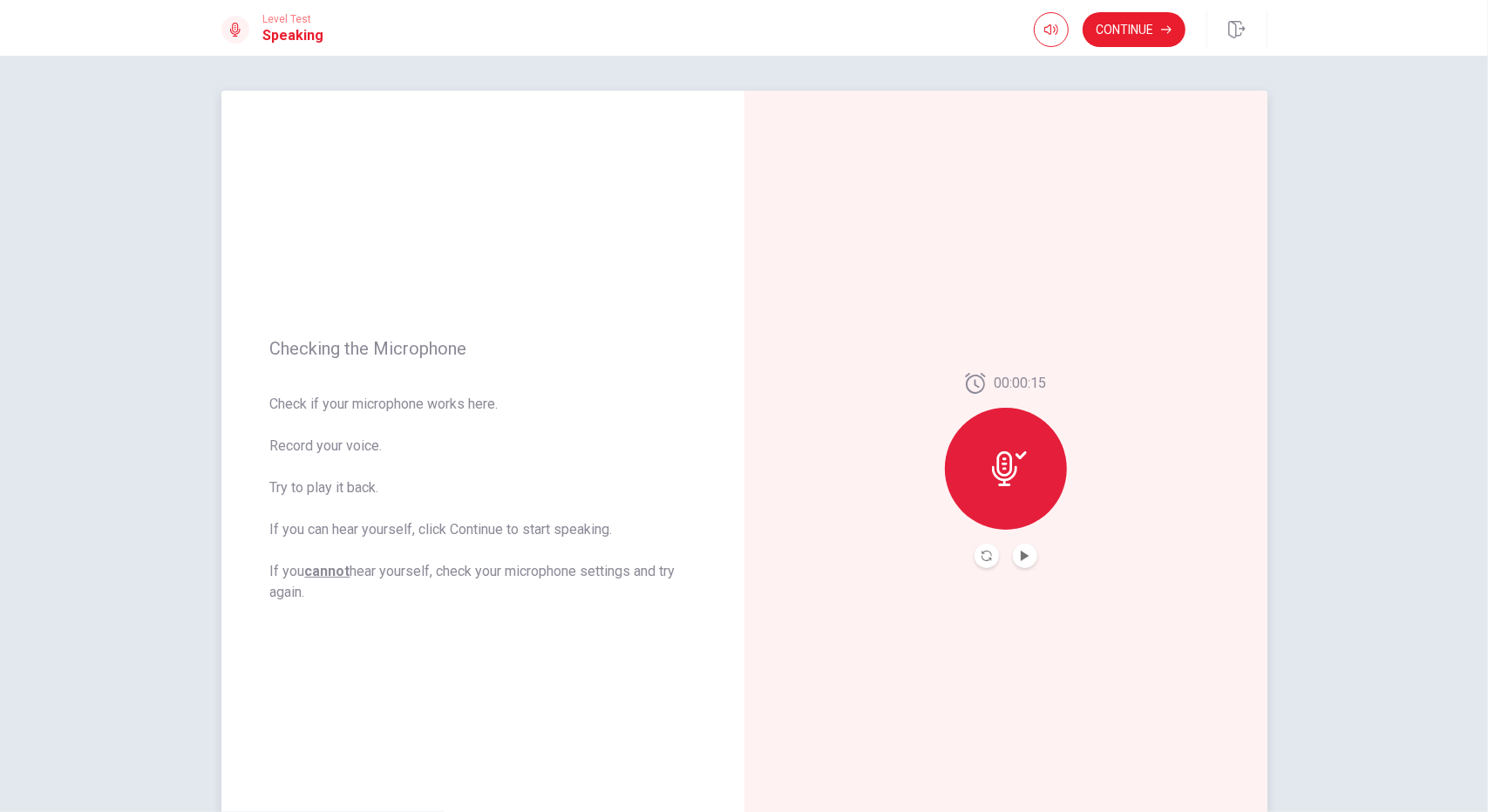 click 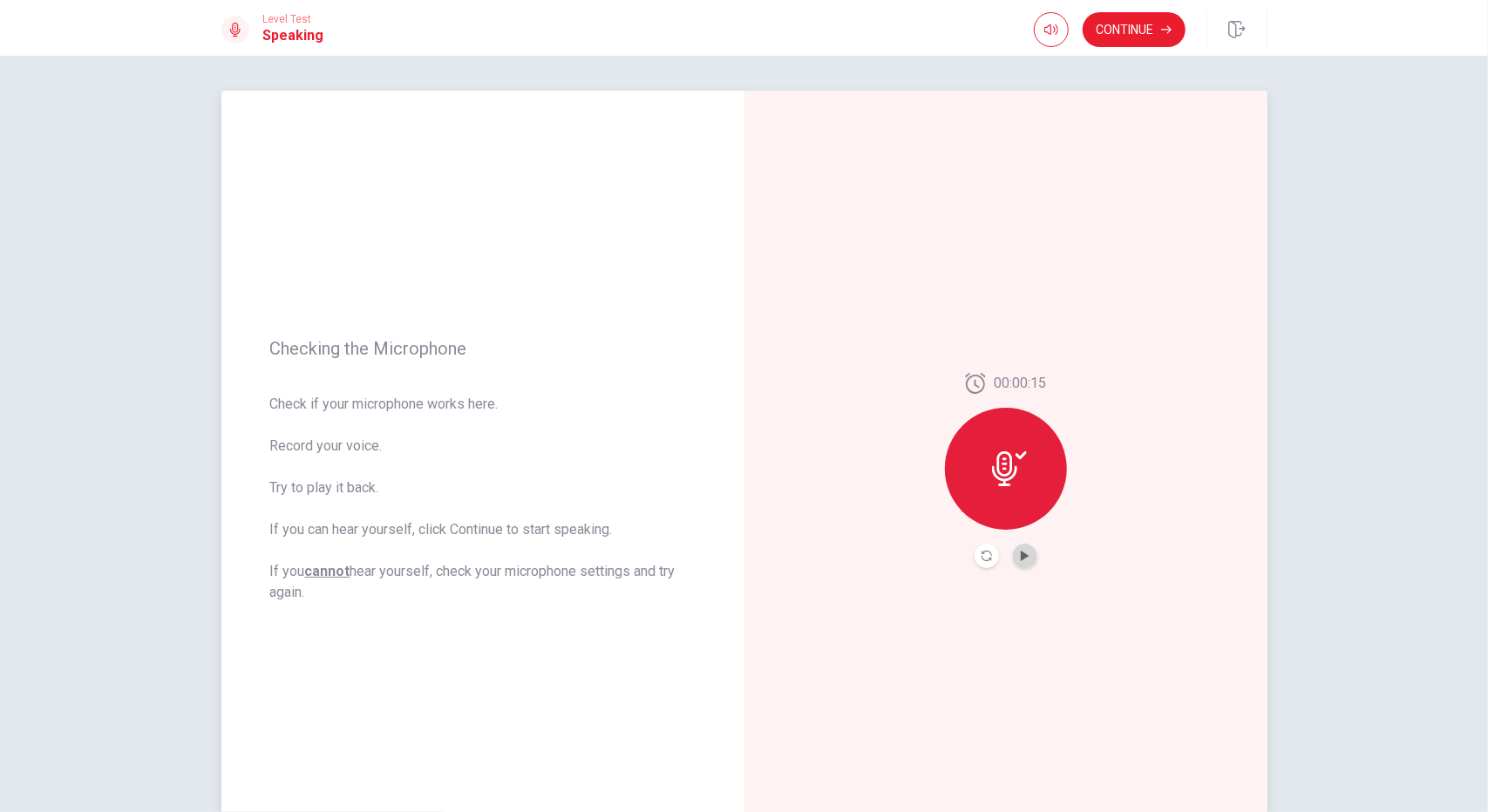 click at bounding box center [1025, 556] 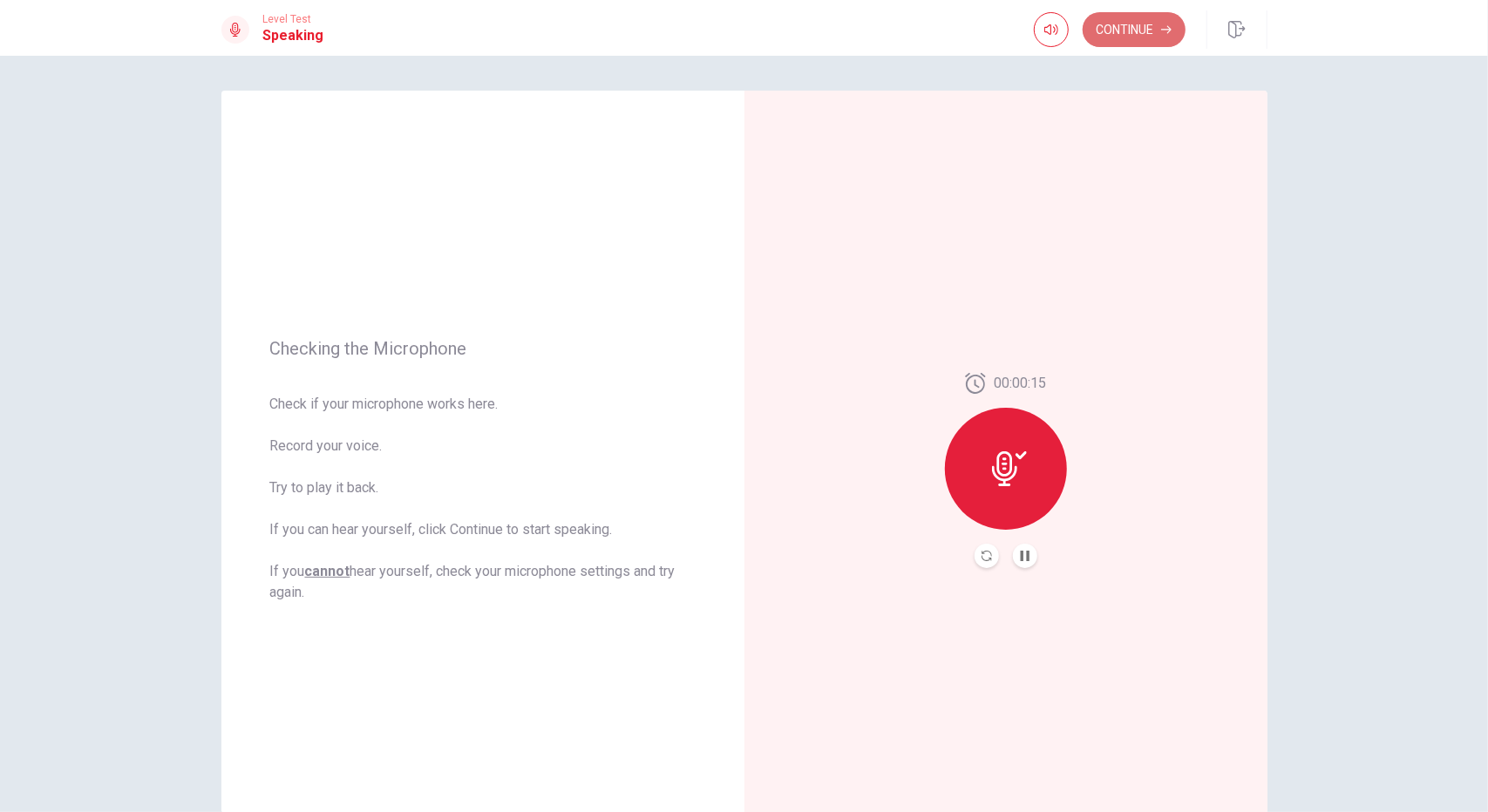click on "Continue" at bounding box center (1134, 30) 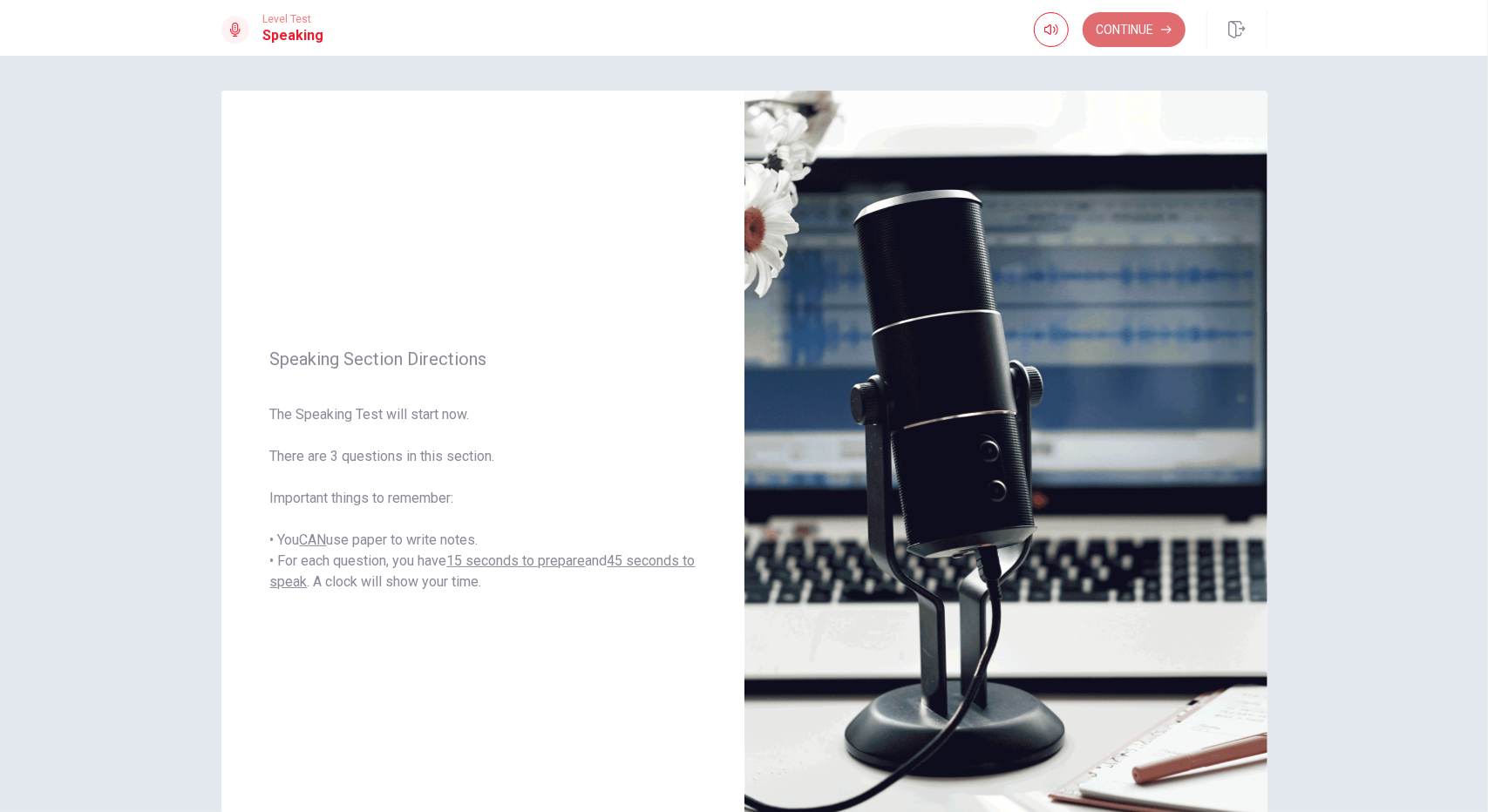 click on "Continue" at bounding box center [1134, 30] 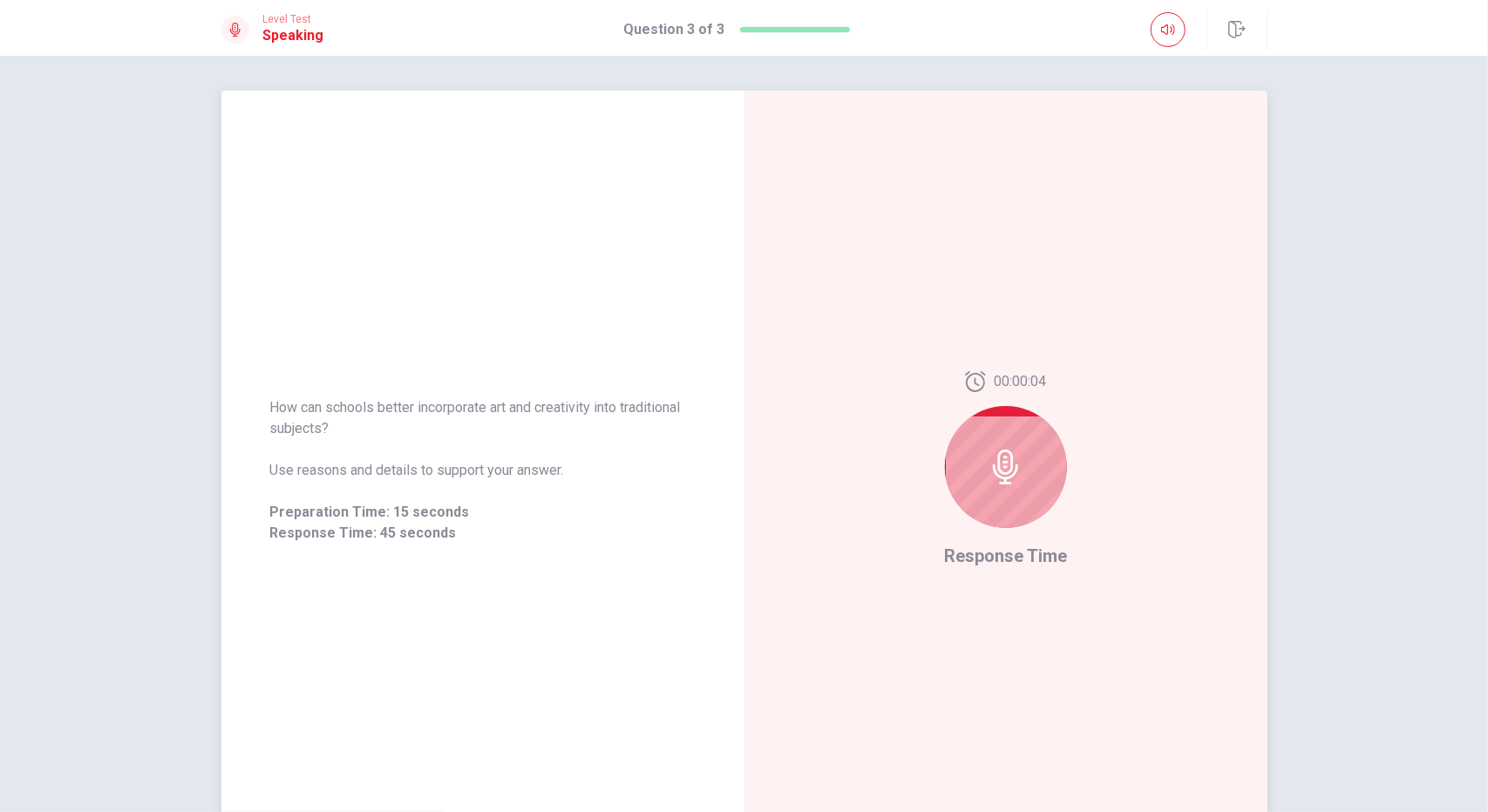 click at bounding box center [1006, 467] 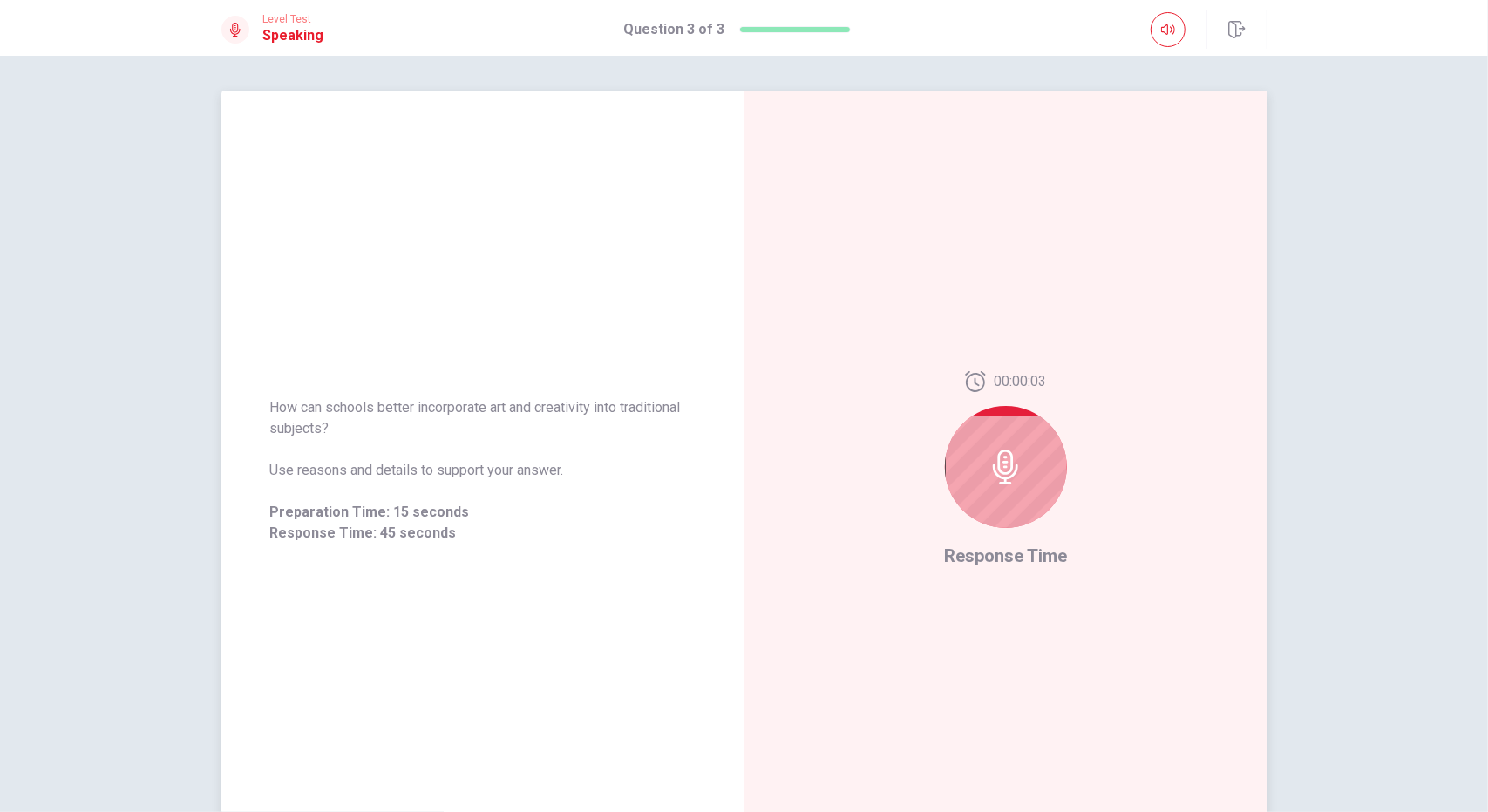 click at bounding box center [1006, 467] 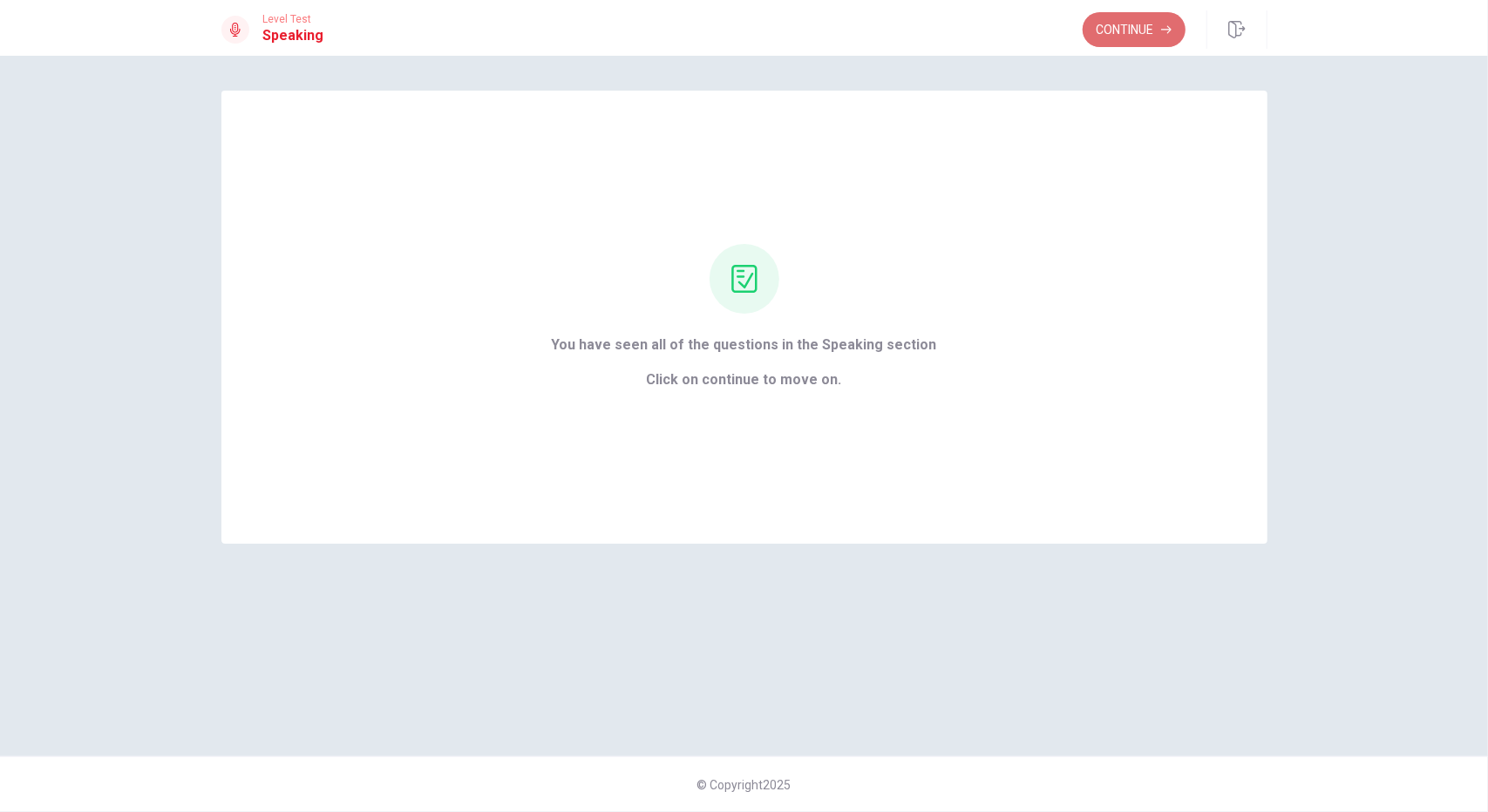 click on "Continue" at bounding box center [1134, 30] 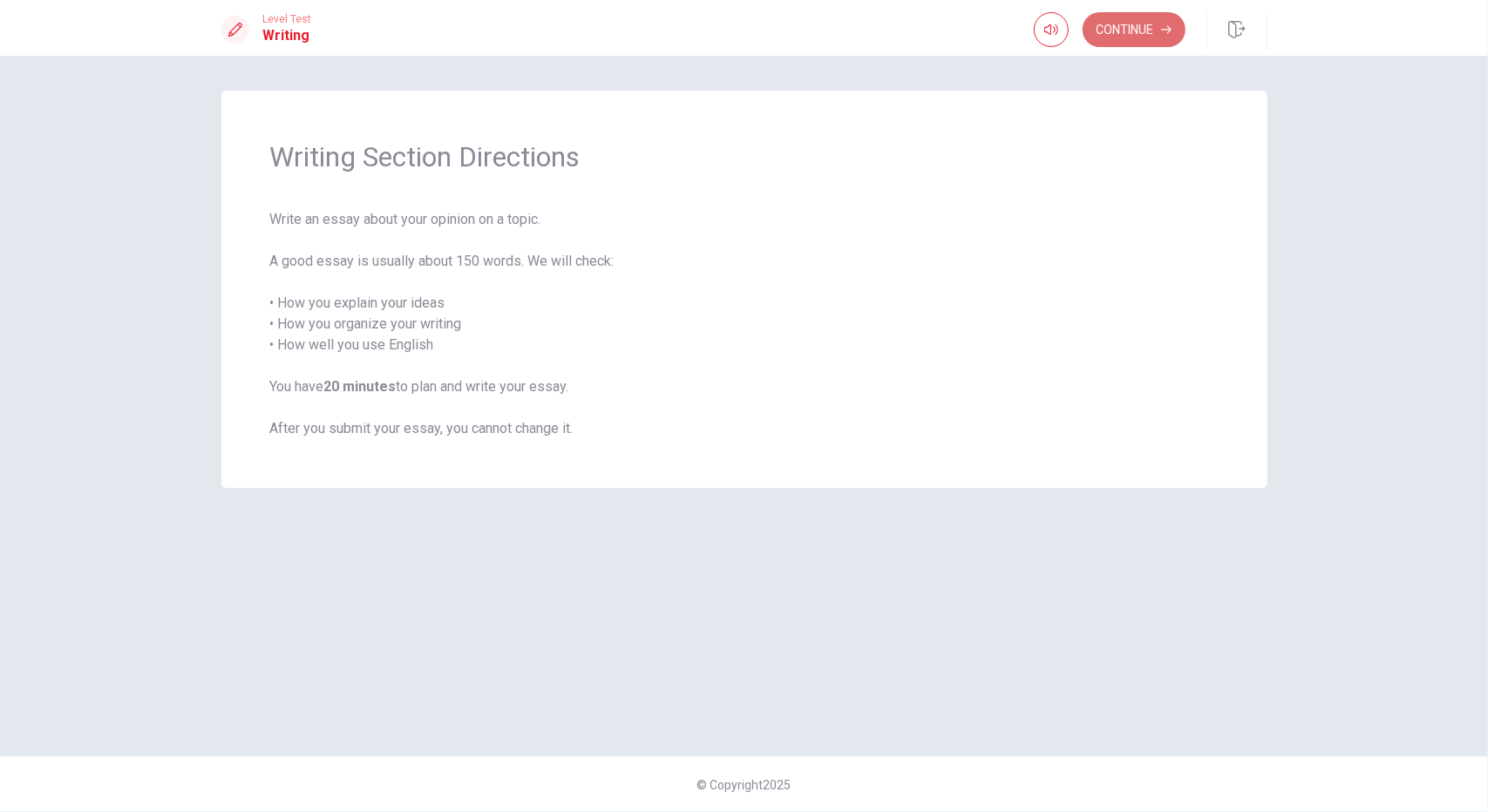 click on "Continue" at bounding box center [1134, 30] 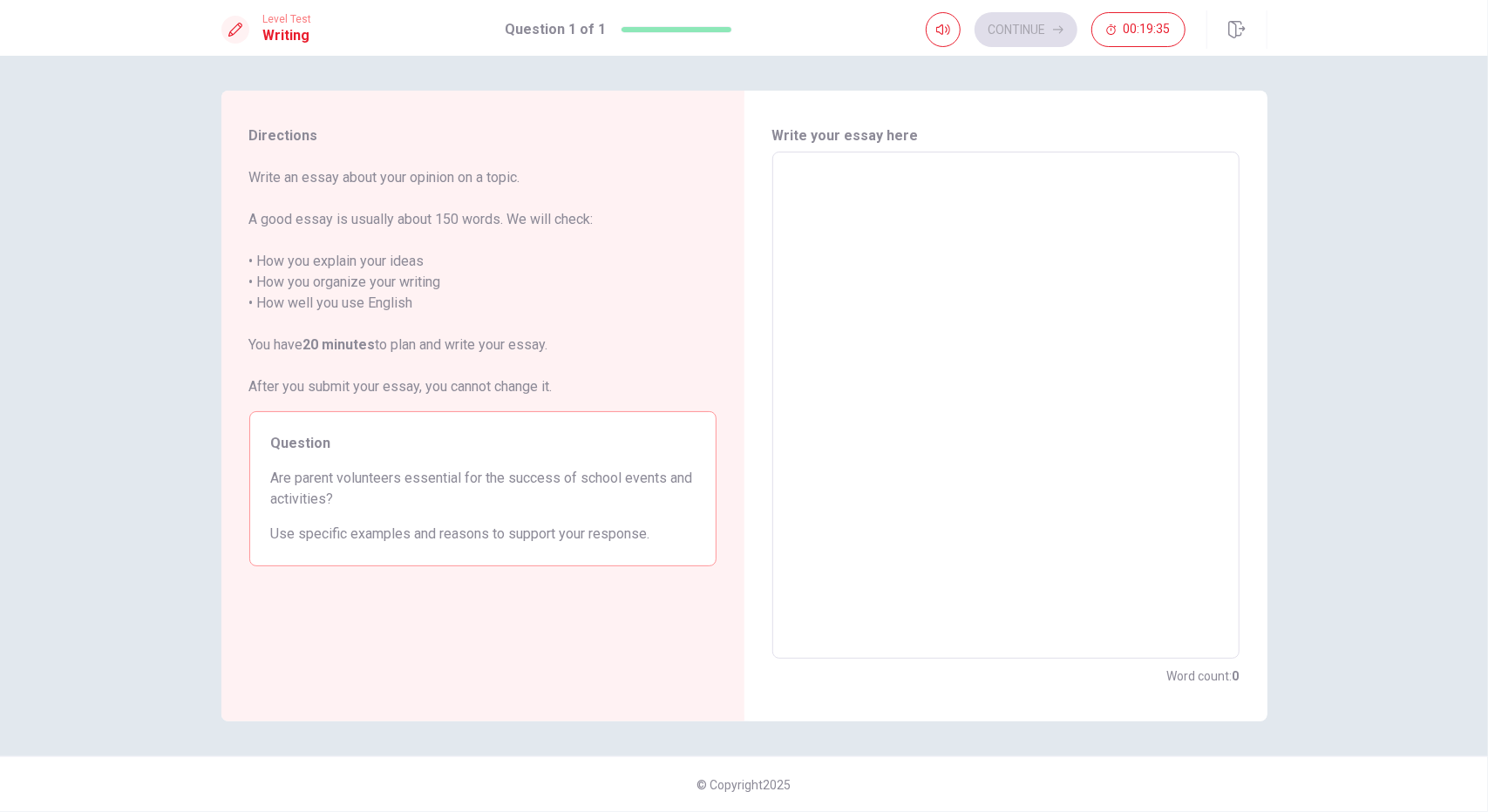 click at bounding box center (1006, 405) 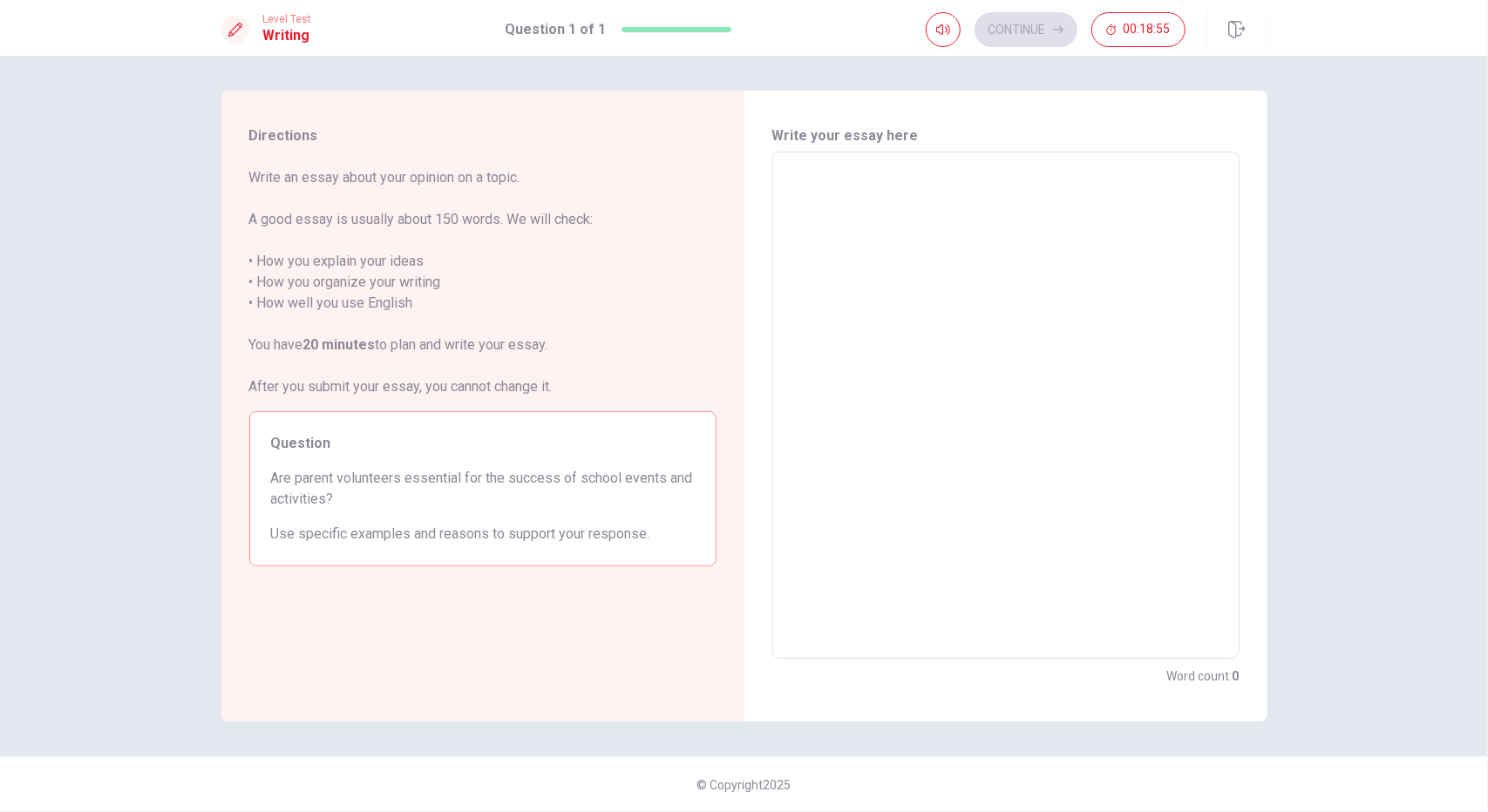 click at bounding box center (1006, 405) 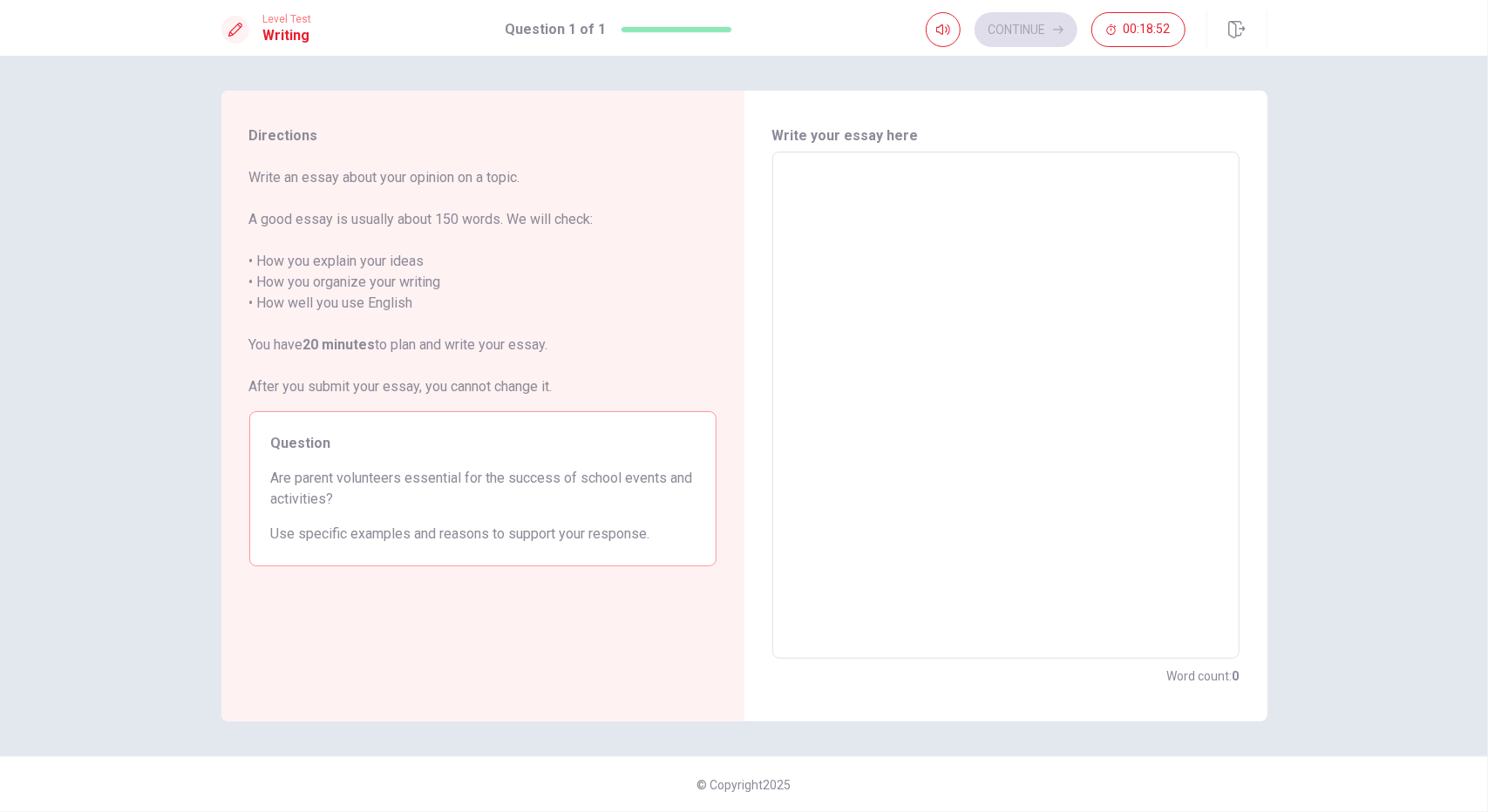 type on "ㅑ" 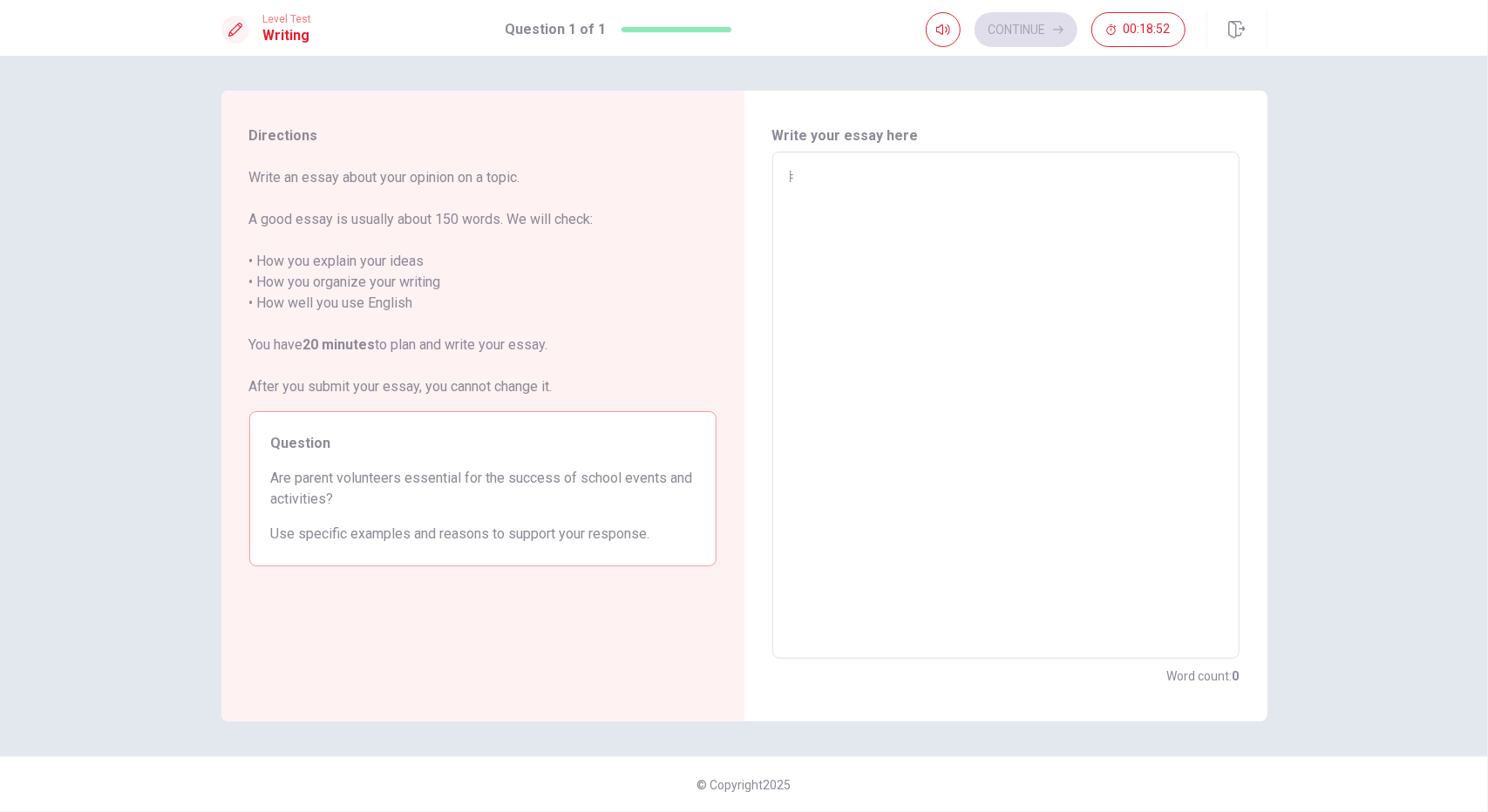 type on "x" 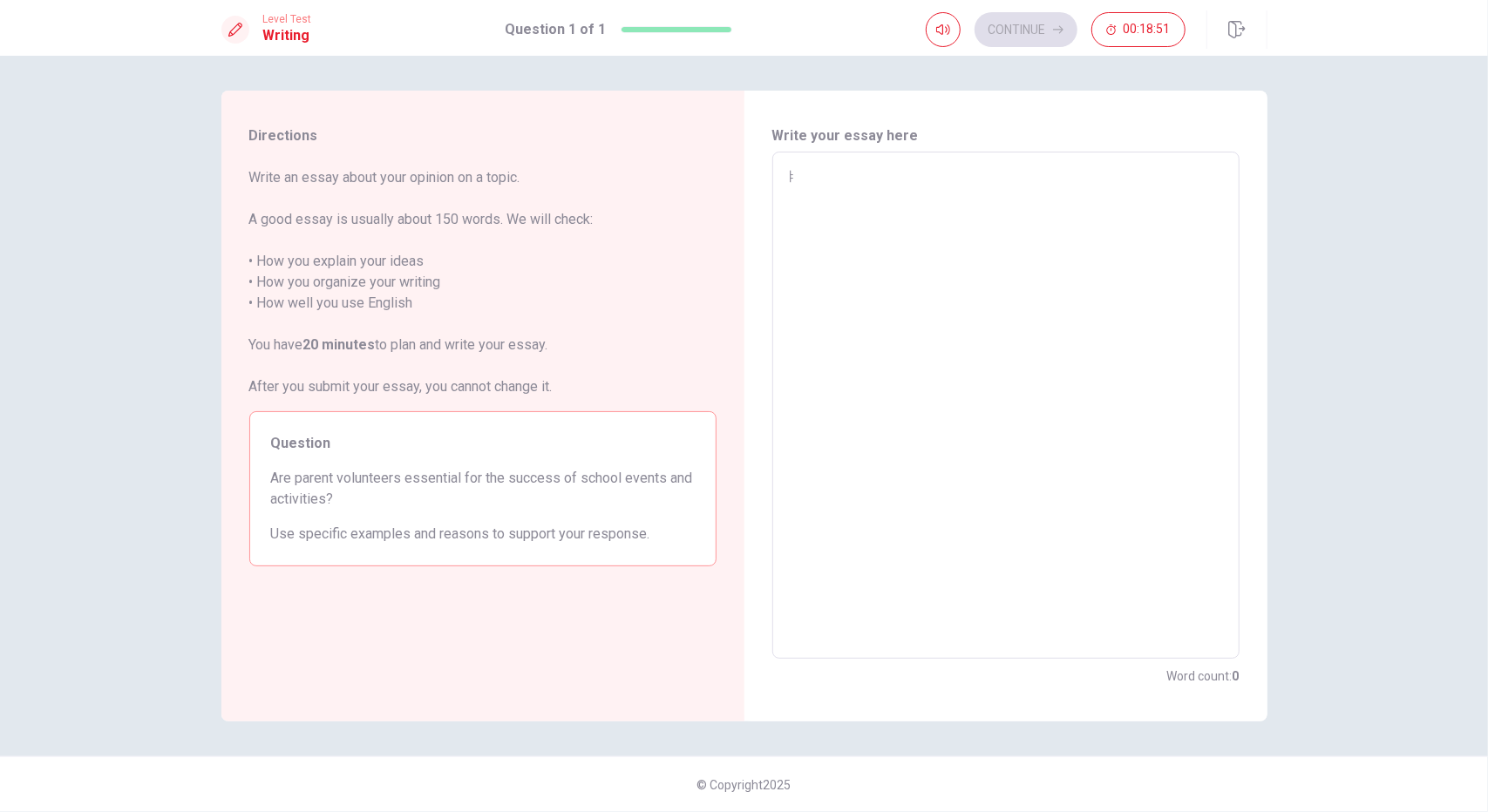 type on "ㅑ" 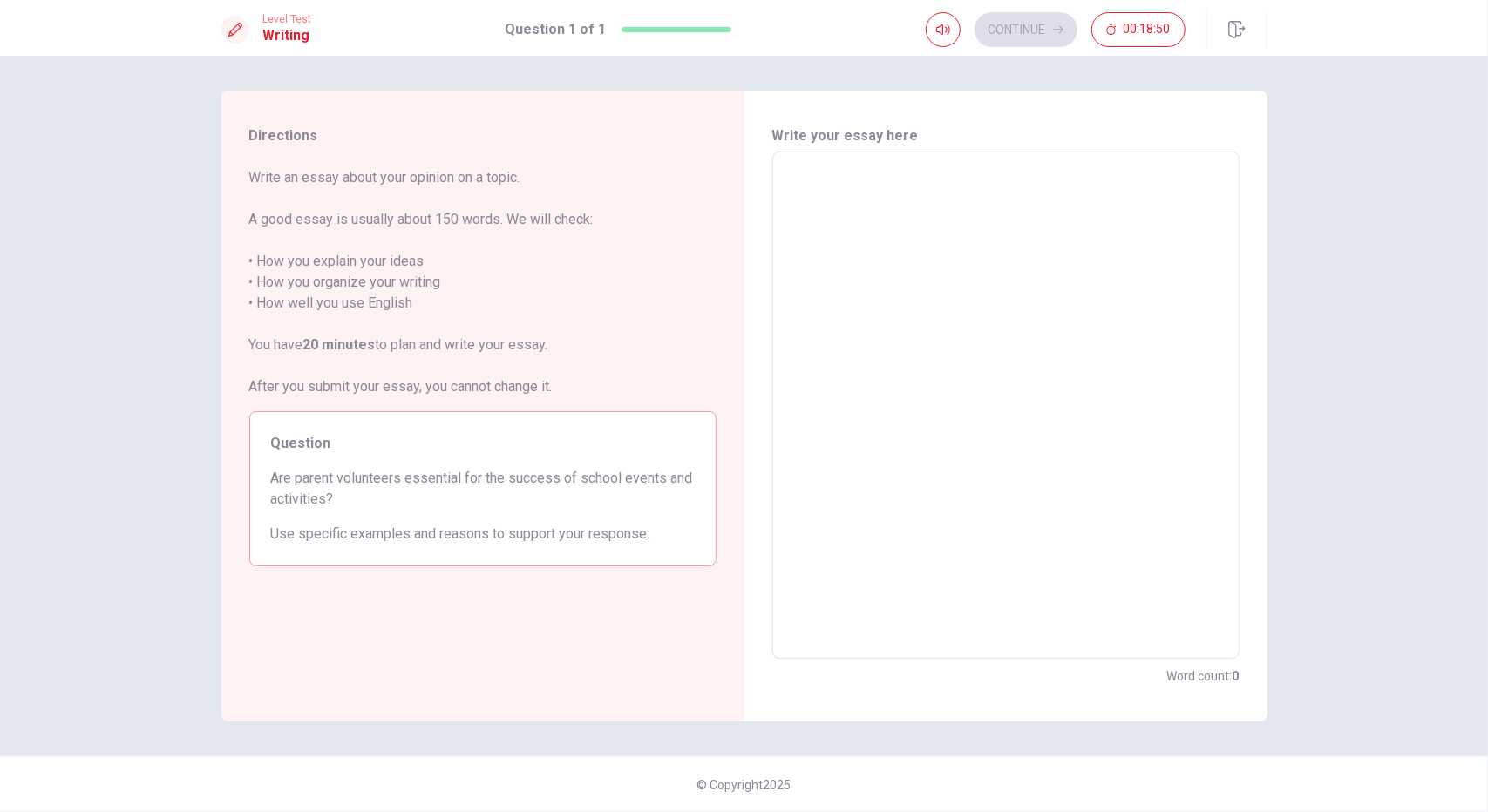 type on "I" 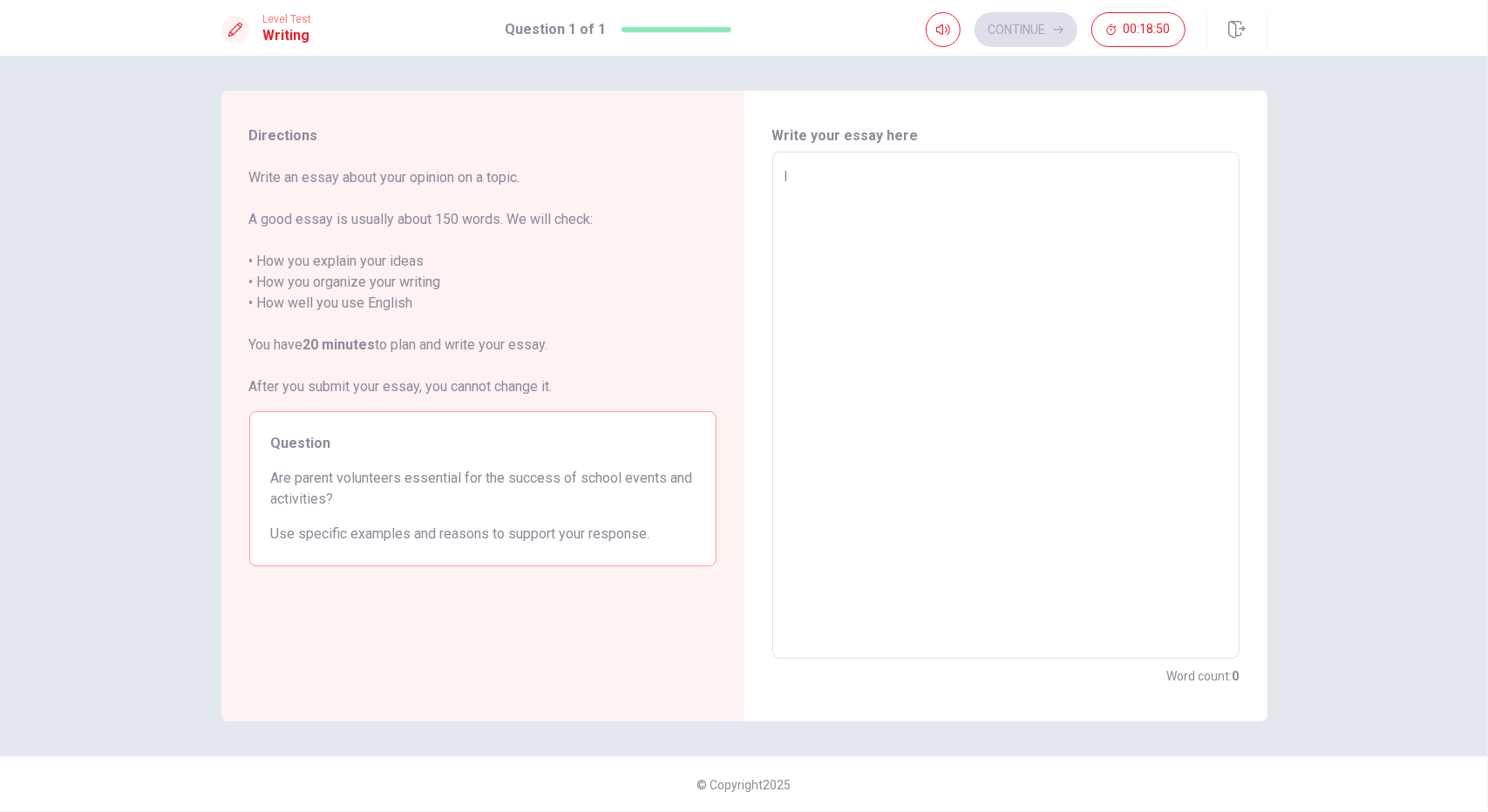 type on "x" 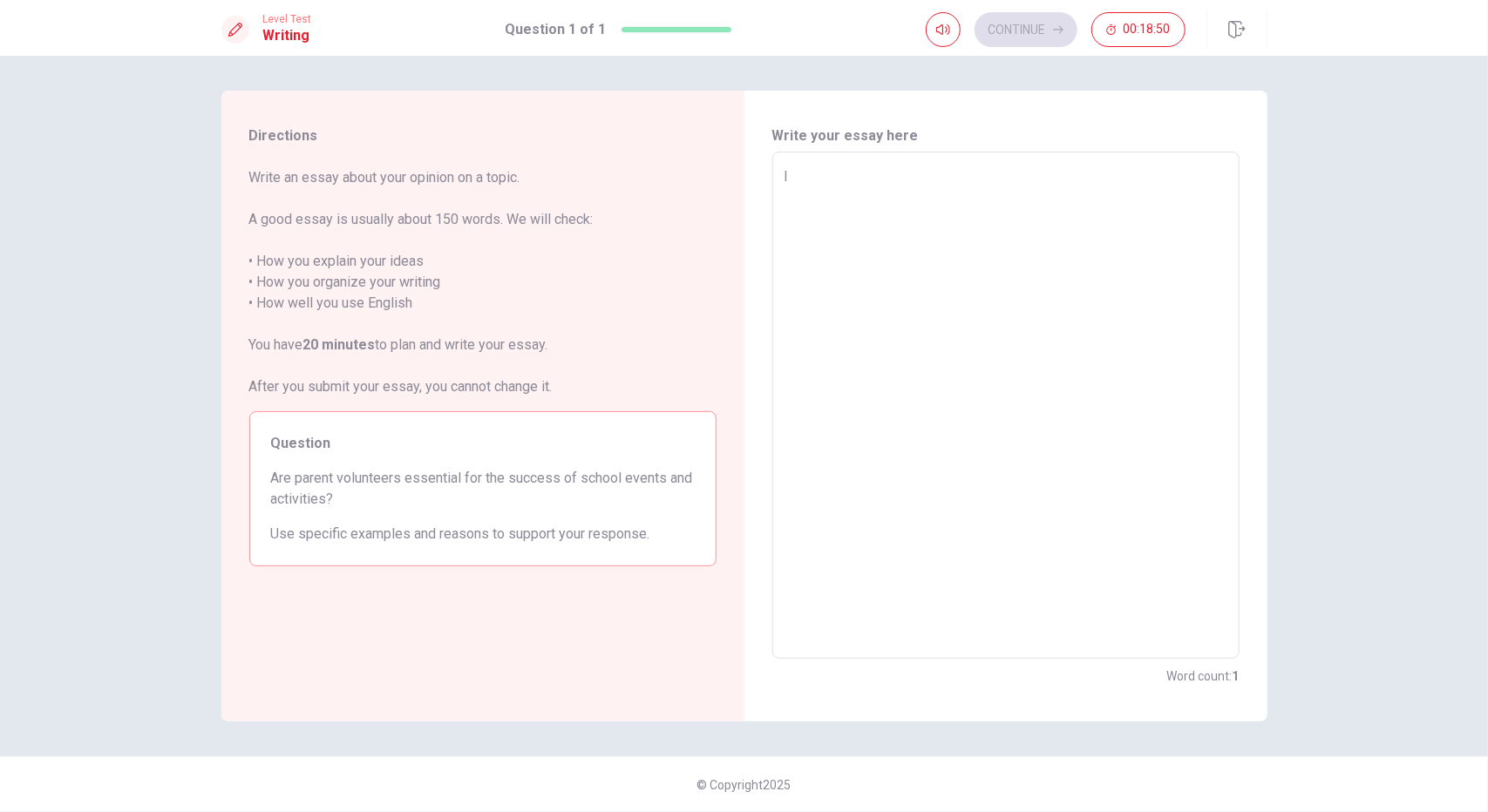 type on "I" 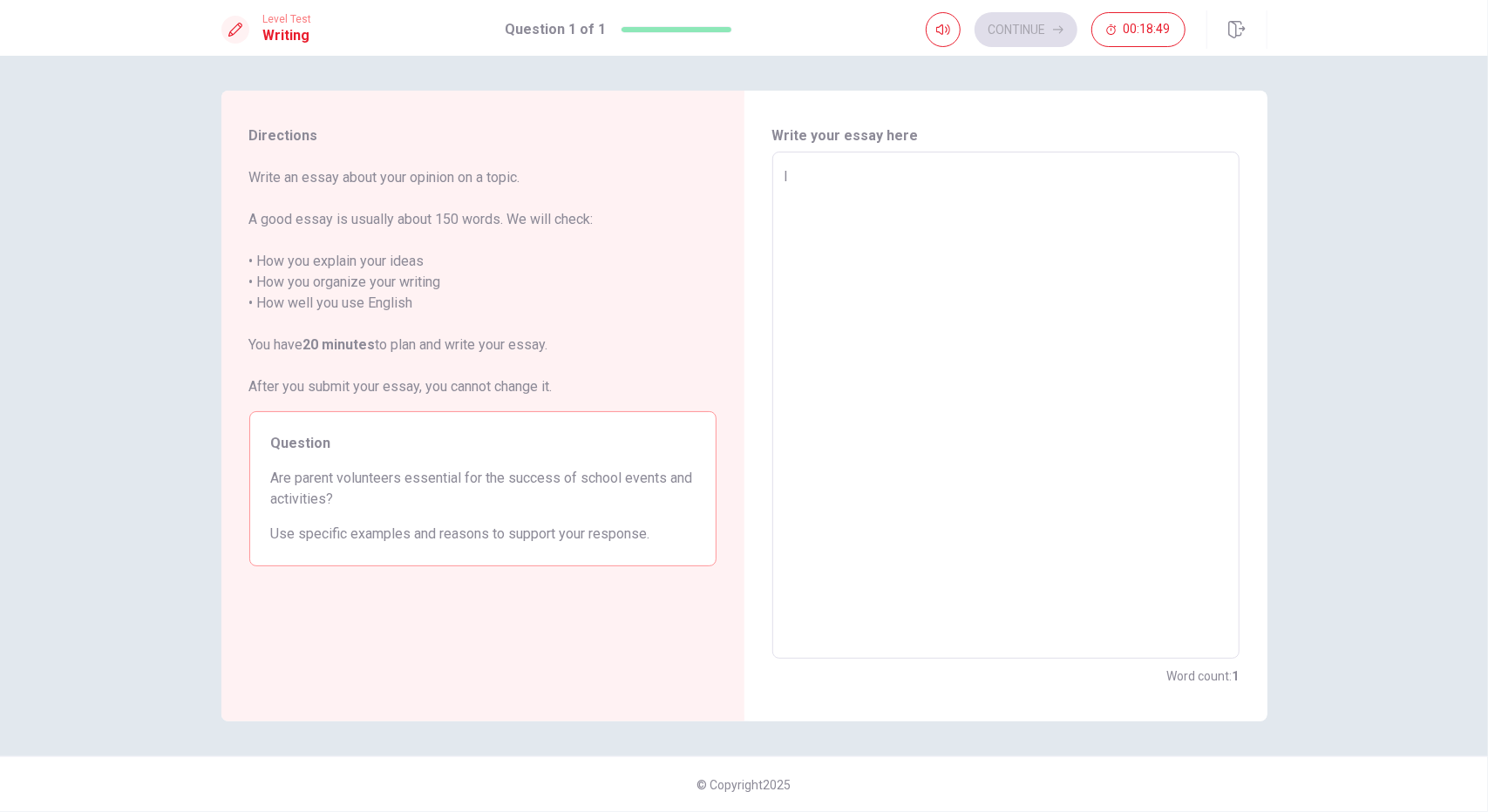 type on "I t" 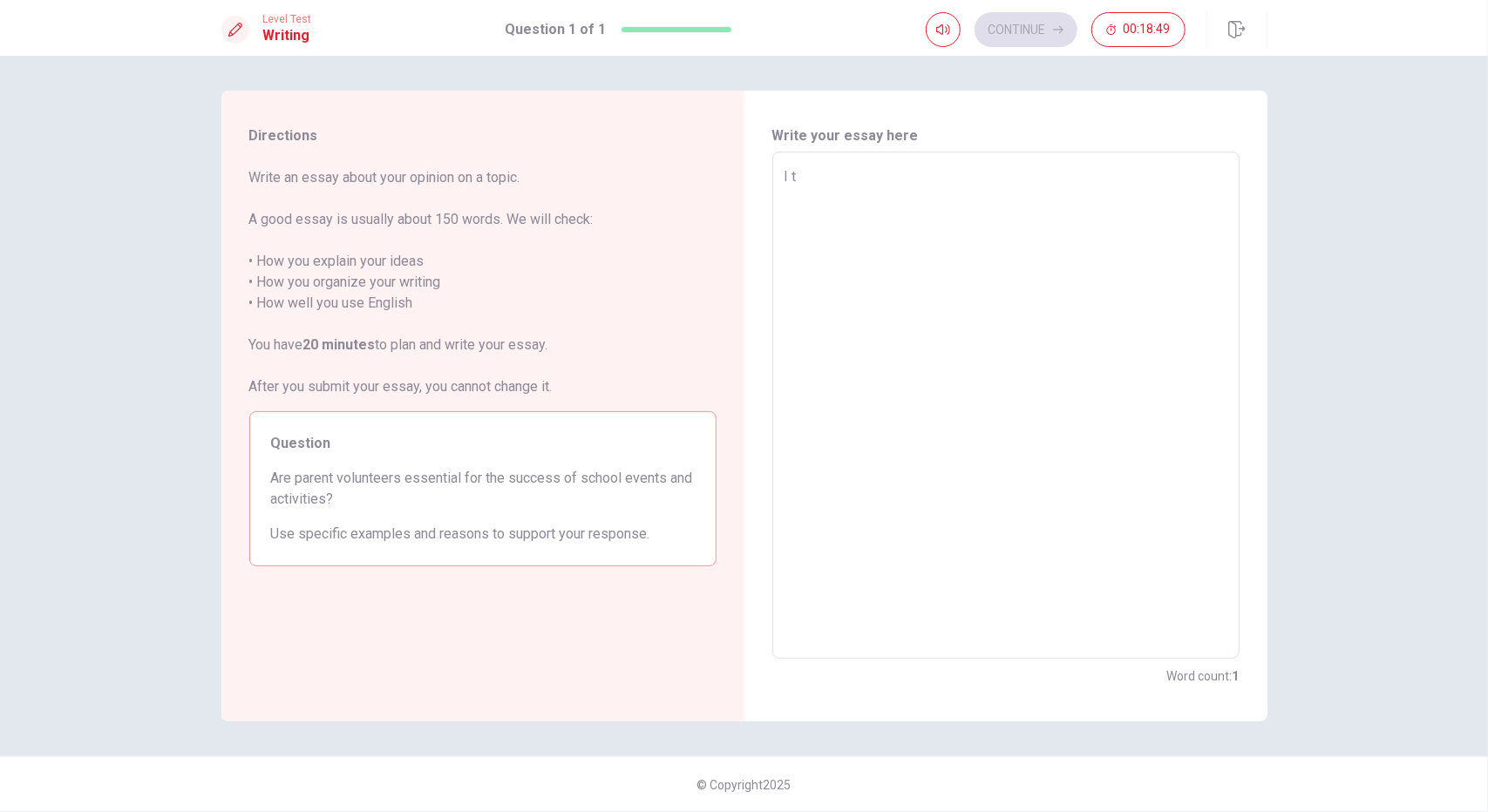 type on "x" 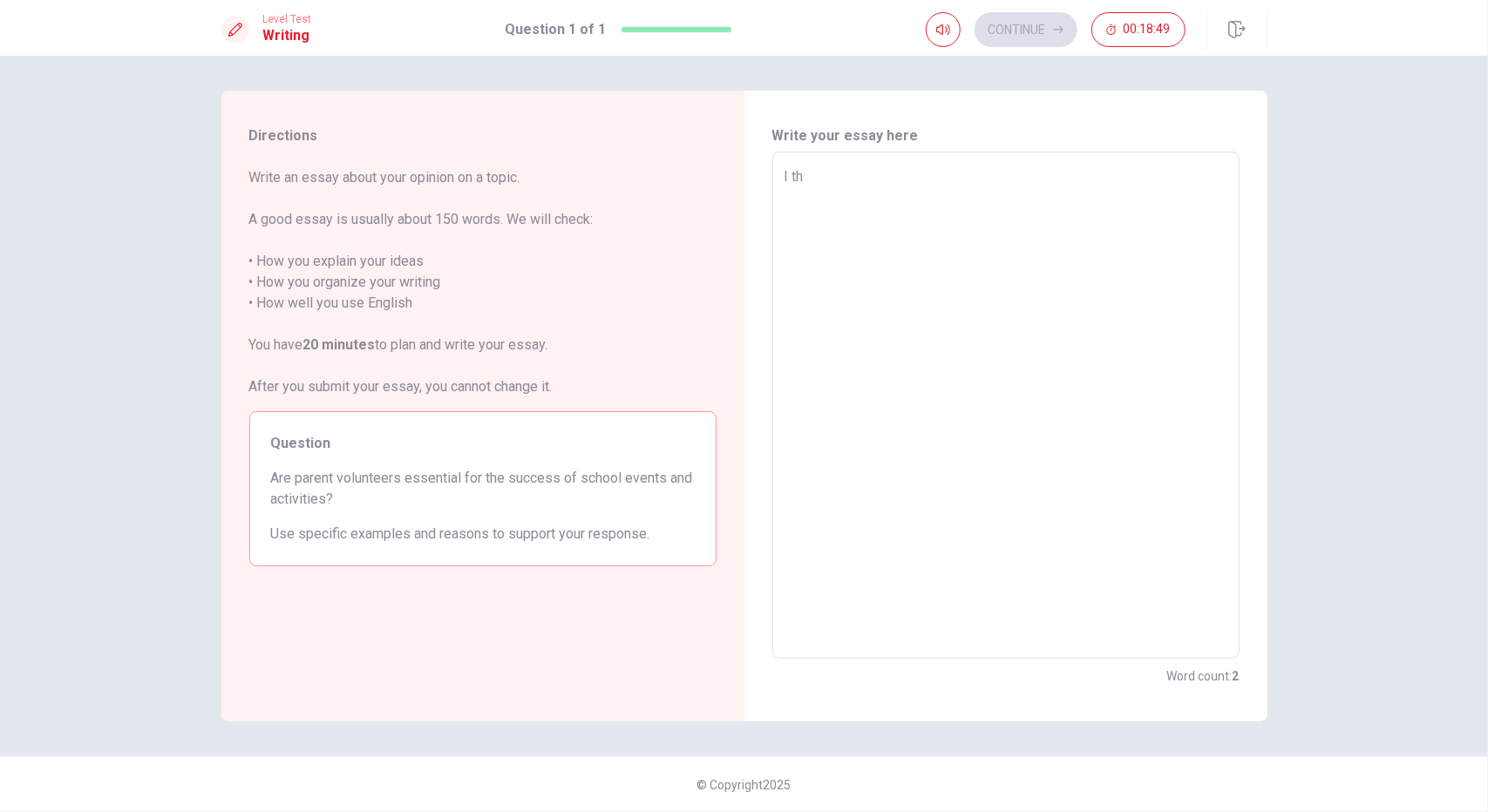 type on "x" 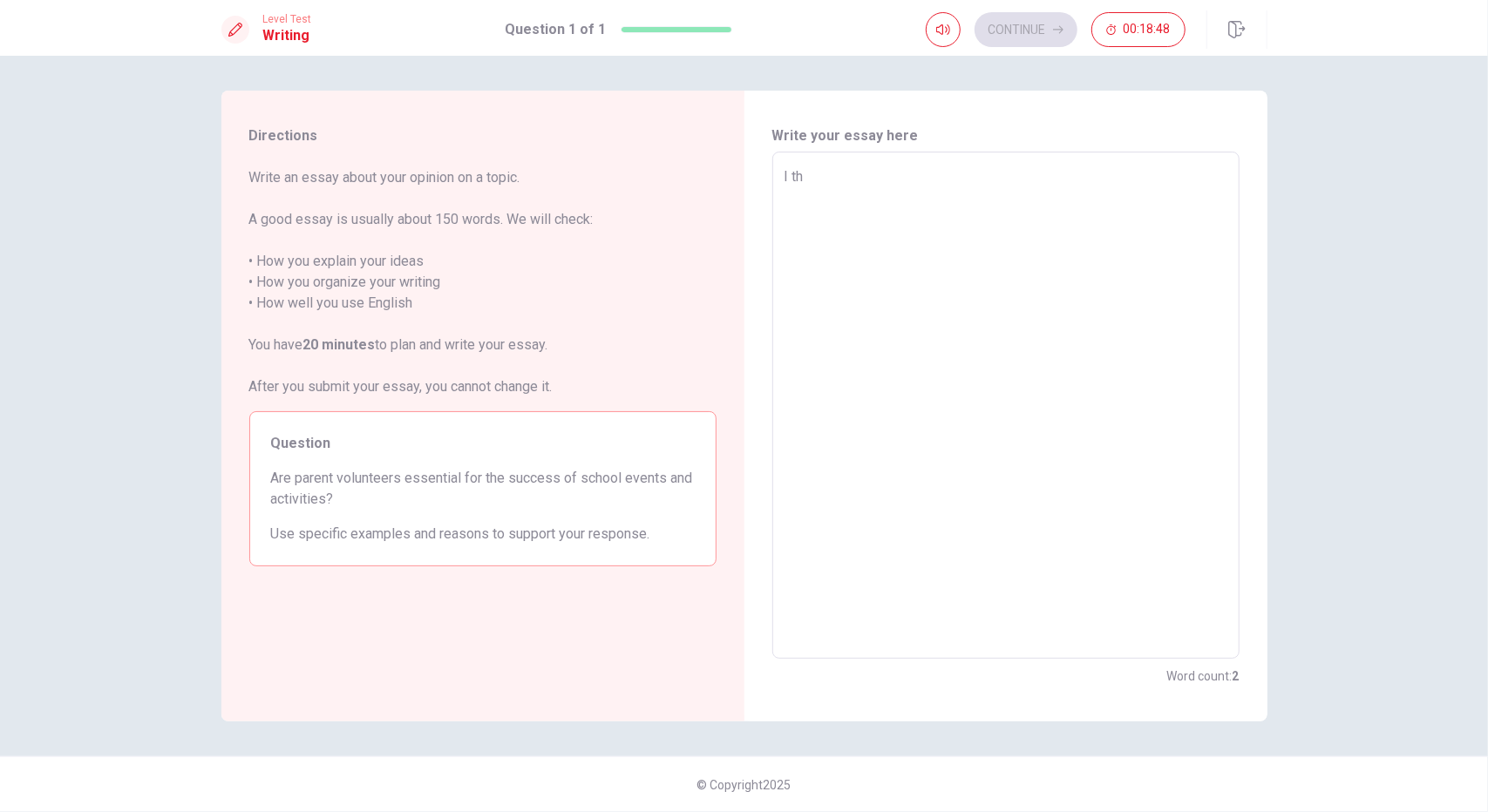 type on "I thi" 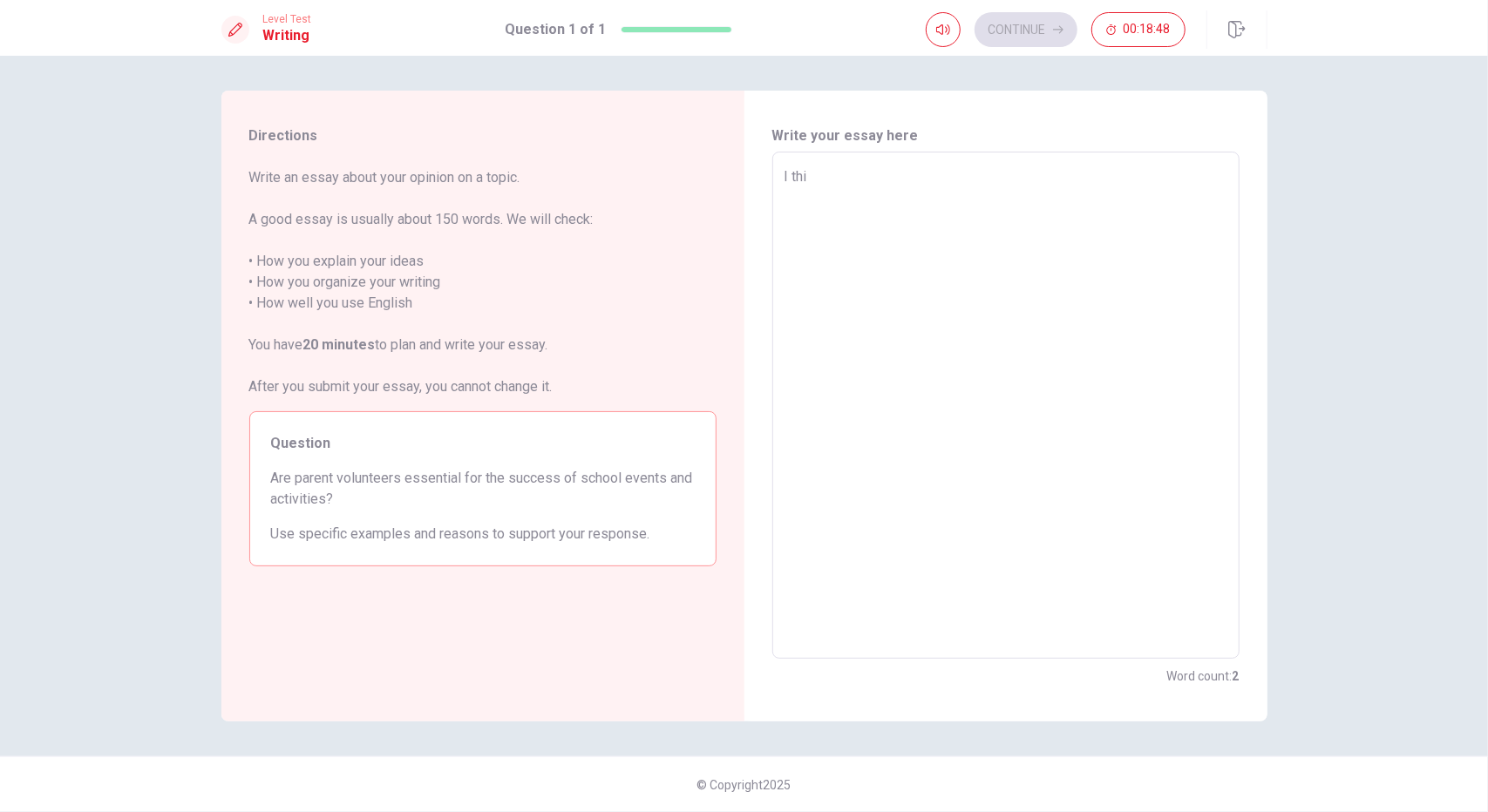 type on "x" 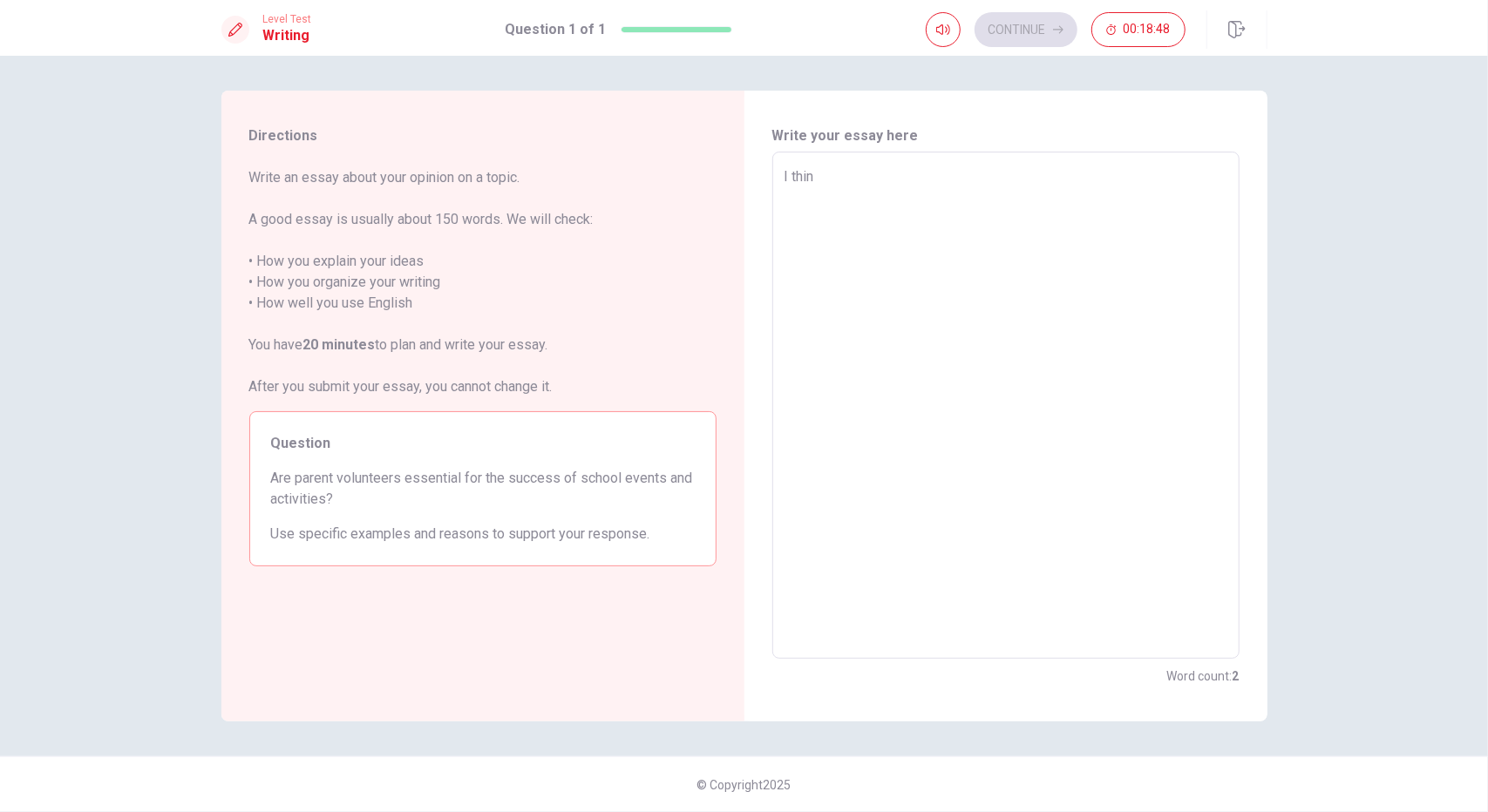 type on "x" 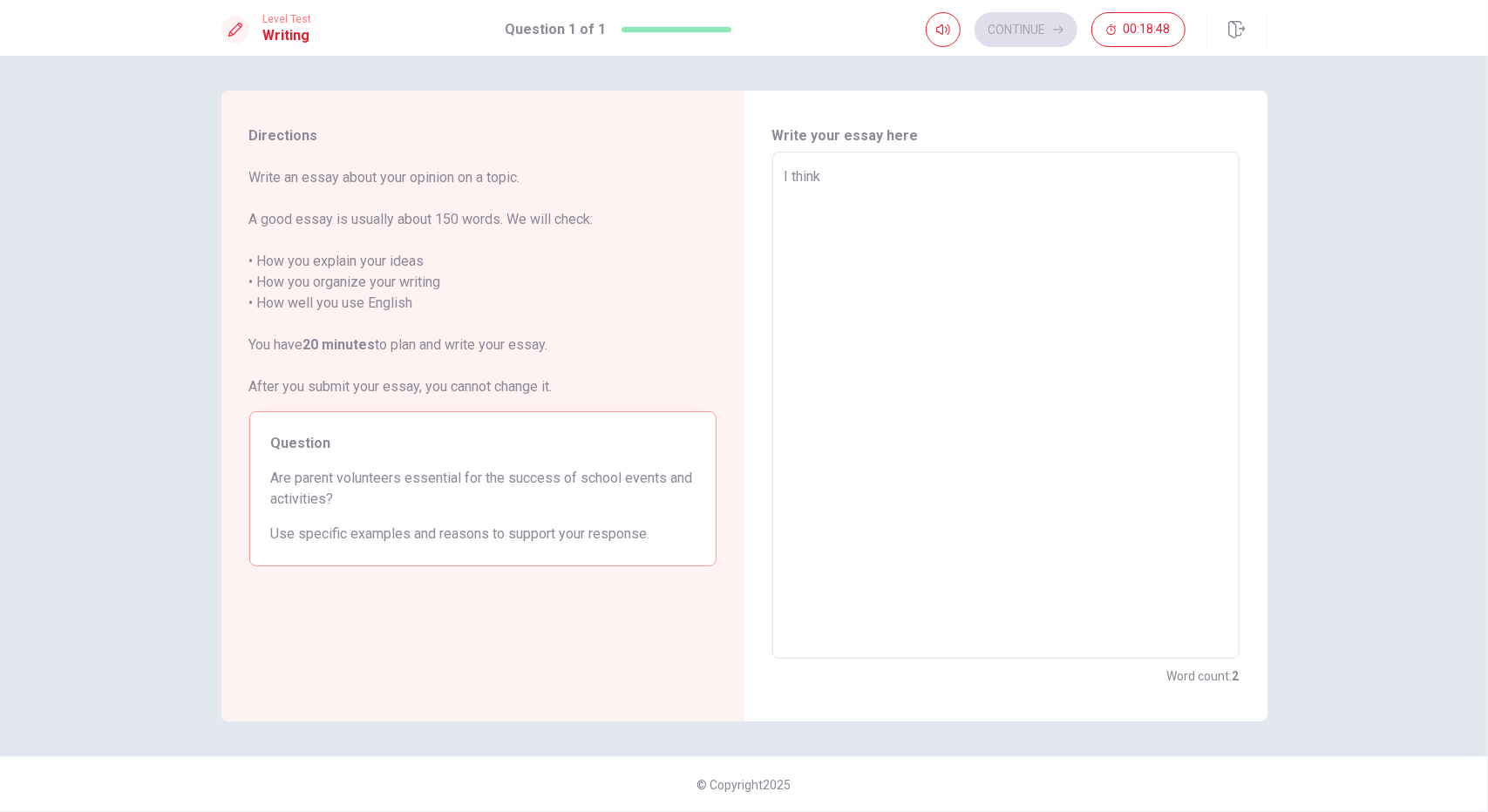 type on "x" 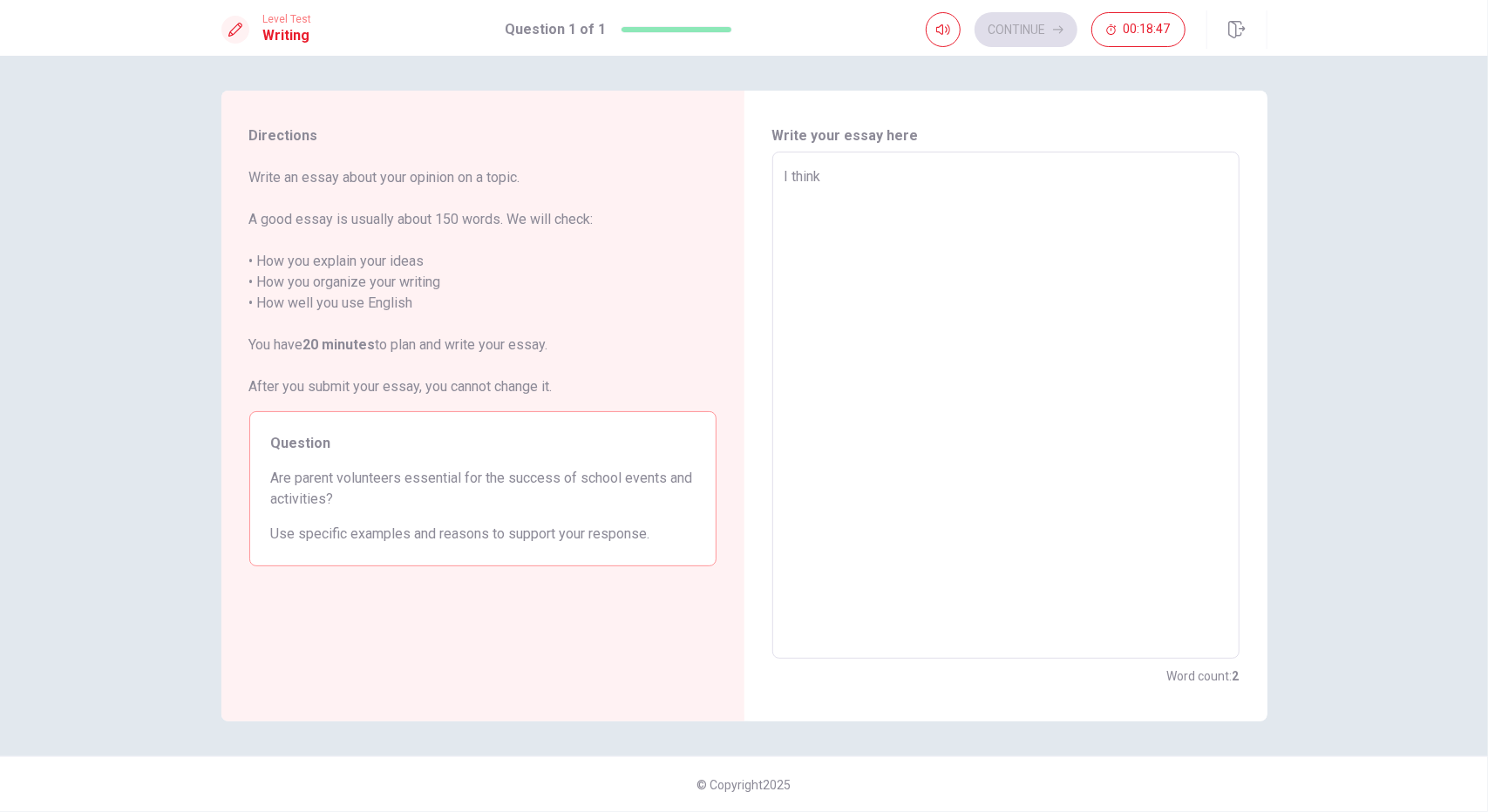 type on "I think i" 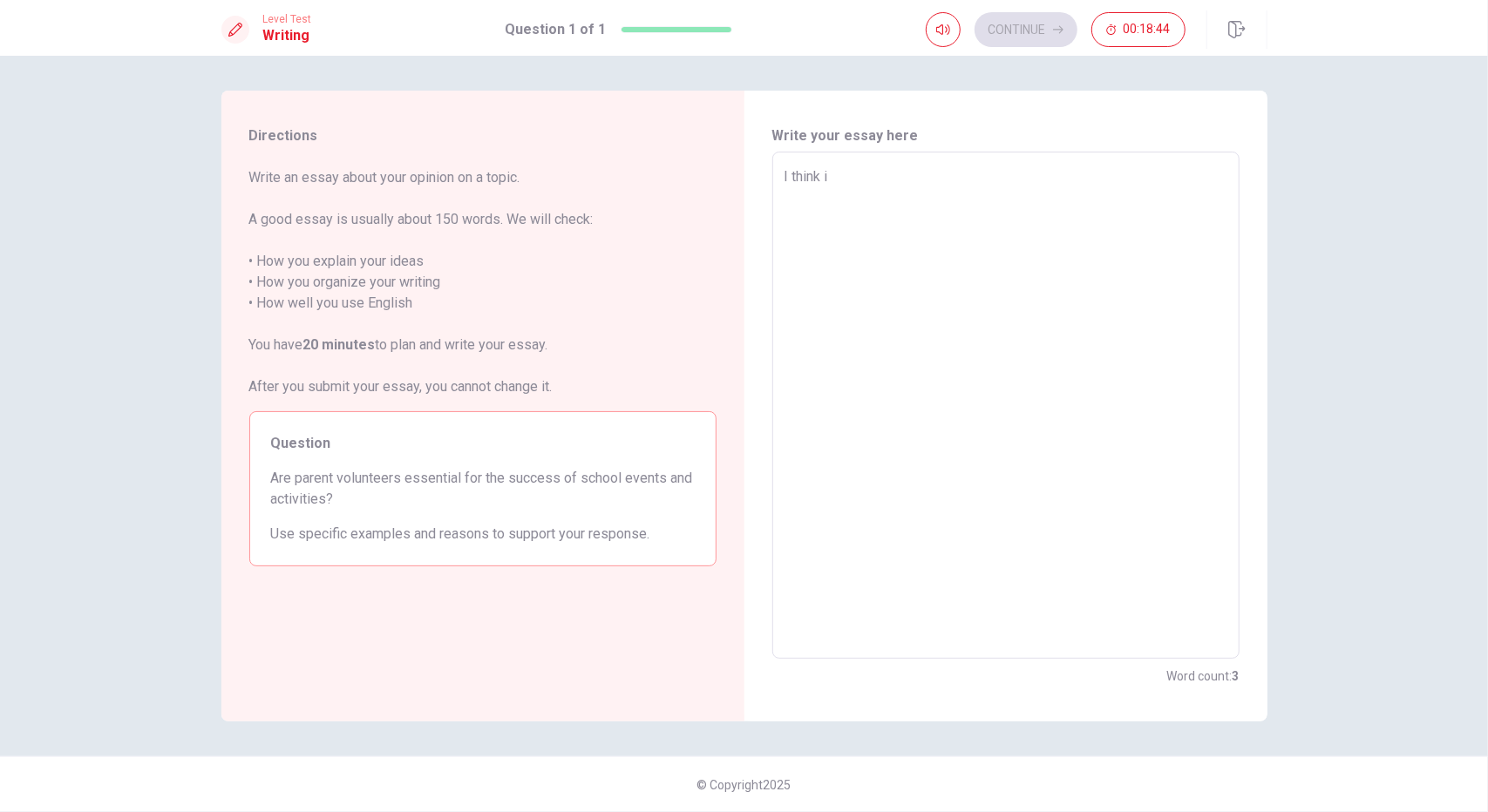 type on "x" 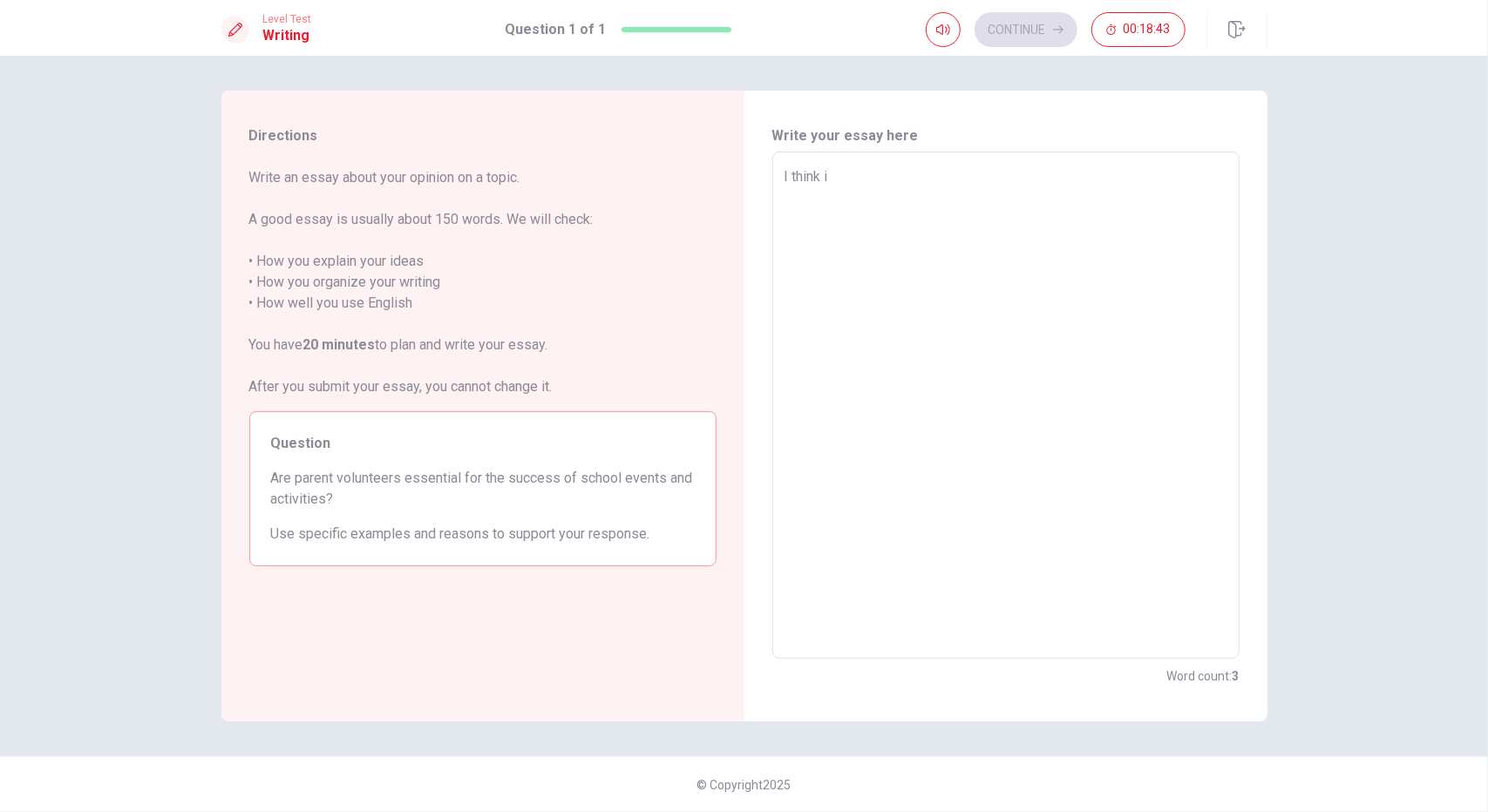 type on "I think it" 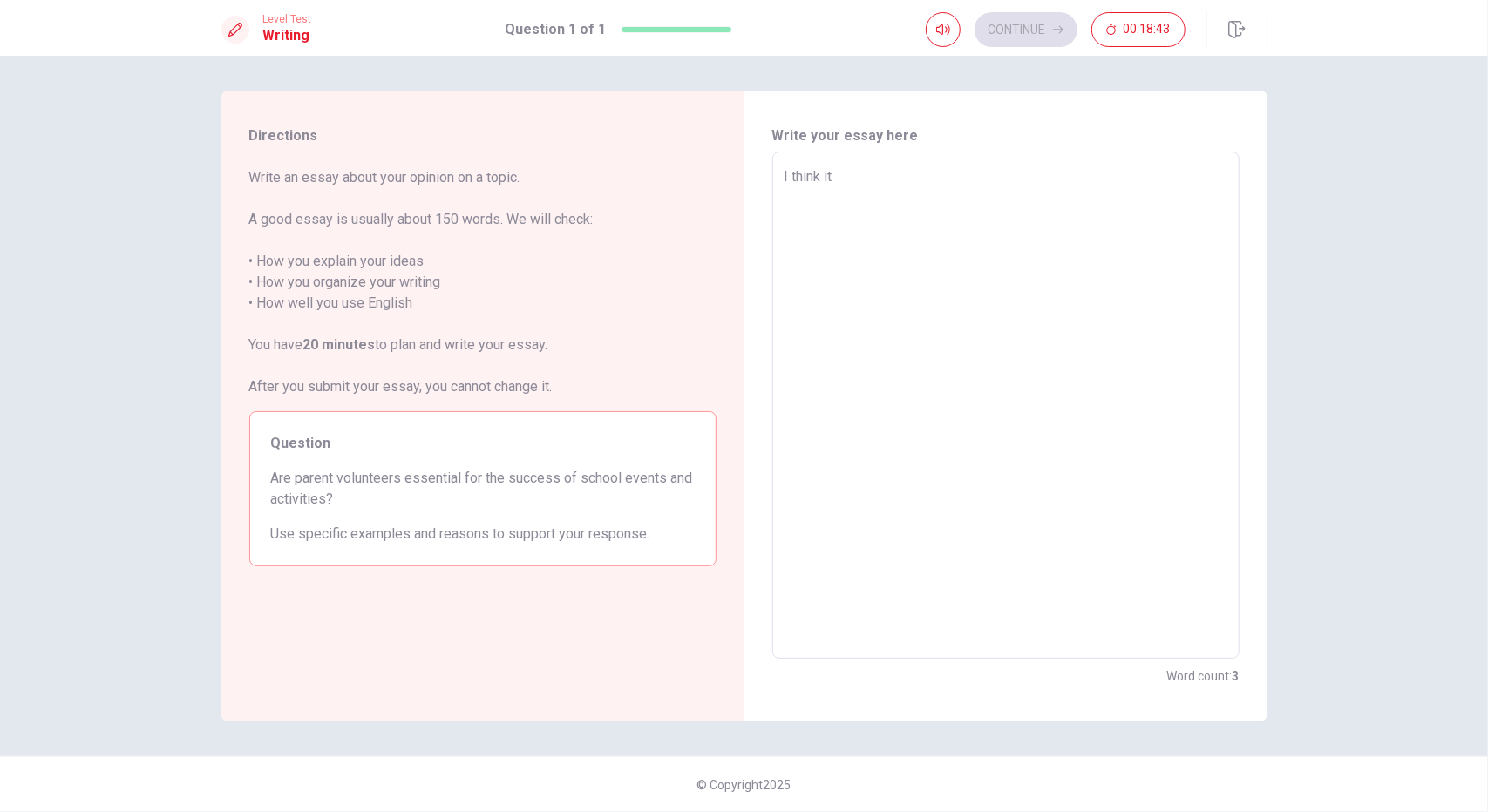 type on "x" 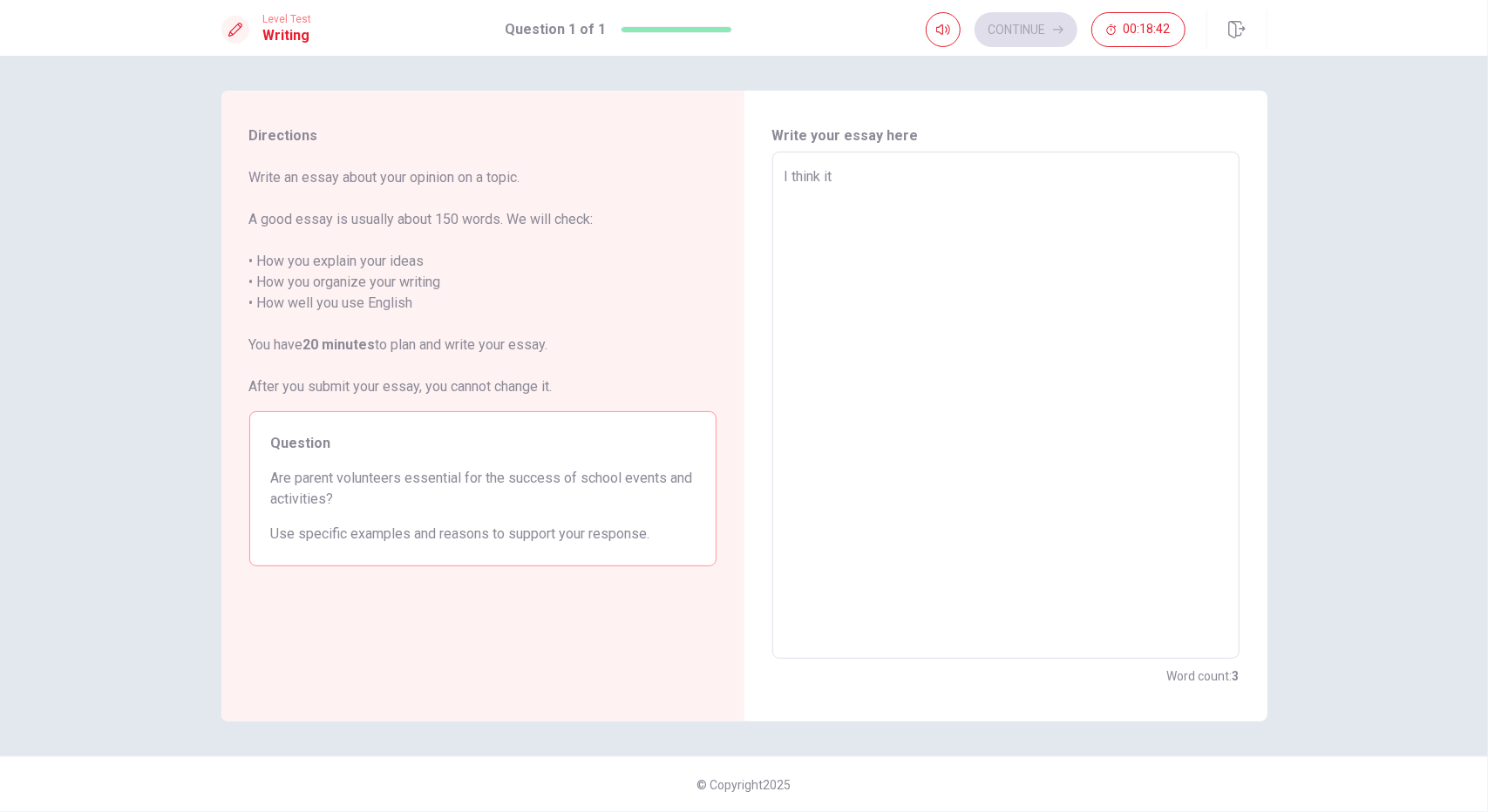type on "I think it w" 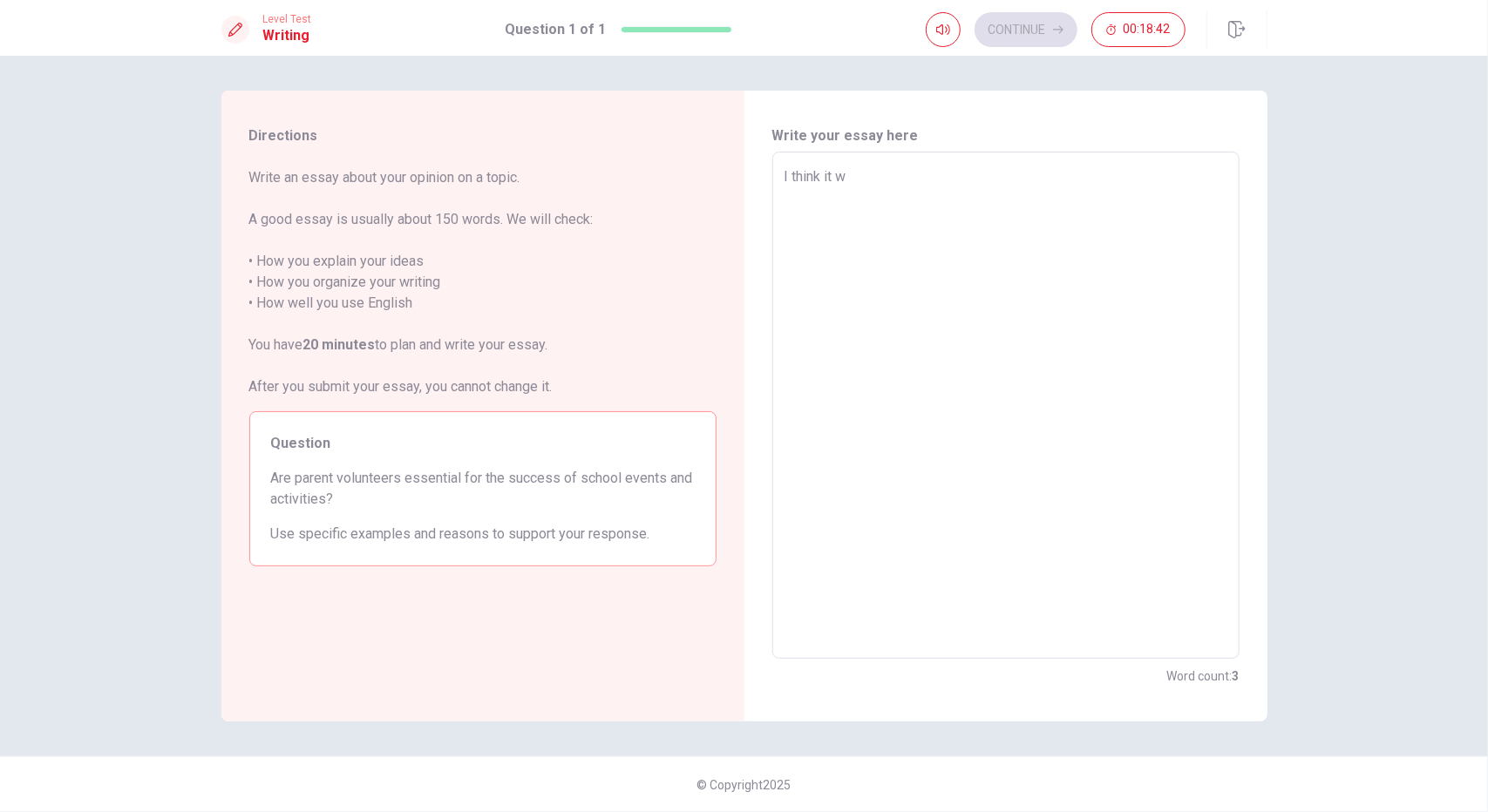 type on "x" 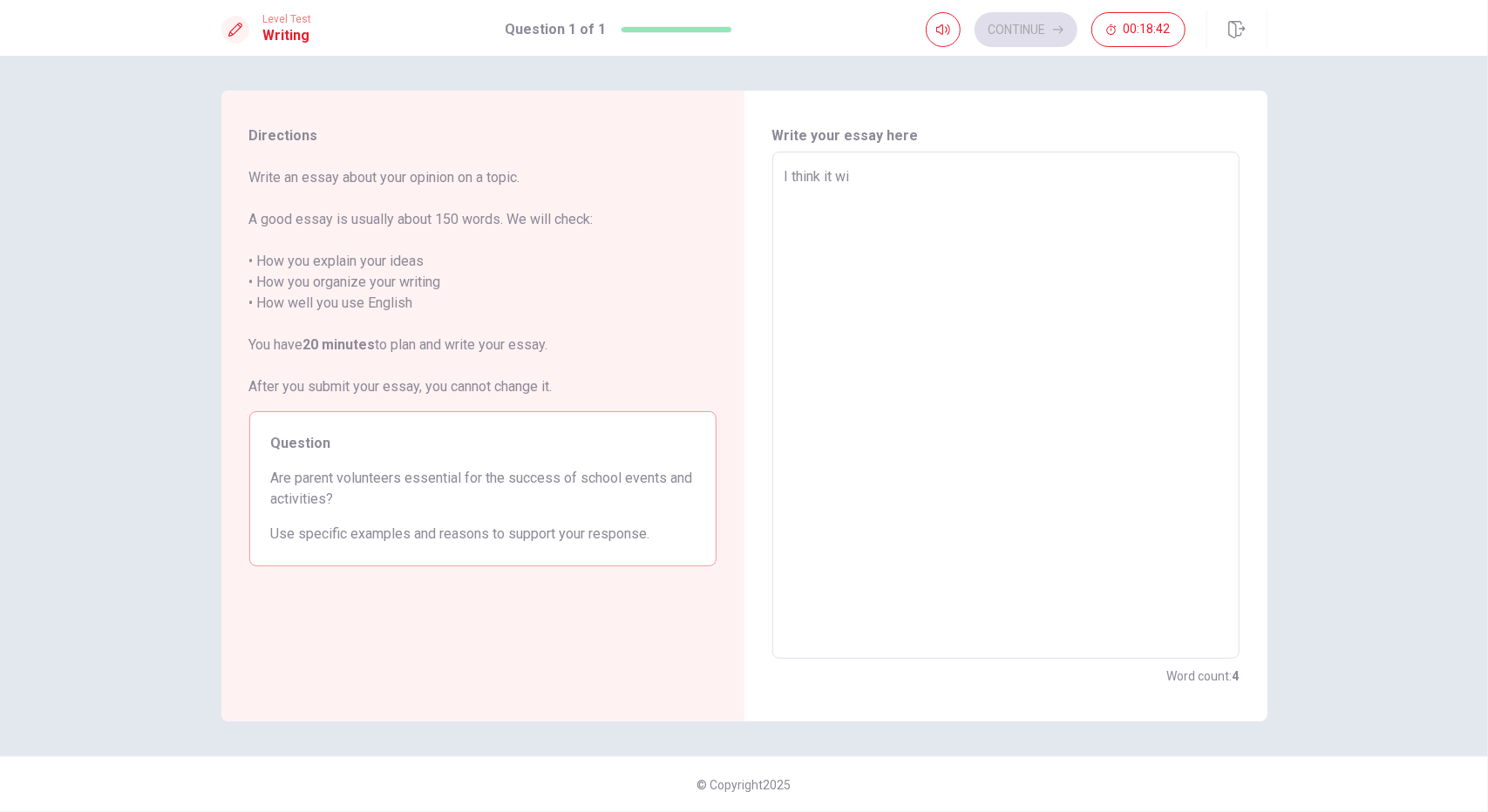 type on "x" 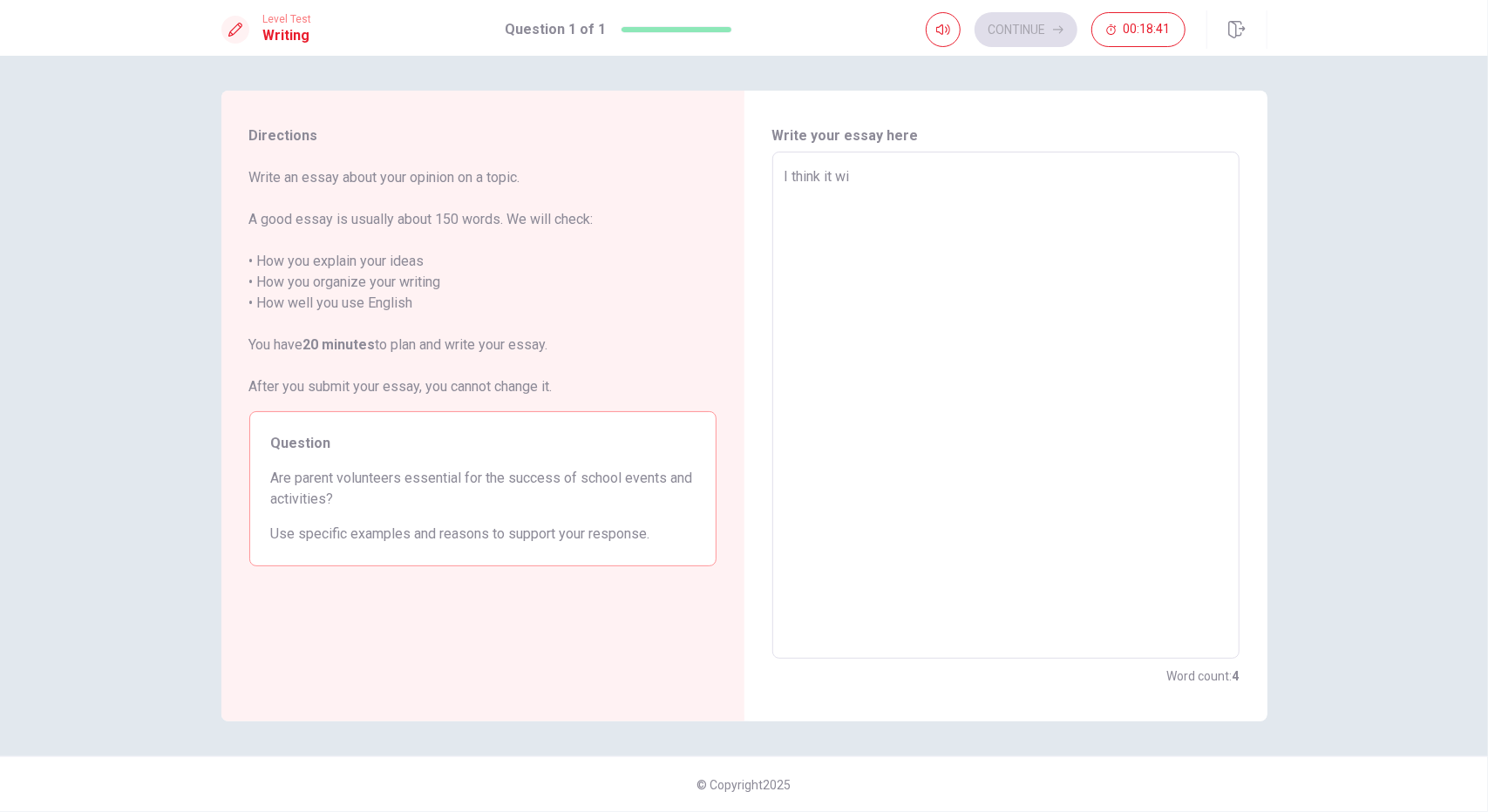 type on "I think it wil" 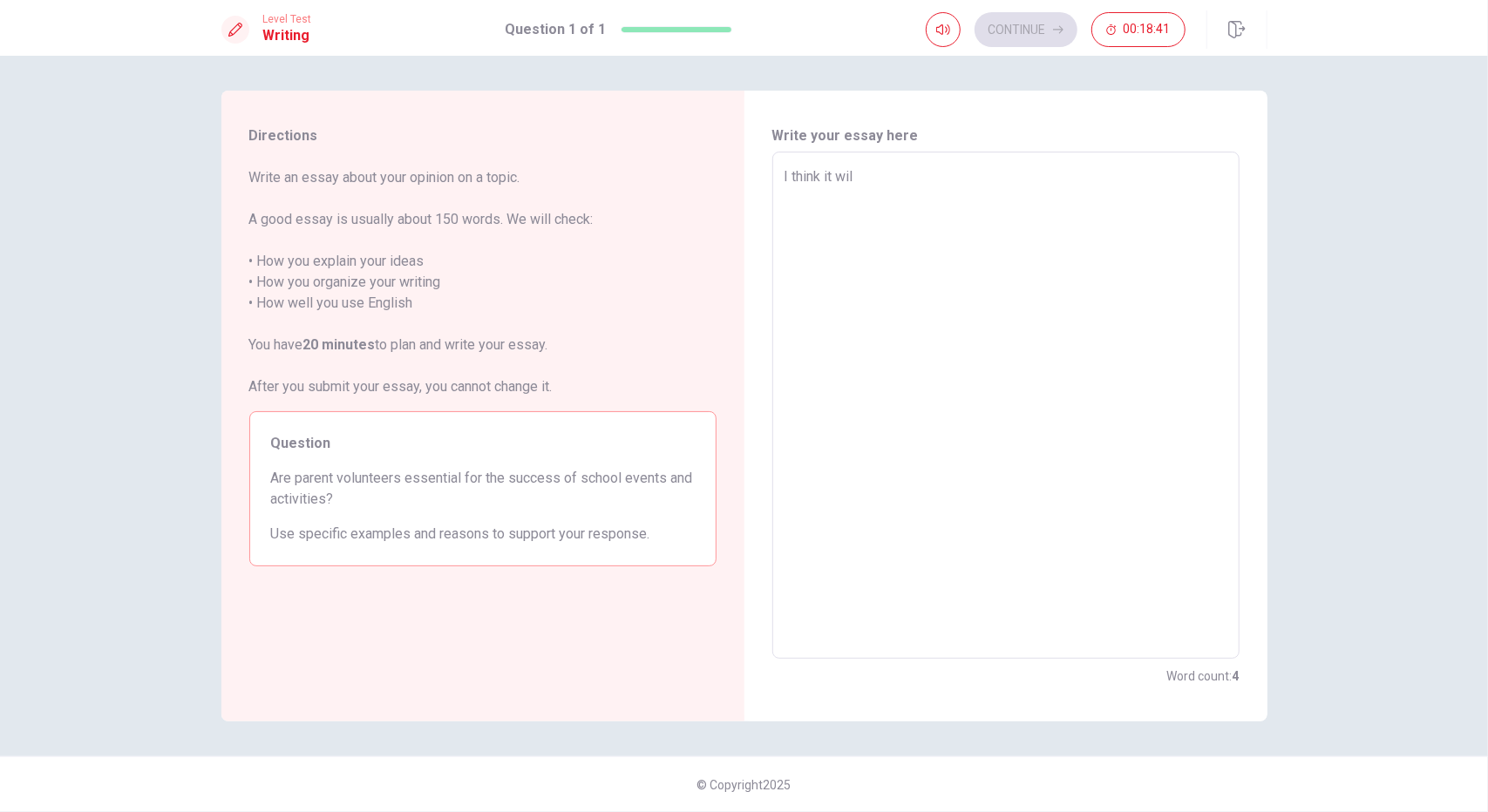 type on "x" 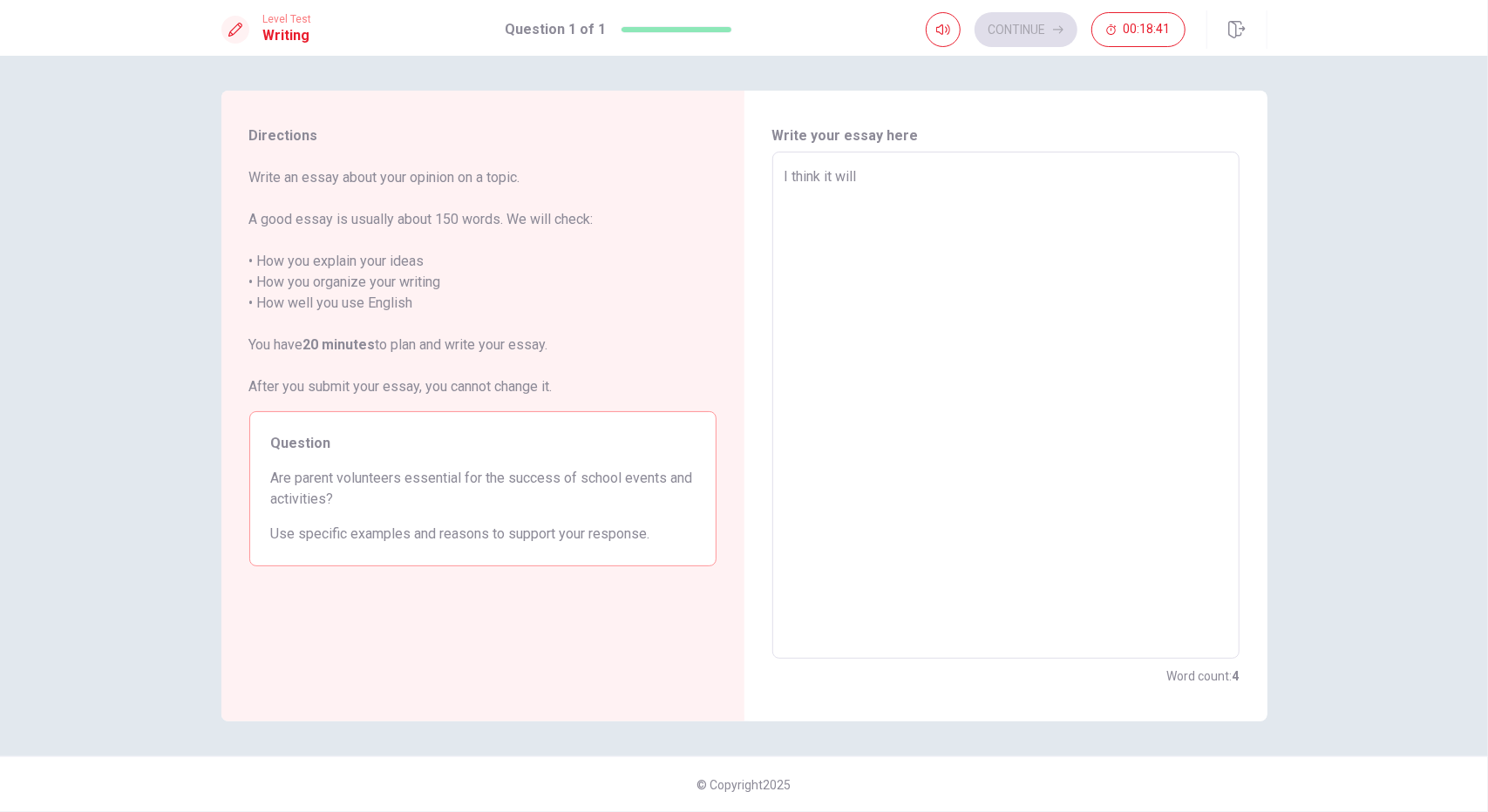 type on "x" 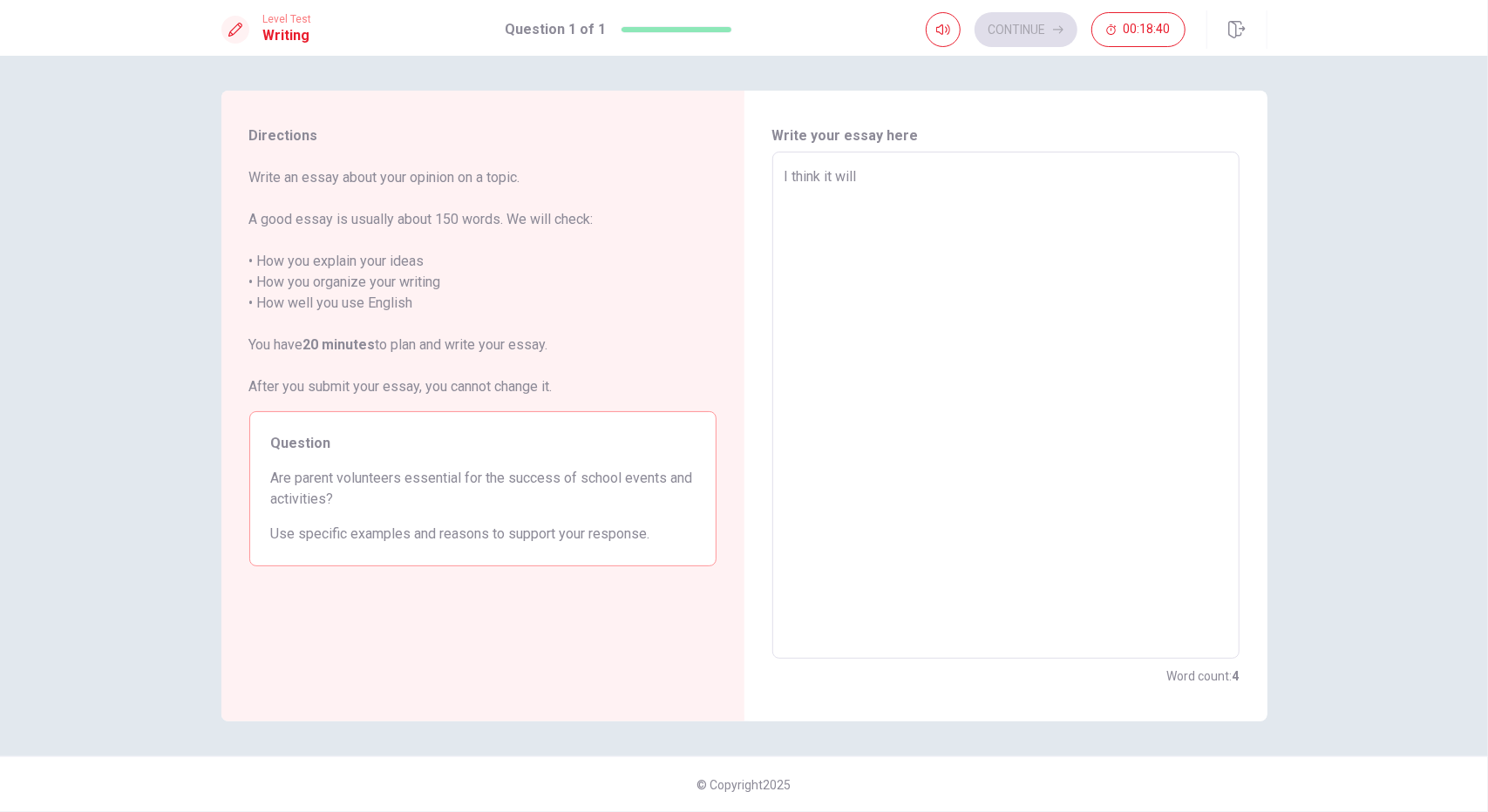 type on "I think it will b" 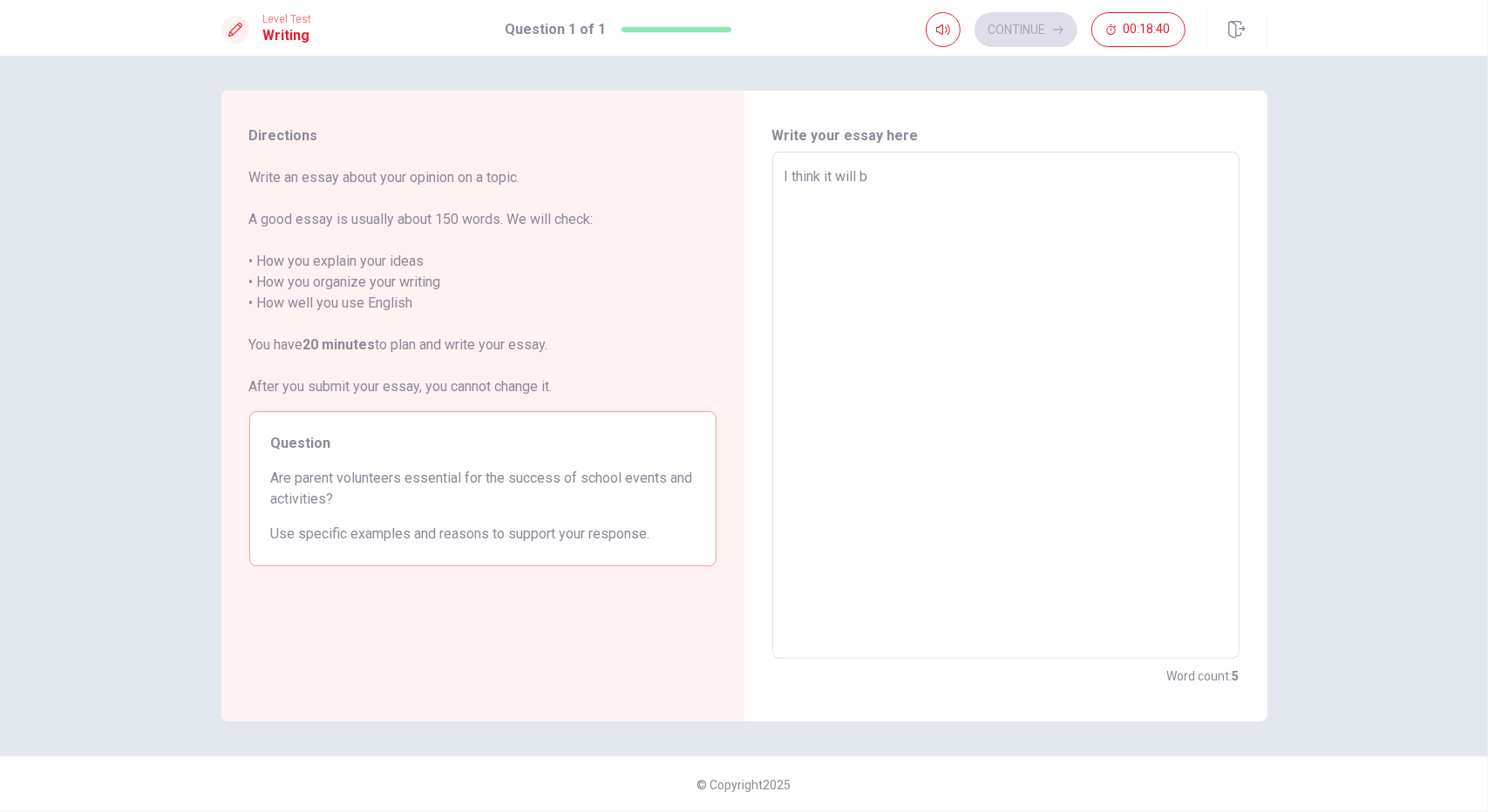 type on "x" 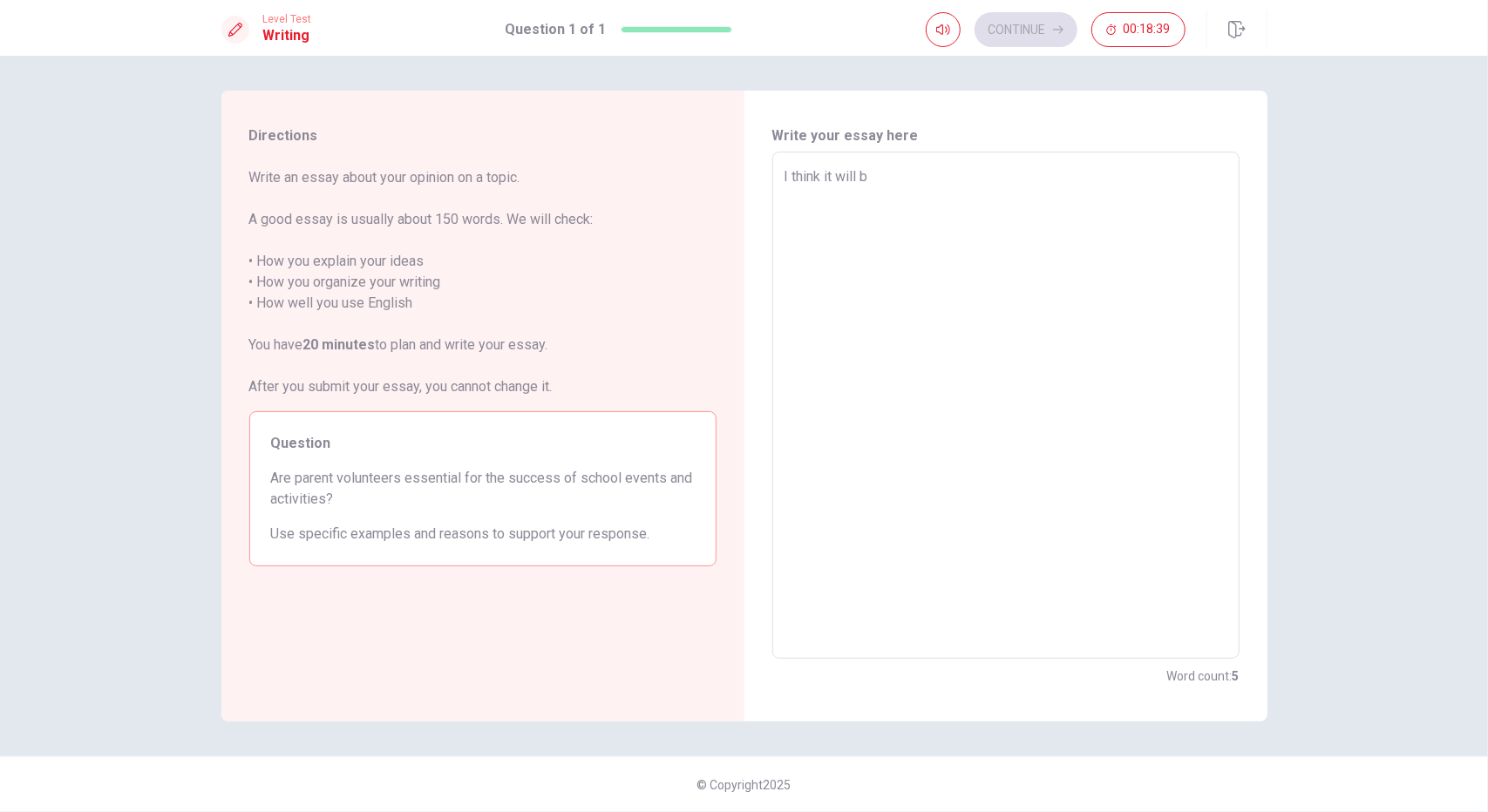 type on "I think it will be" 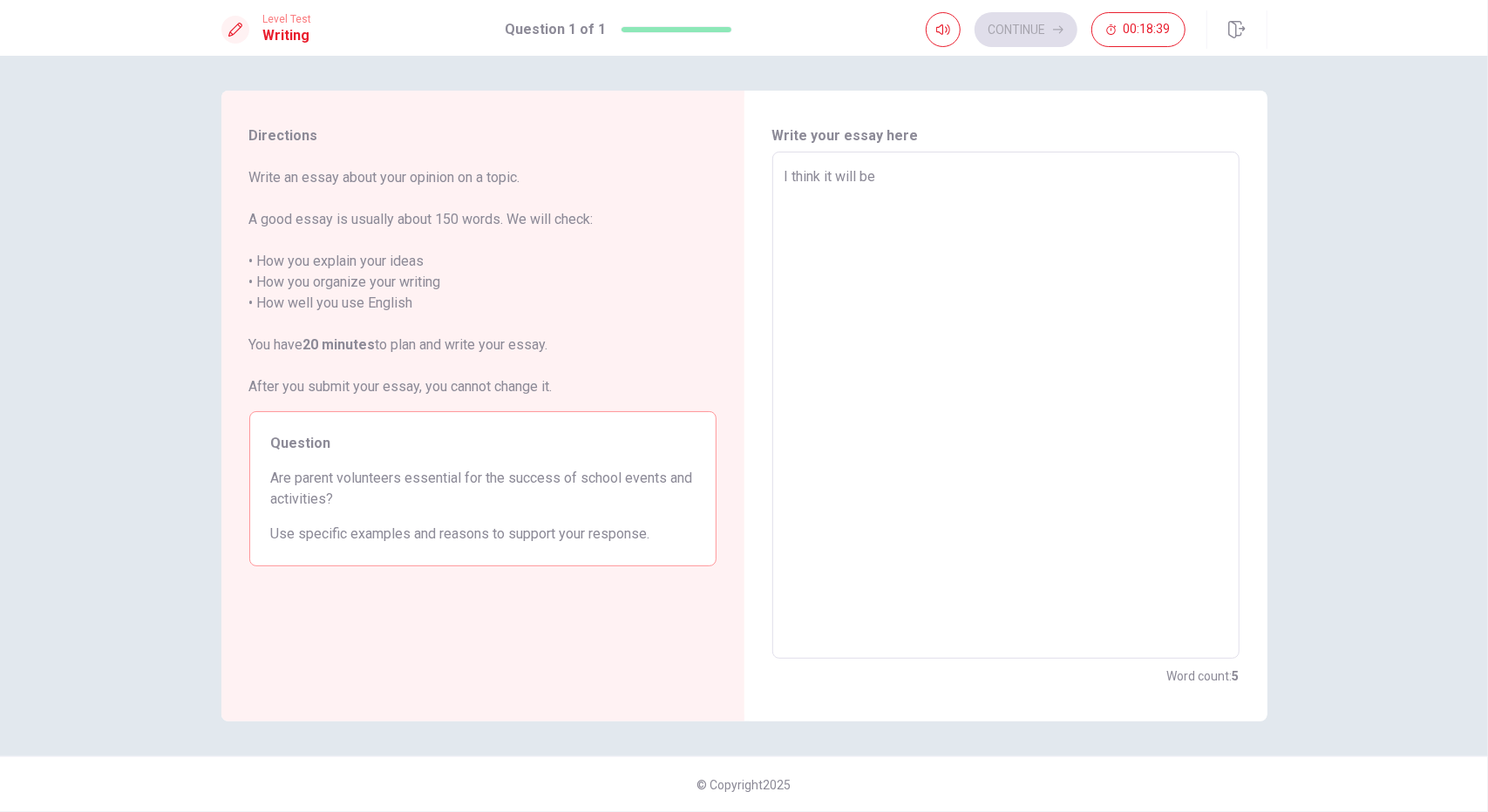 type on "x" 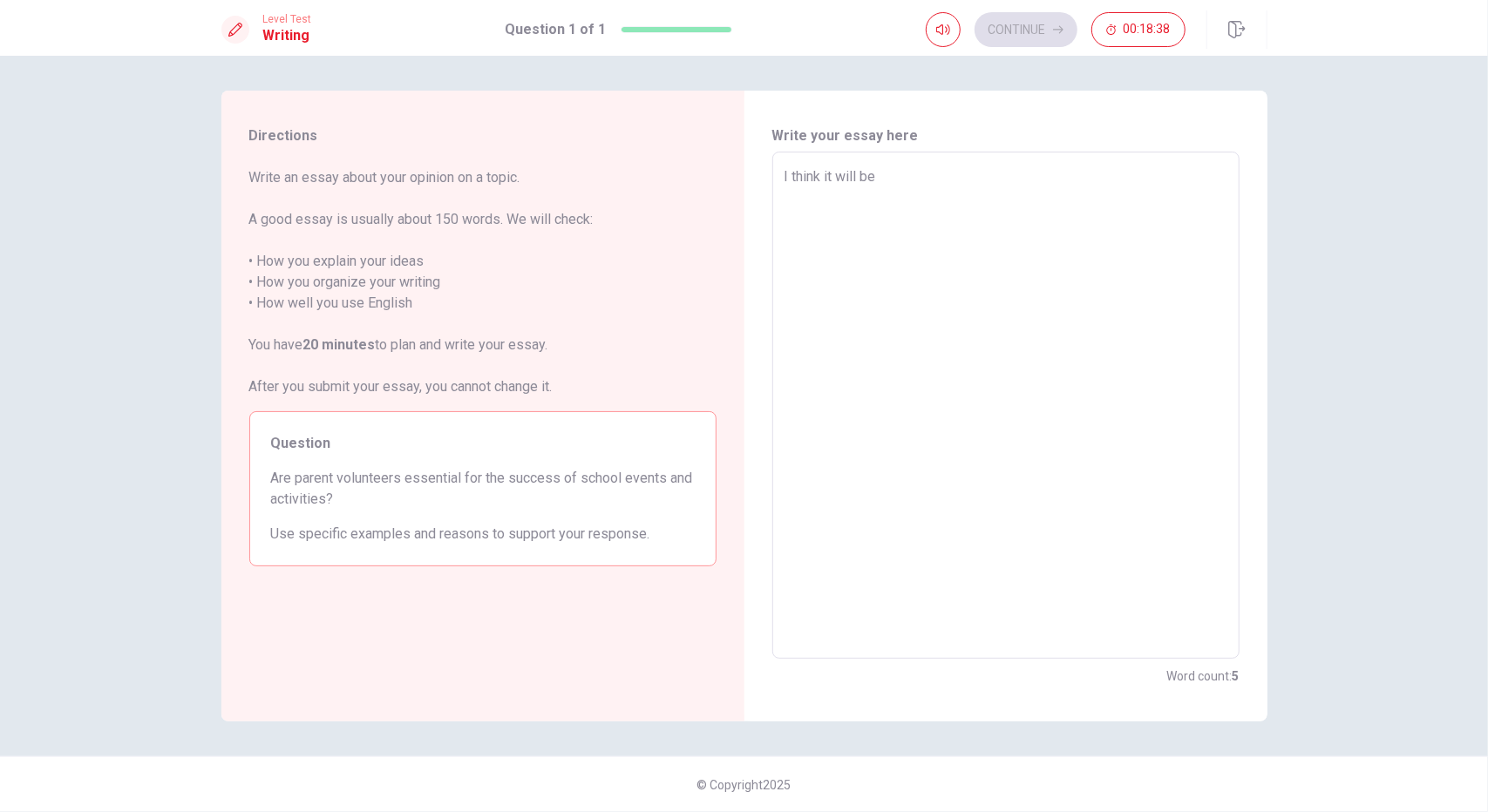 type on "I think it will be h" 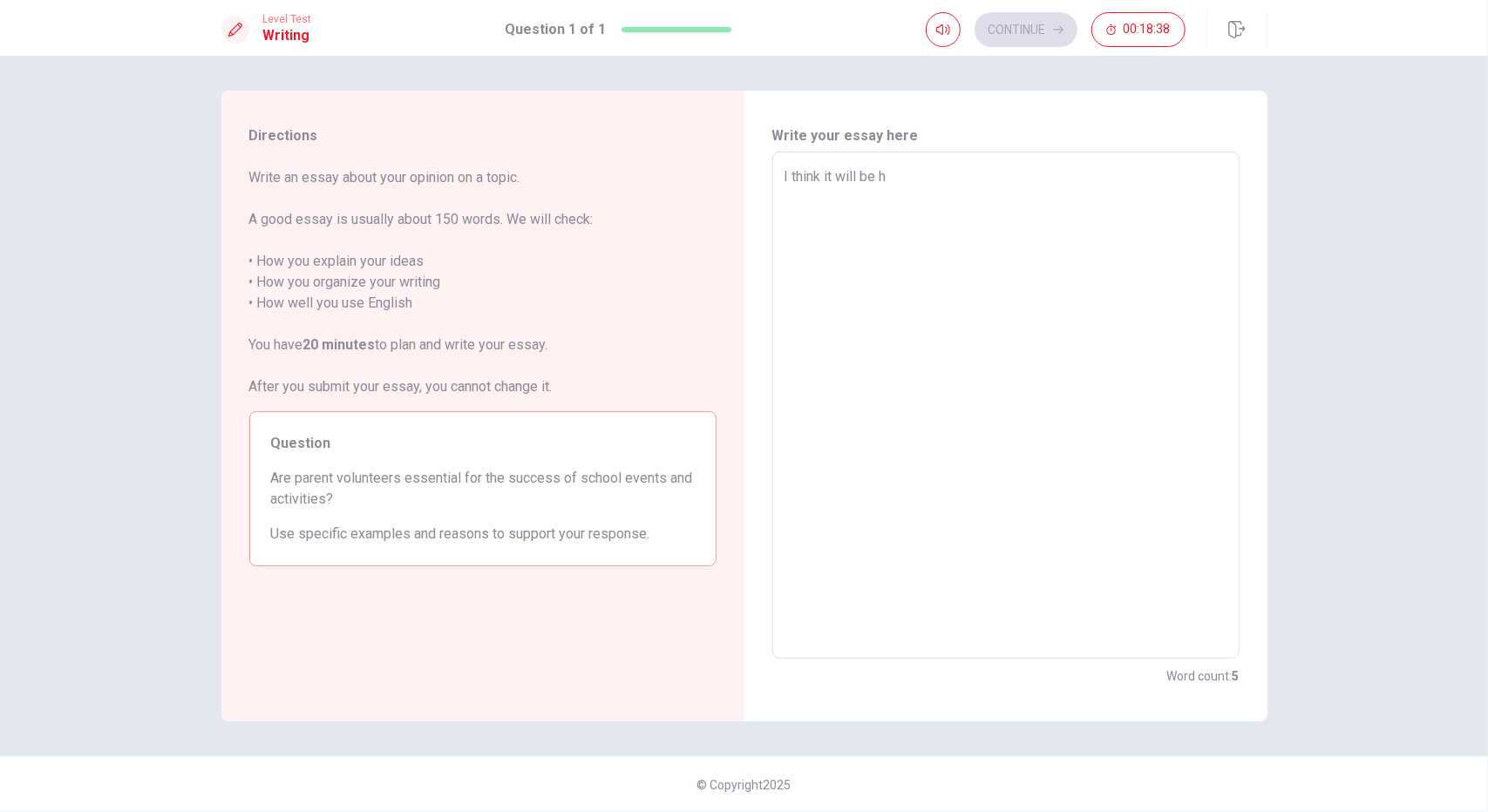 type on "x" 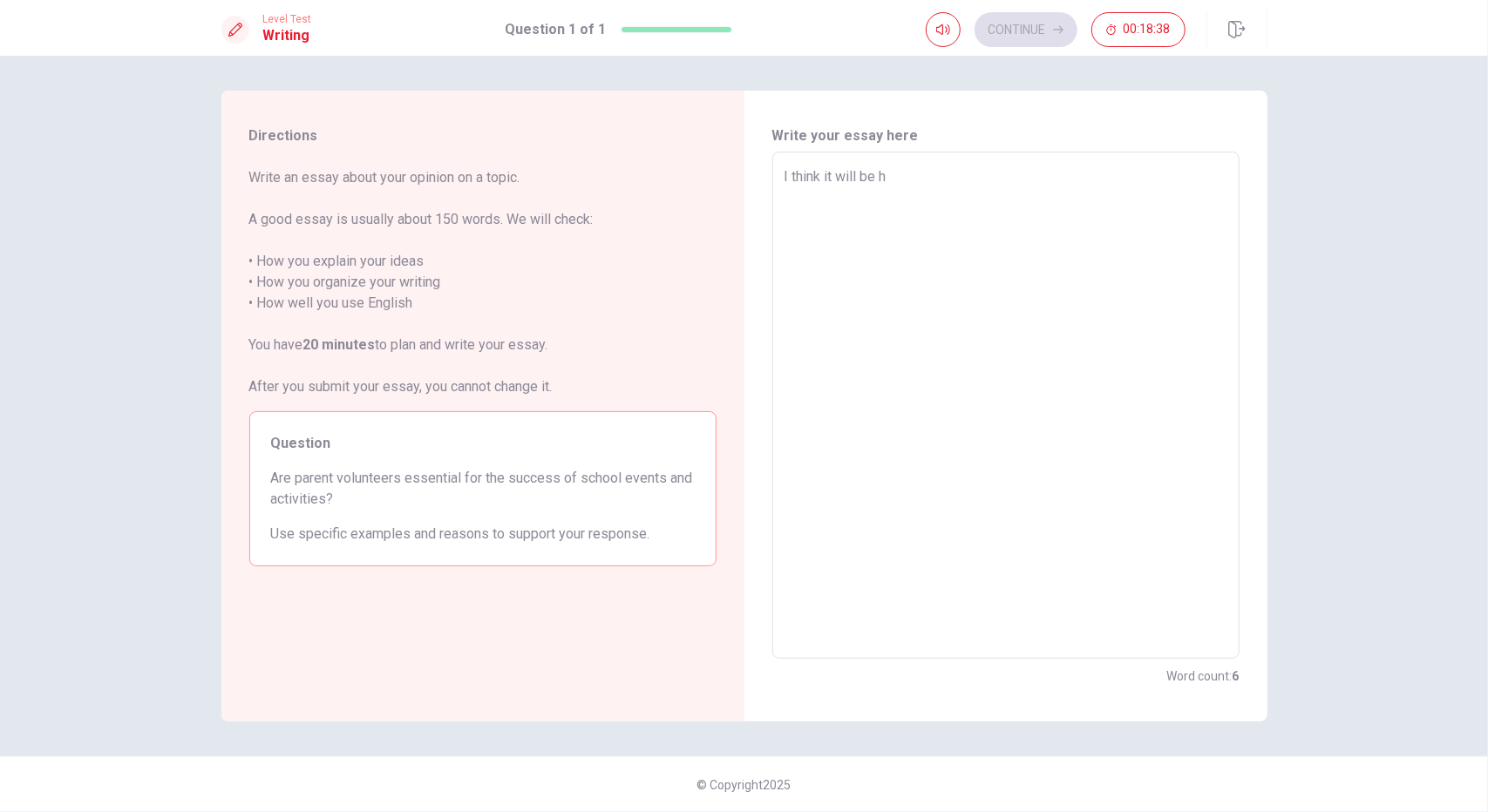 type on "I think it will be he" 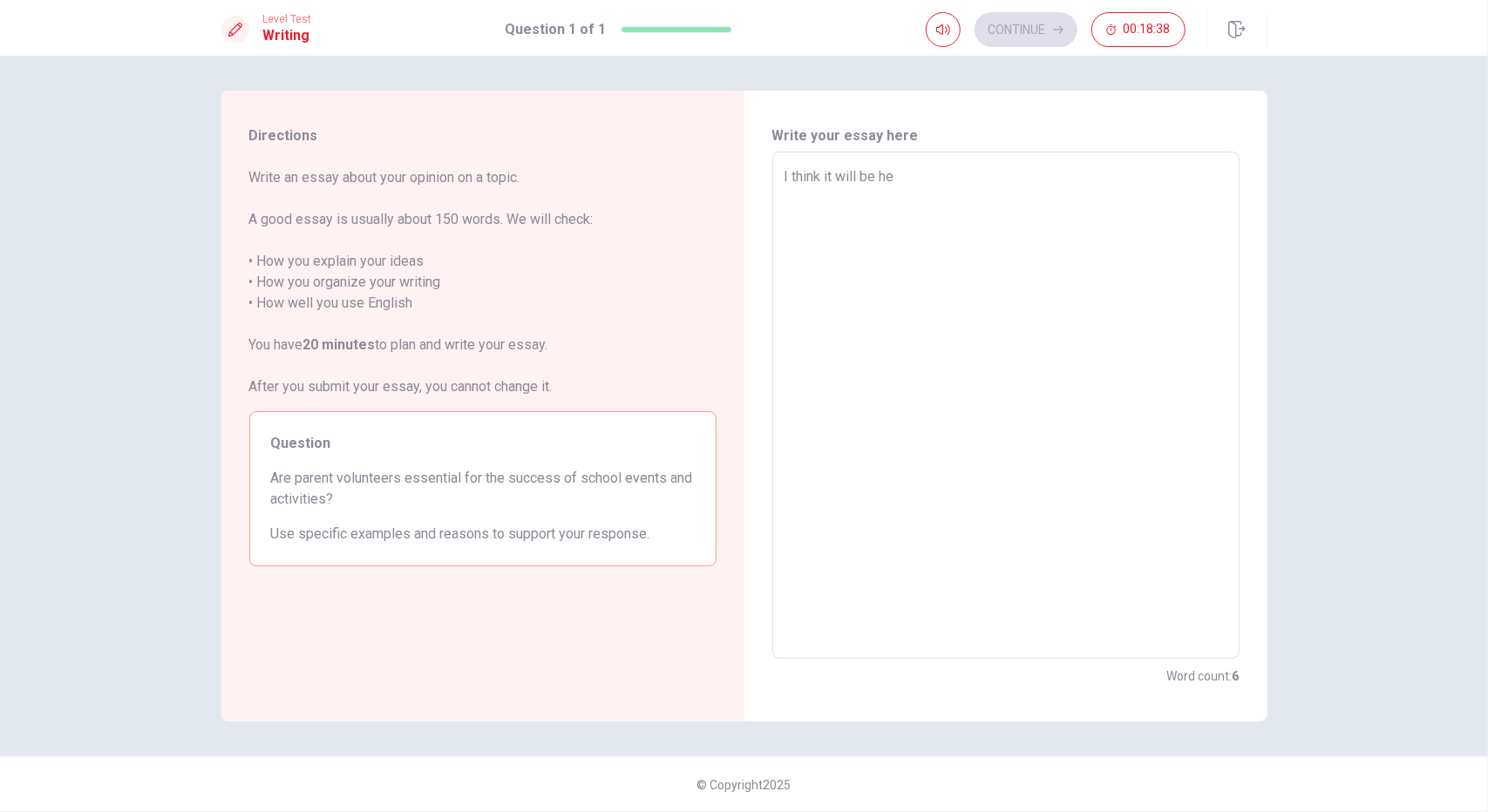 type on "x" 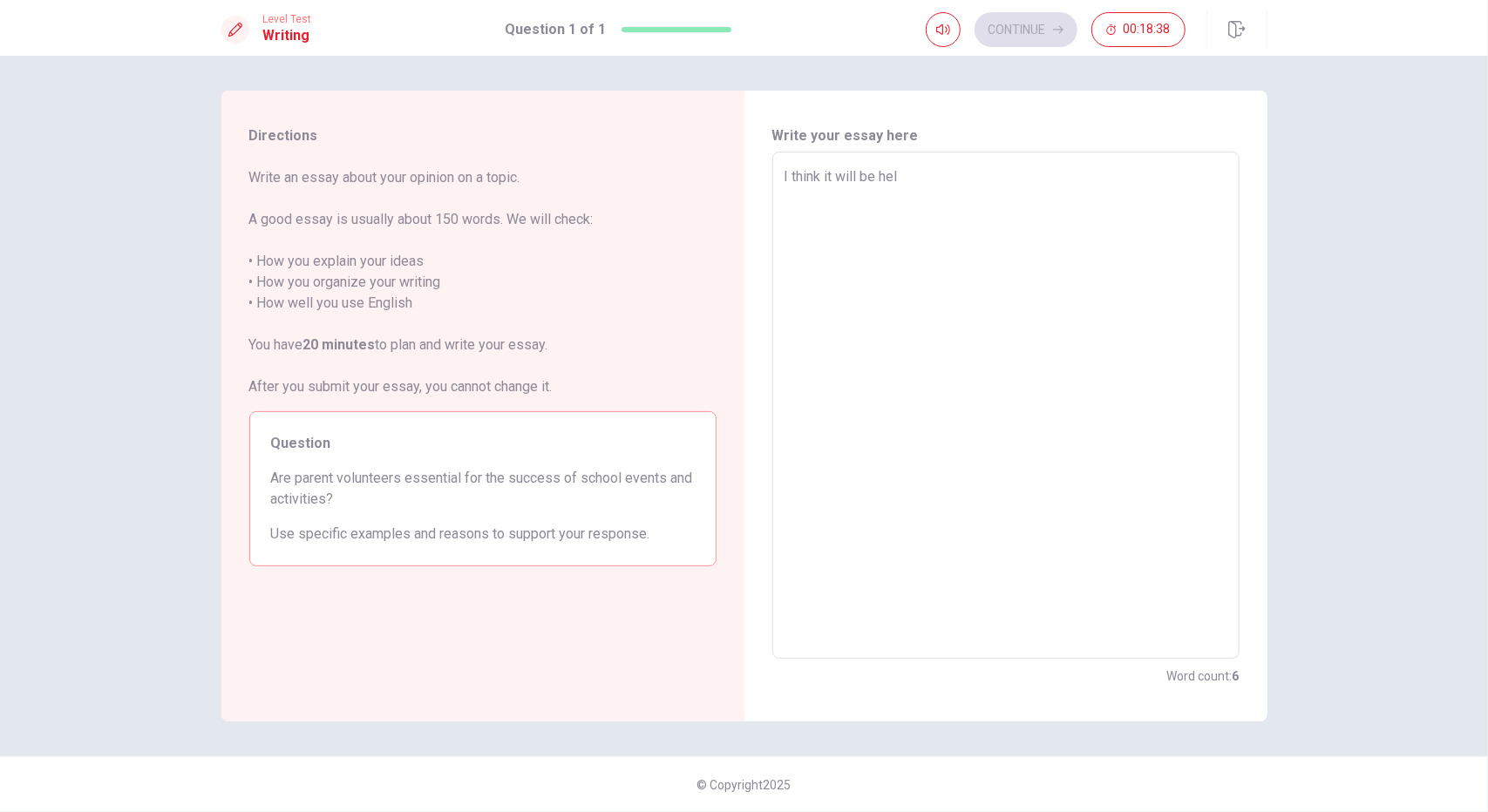 type on "x" 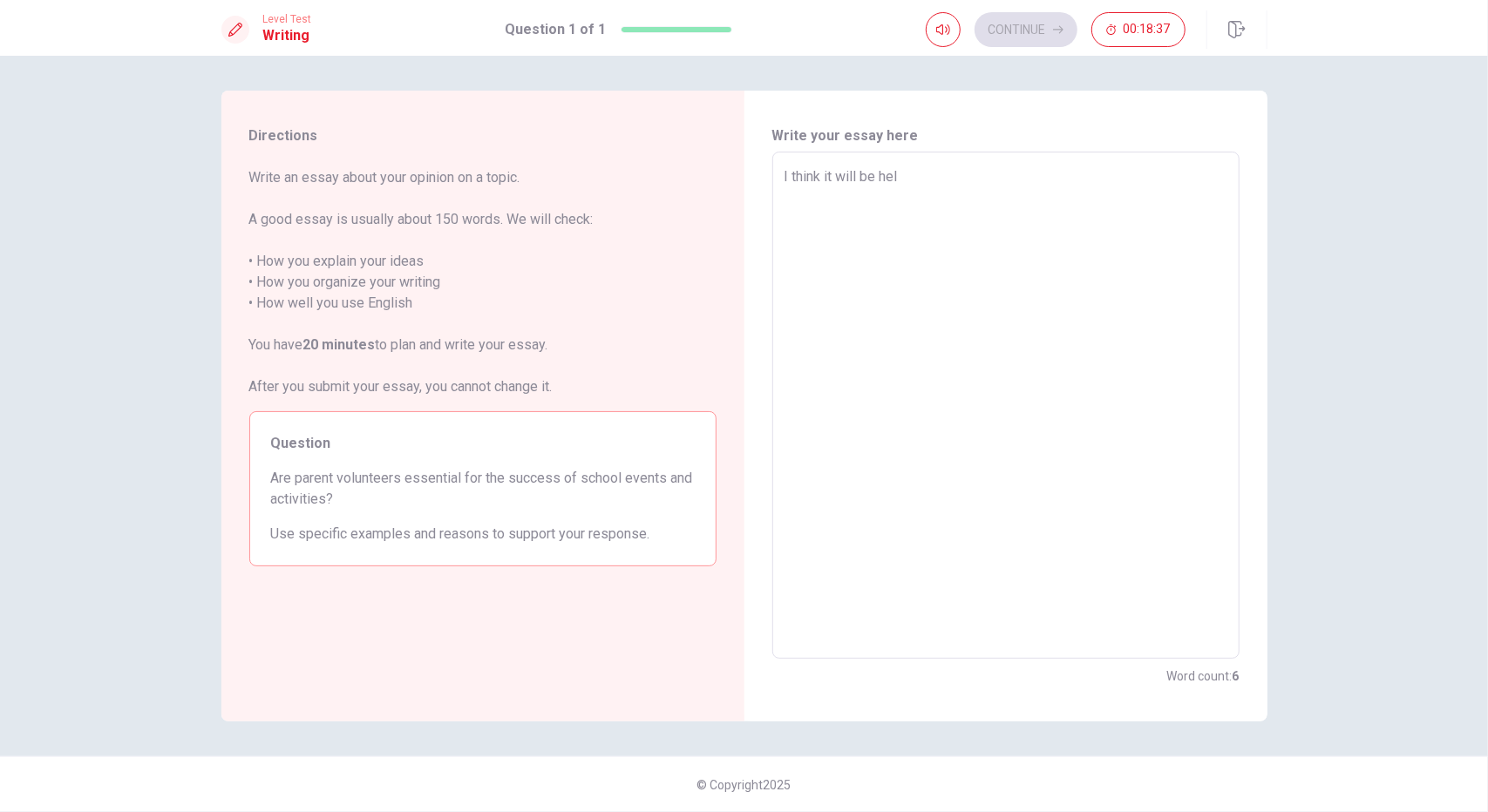 type on "I think it will be help" 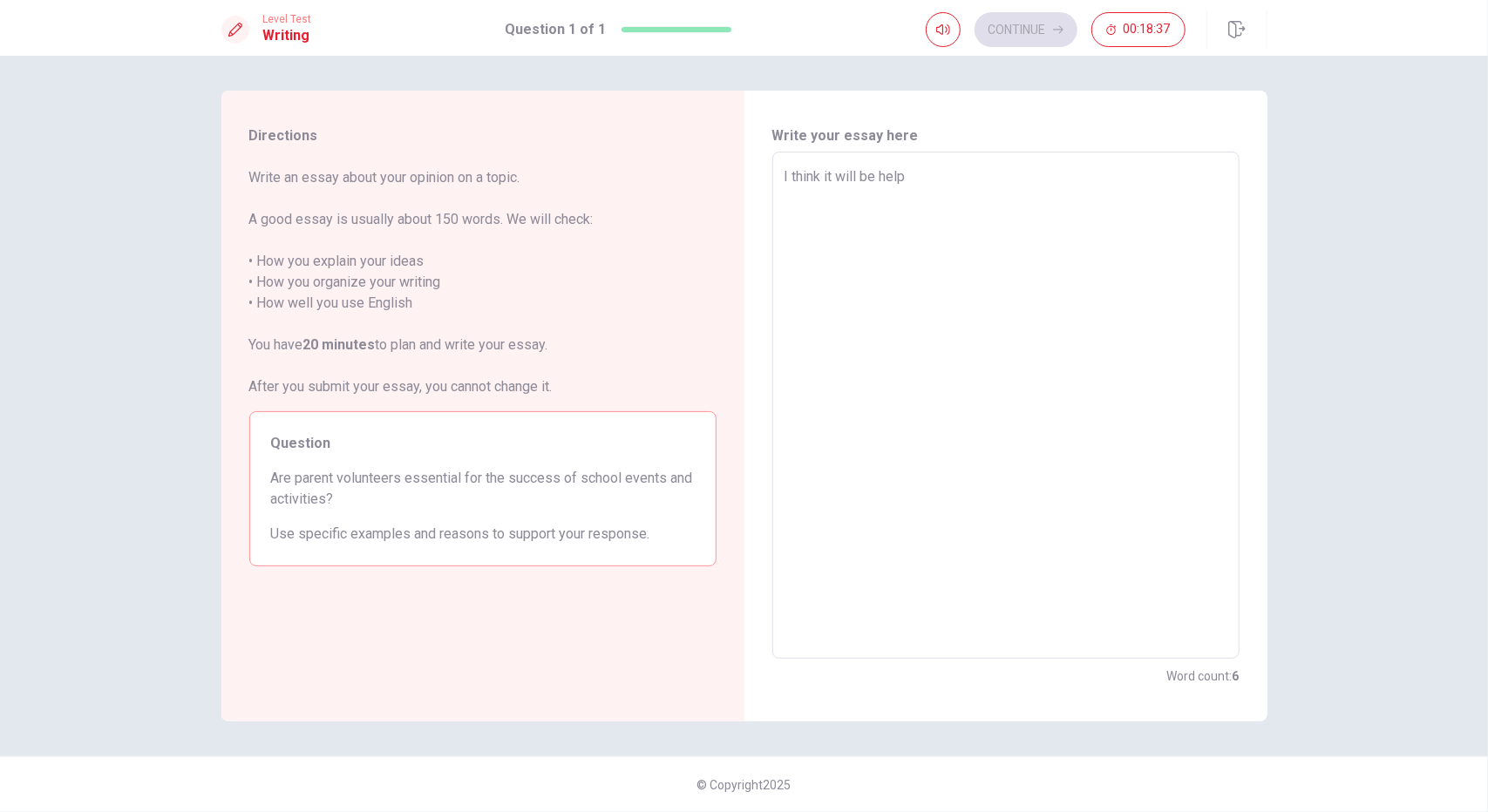 type on "x" 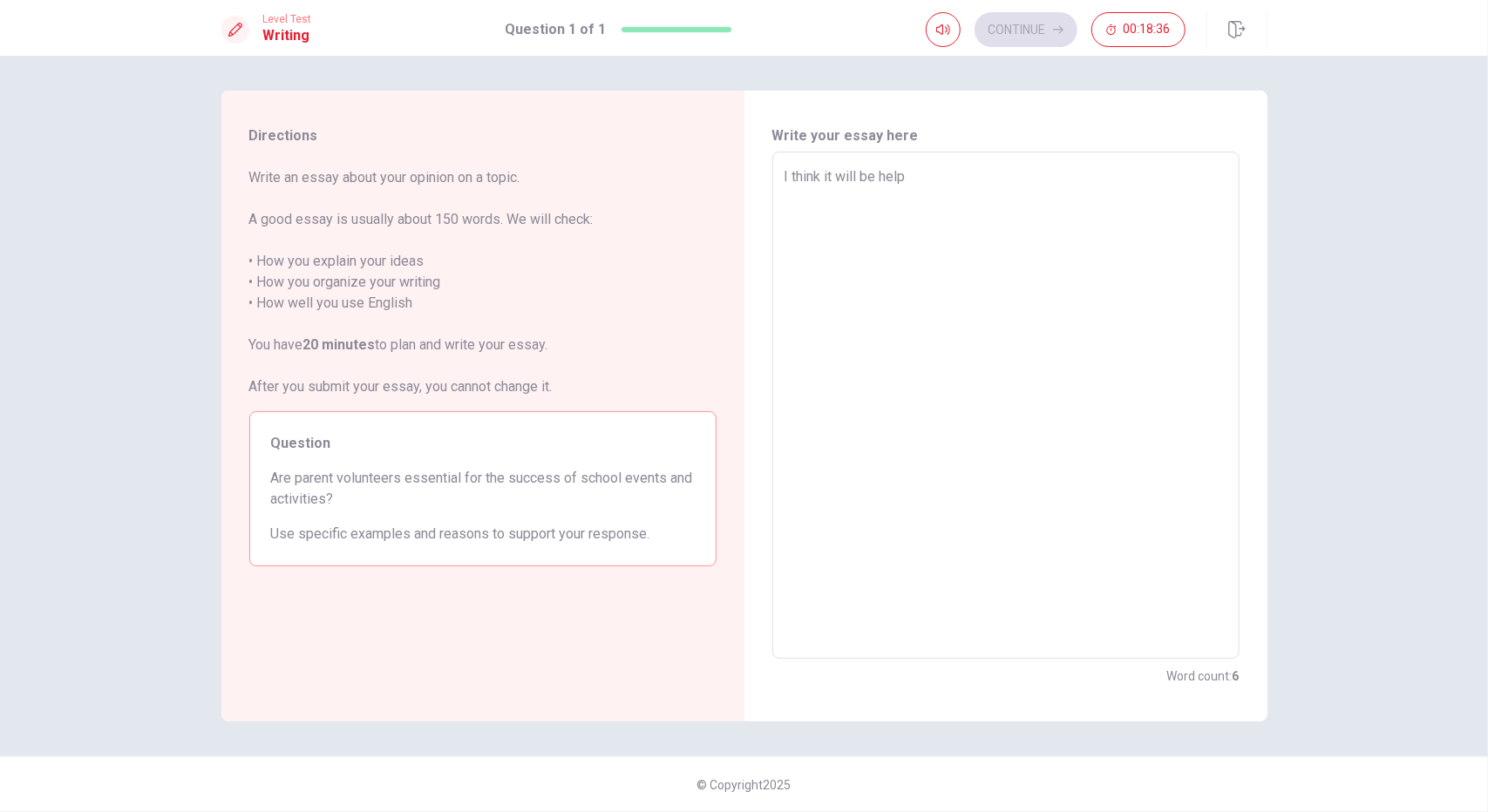 type on "I think it will be helpf" 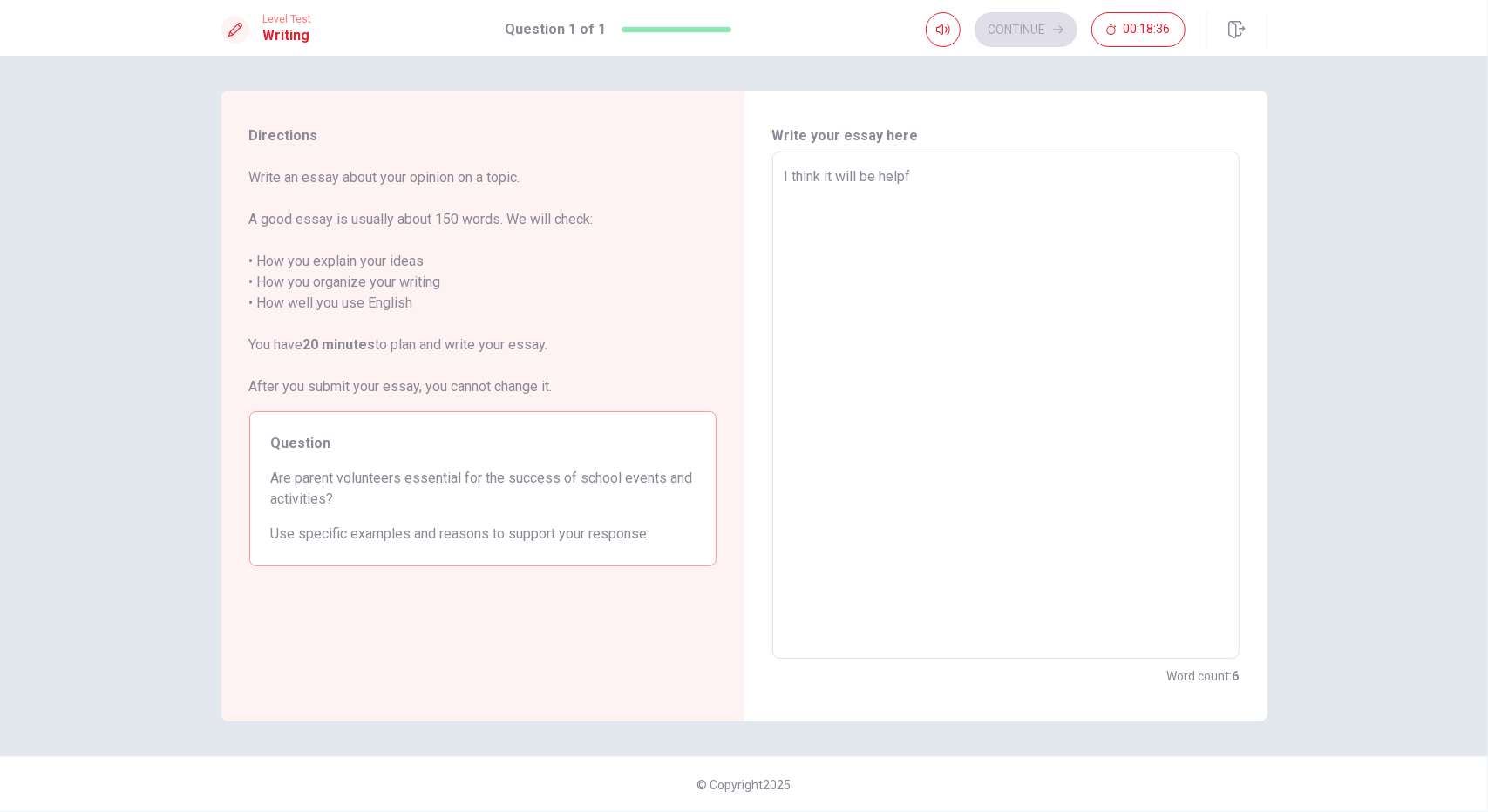 type on "x" 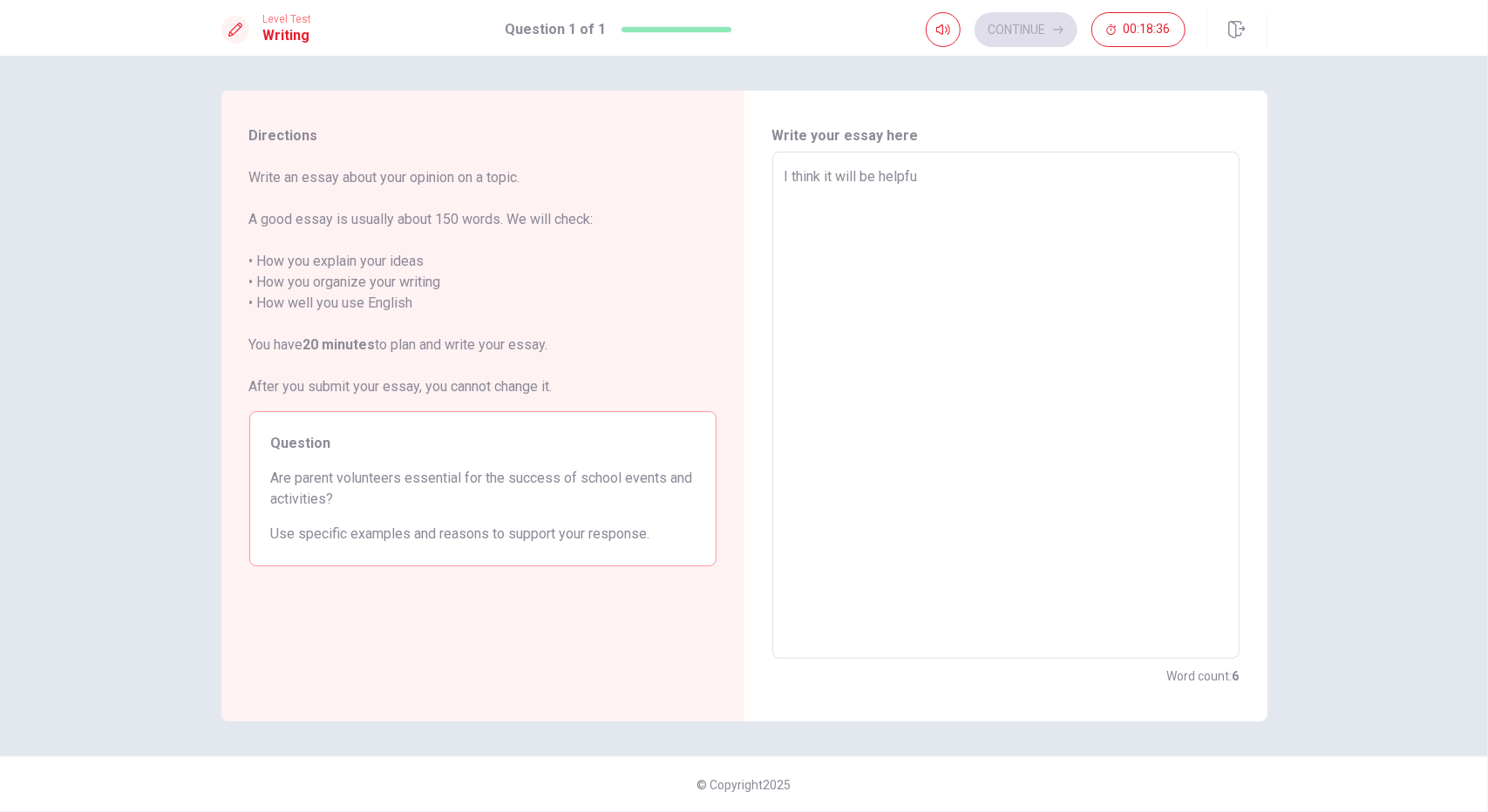 type on "x" 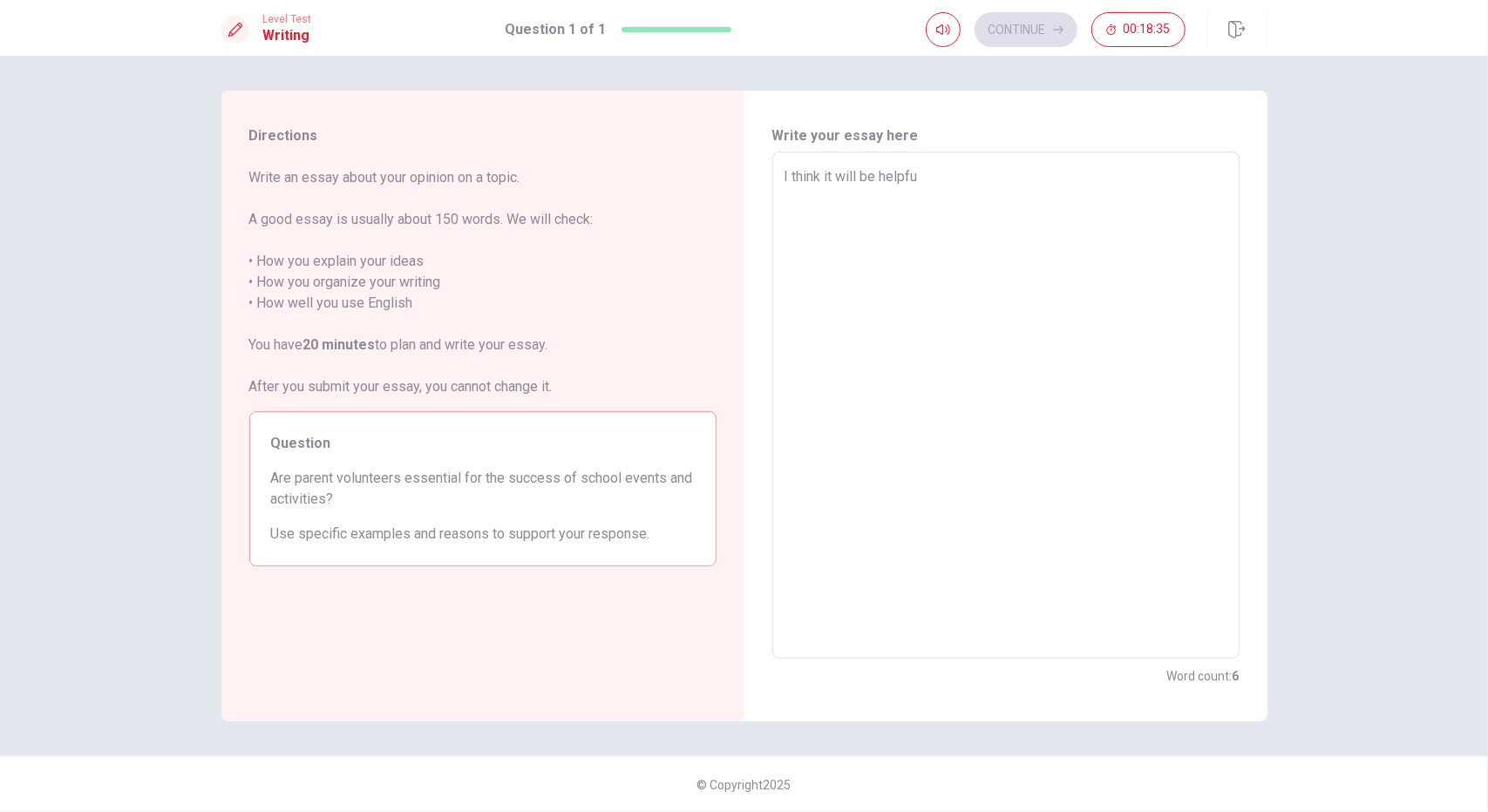 type on "I think it will be helpful" 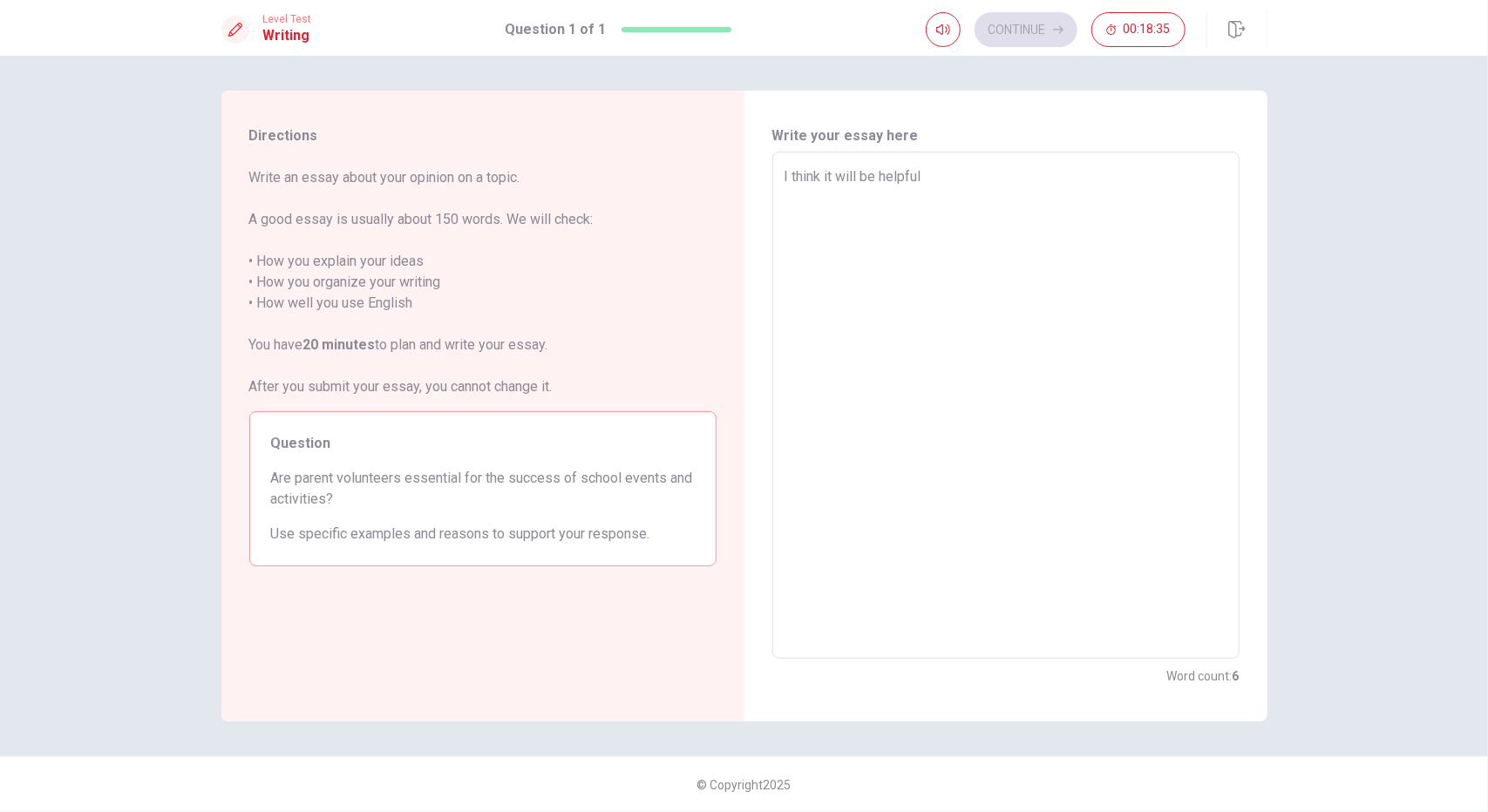 type on "x" 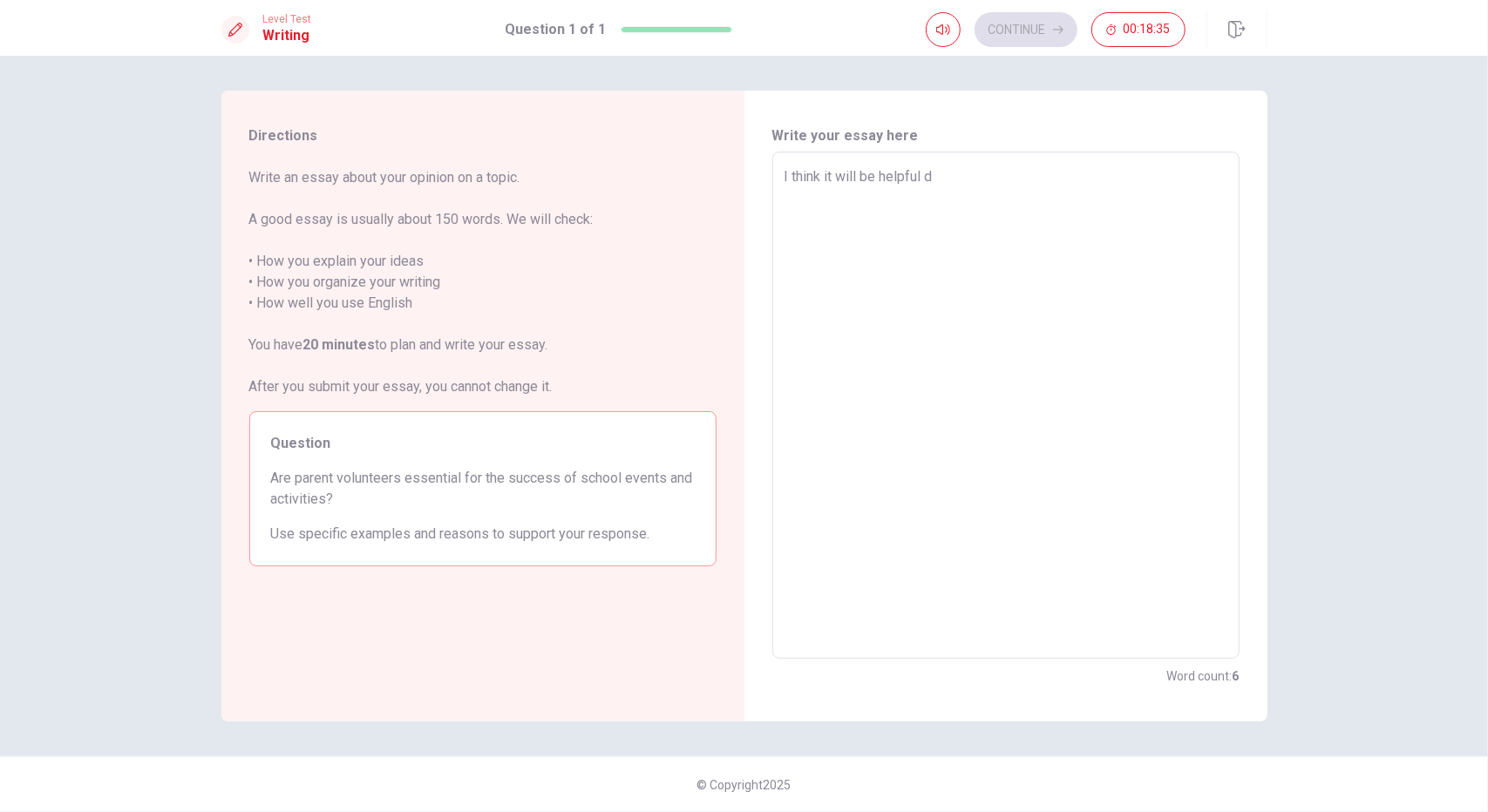 type on "x" 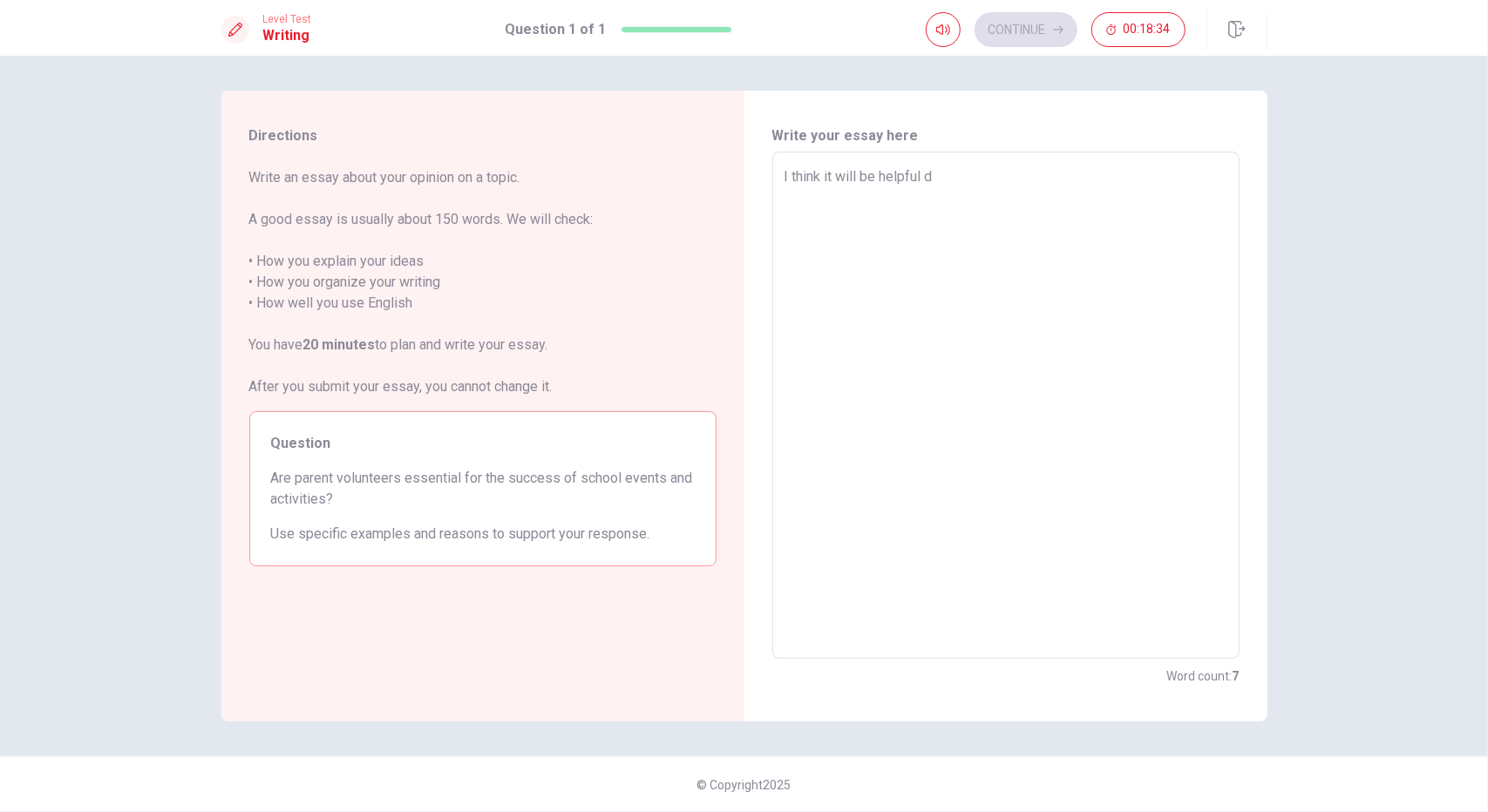 type on "I think it will be helpful do" 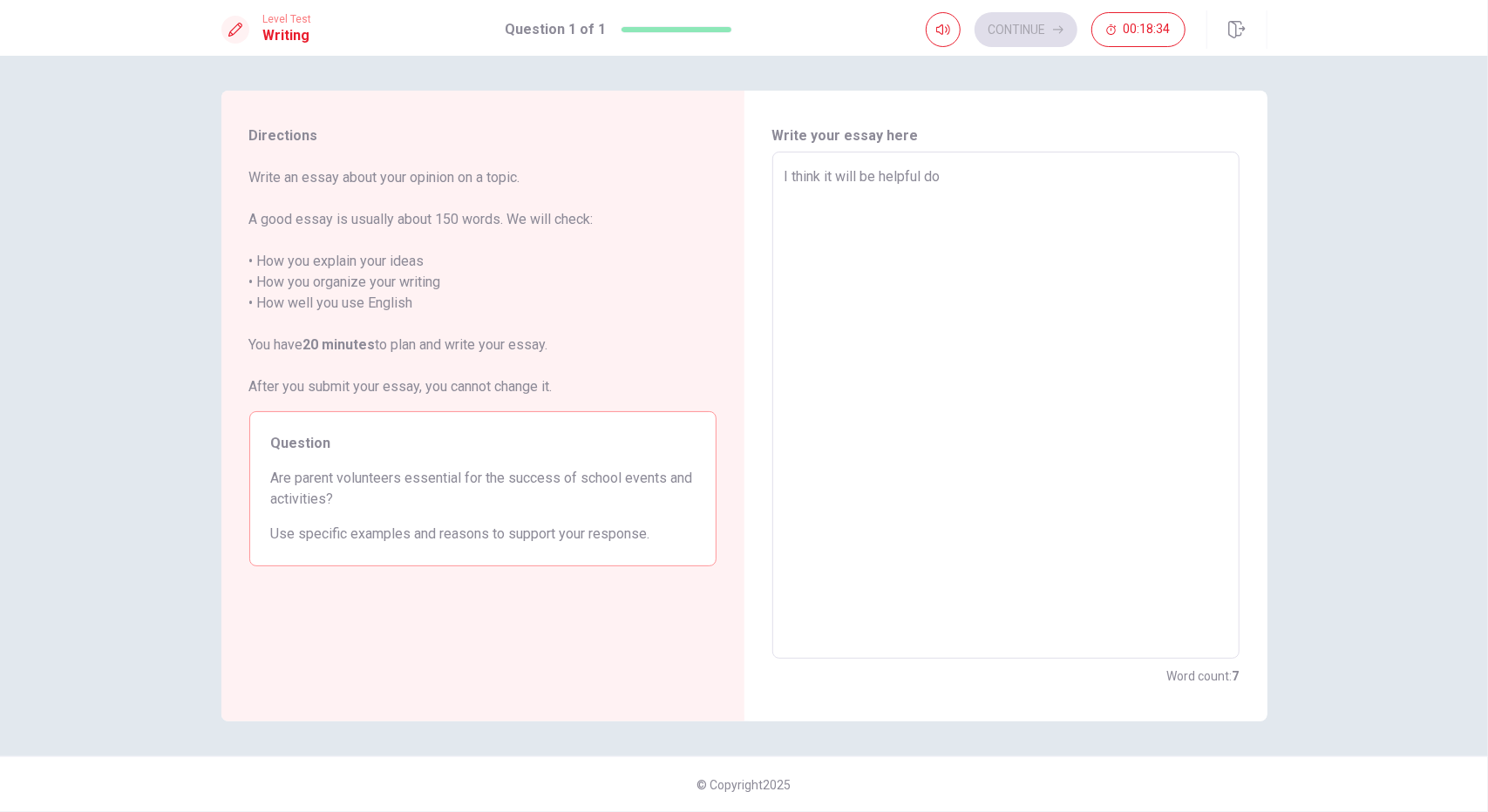 type on "x" 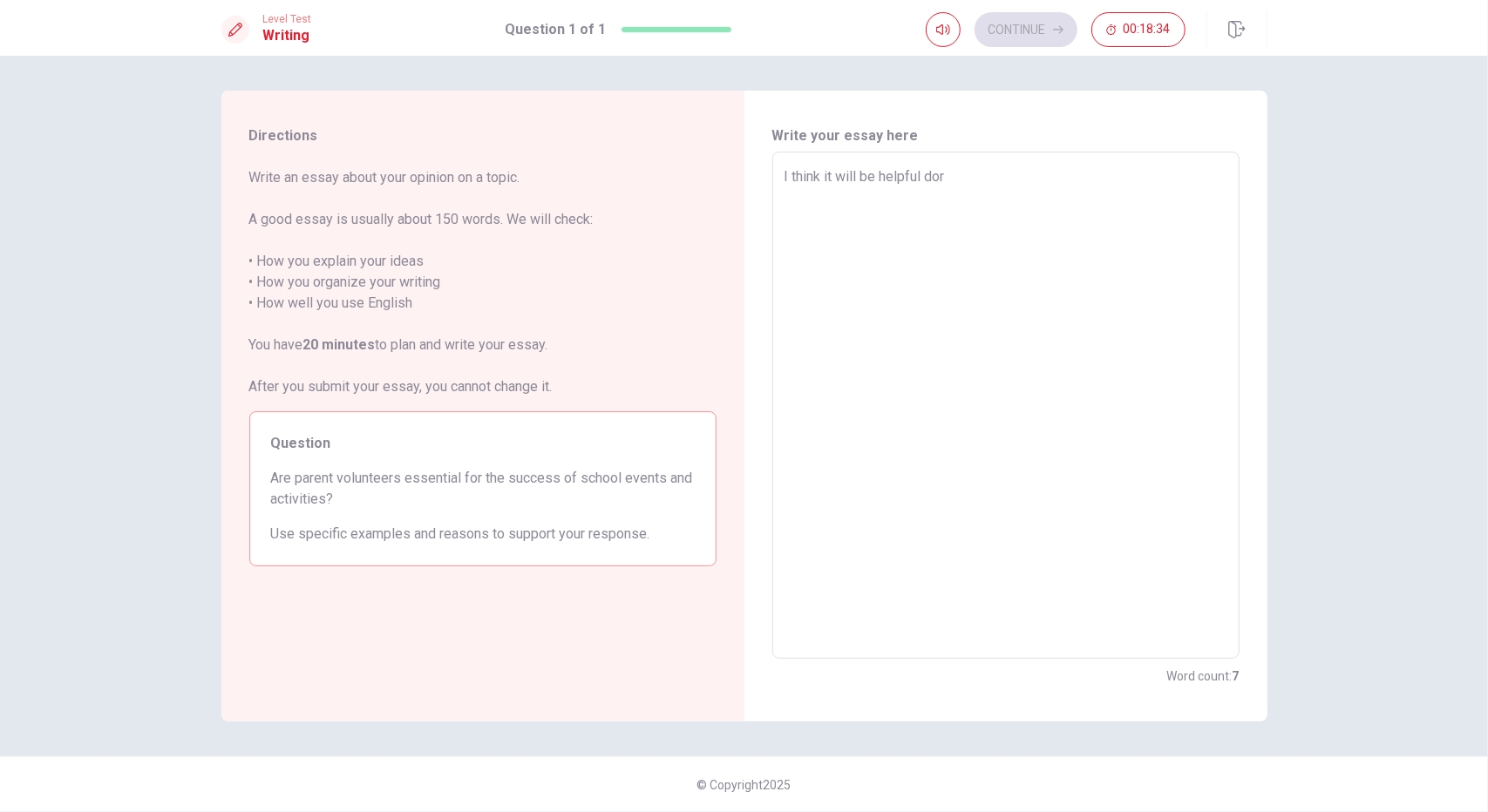 type on "x" 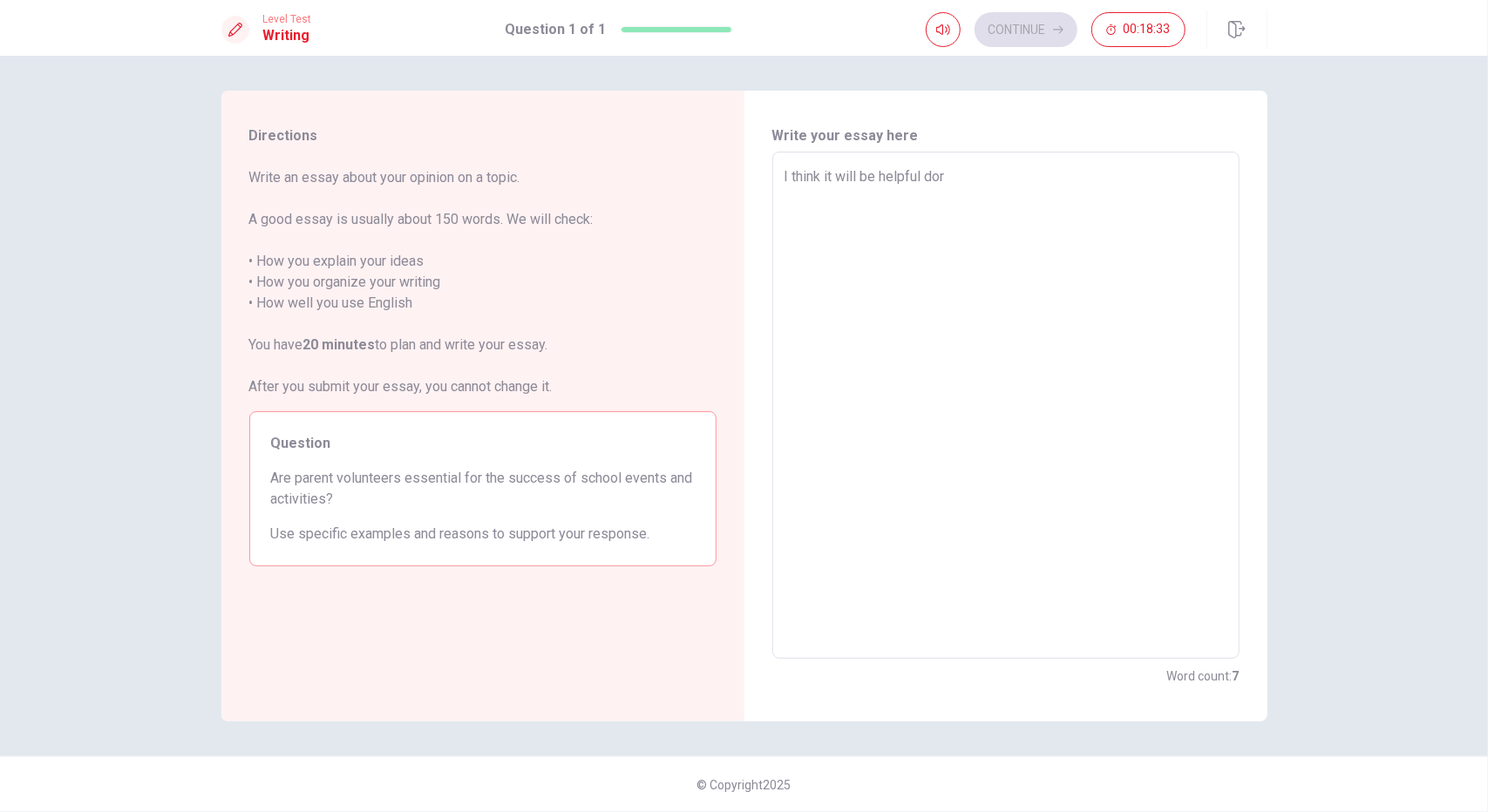 type on "I think it will be helpful dor" 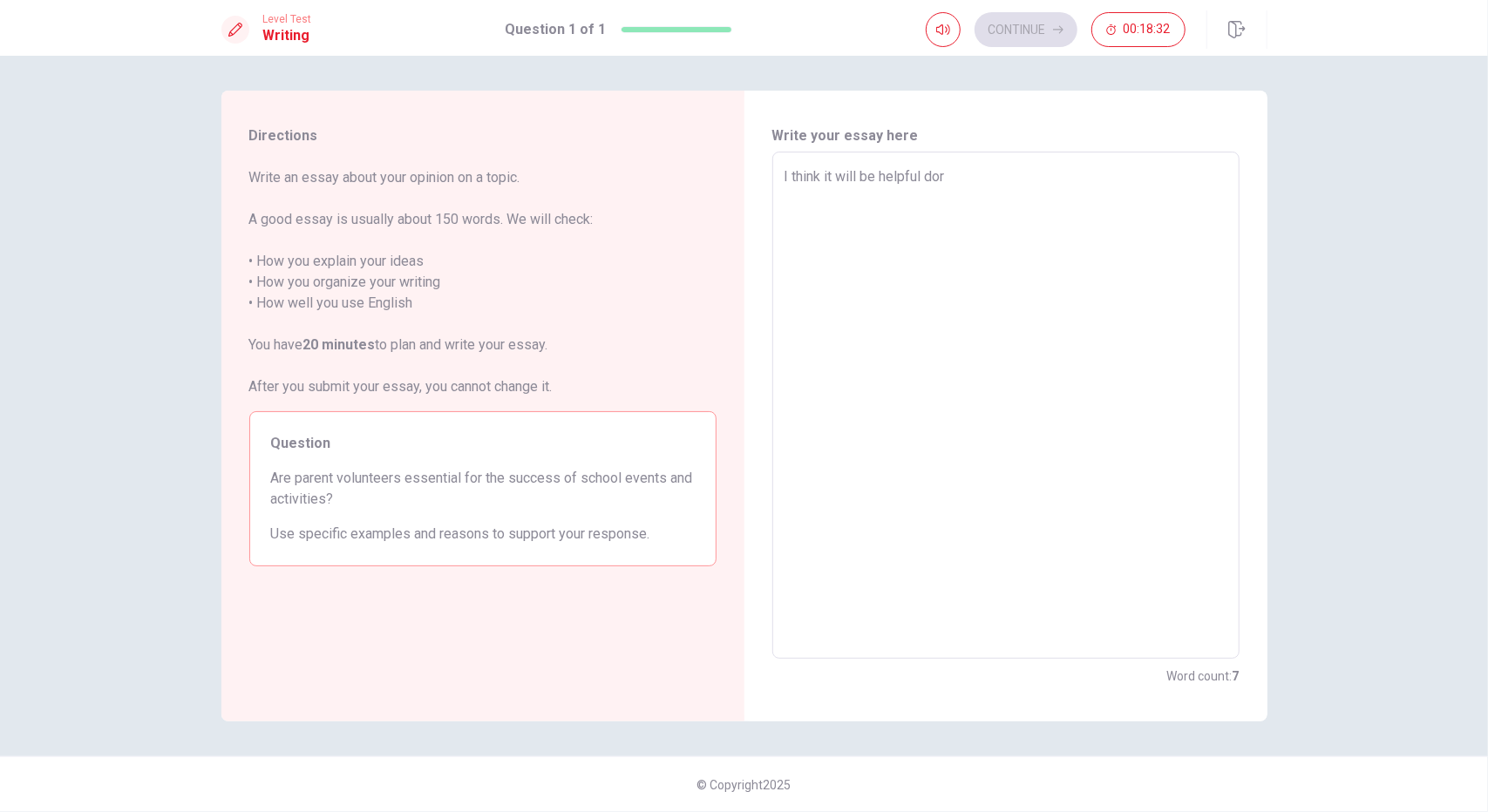 type on "I think it will be helpful dor" 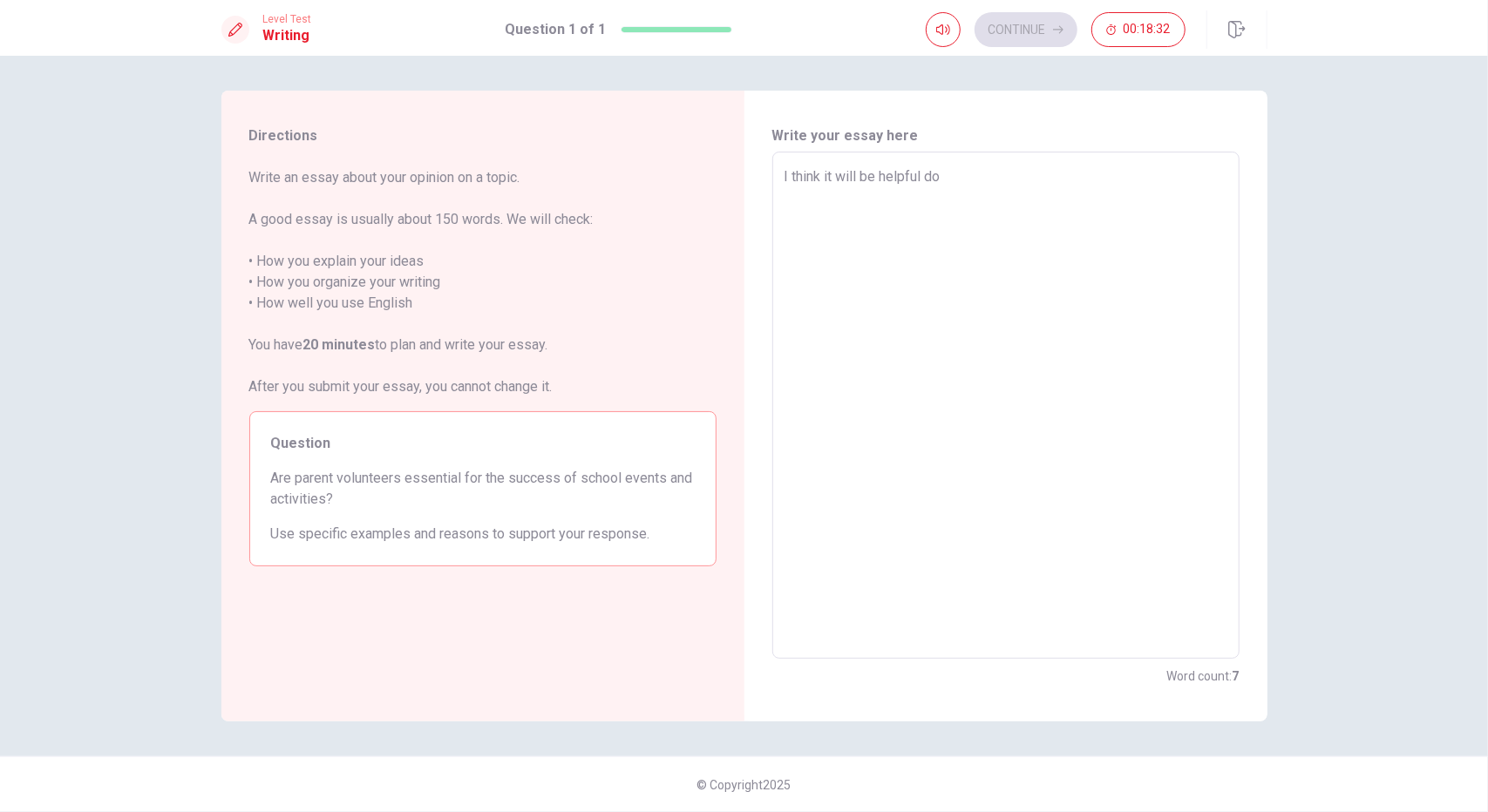 type on "x" 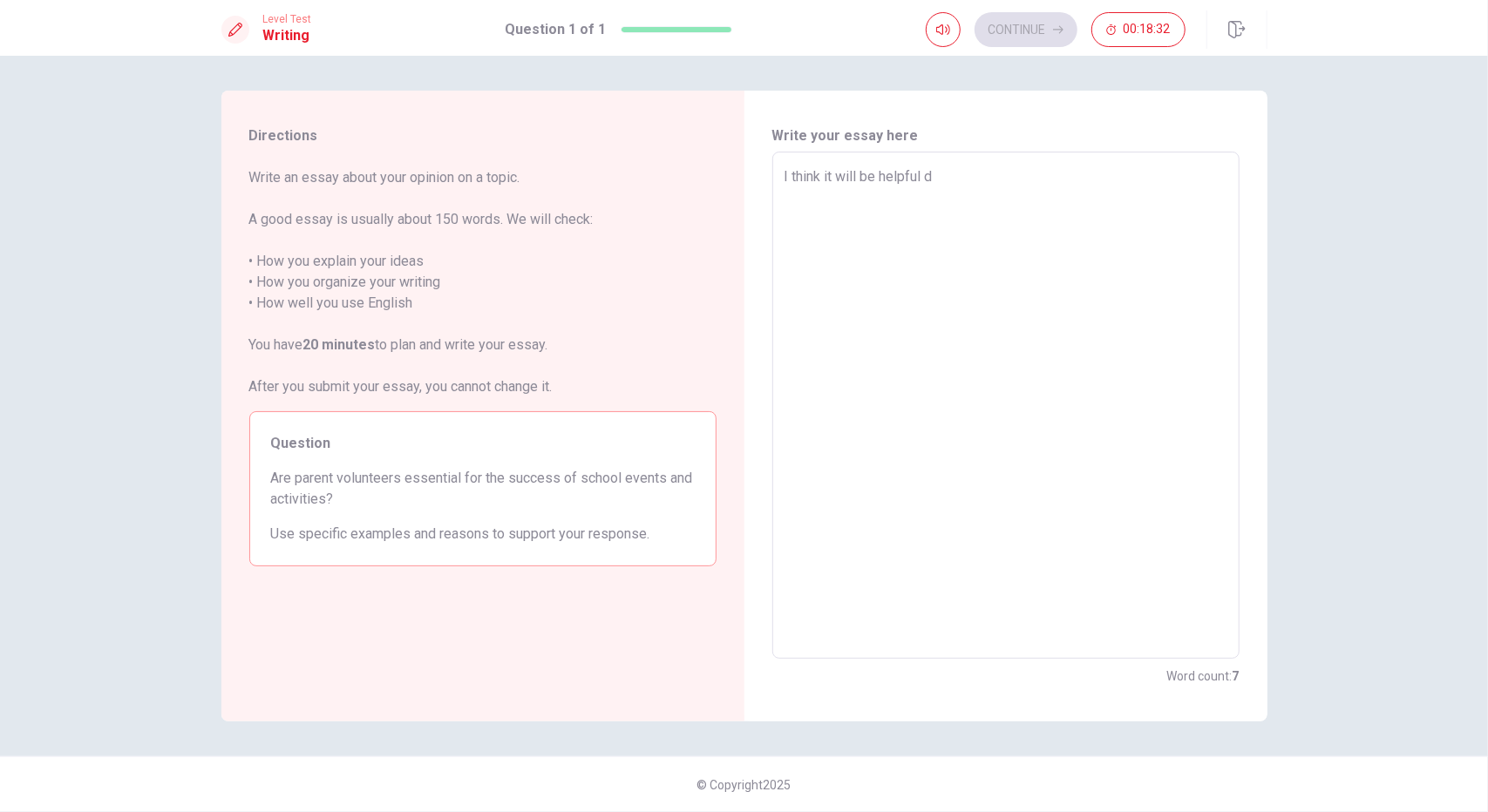 type on "x" 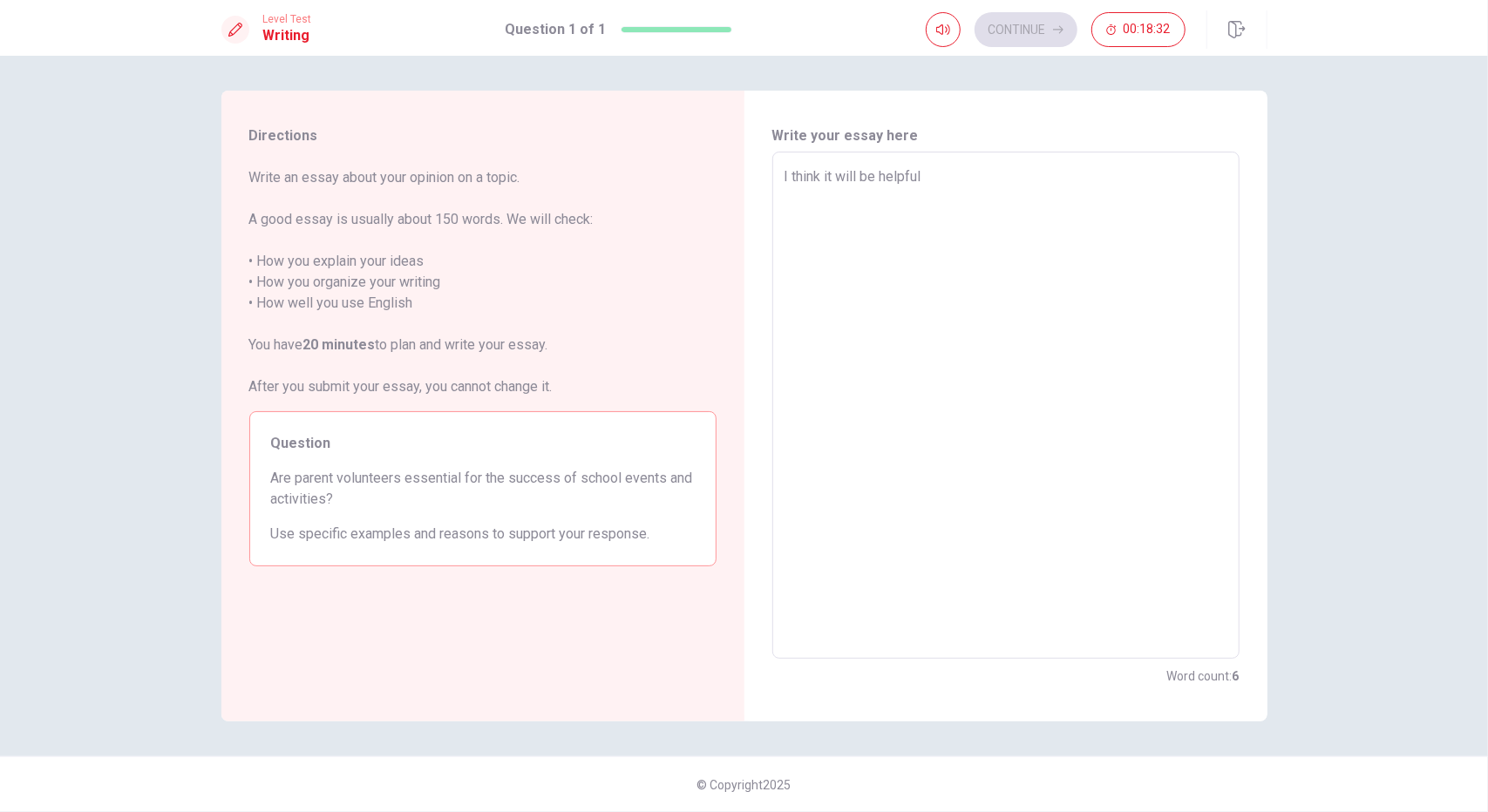 type on "x" 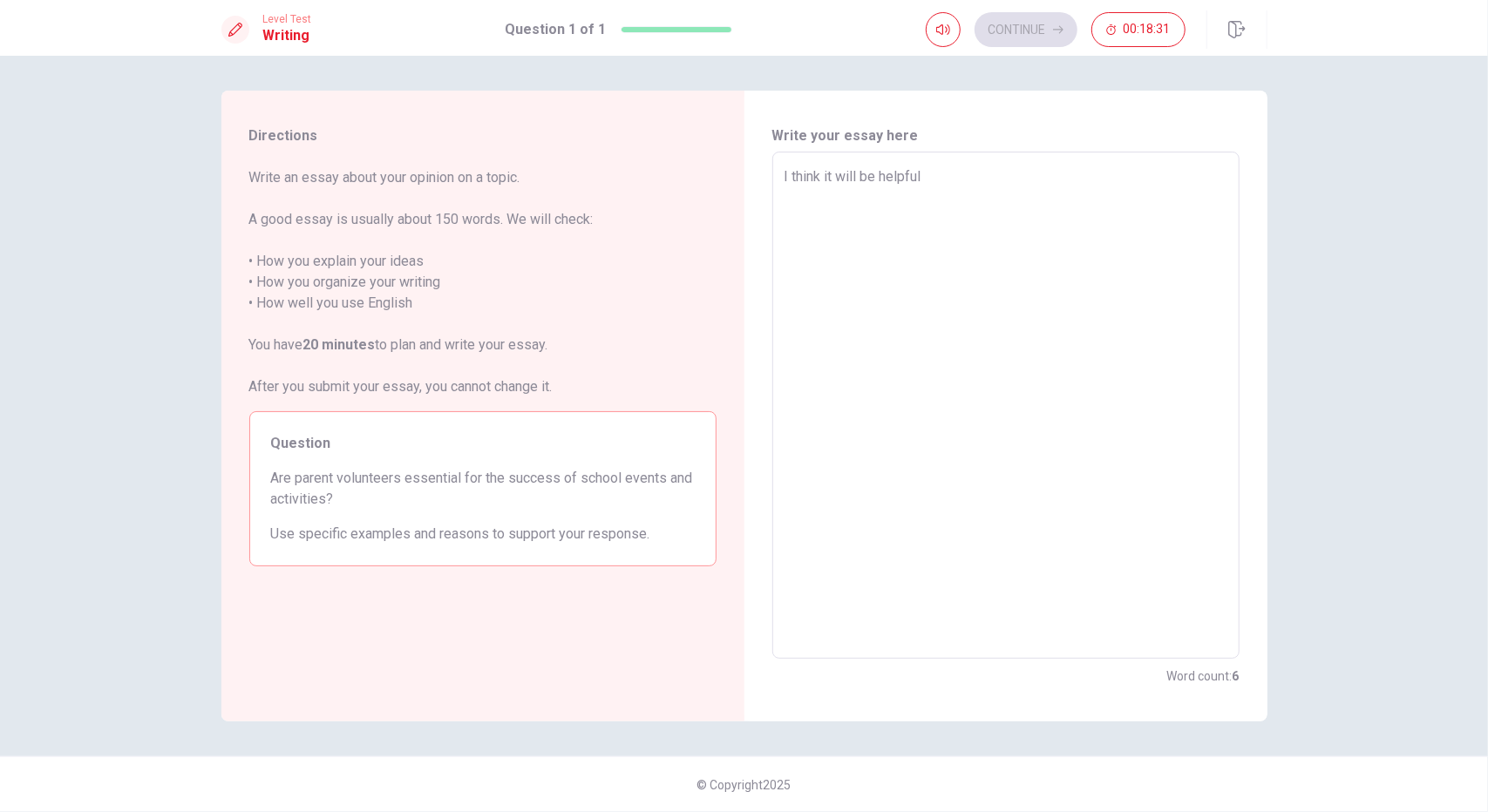 type on "I think it will be helpful f" 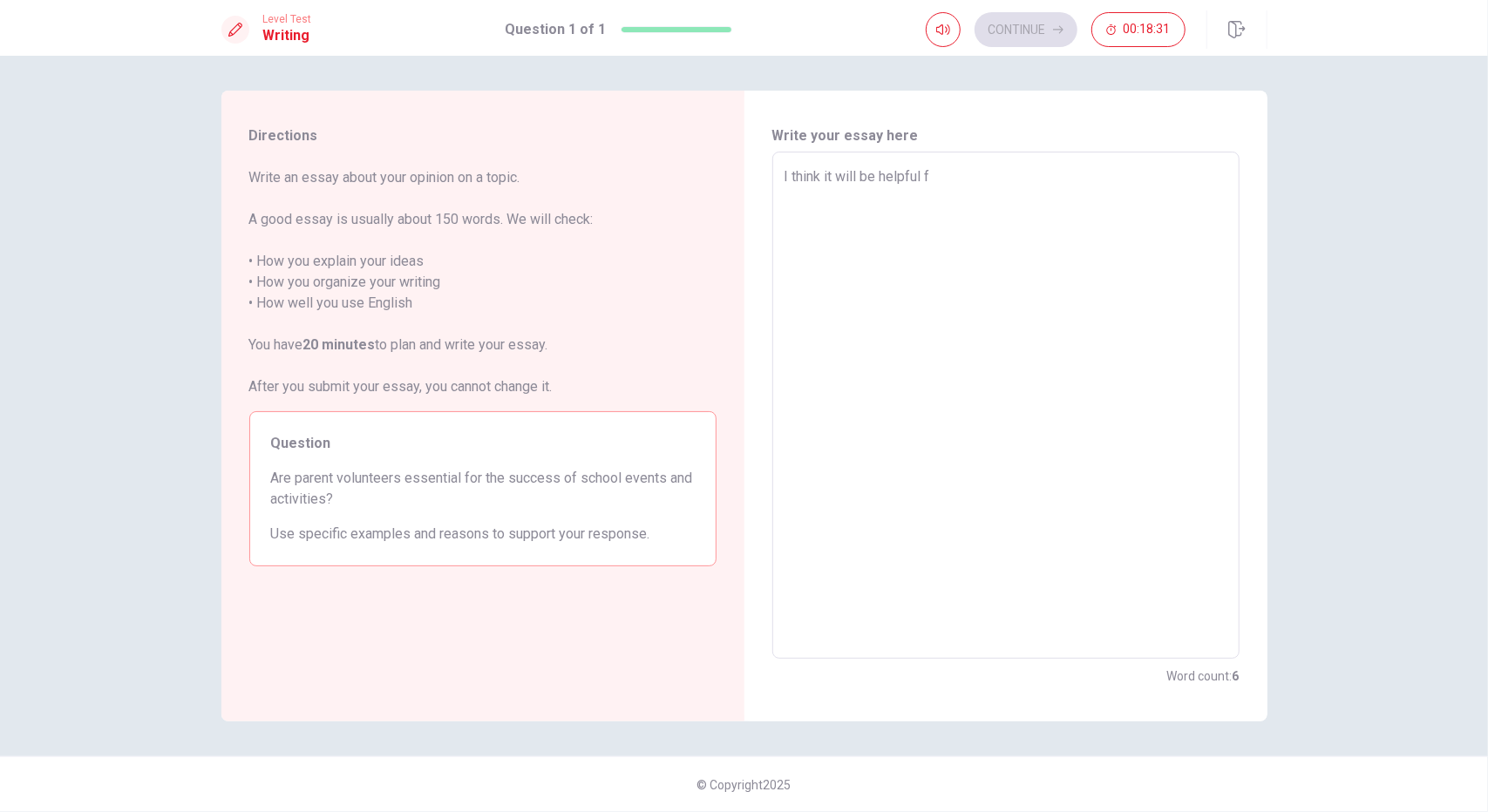 type on "x" 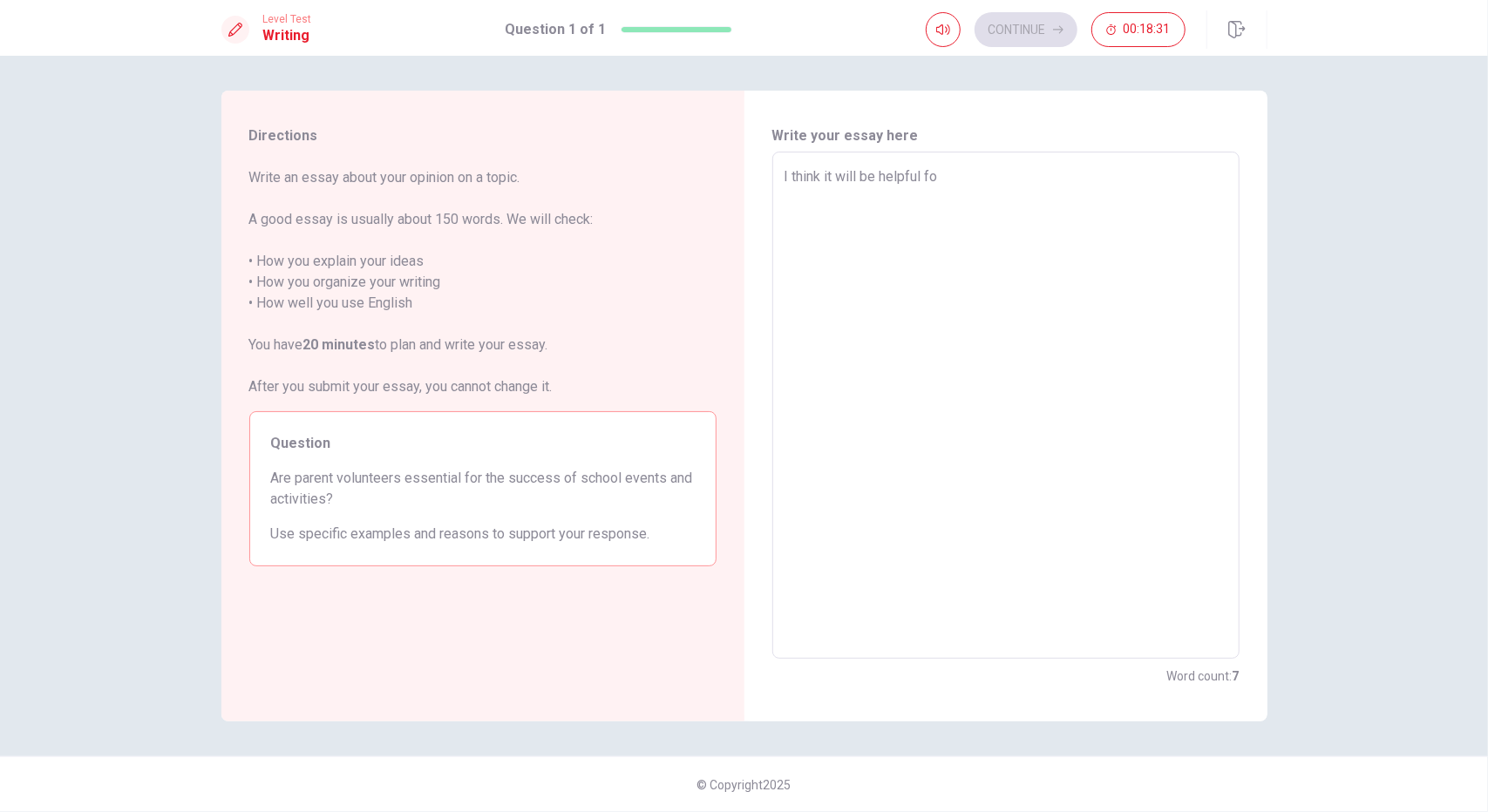 type on "x" 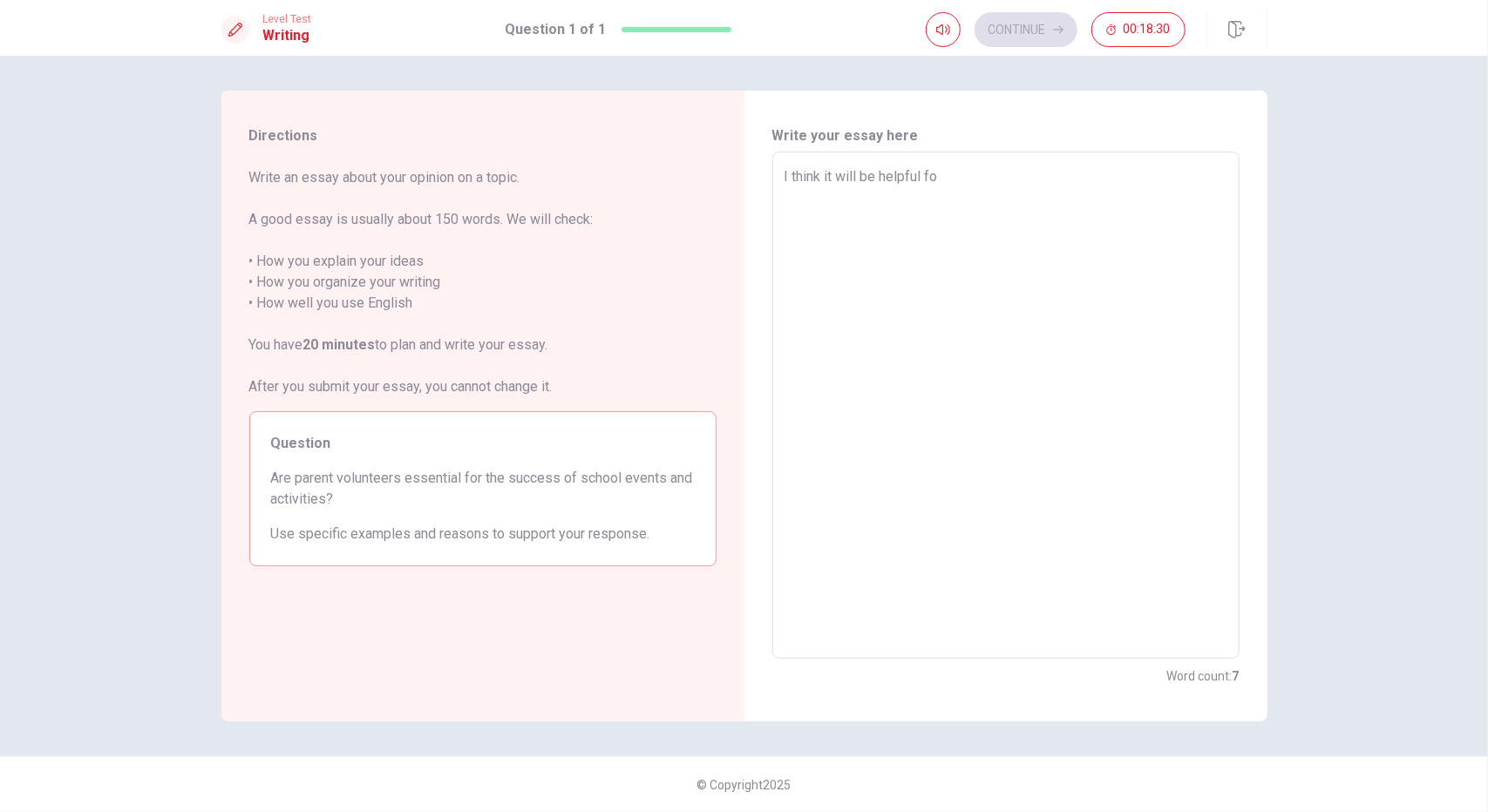 type on "I think it will be helpful for" 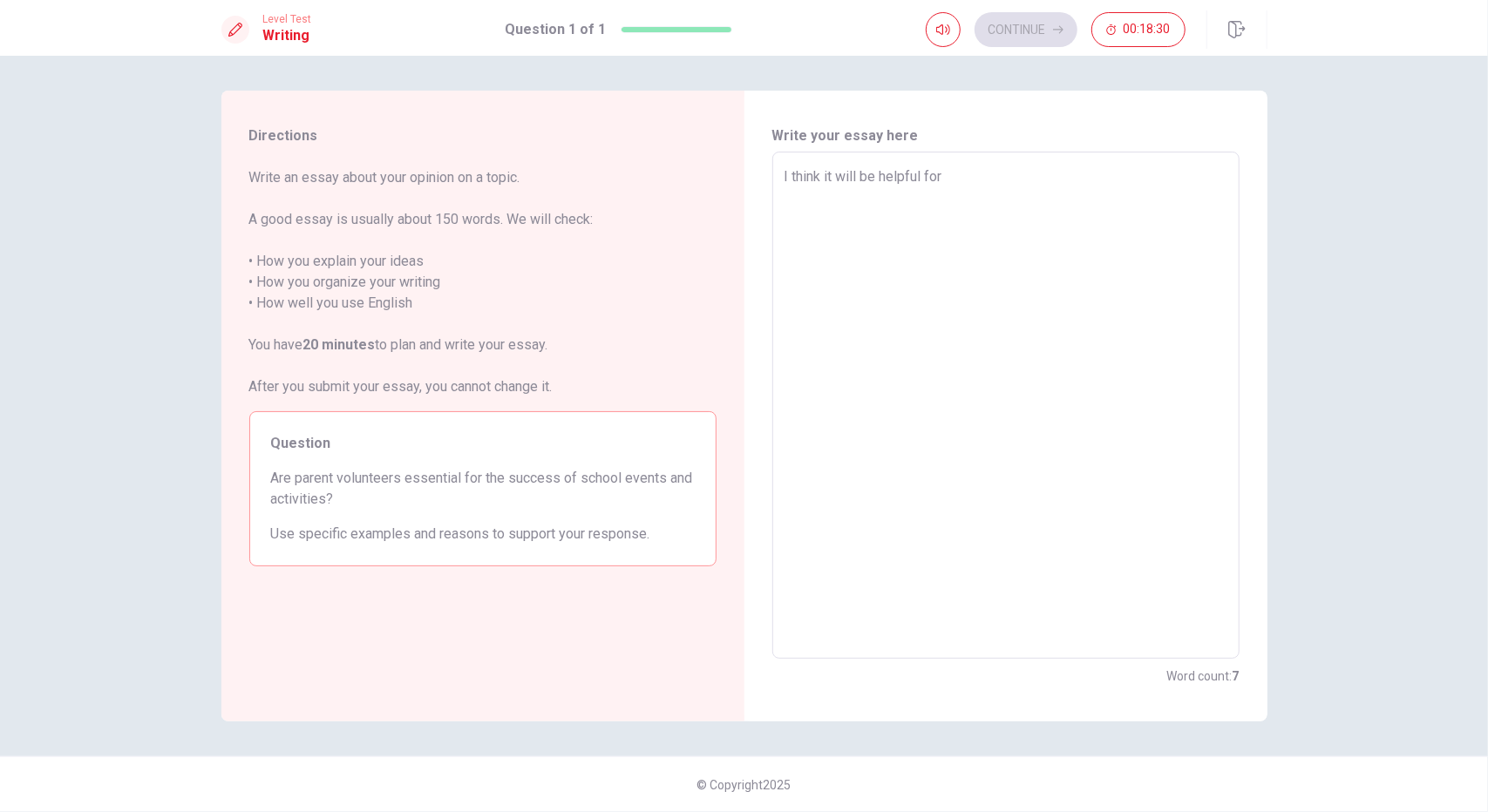 type on "x" 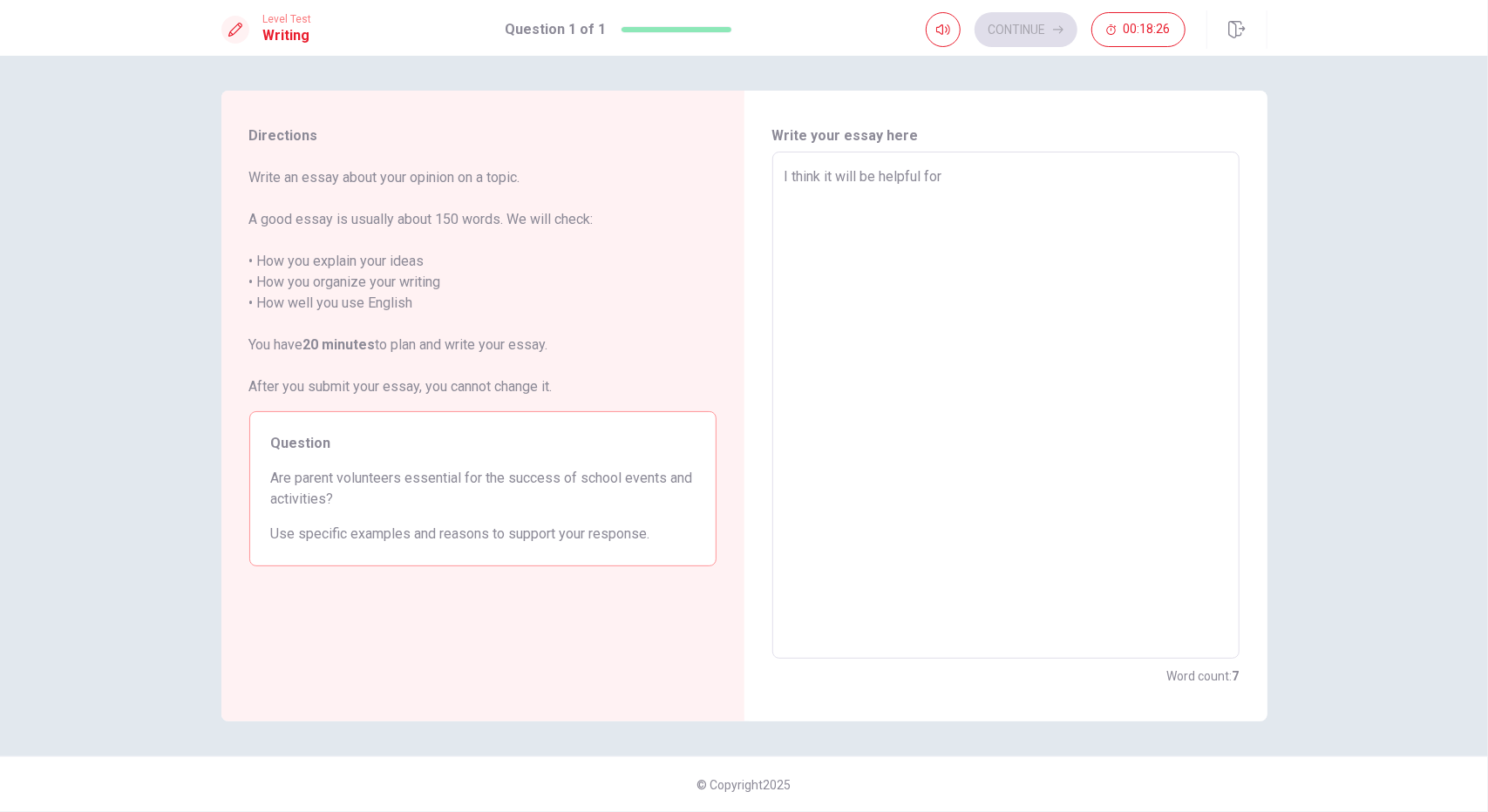 type on "x" 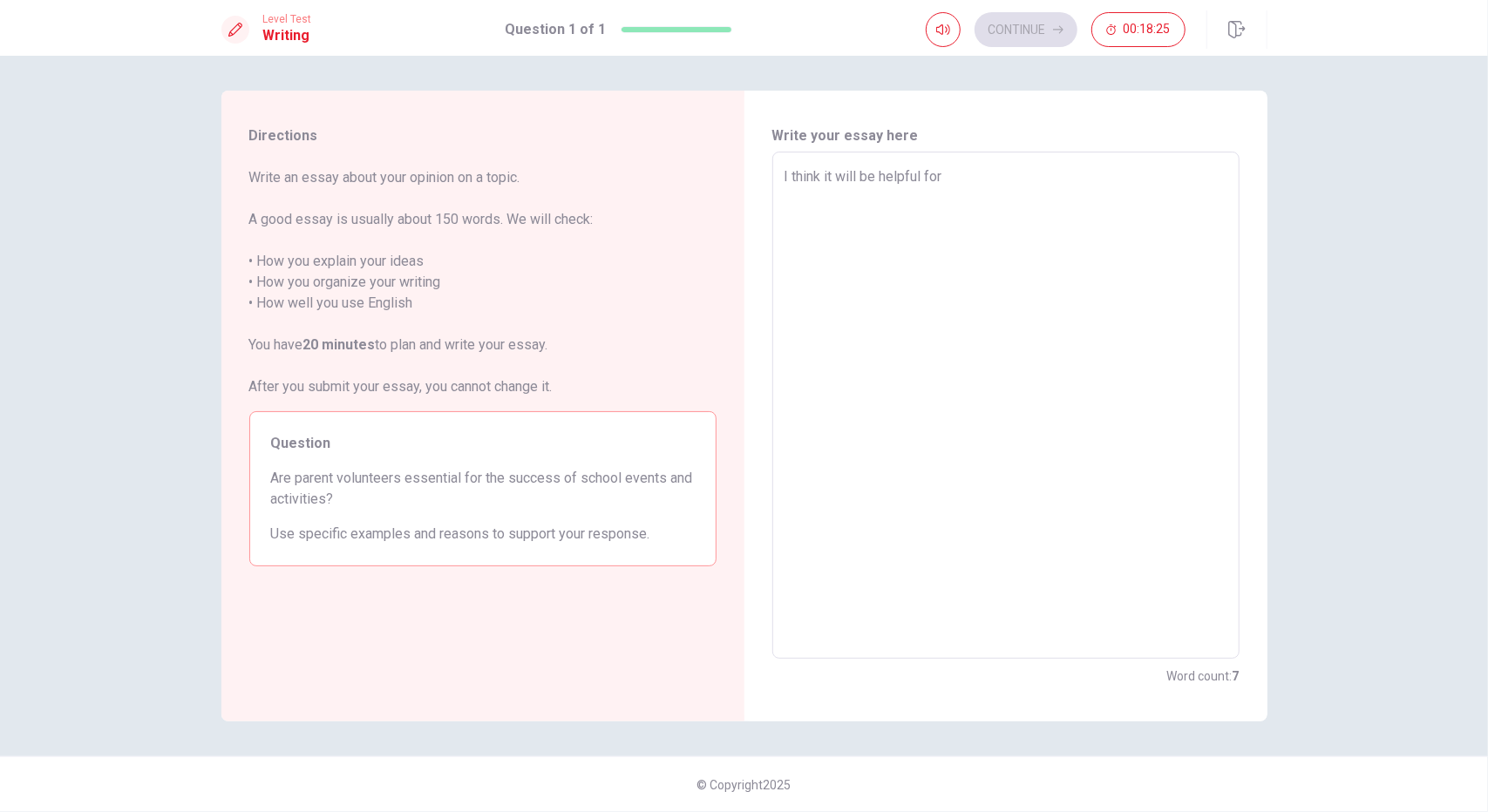 type on "I think it will be helpful for s" 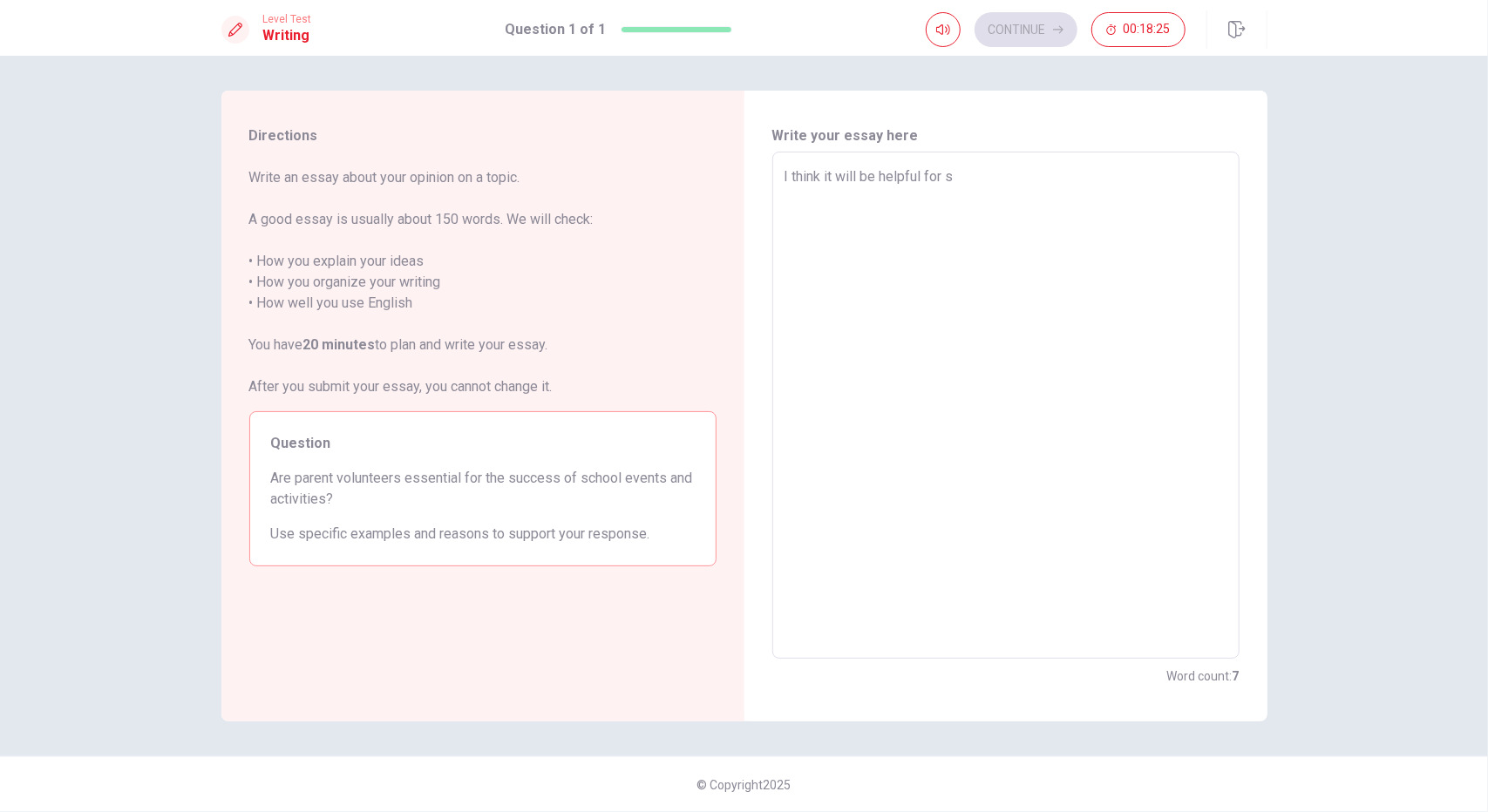 type on "x" 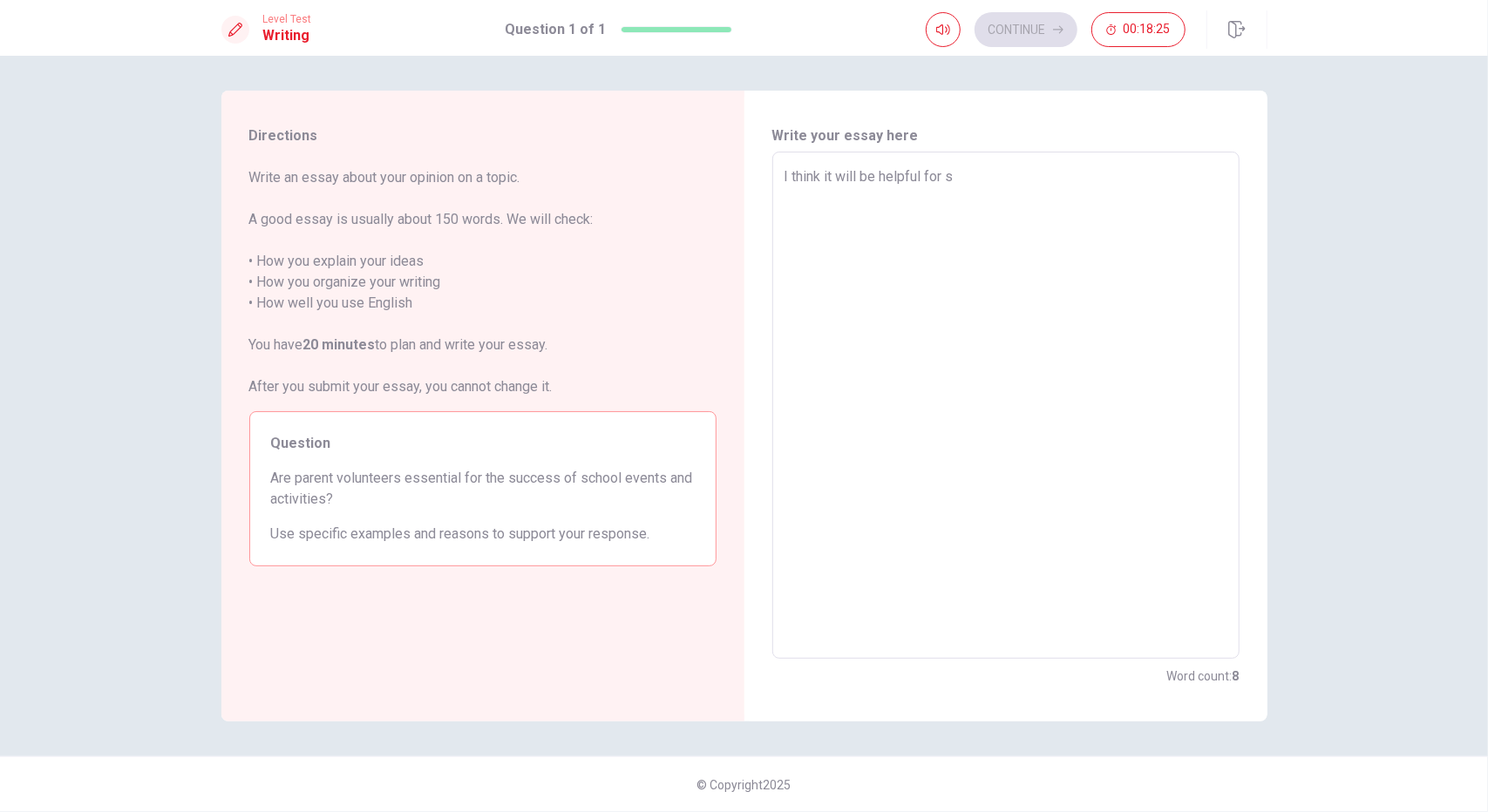 type on "I think it will be helpful for st" 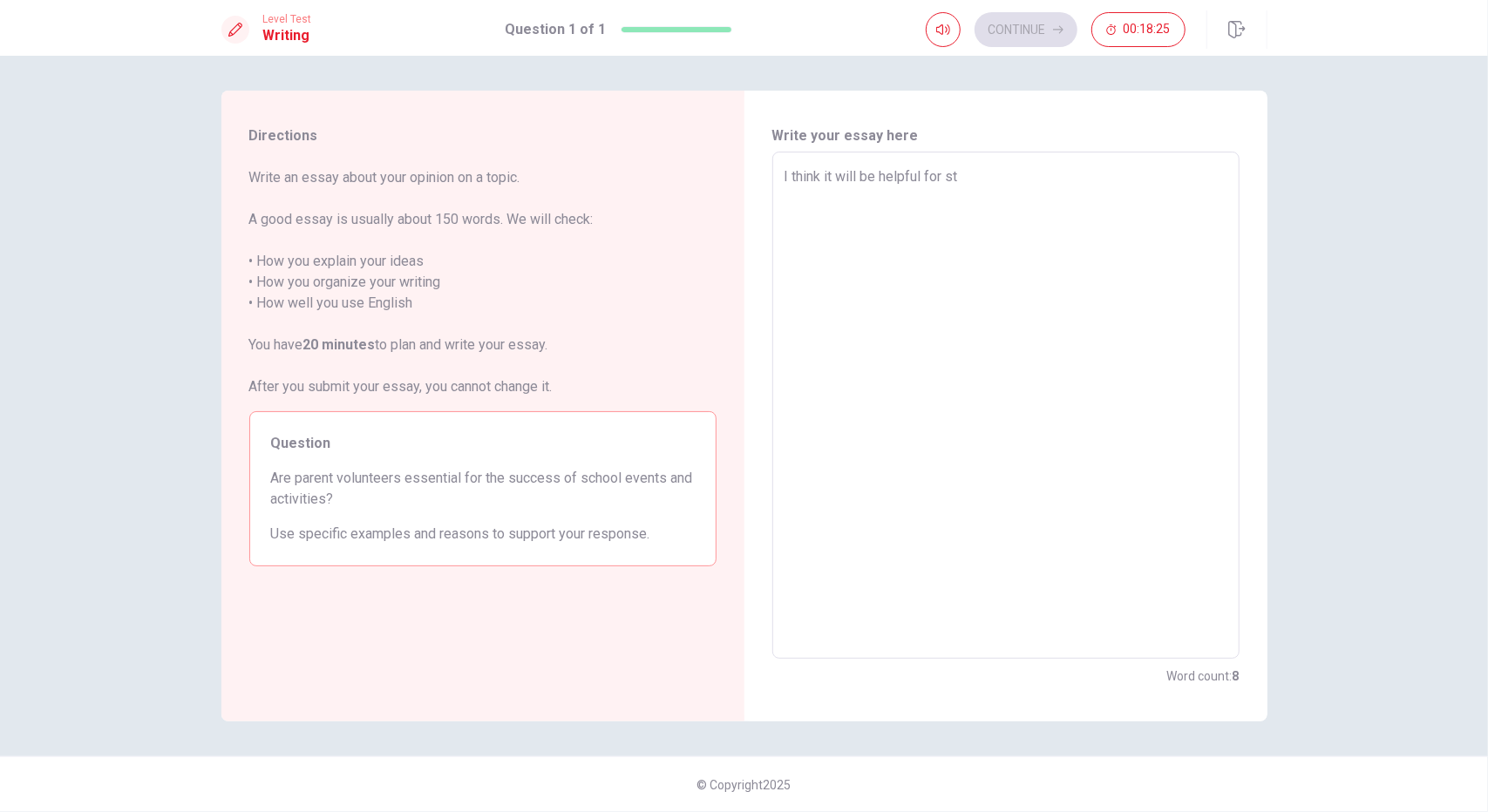 type on "x" 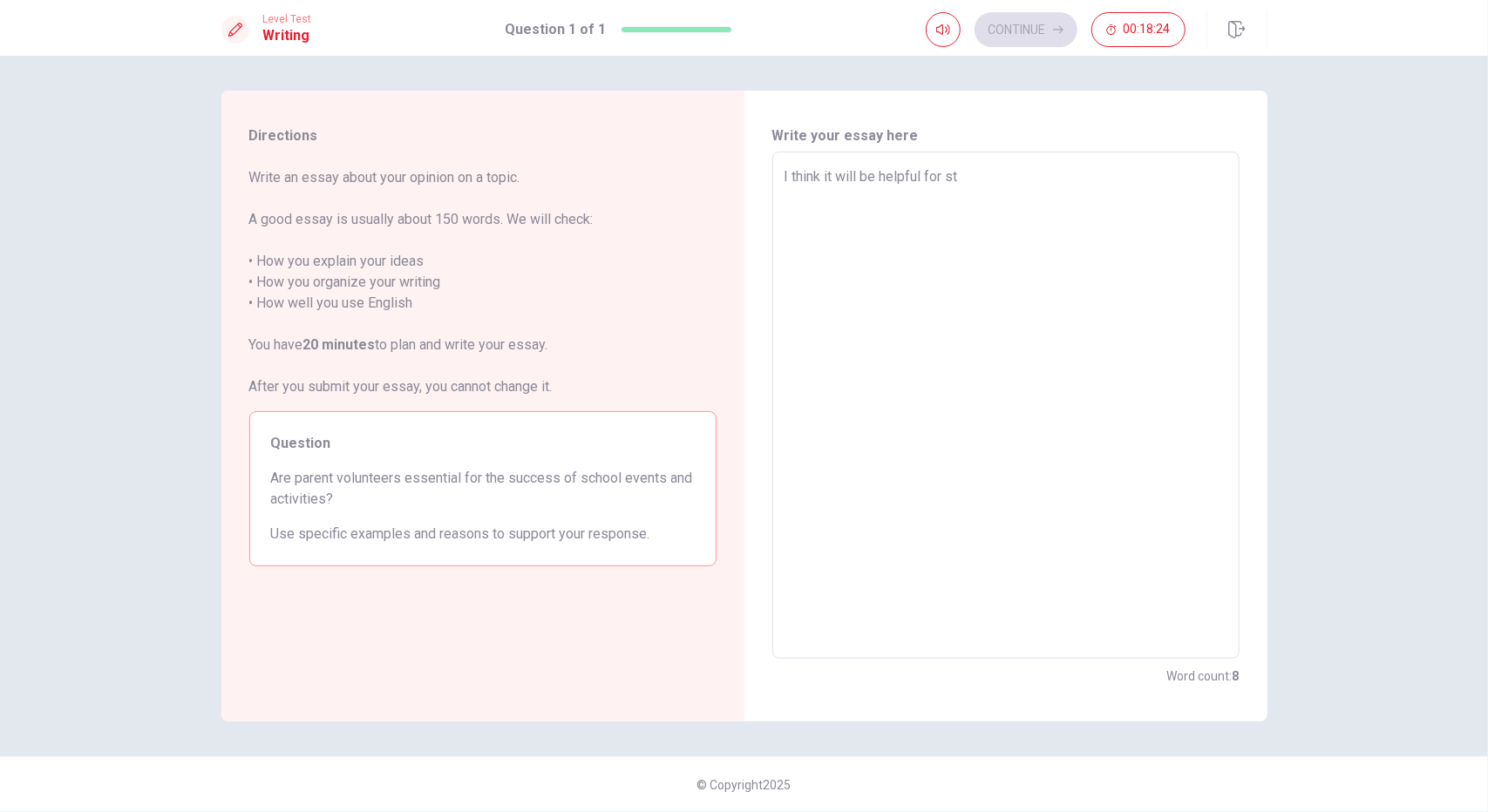 type on "I think it will be helpful for stu" 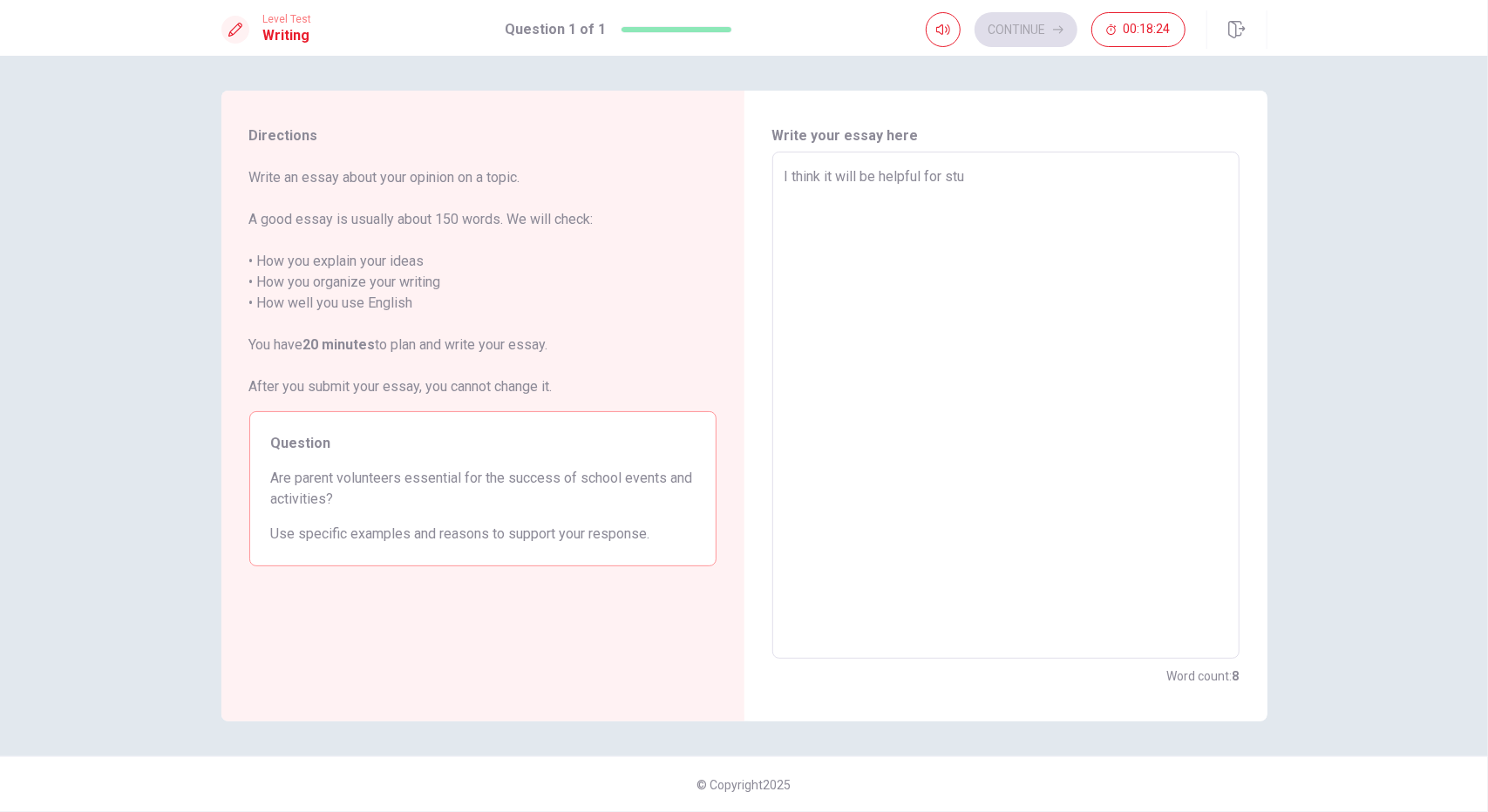 type on "x" 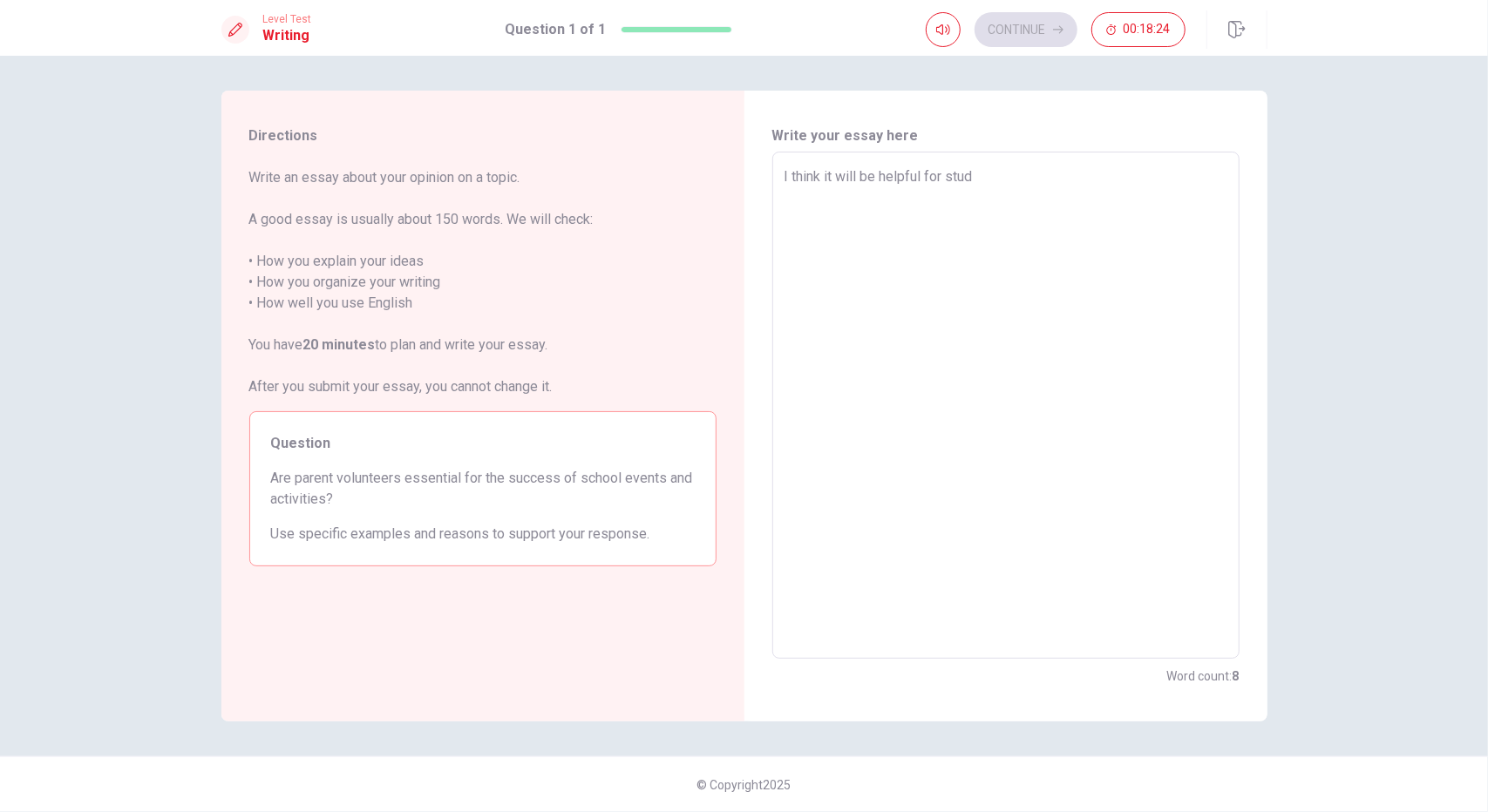 type on "x" 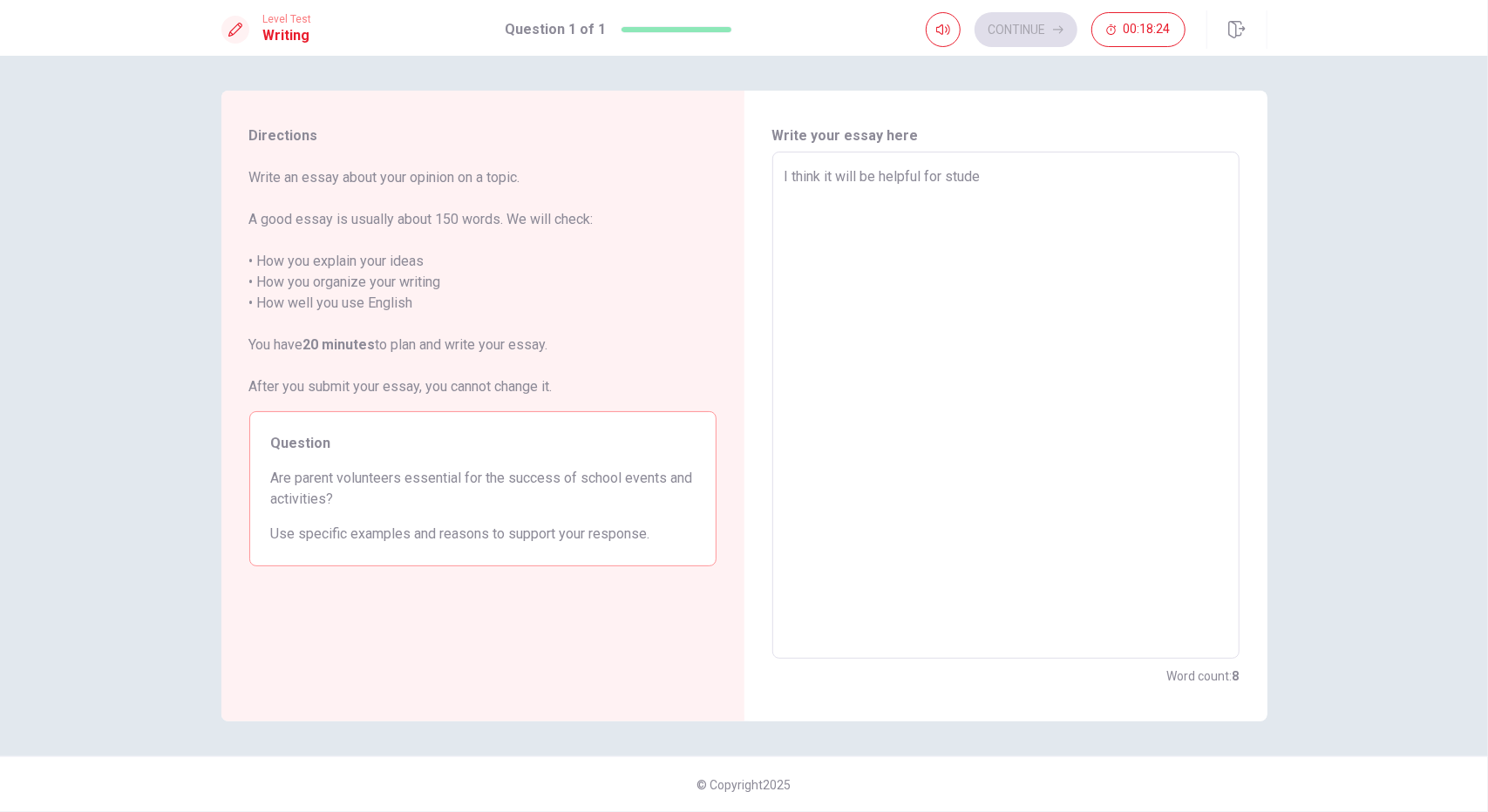 type on "x" 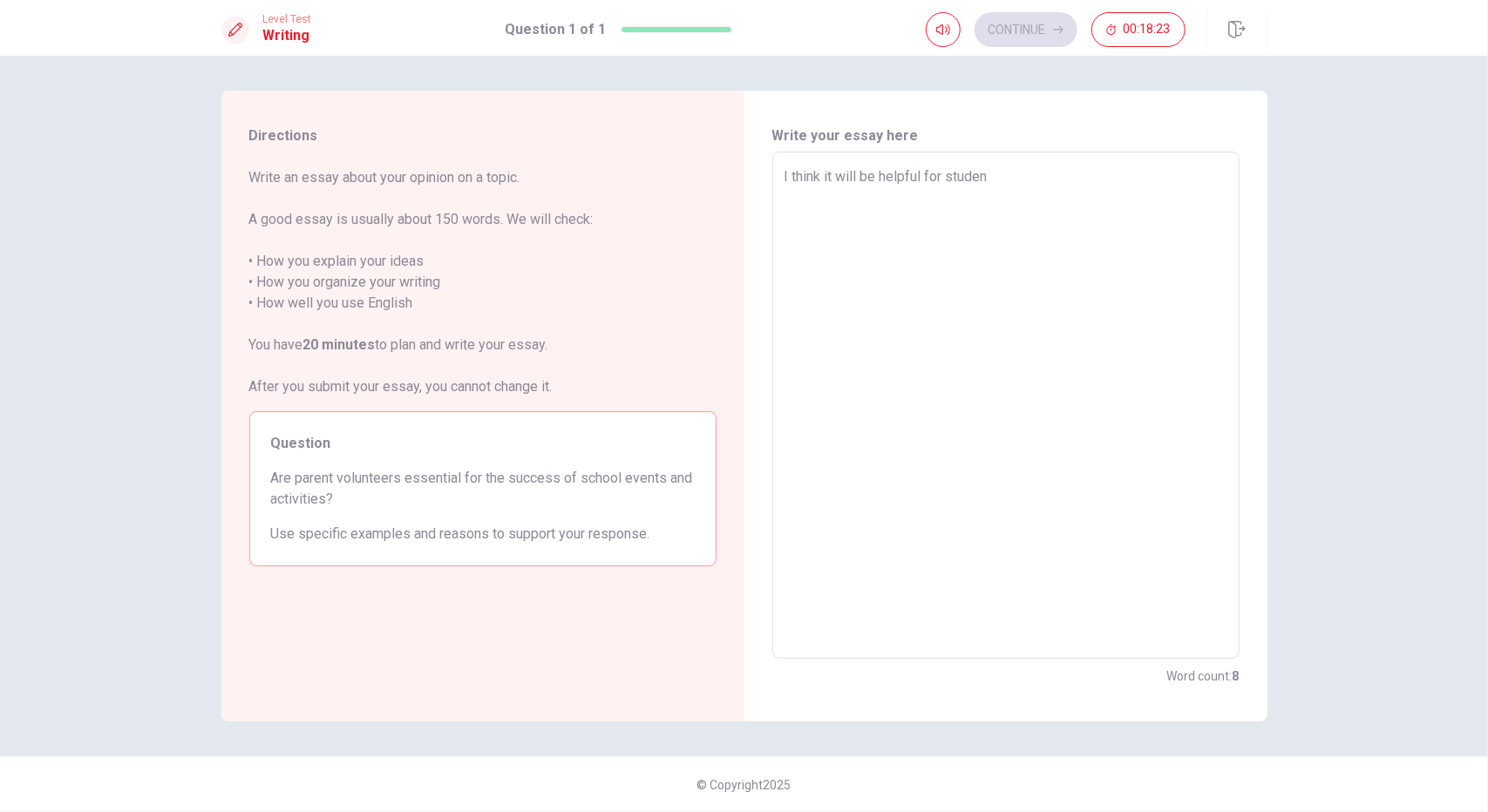 type on "x" 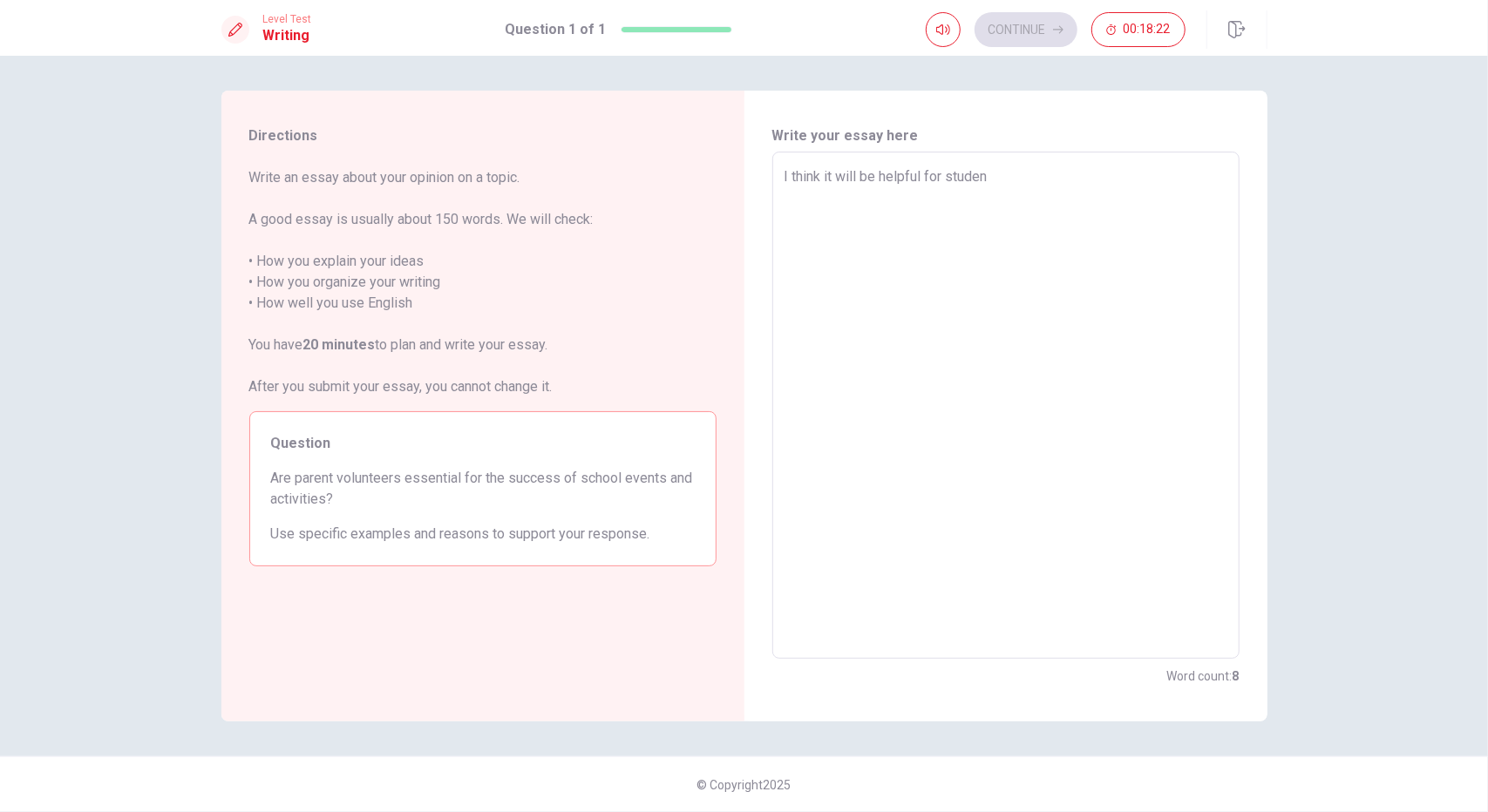 type on "I think it will be helpful for student" 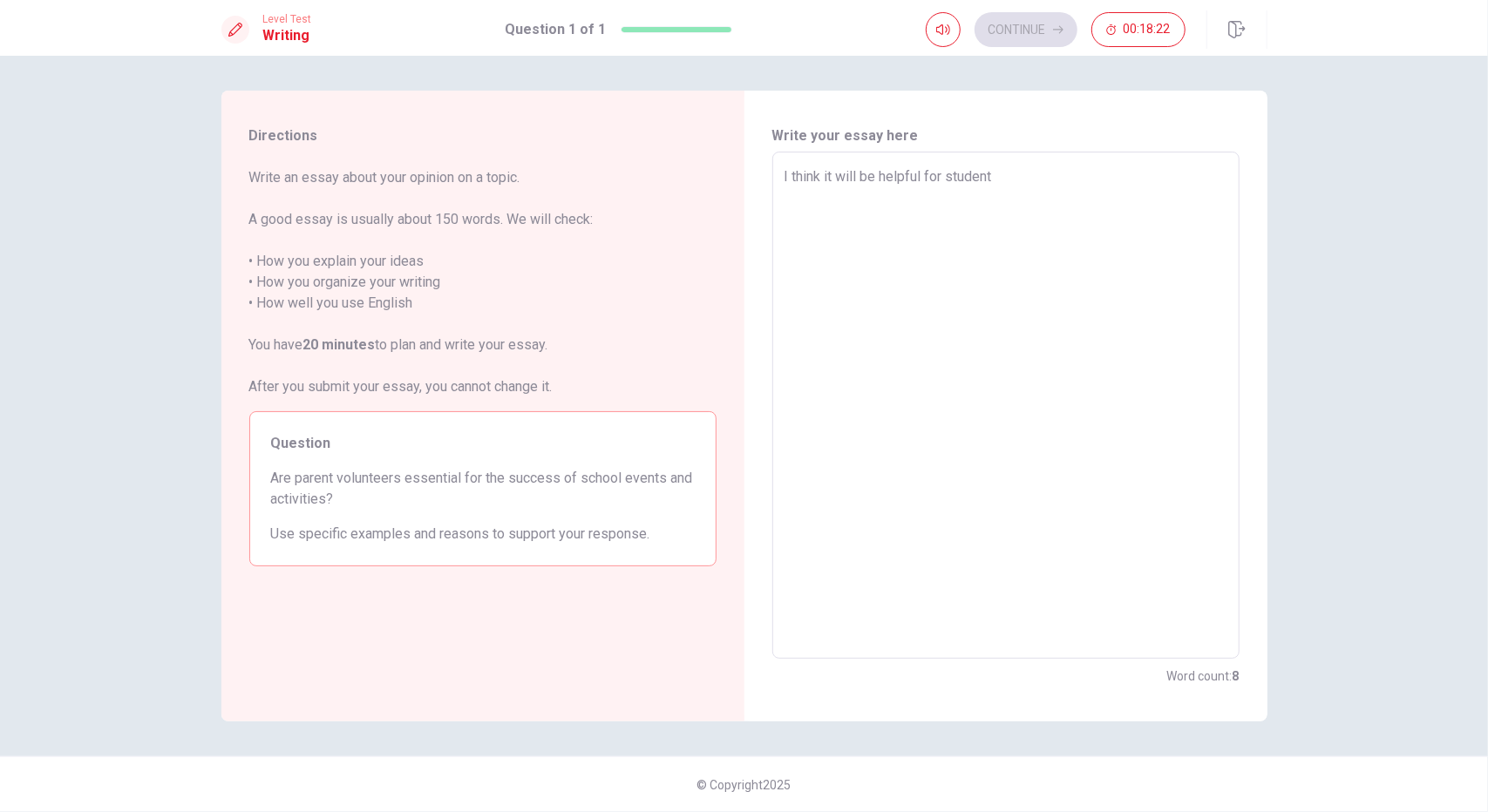 type on "x" 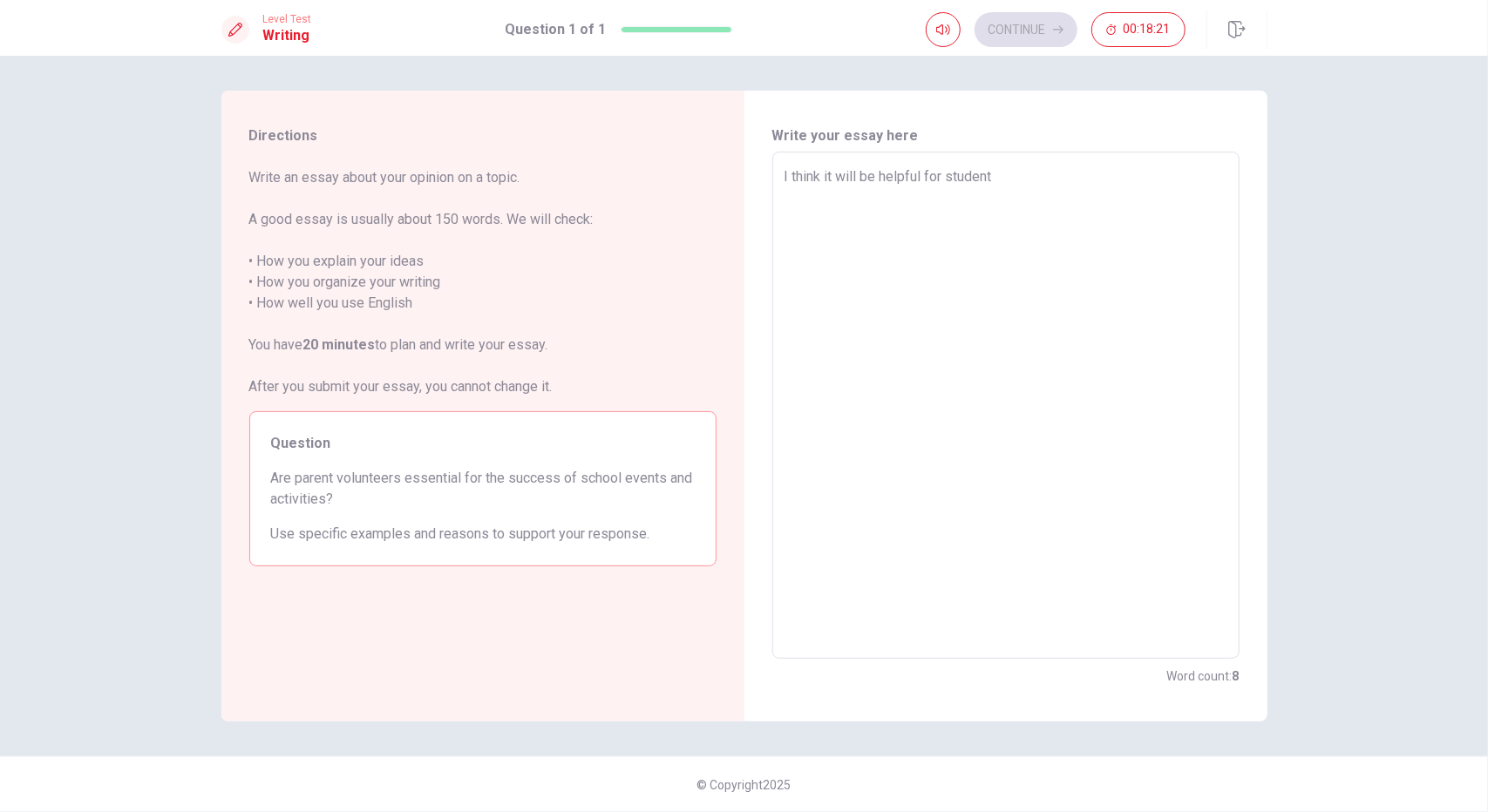 type on "I think it will be helpful for student'" 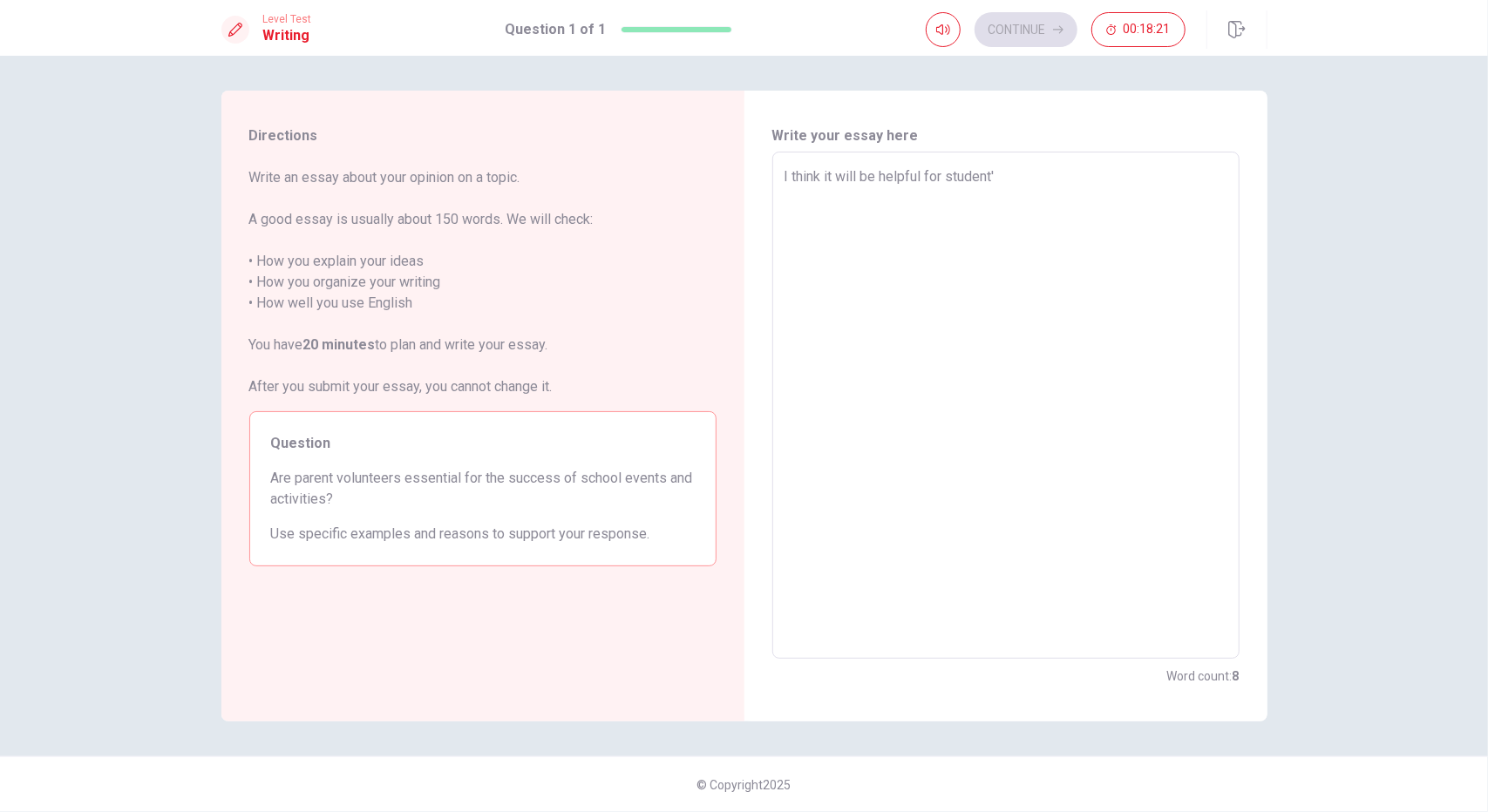 type on "x" 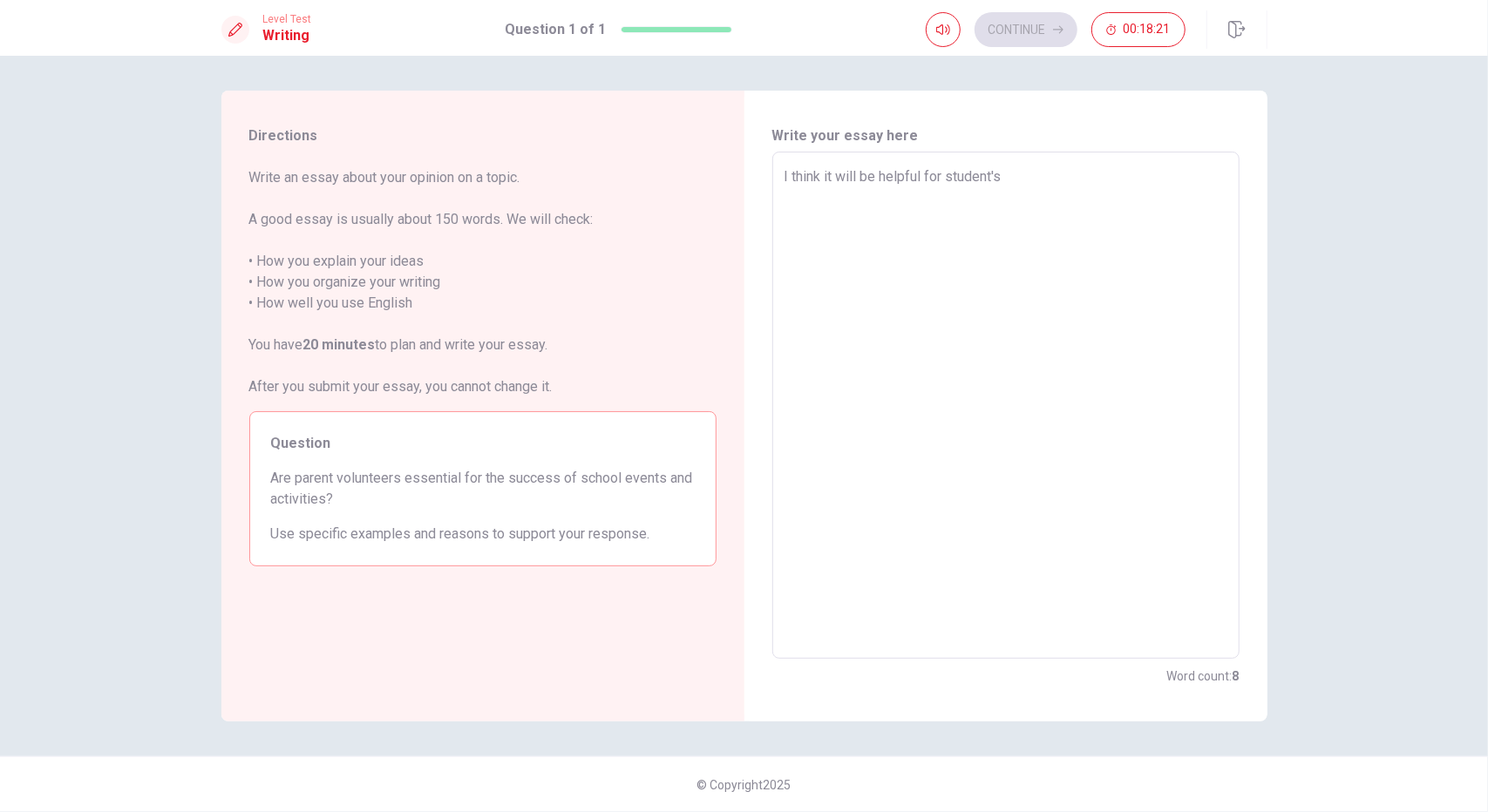 type on "x" 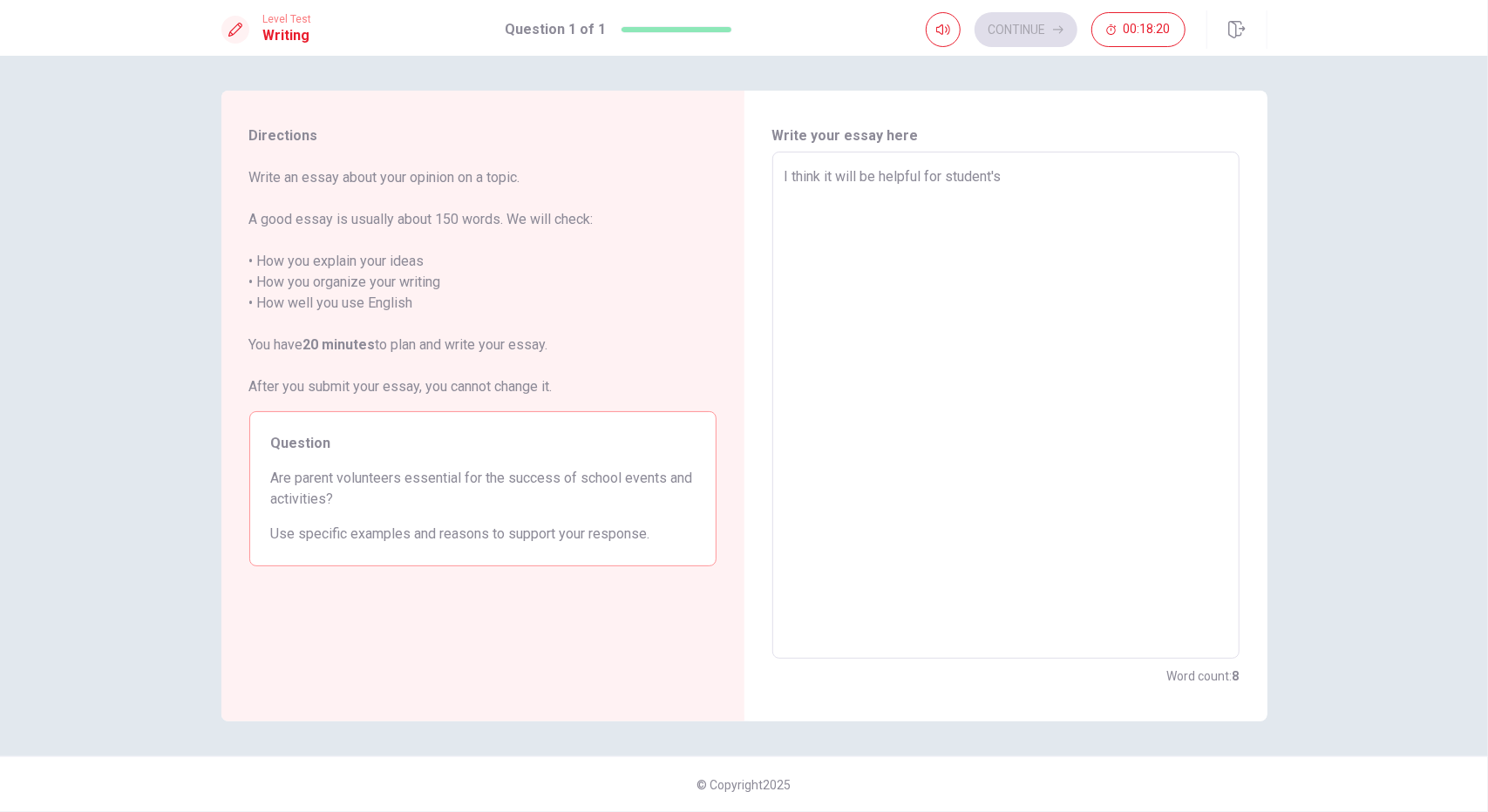 type on "I think it will be helpful for student's" 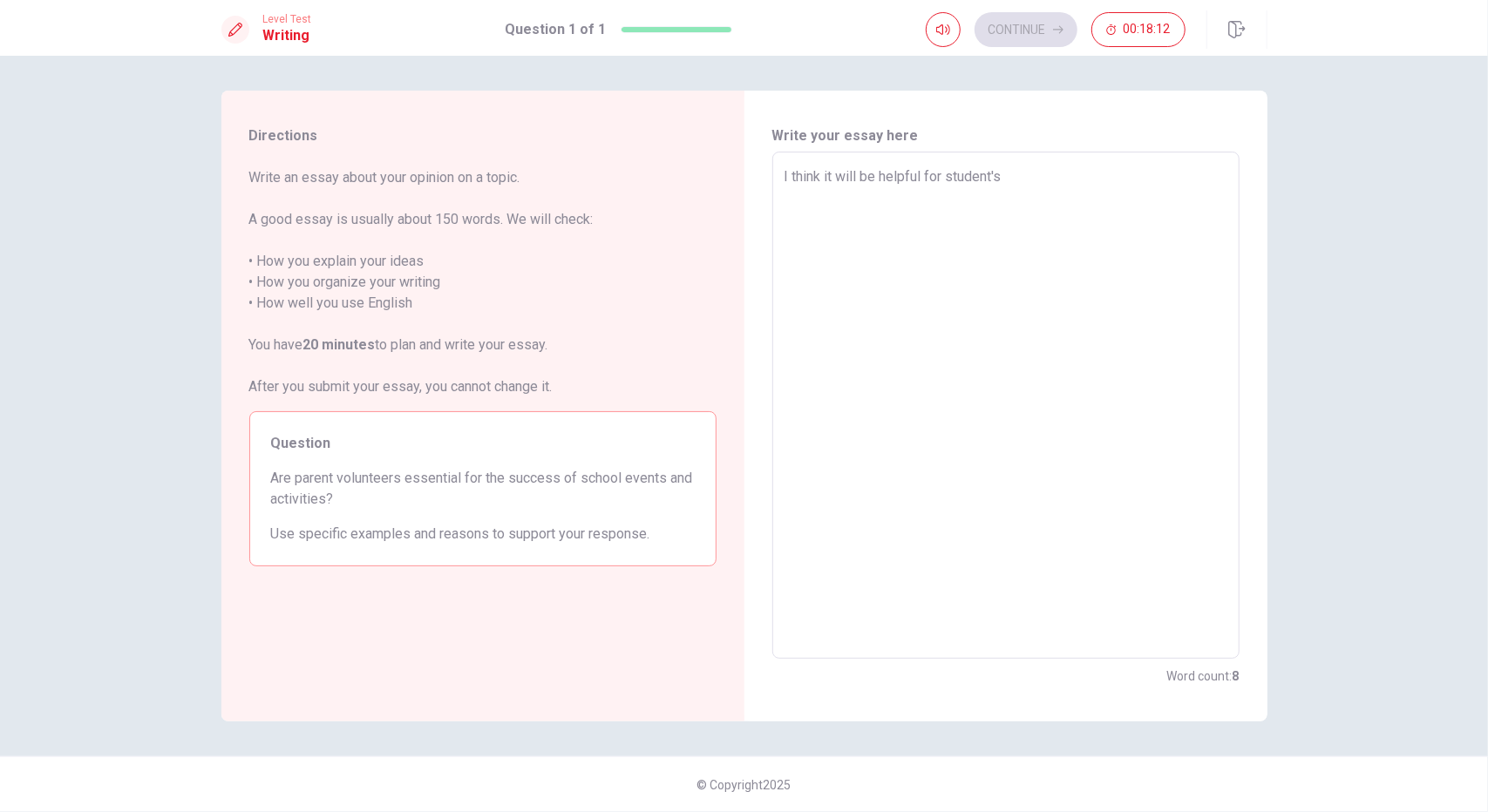 type on "x" 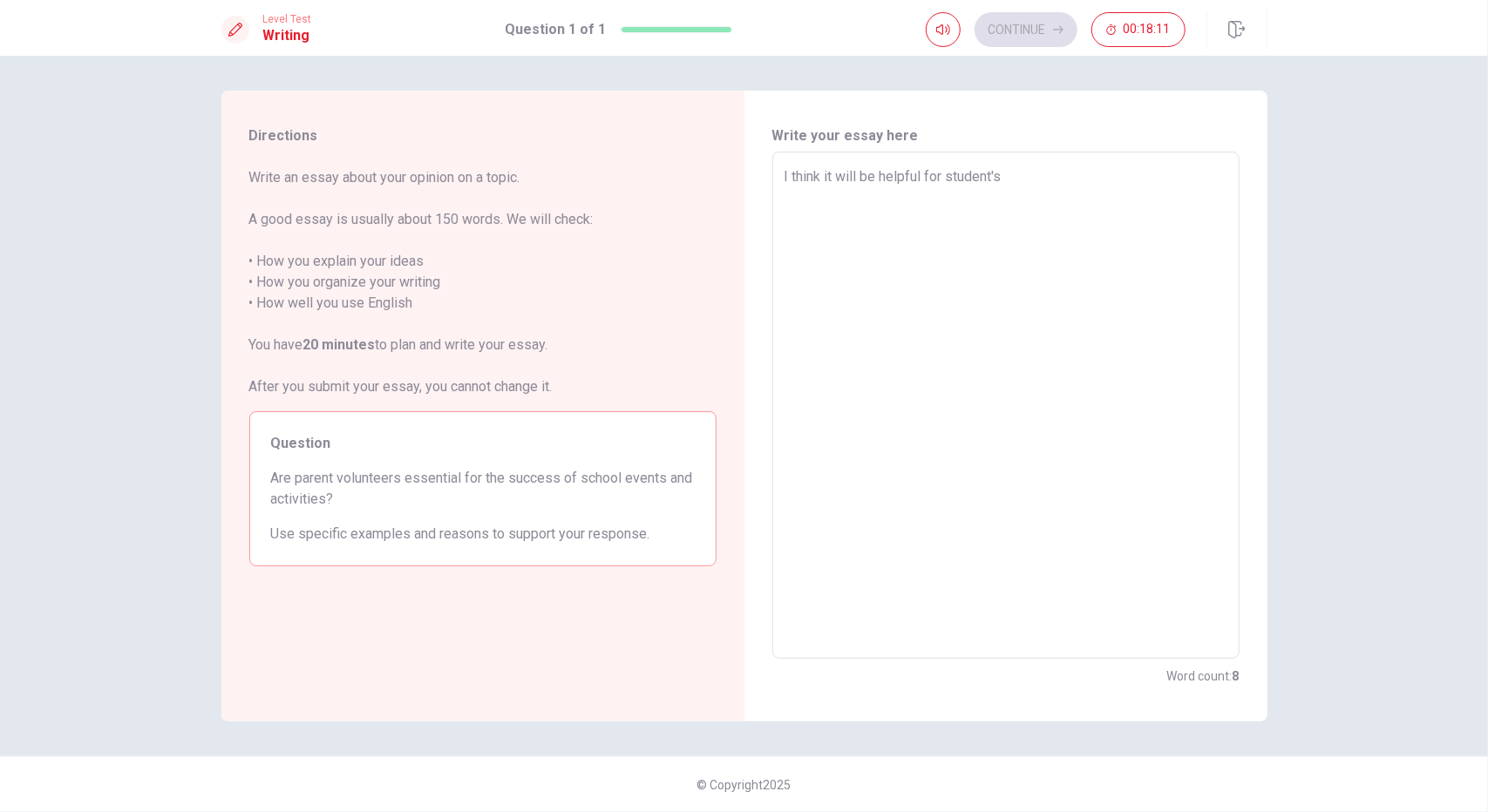 type on "I think it will be helpful for student's" 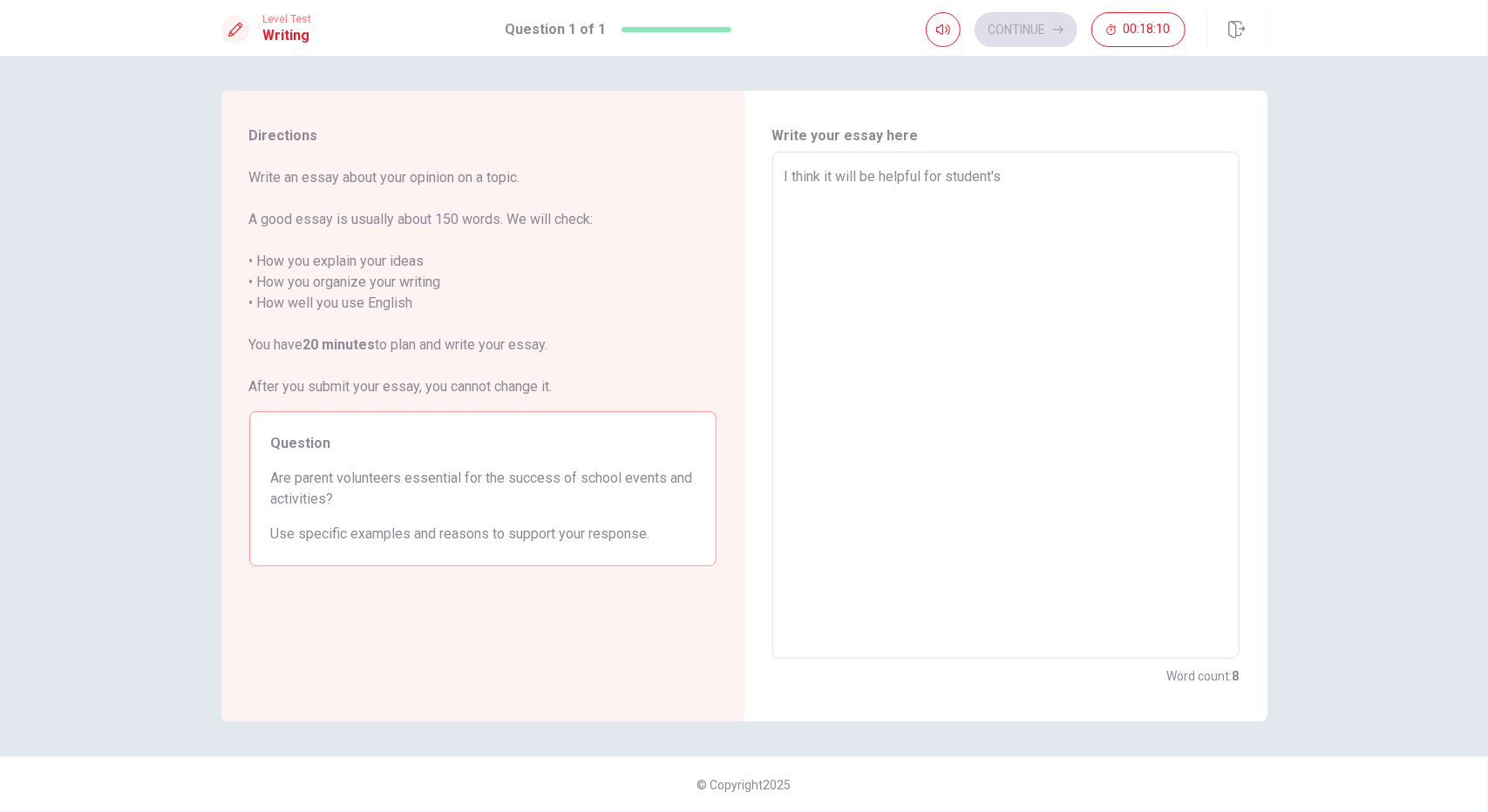 type 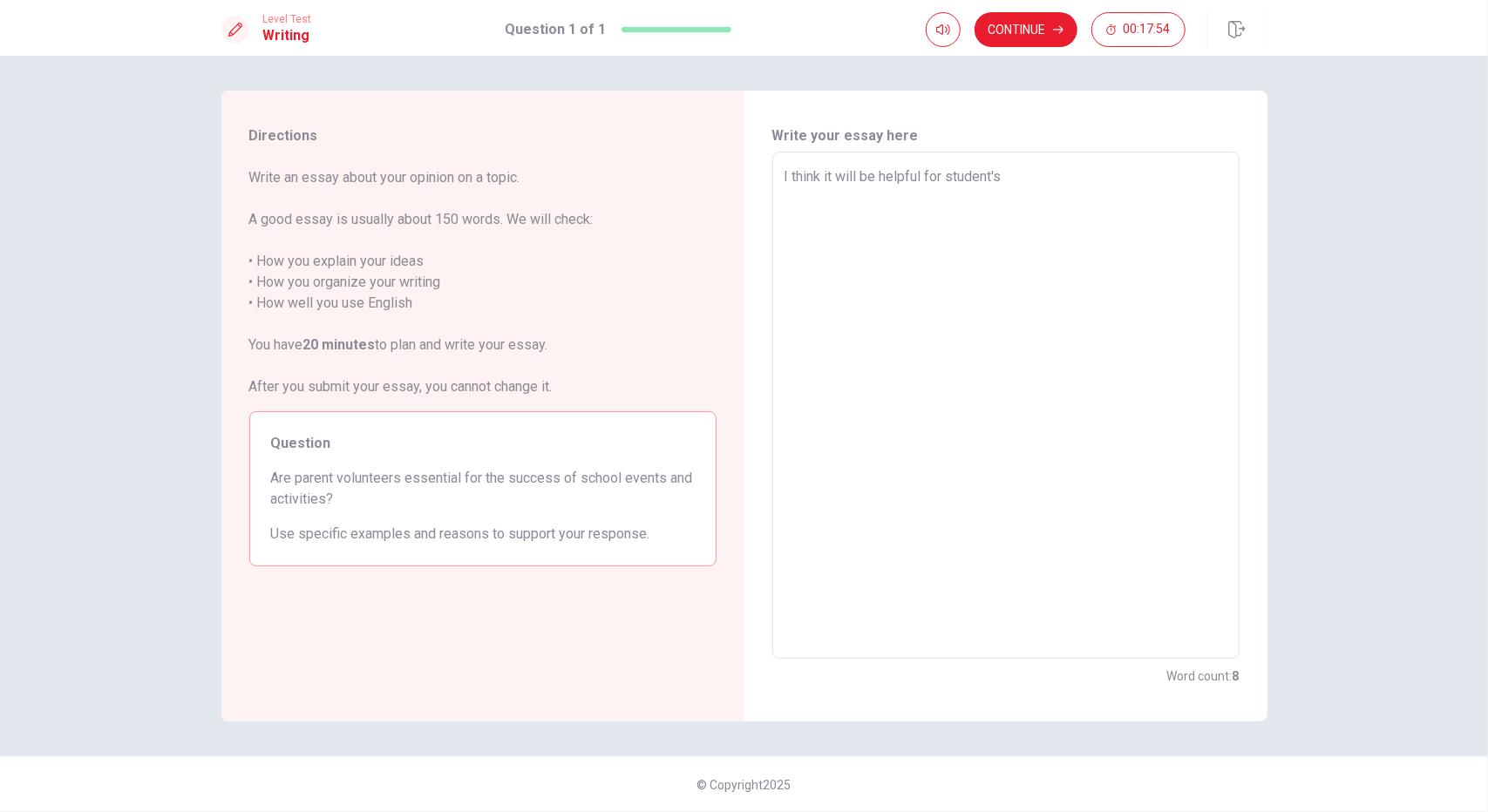 click on "I think it will be helpful for student's" at bounding box center [1006, 405] 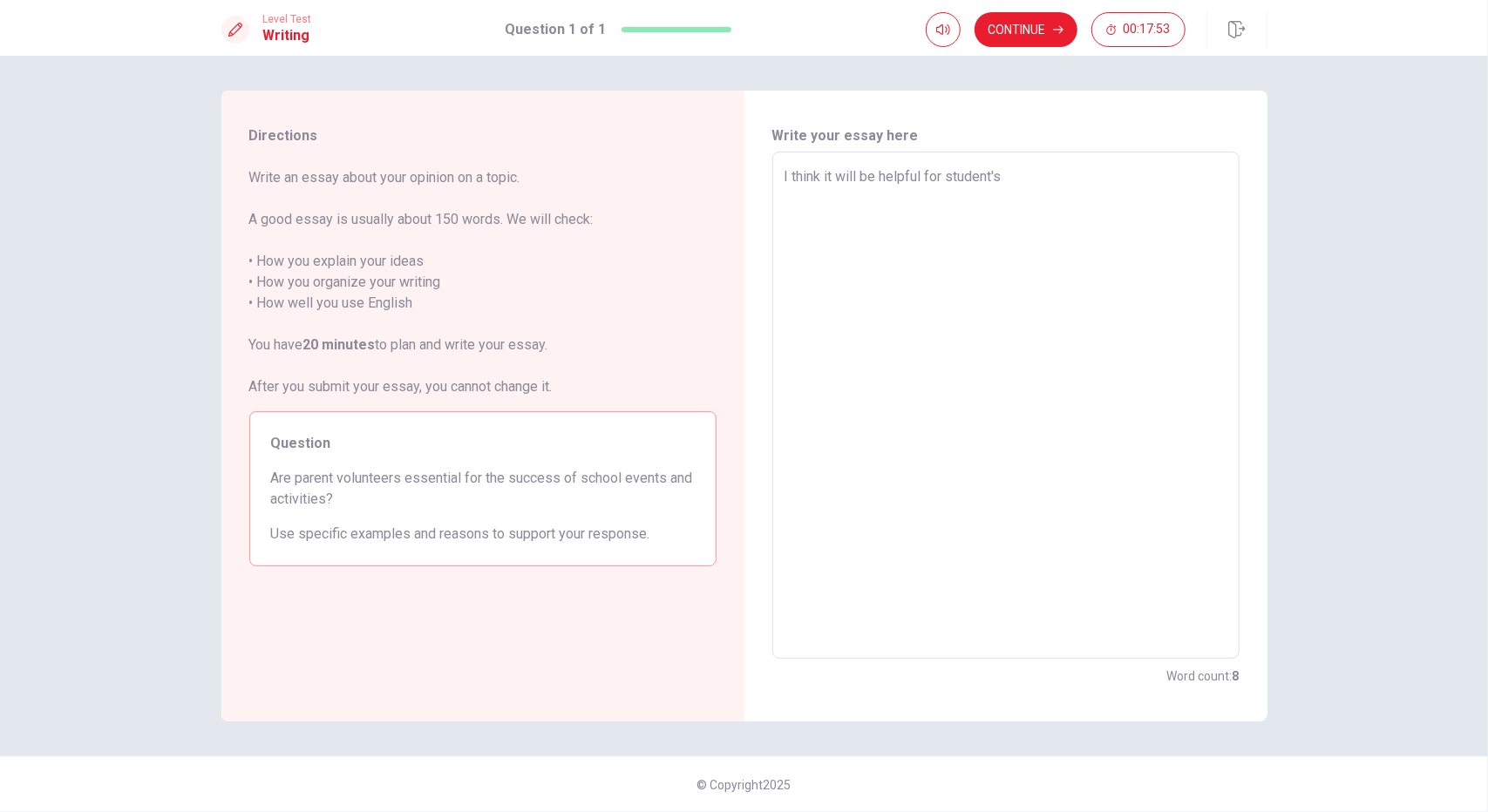 type on "x" 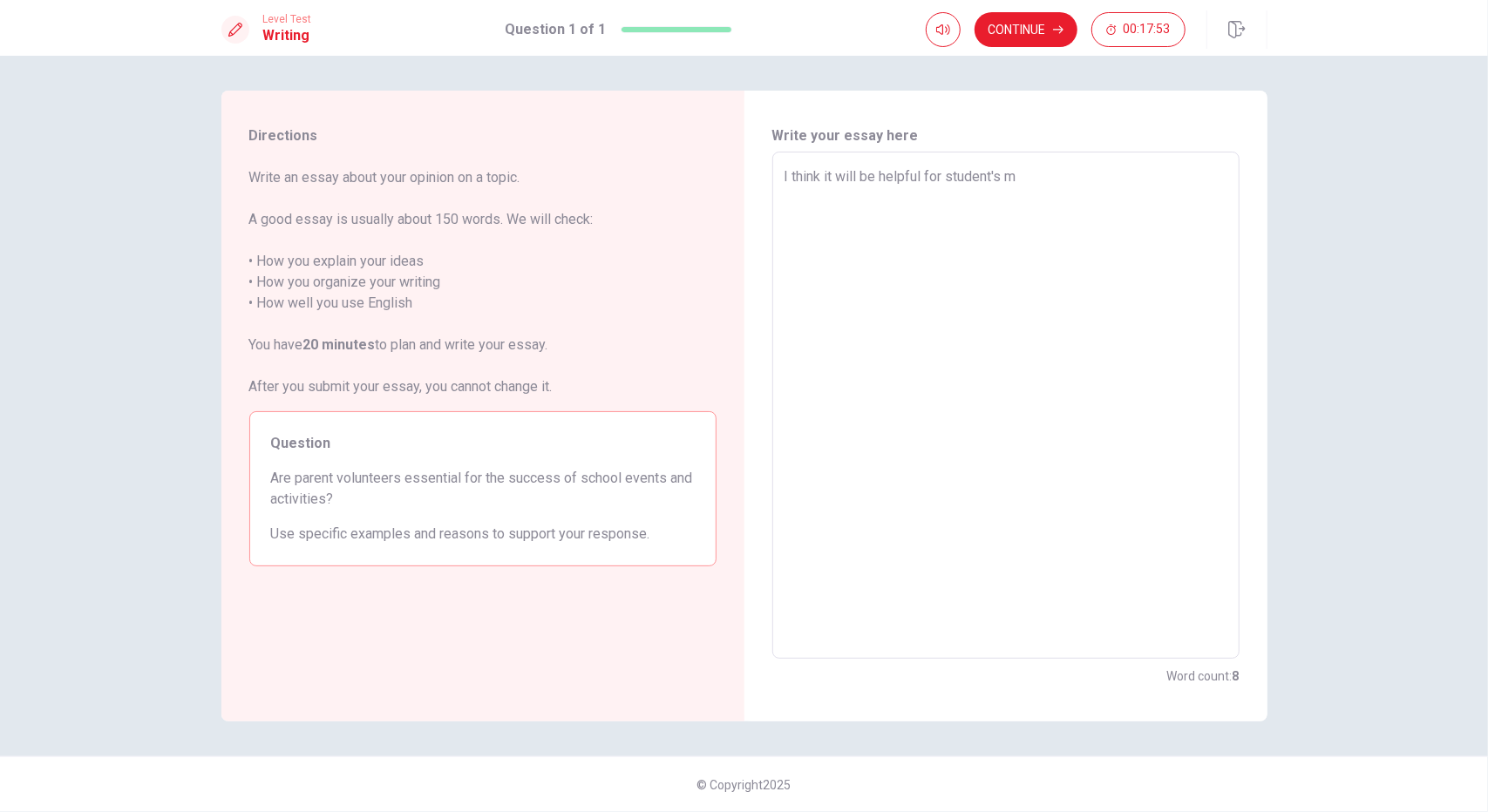 type on "x" 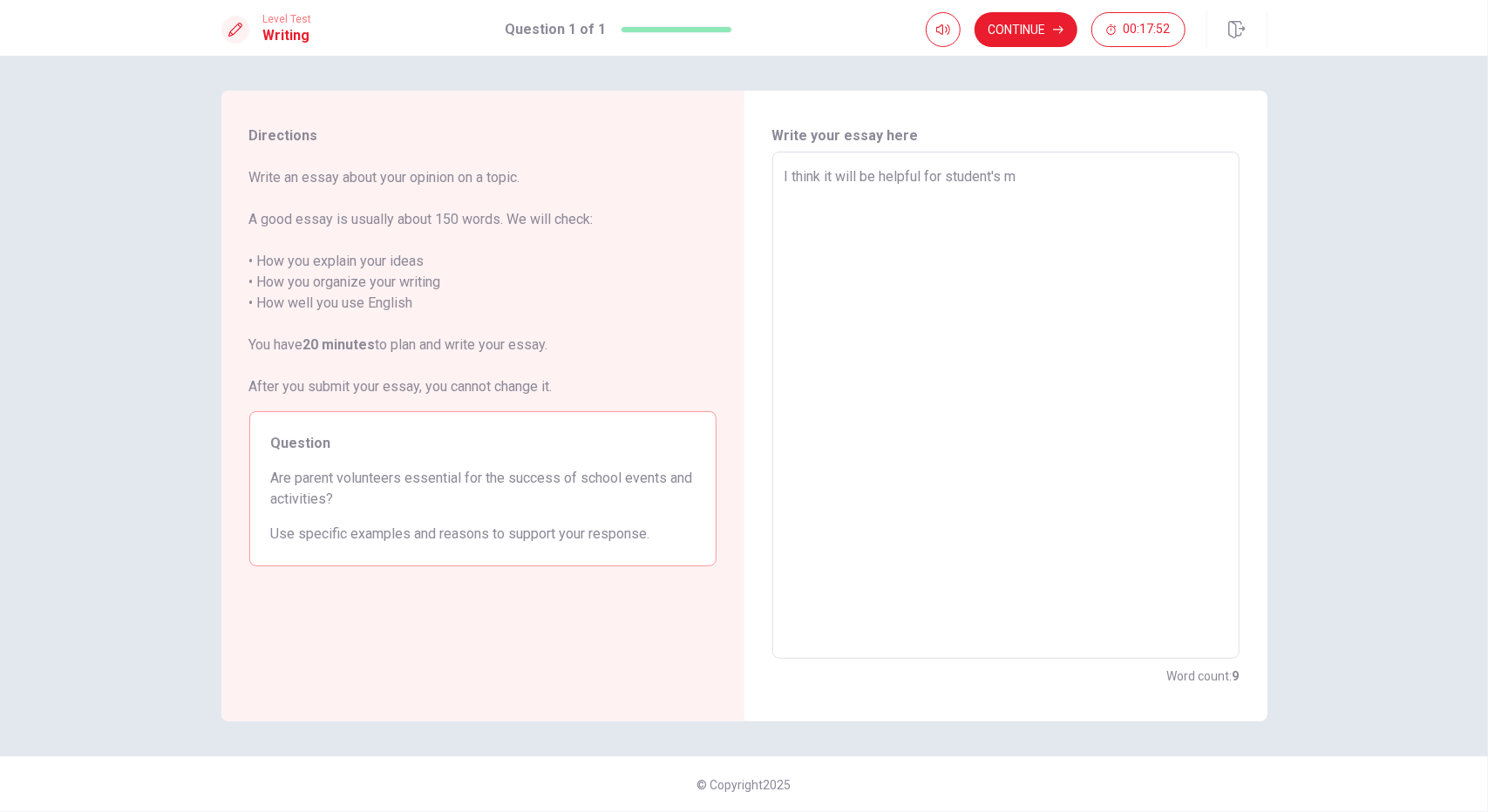 type on "I think it will be helpful for student's mi" 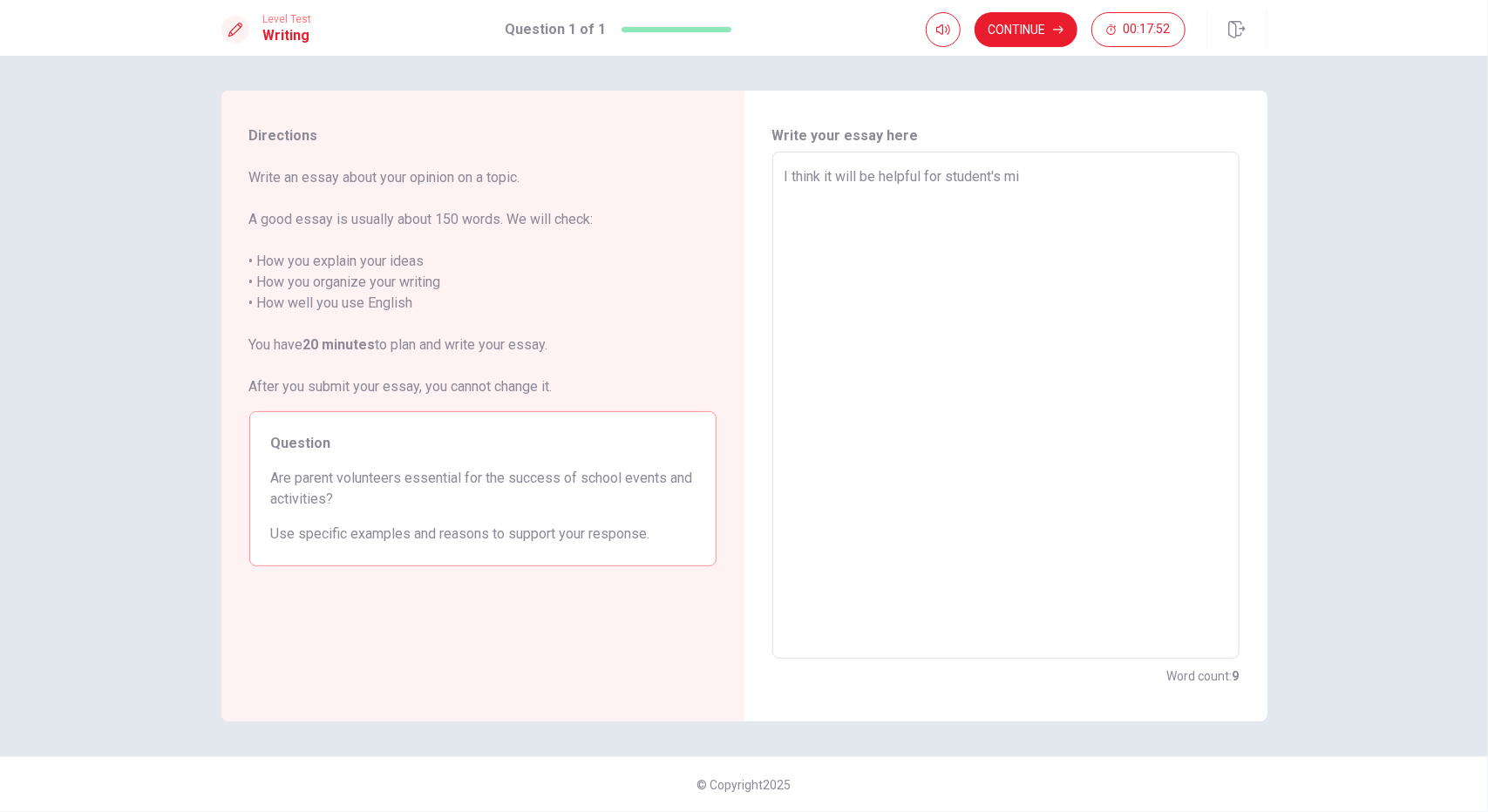 type on "x" 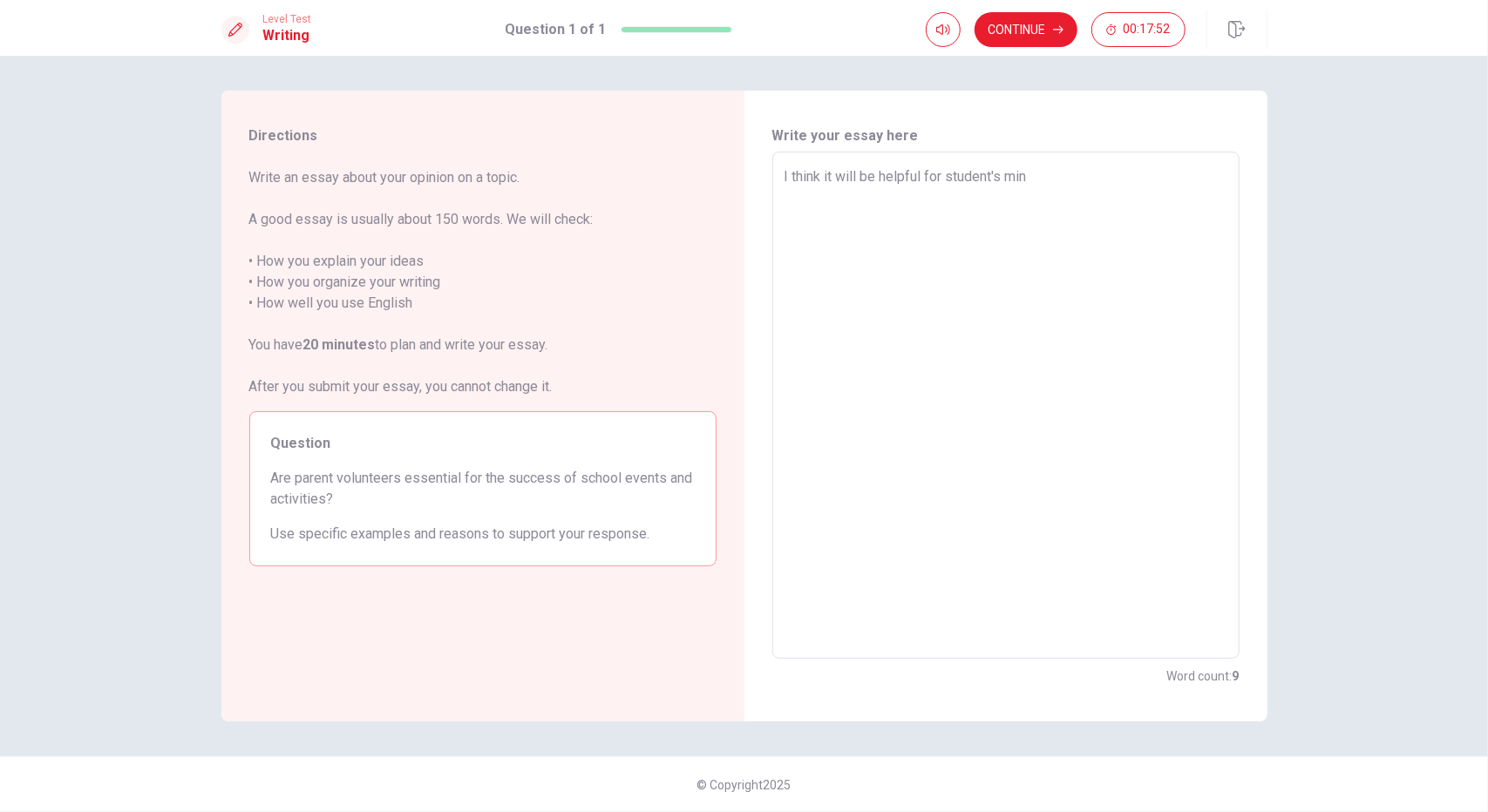 type on "x" 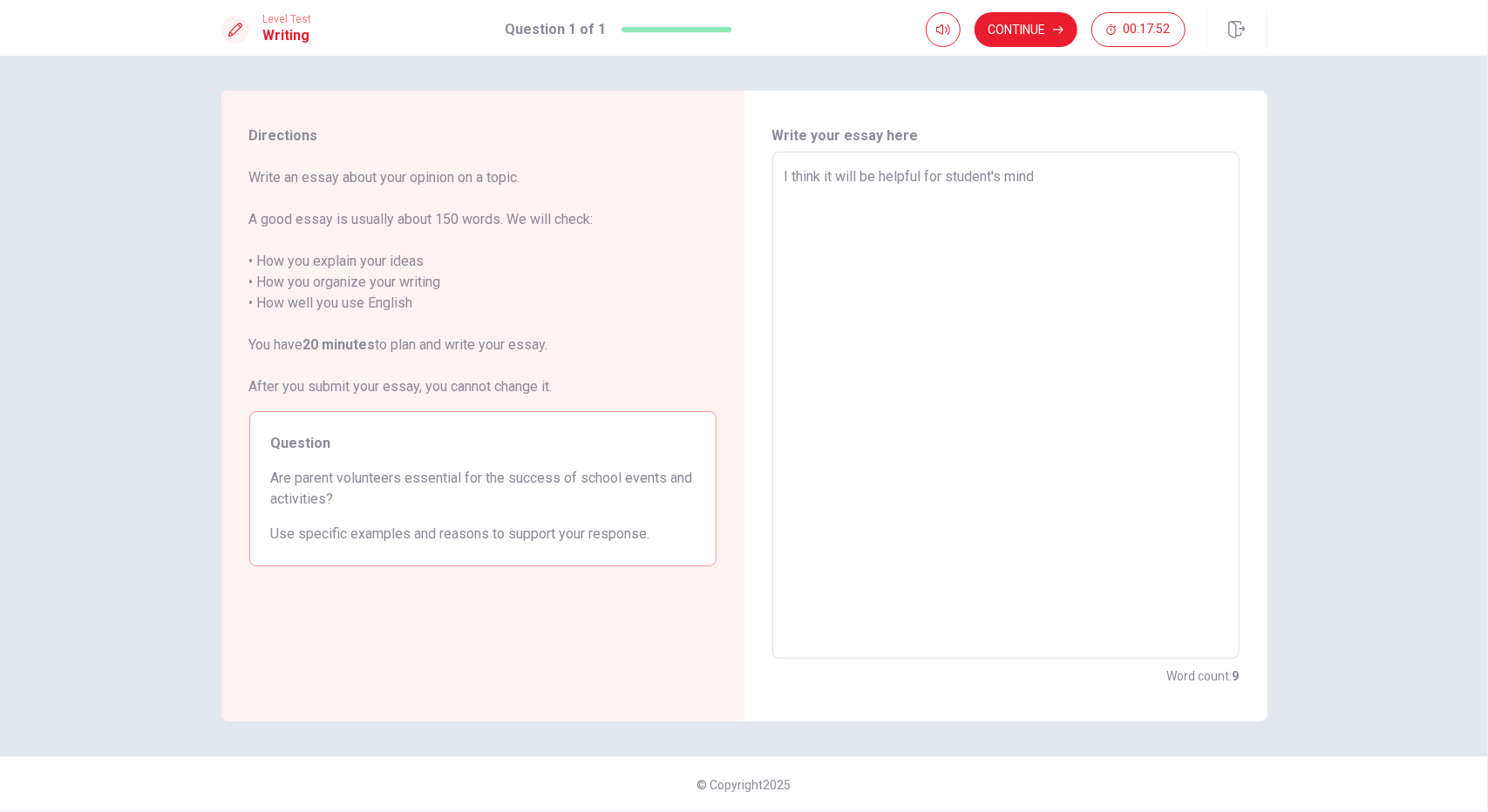 type on "x" 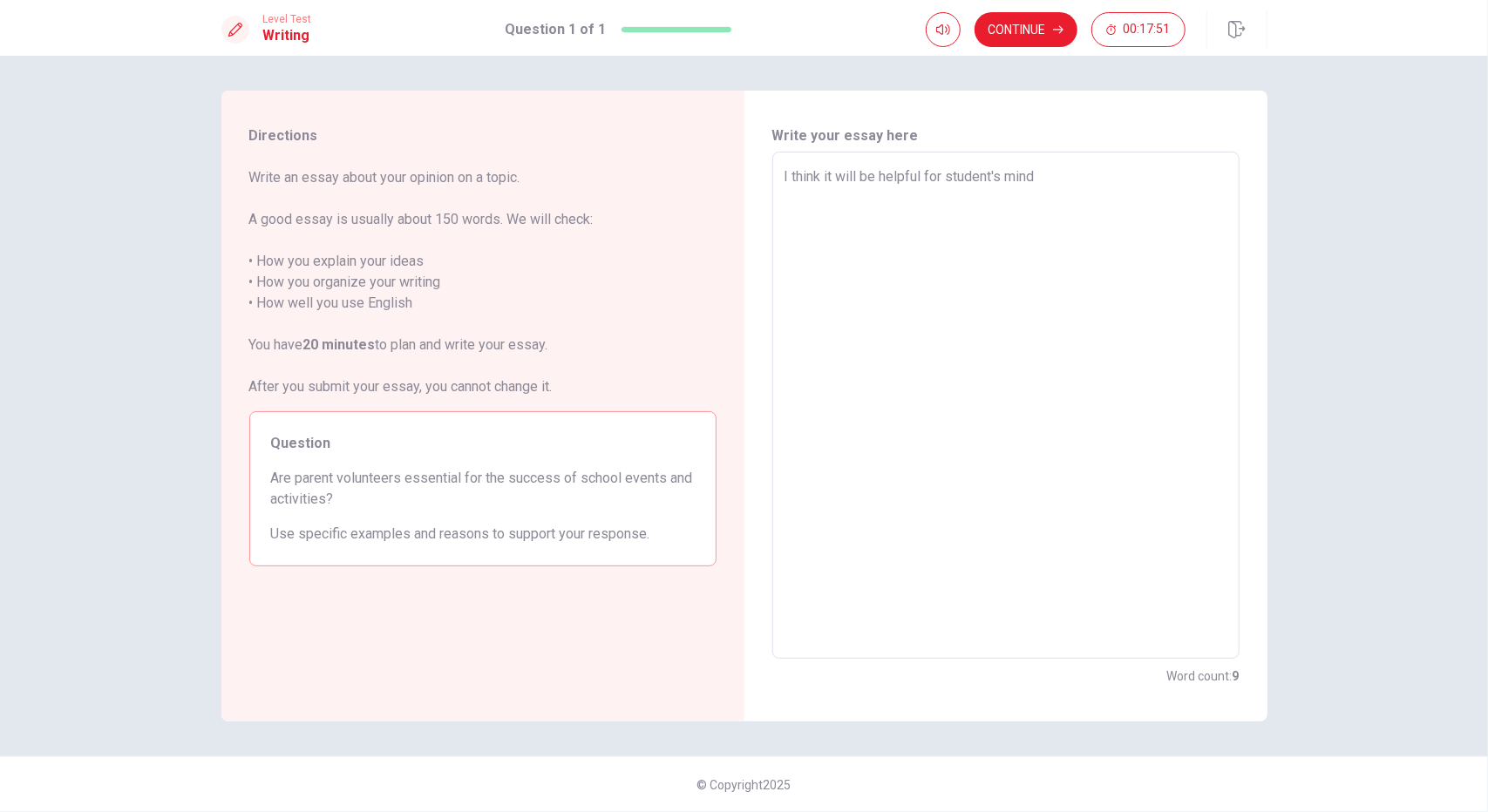 type on "I think it will be helpful for student's minds" 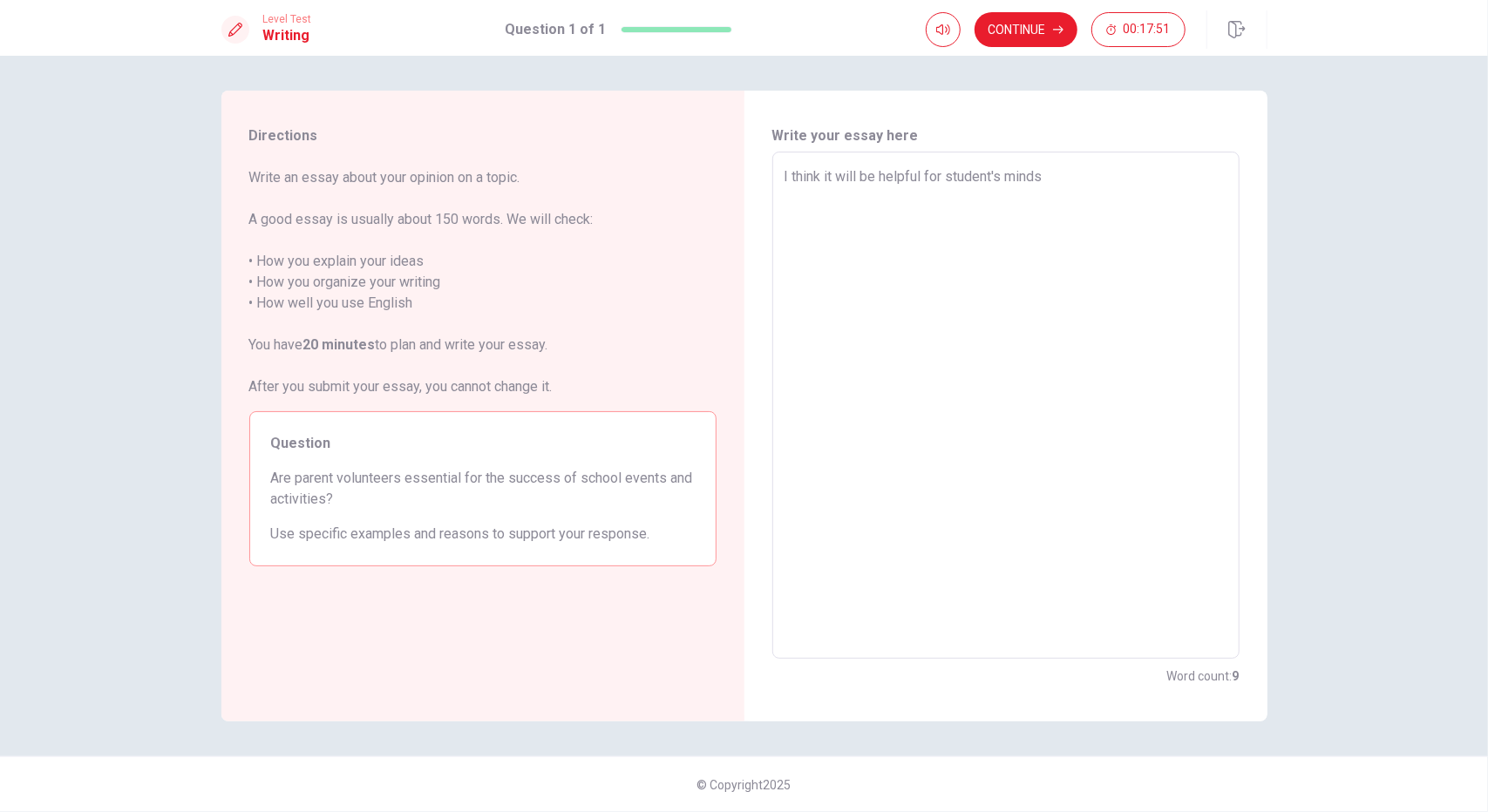 type on "x" 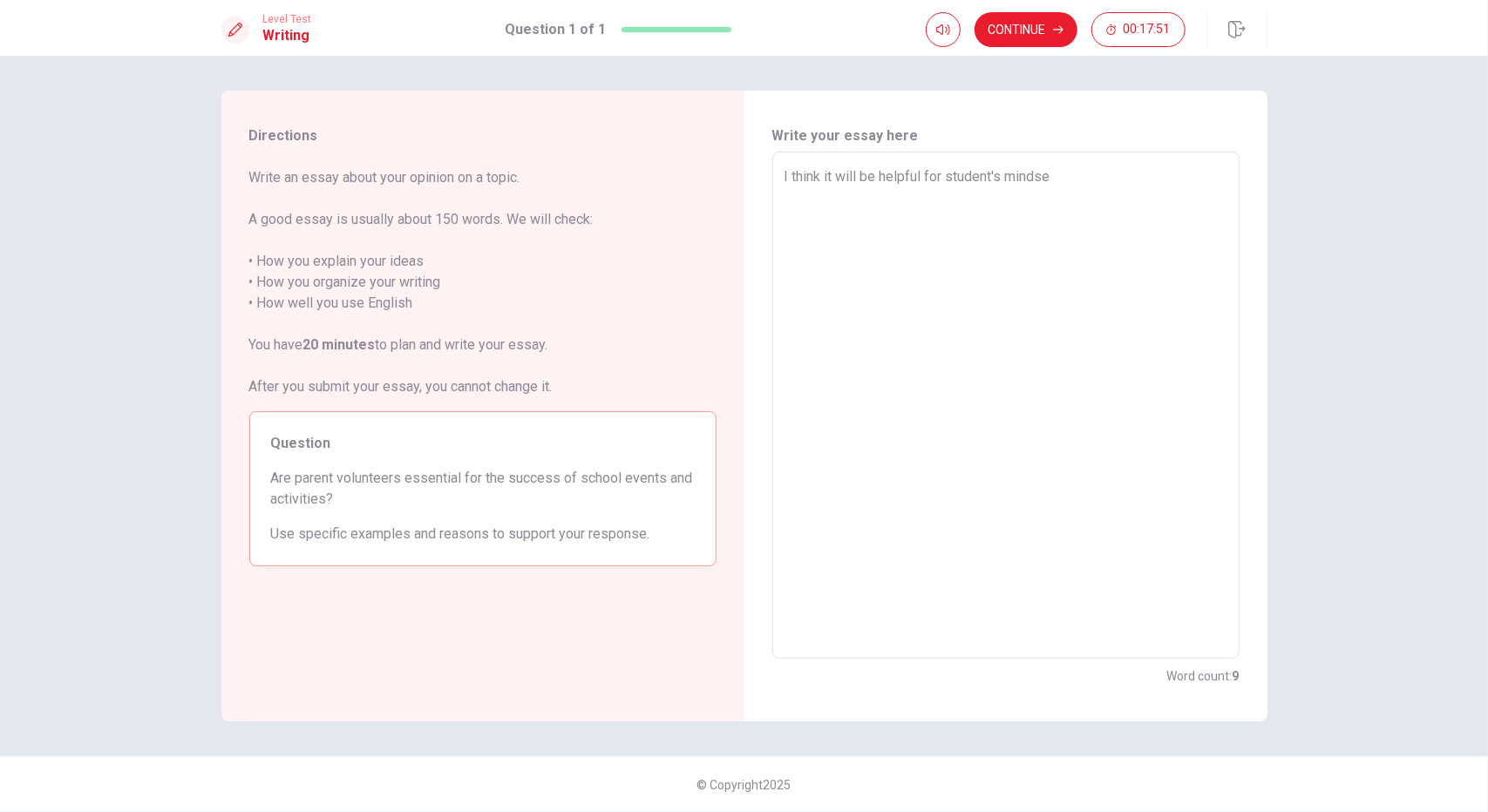 type on "x" 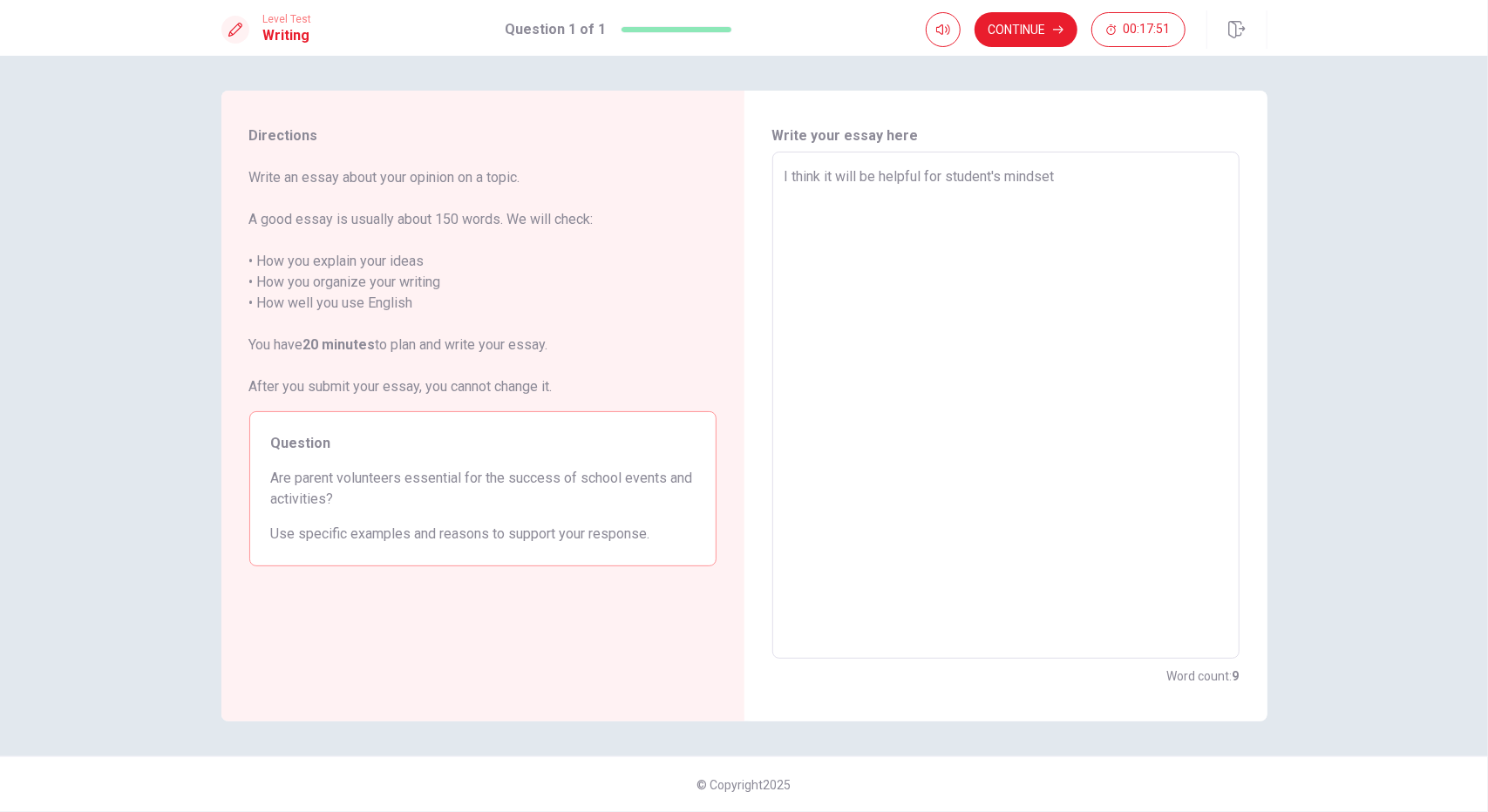 type on "x" 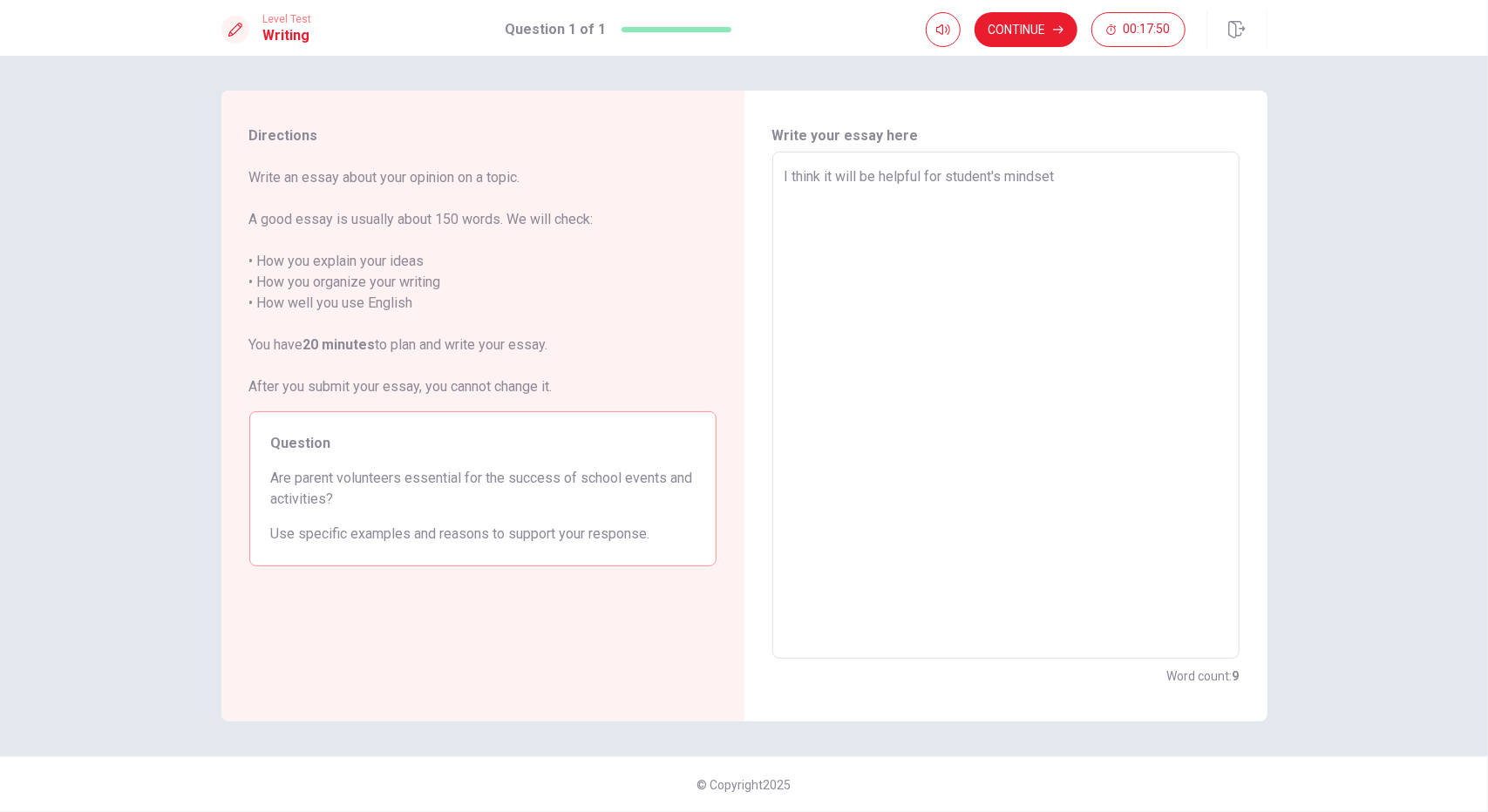 type on "I think it will be helpful for student's mindset," 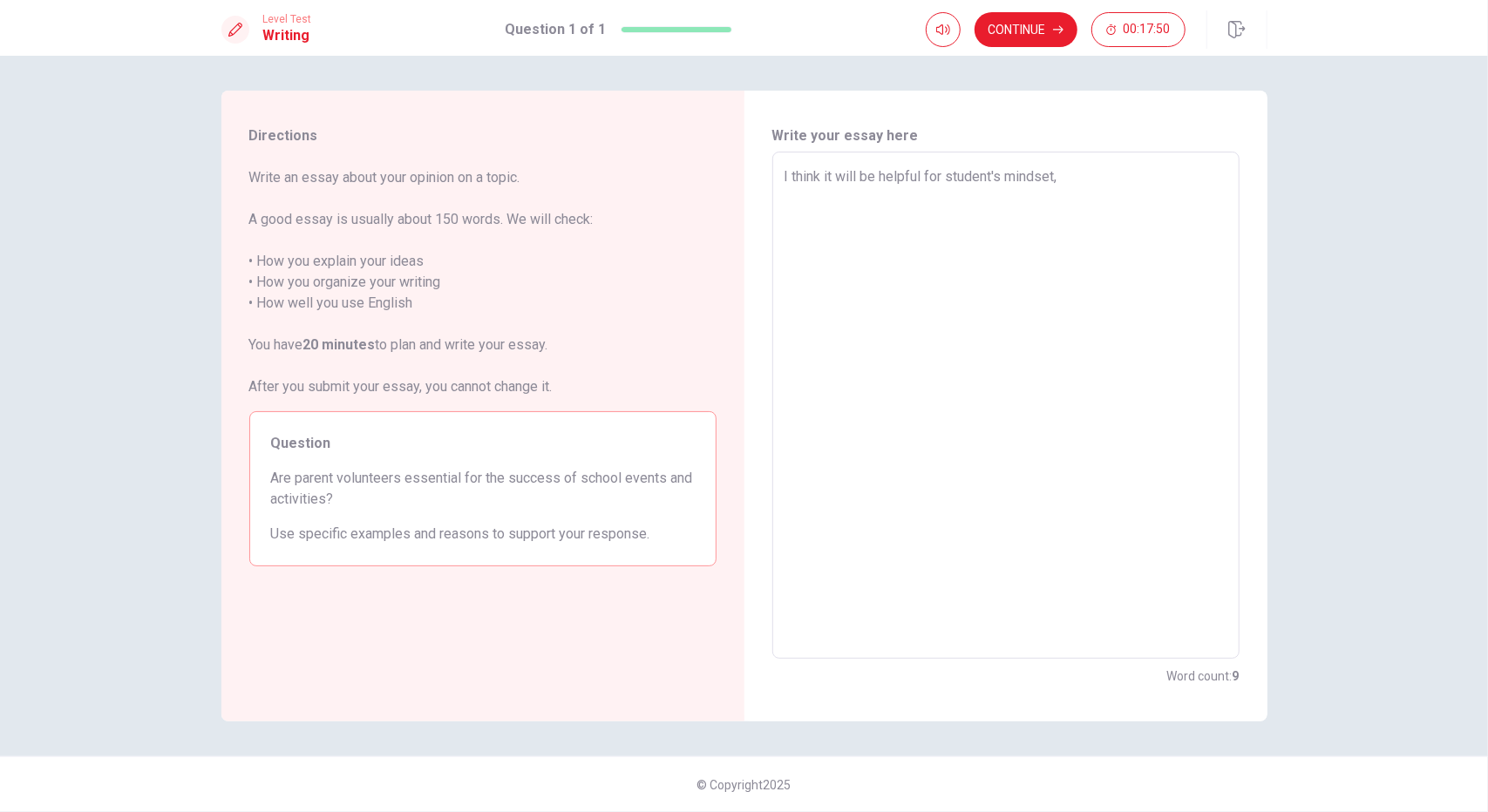 type on "x" 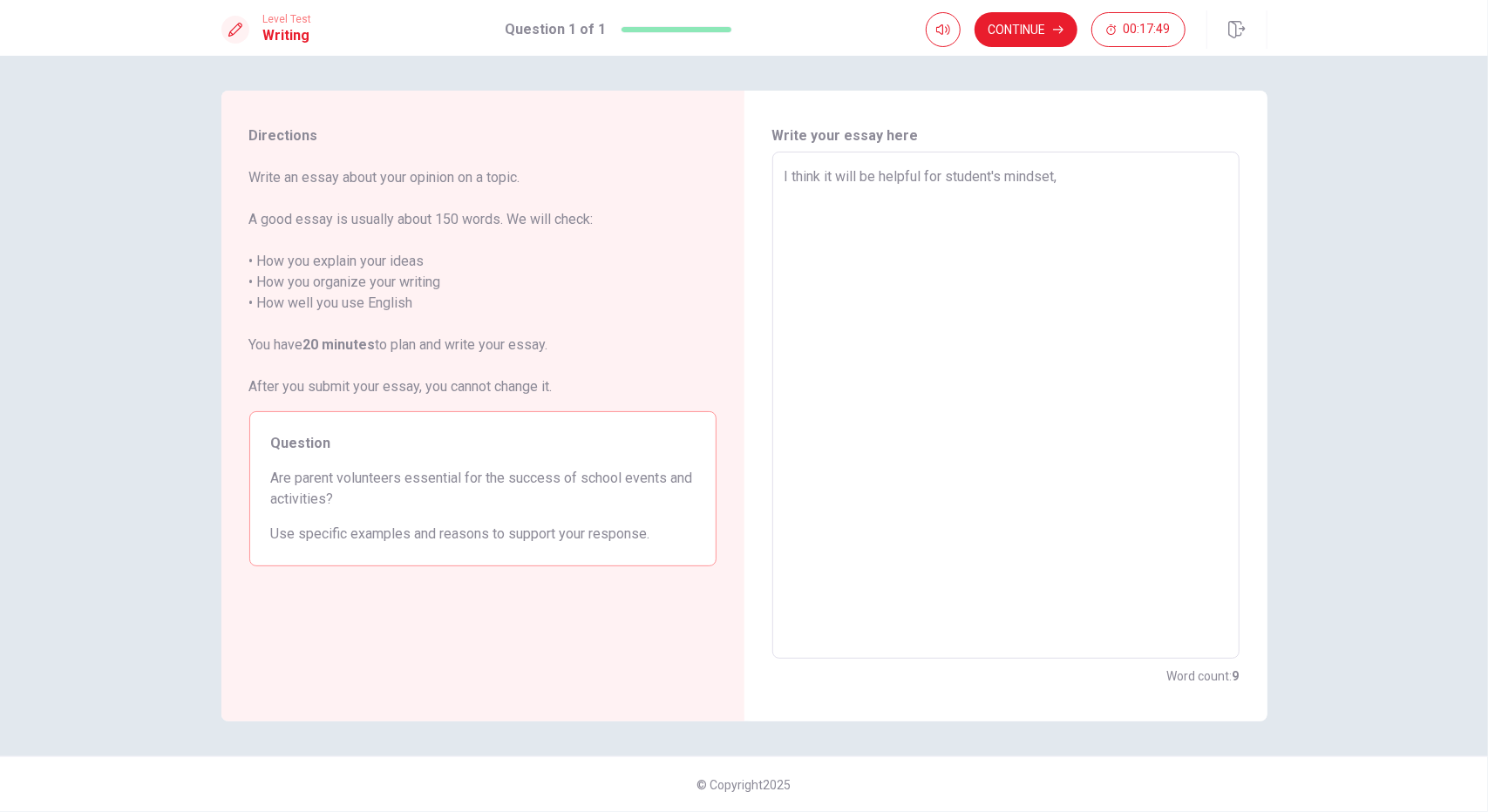 type on "I think it will be helpful for student's mindset, b" 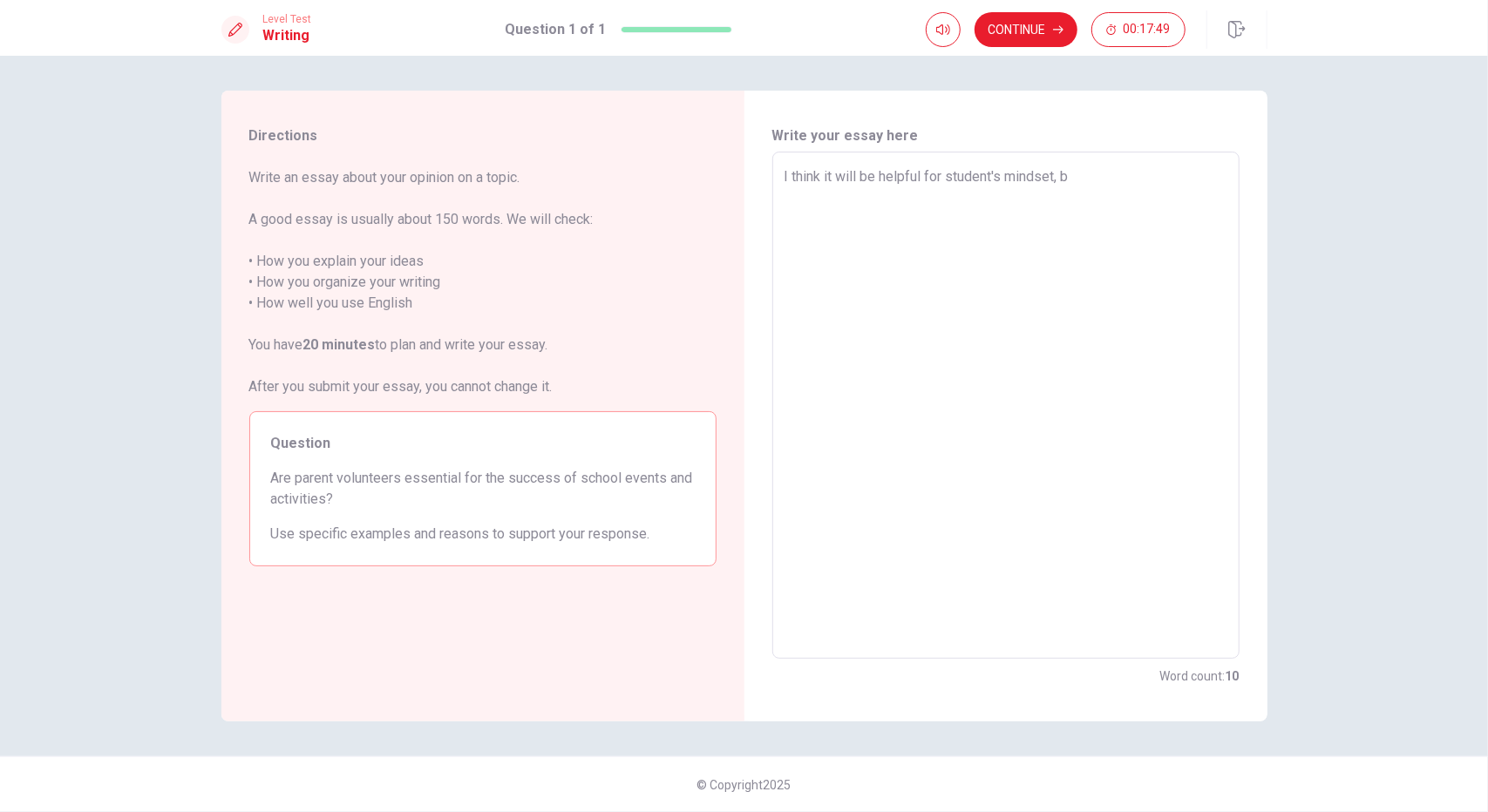 type on "x" 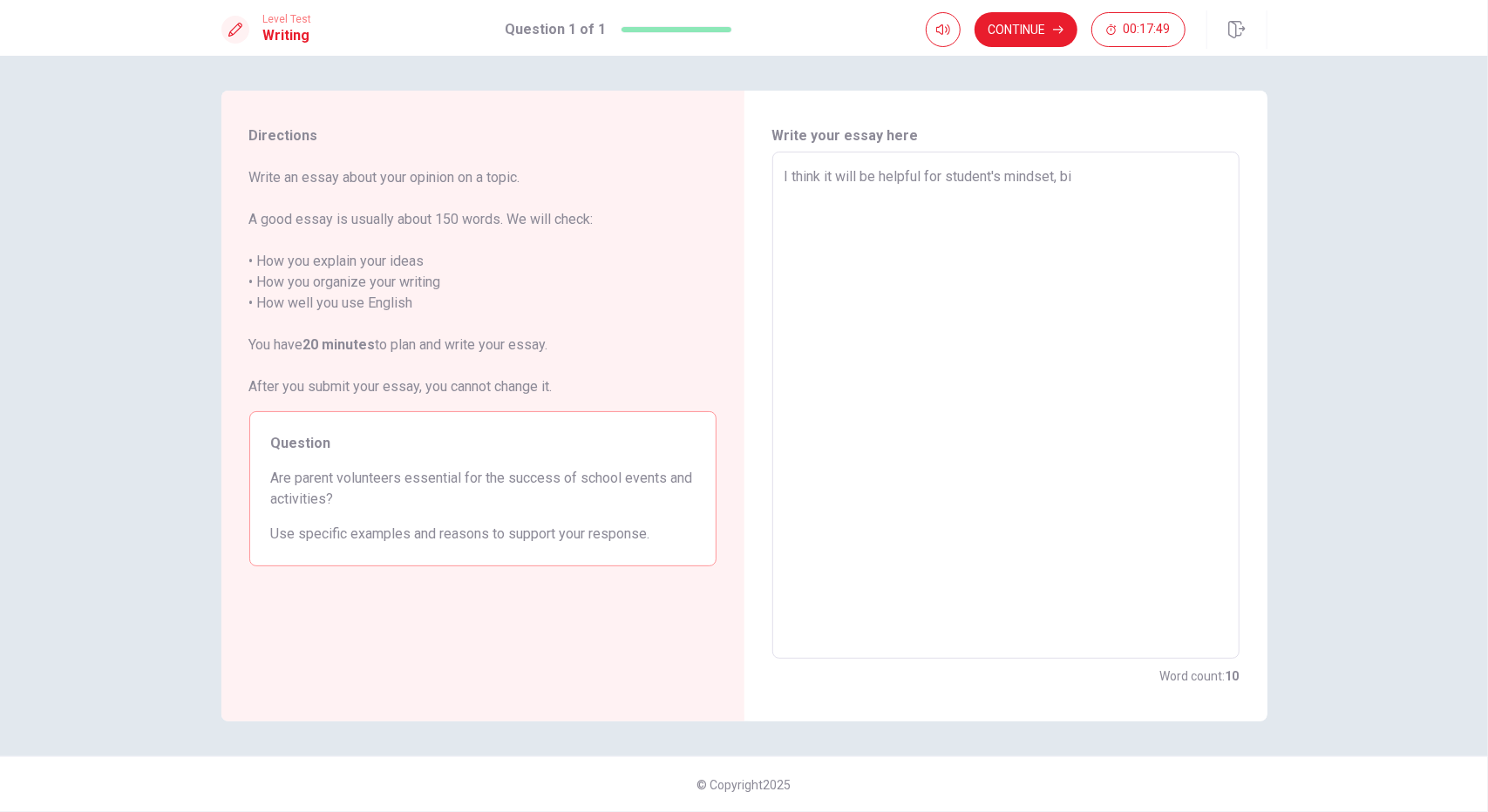 type on "x" 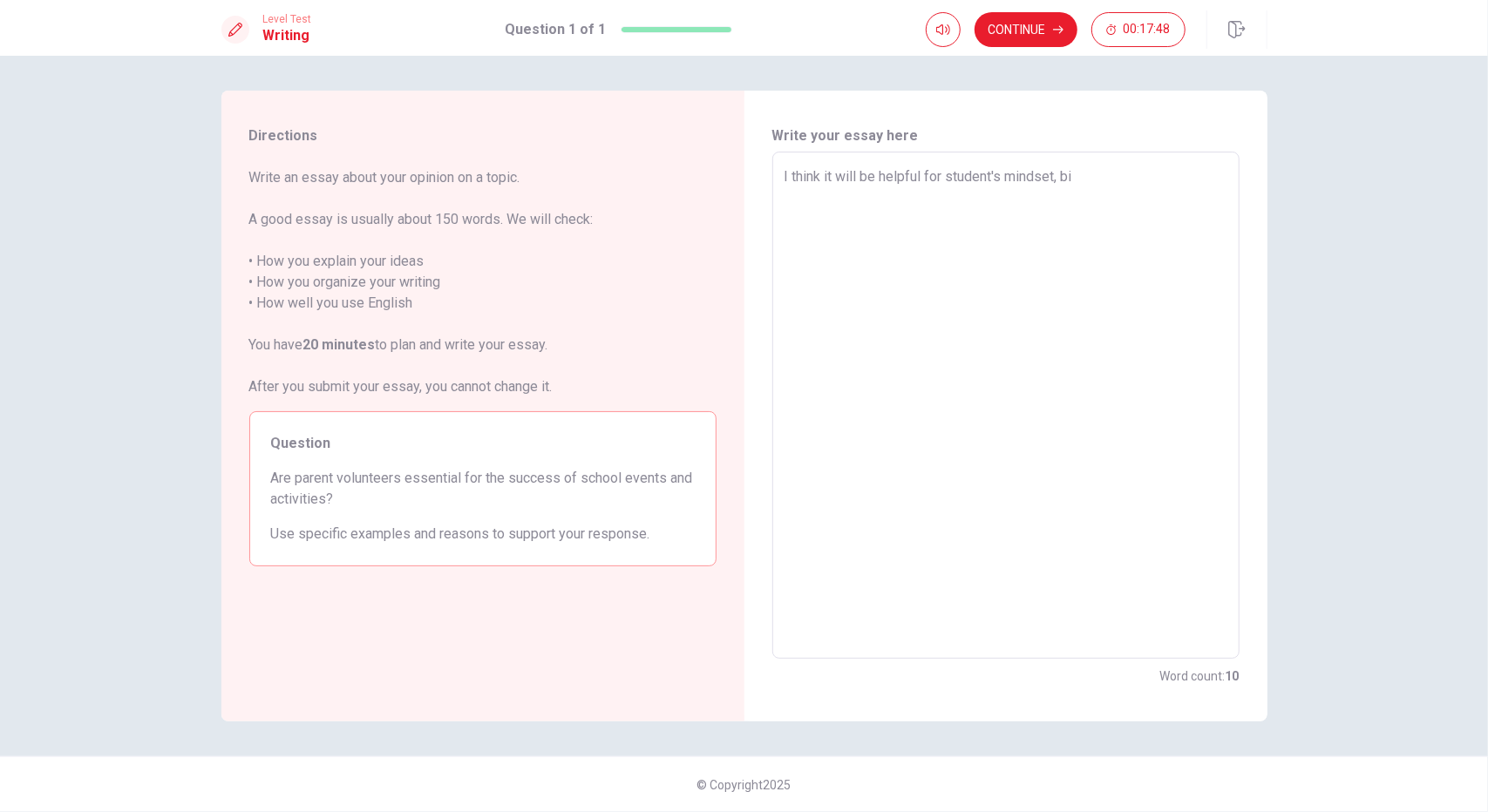 type on "I think it will be helpful for student's mindset, bit" 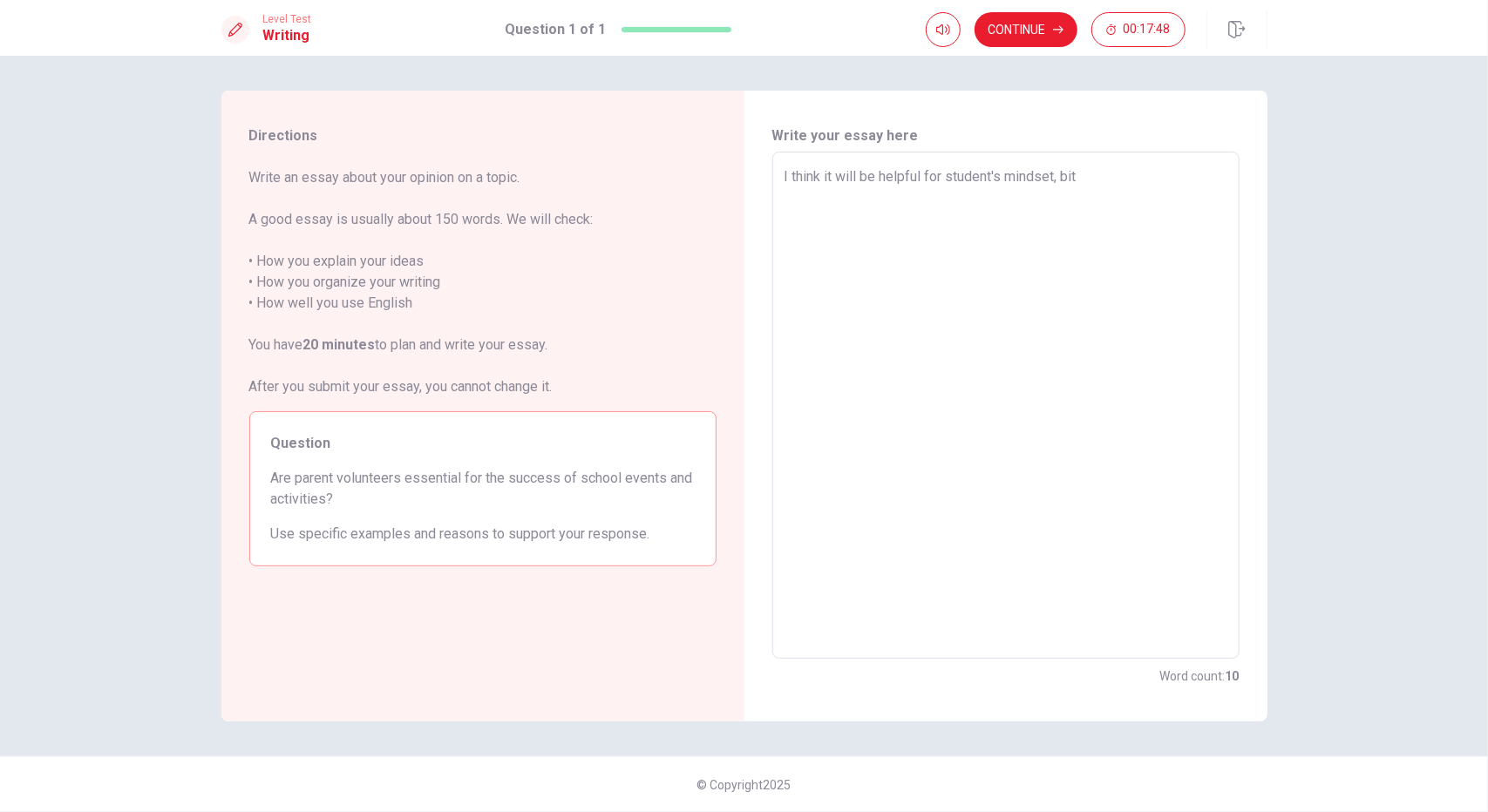 type on "x" 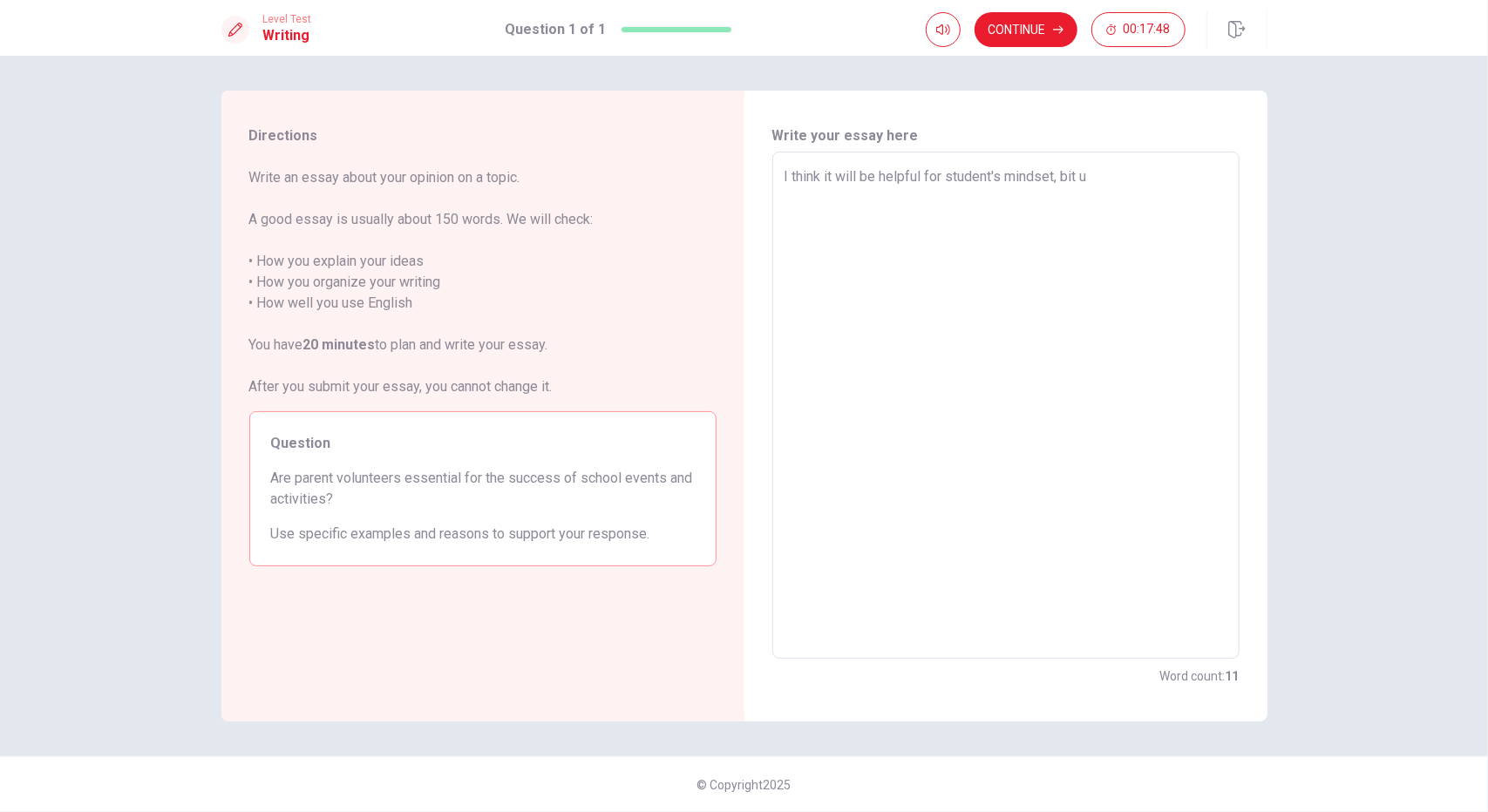 type on "x" 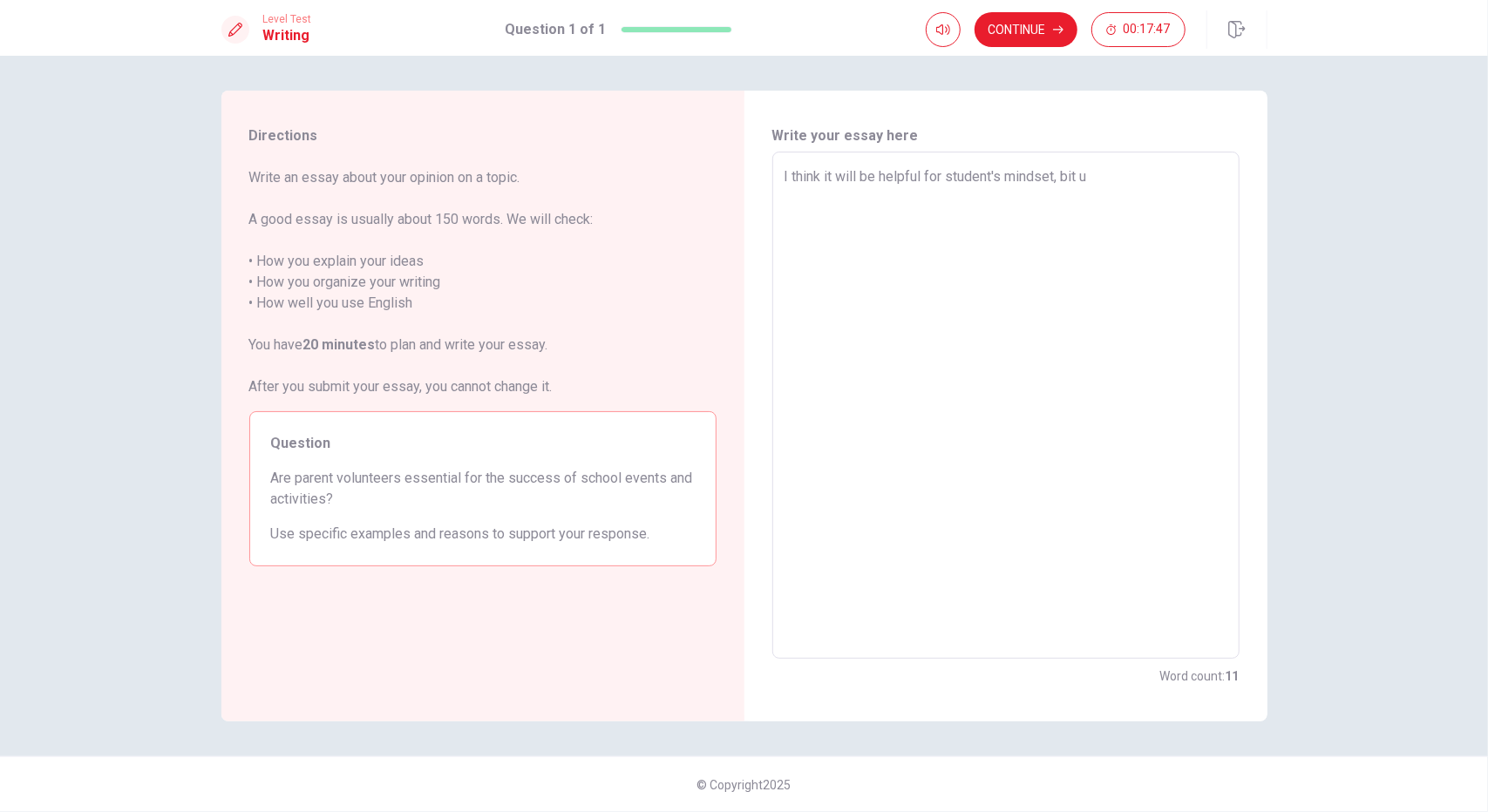 type on "I think it will be helpful for student's mindset, bit" 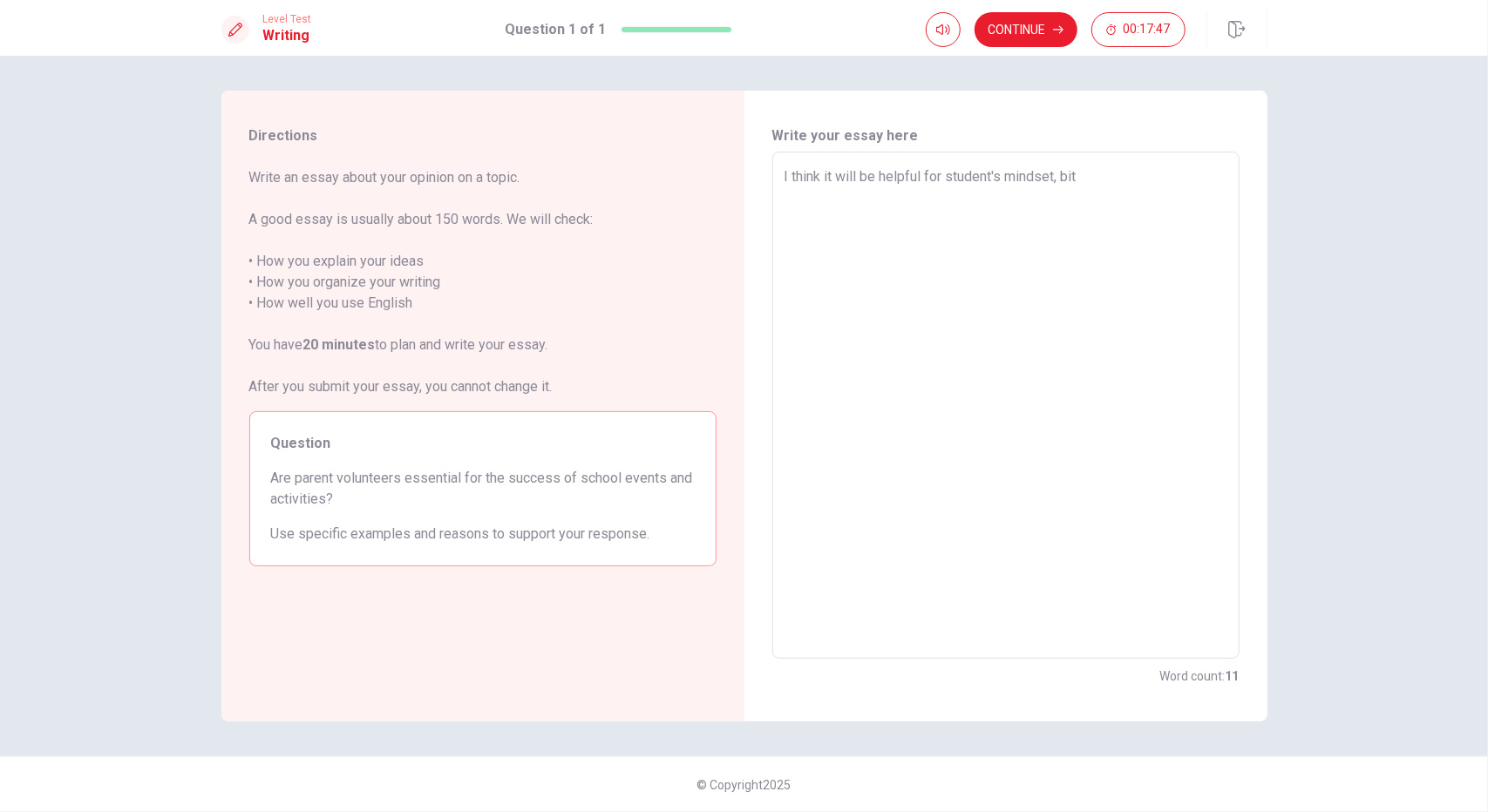 type on "x" 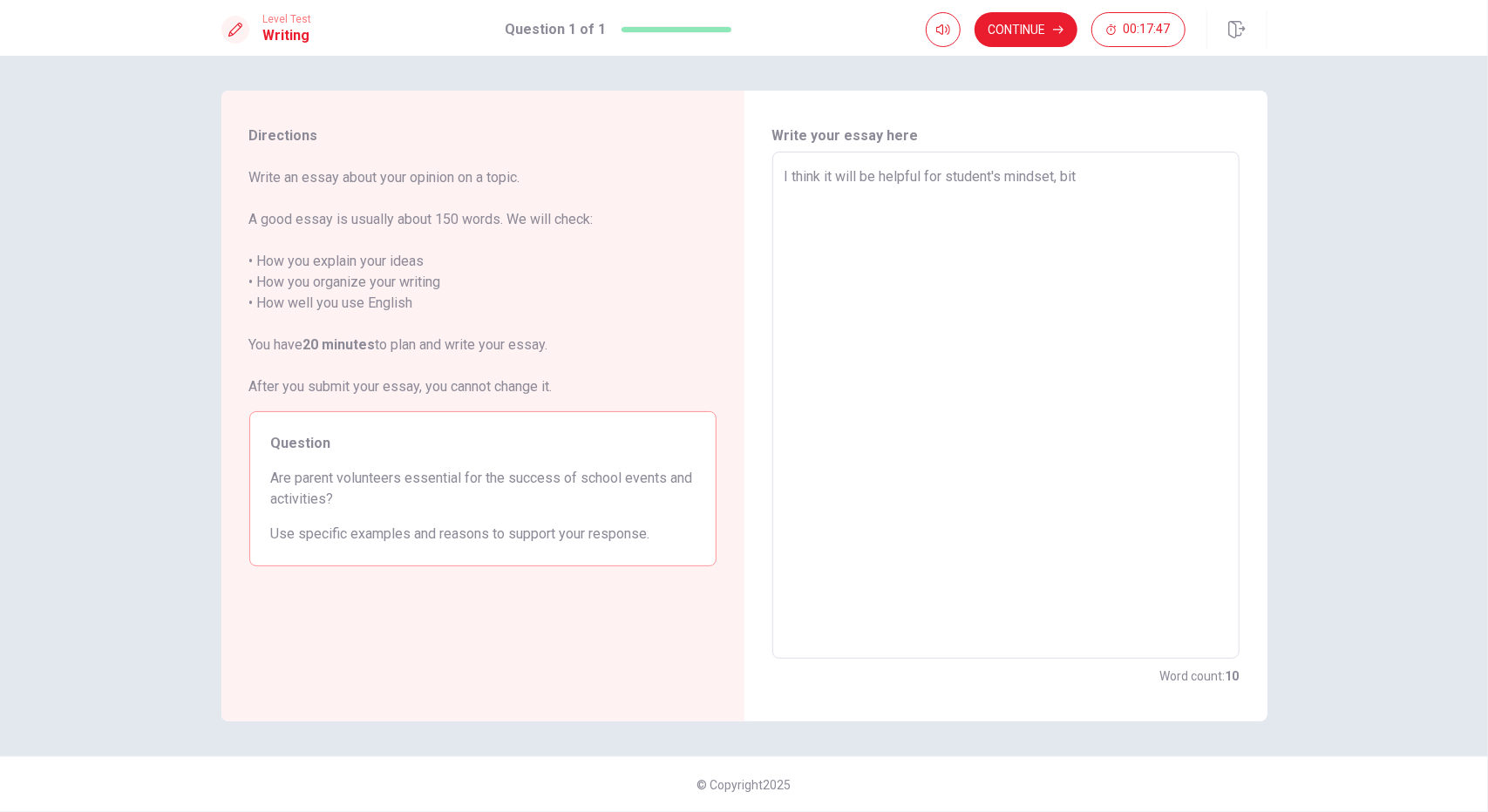 type on "I think it will be helpful for student's mindset, bit i" 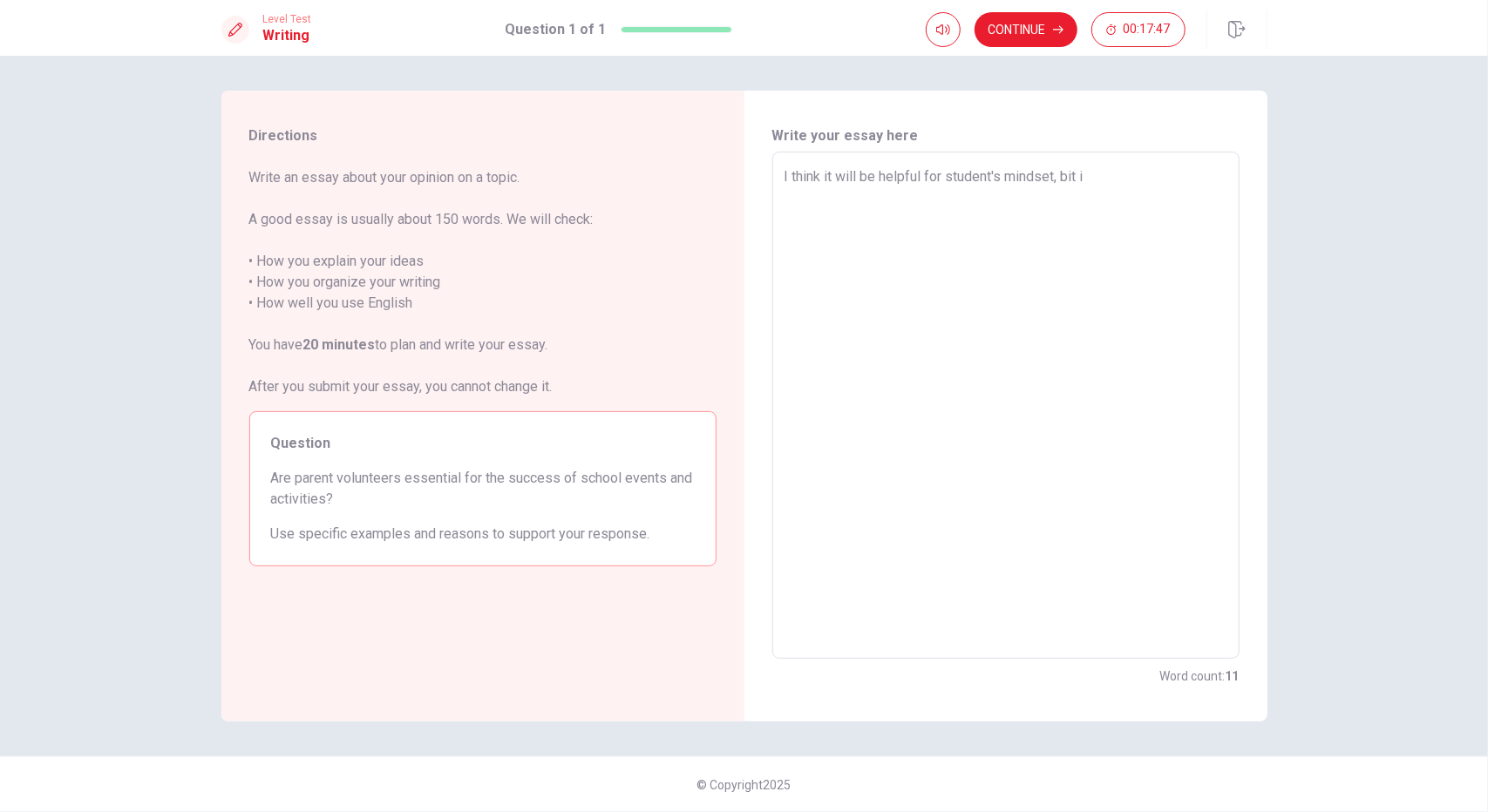 type on "x" 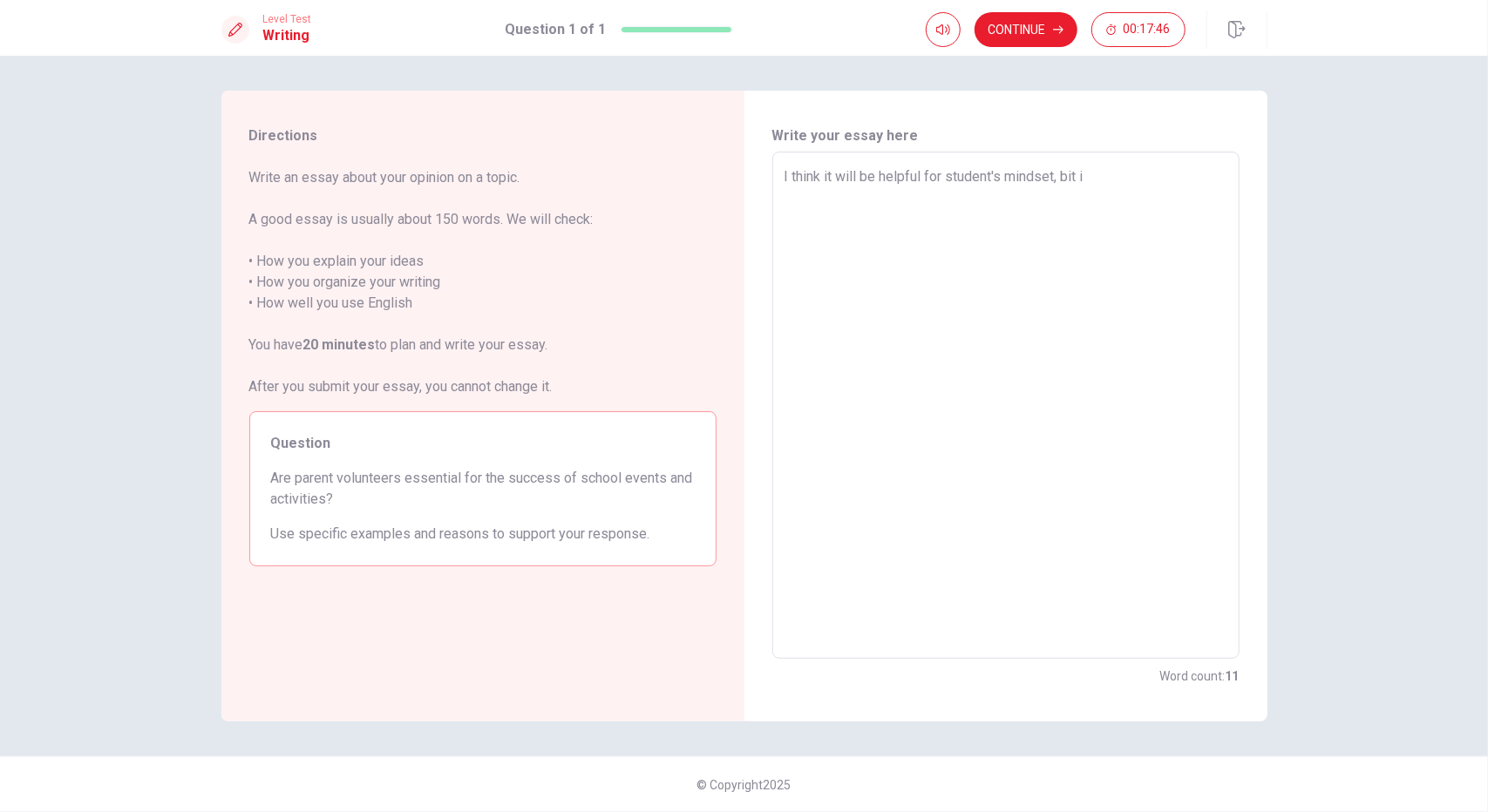 type on "I think it will be helpful for student's mindset, bit it" 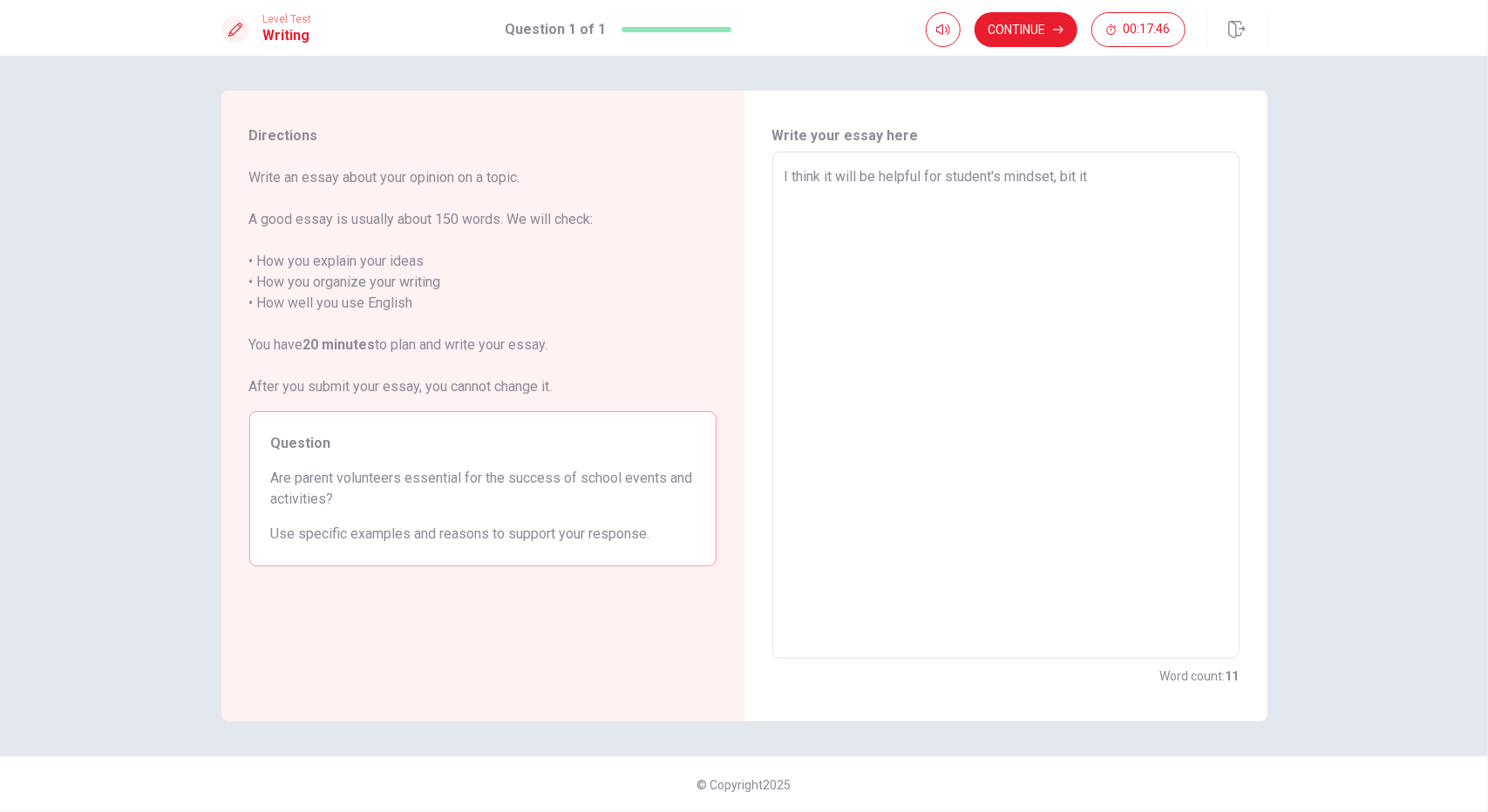 type on "x" 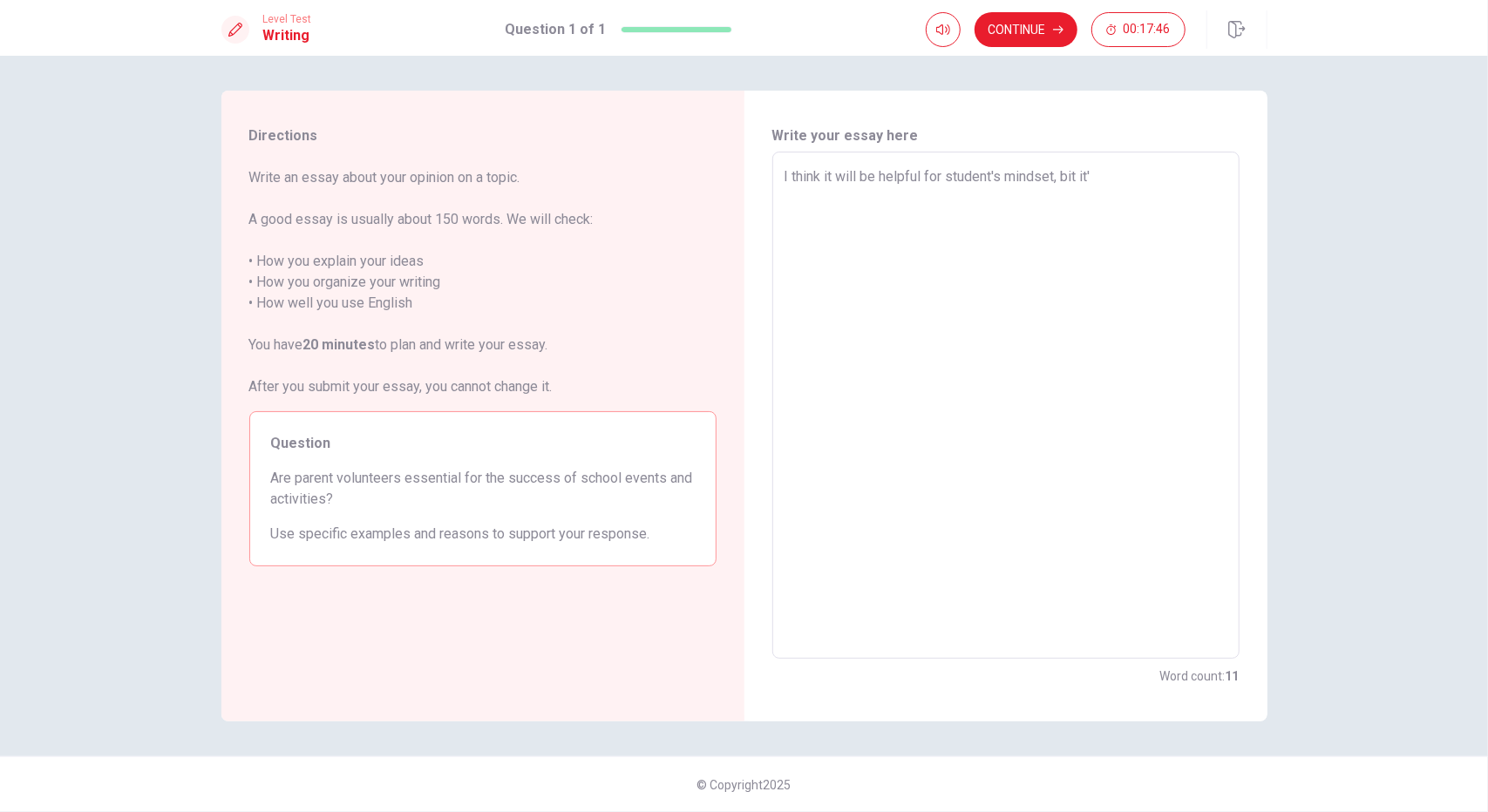 type on "x" 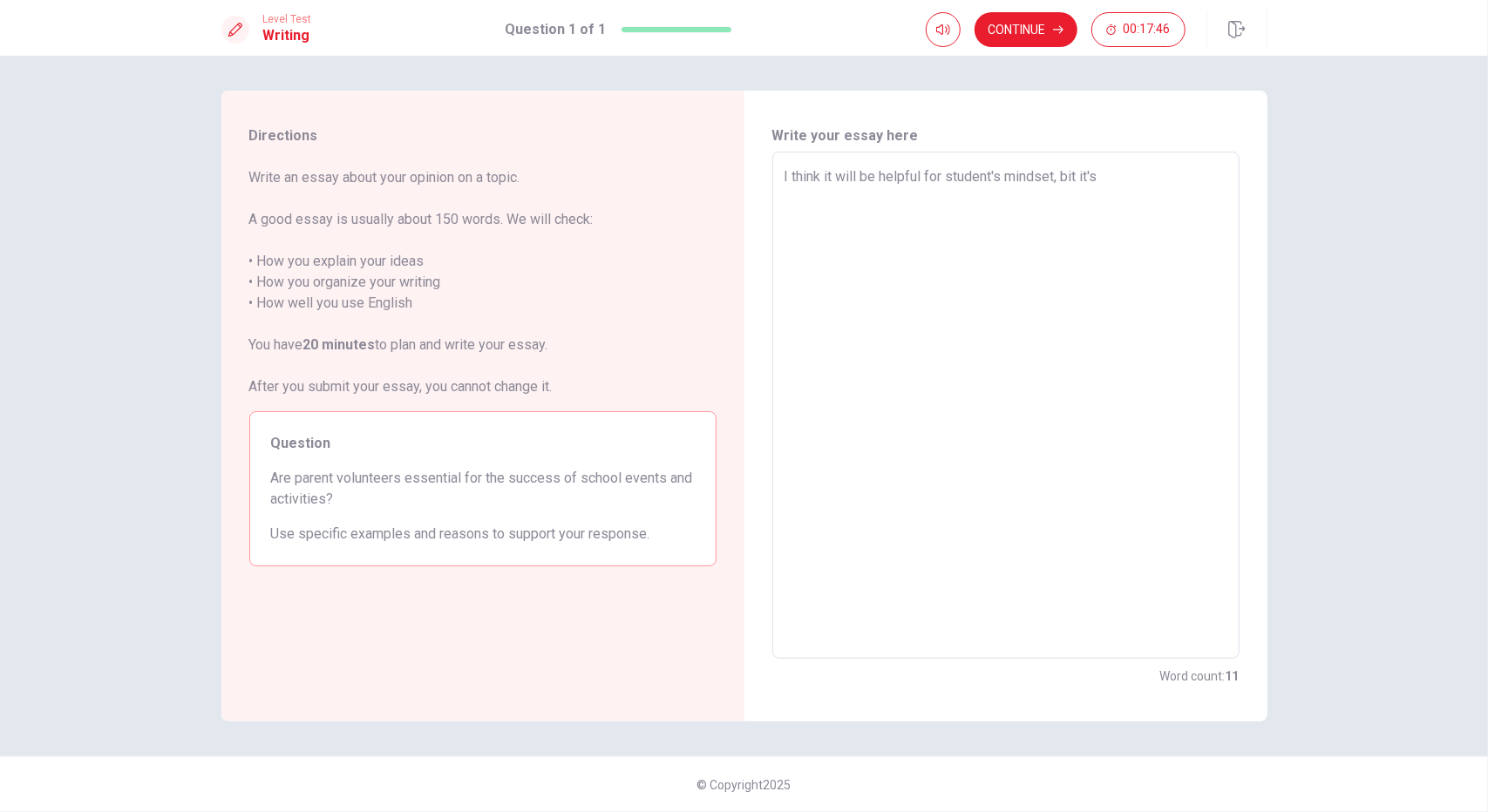 type on "x" 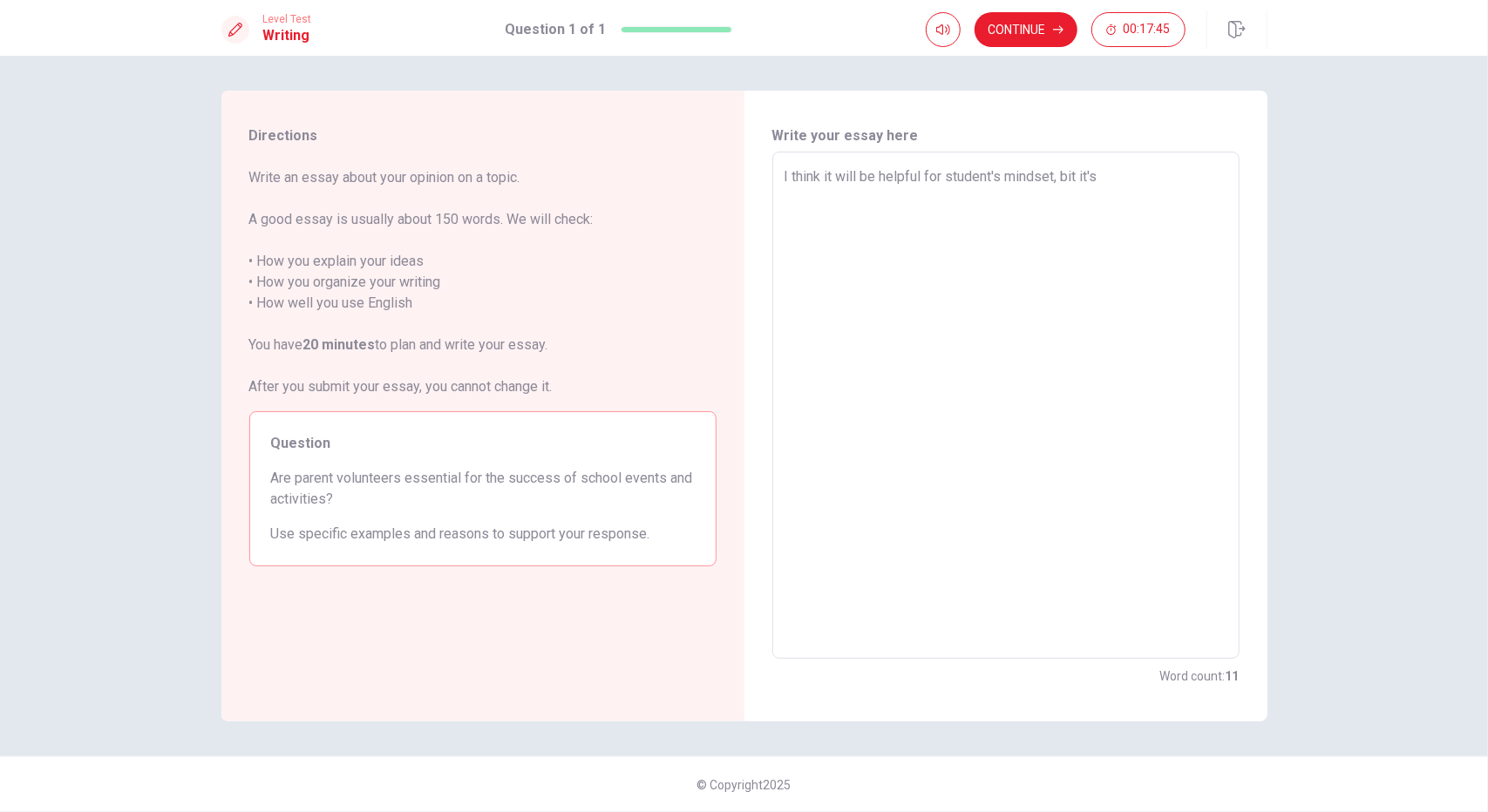 type on "I think it will be helpful for student's mindset, bit it's" 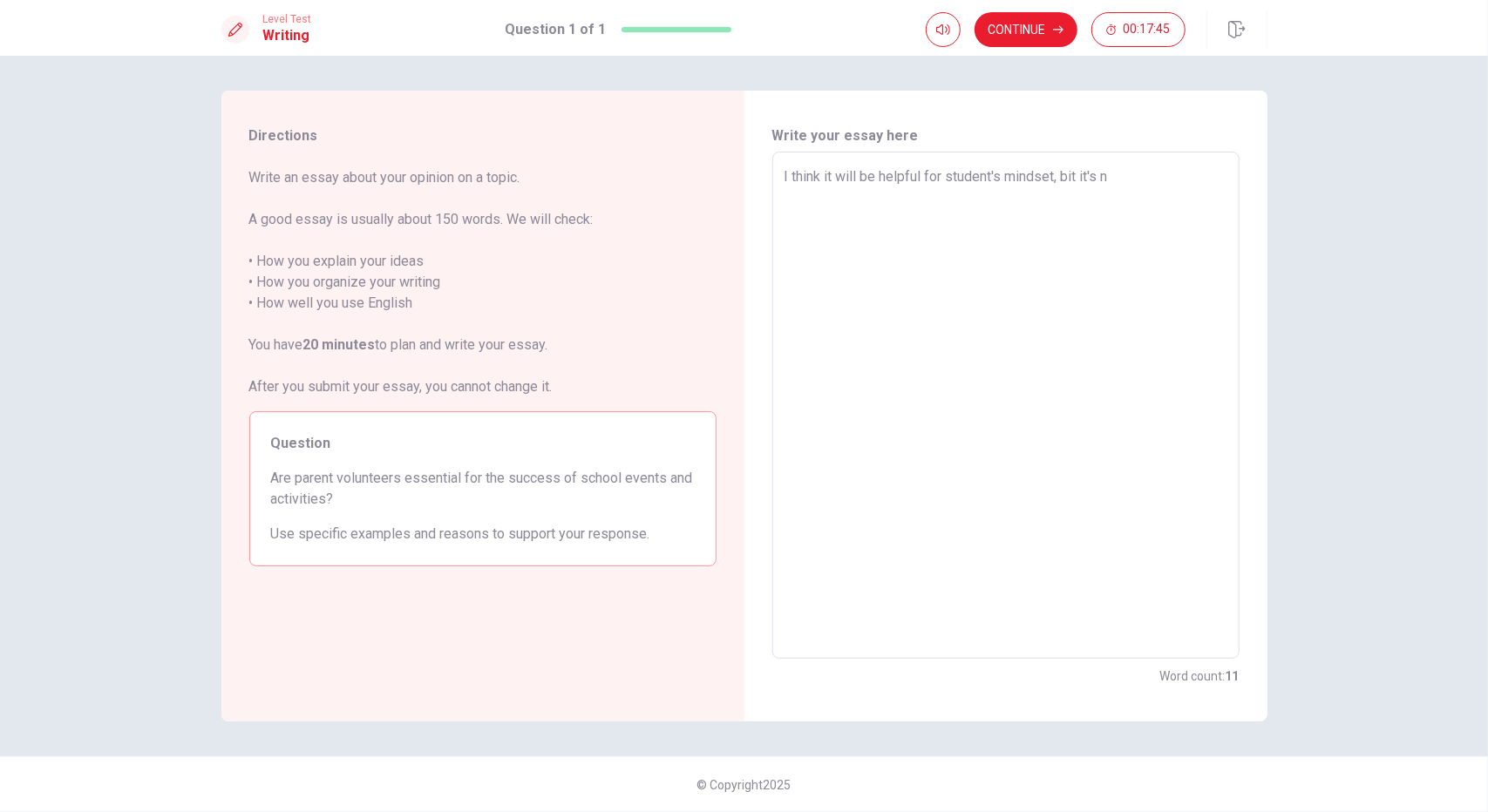 type on "x" 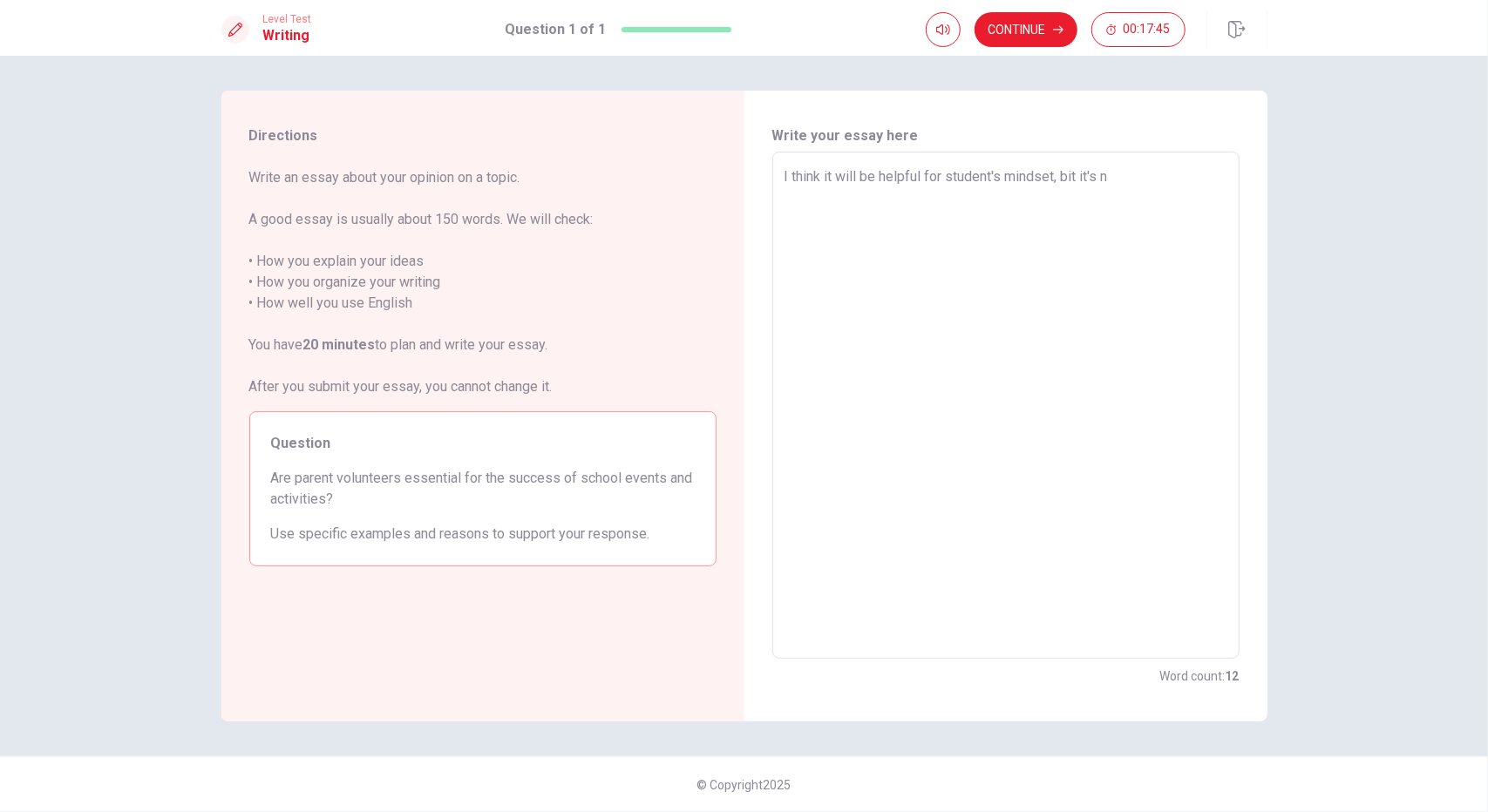 type on "I think it will be helpful for student's mindset, bit it's no" 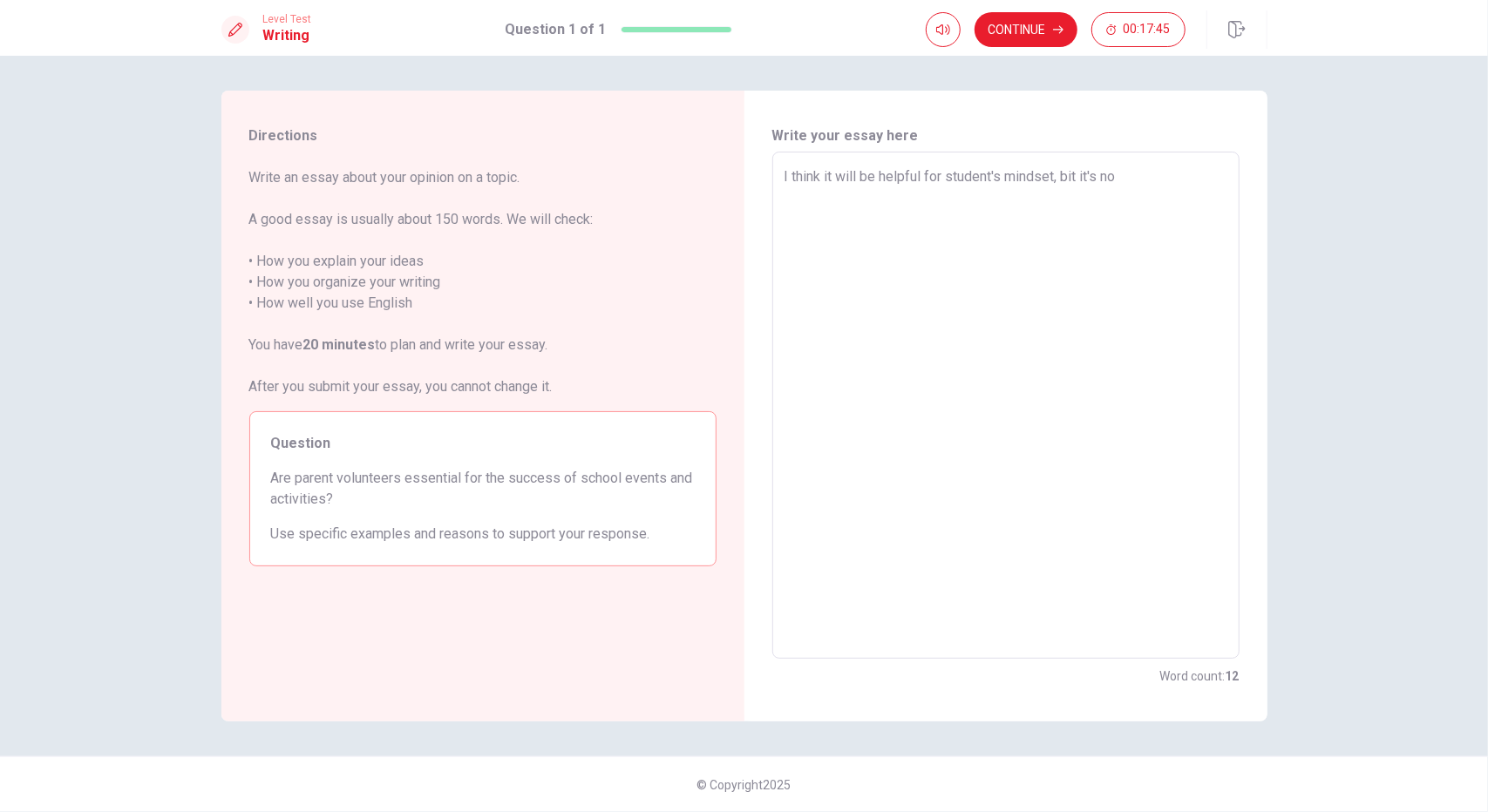type on "x" 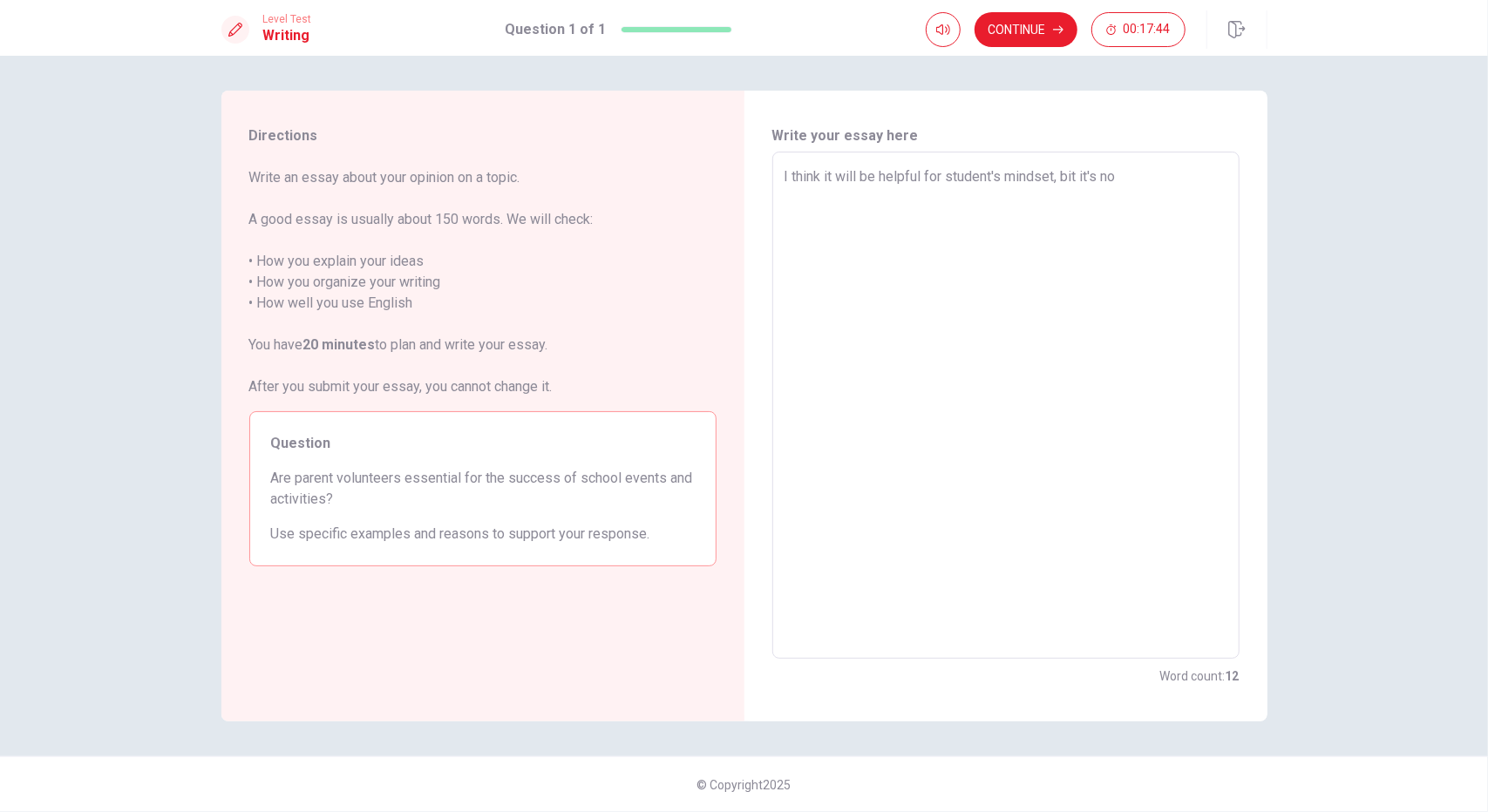type on "I think it will be helpful for student's mindset, bit it's not" 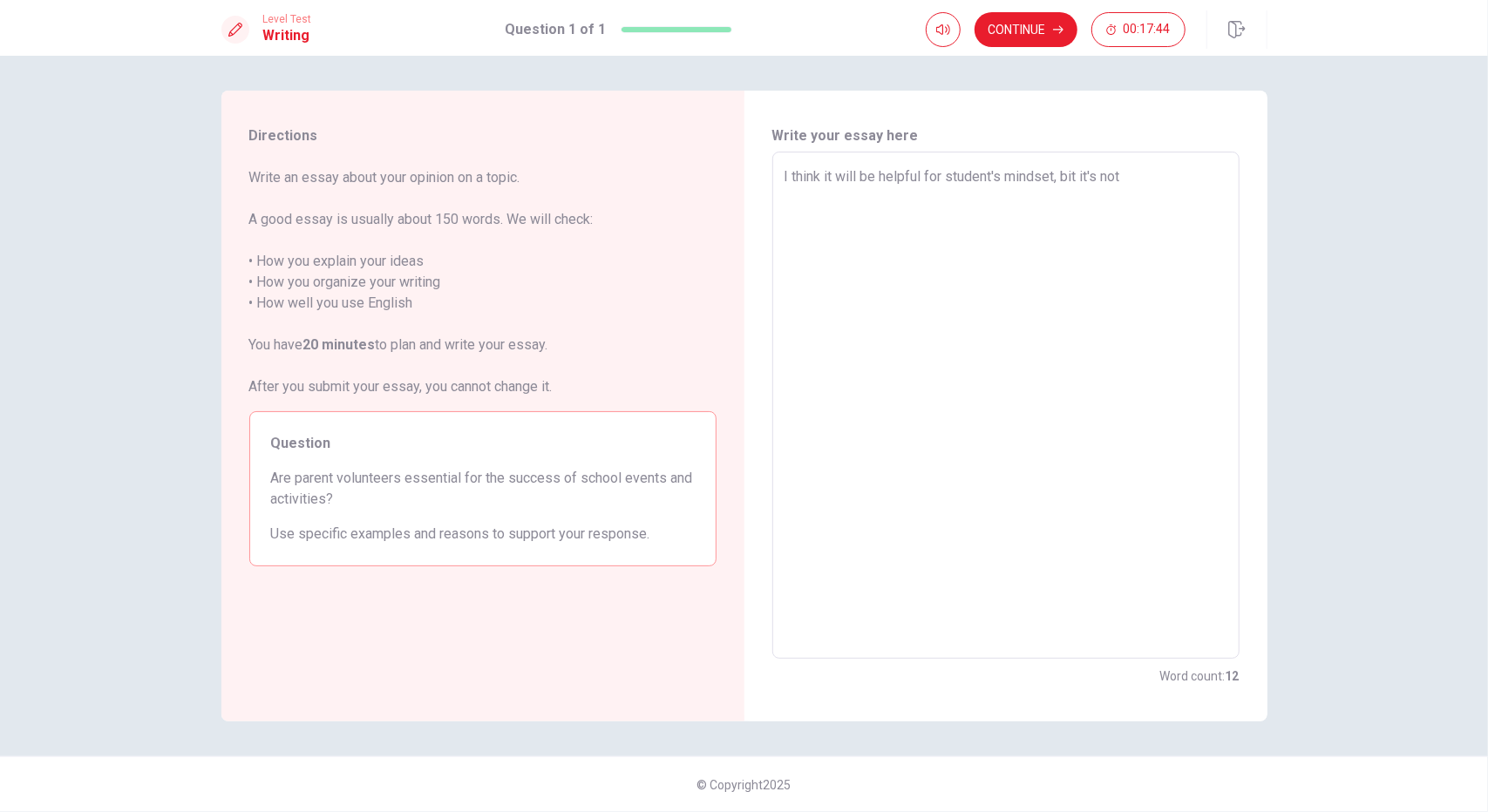 type on "x" 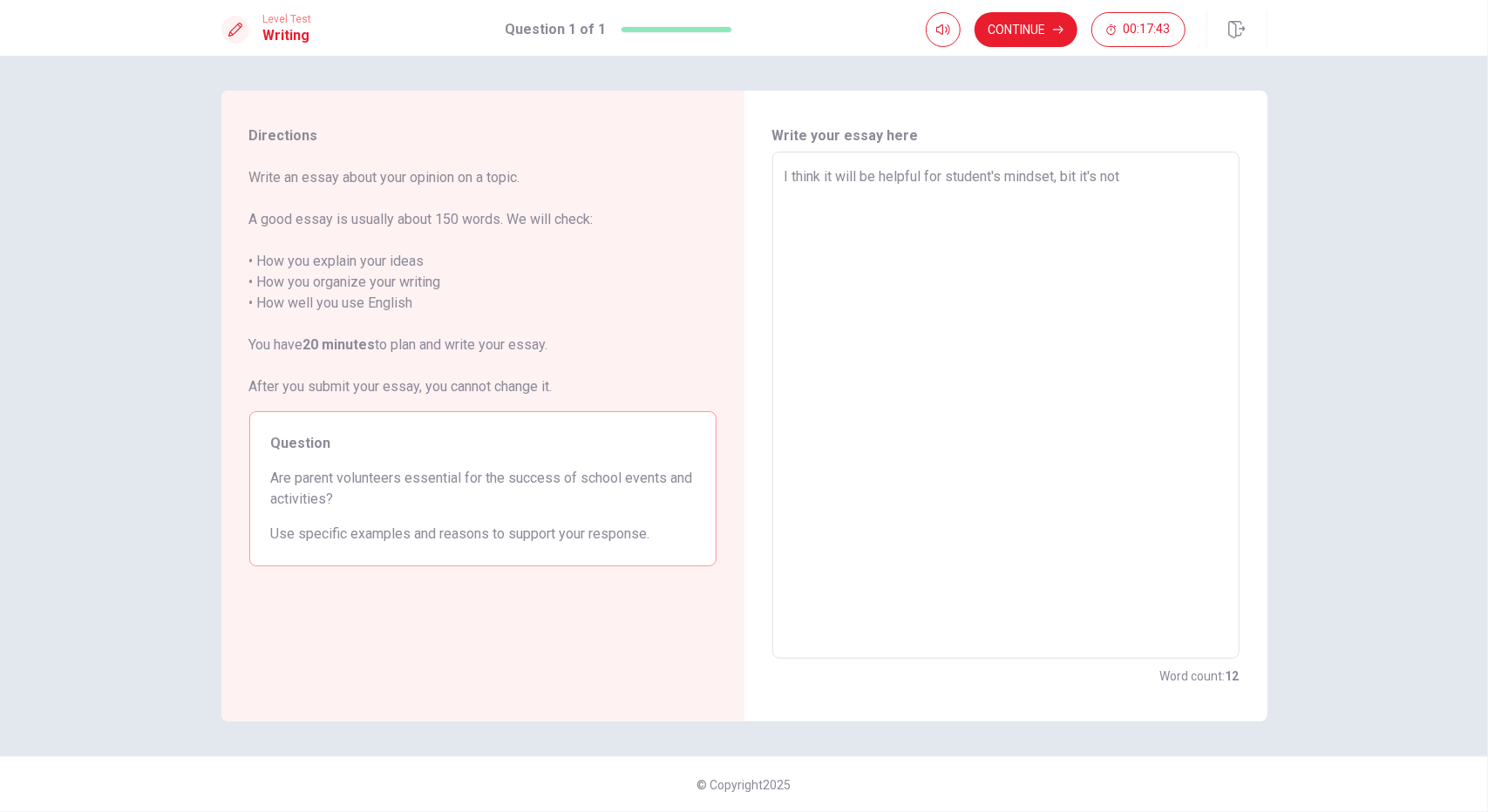 type on "I think it will be helpful for student's mindset, bit it's not a" 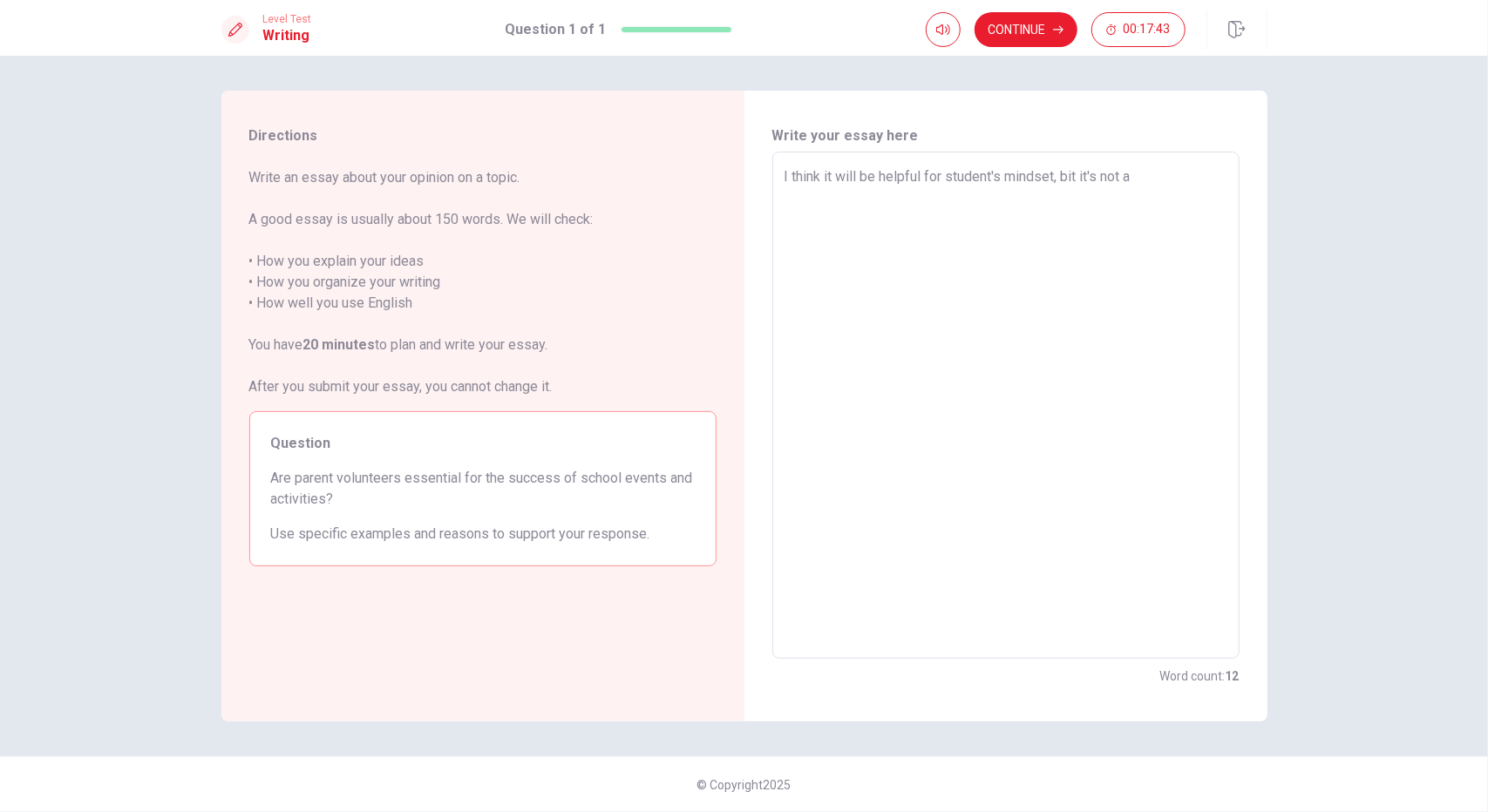 type on "x" 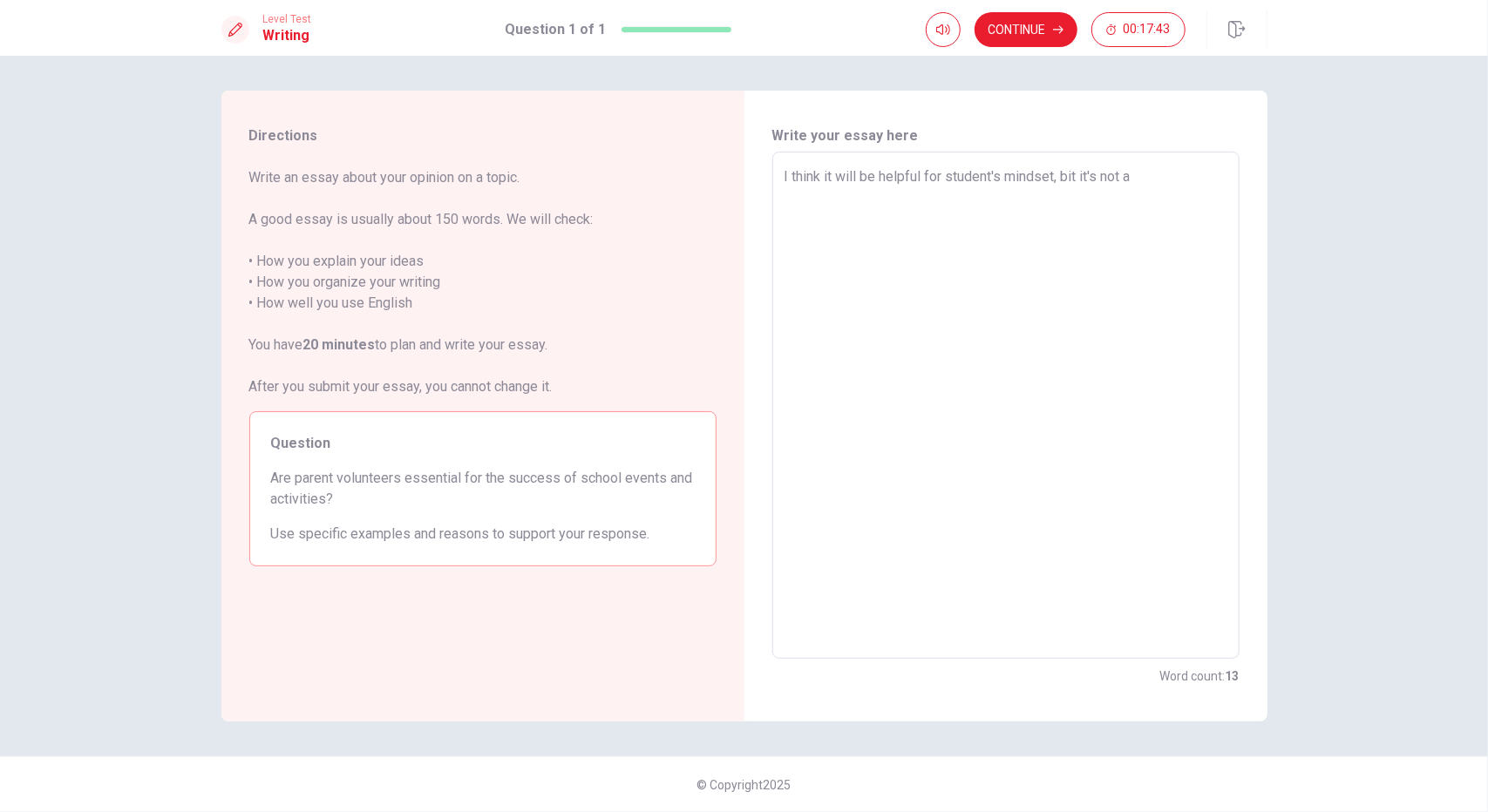 type on "I think it will be helpful for student's mindset, bit it's not" 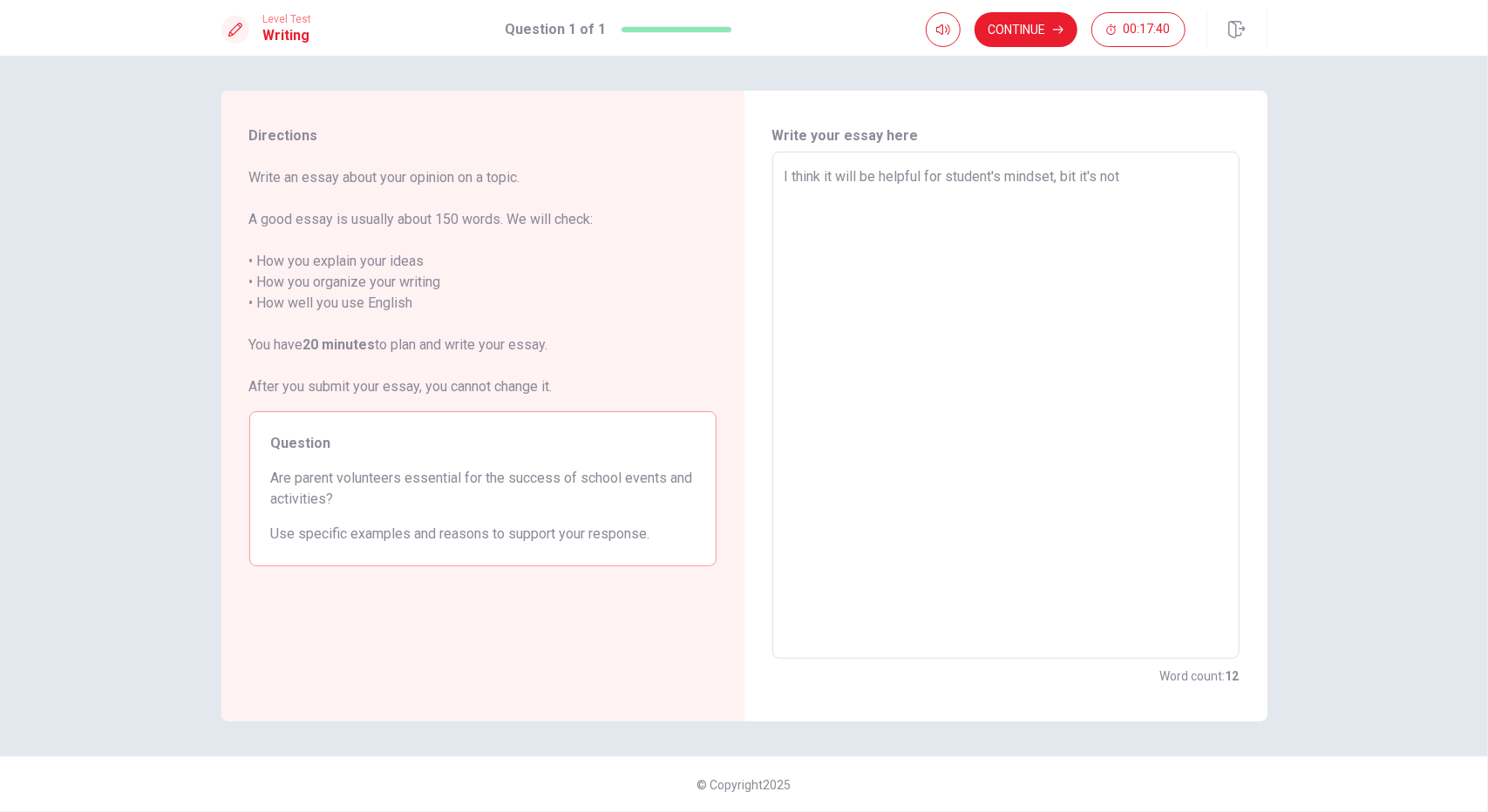 type on "x" 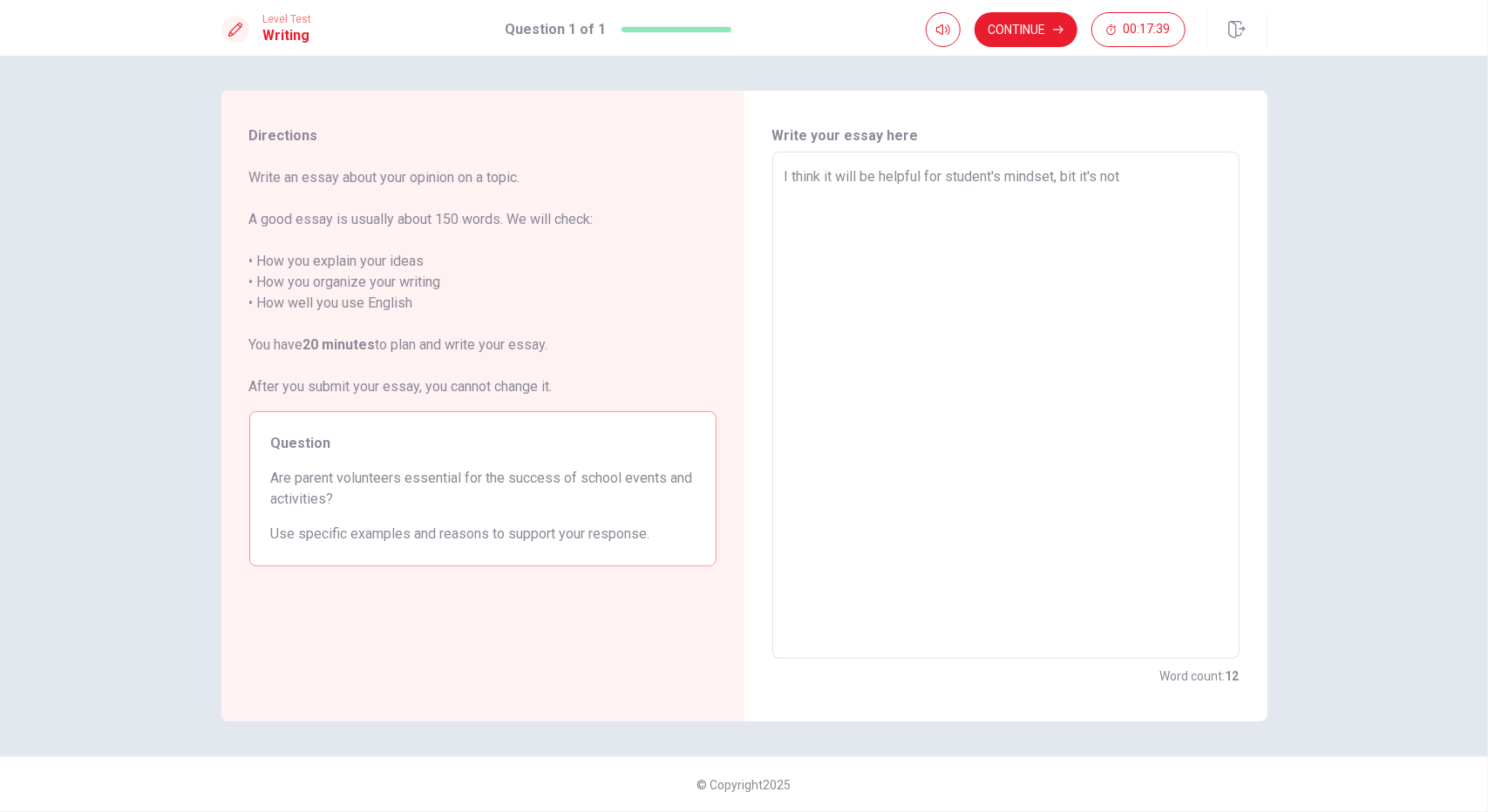 type on "I think it will be helpful for student's mindset, bit it's not e" 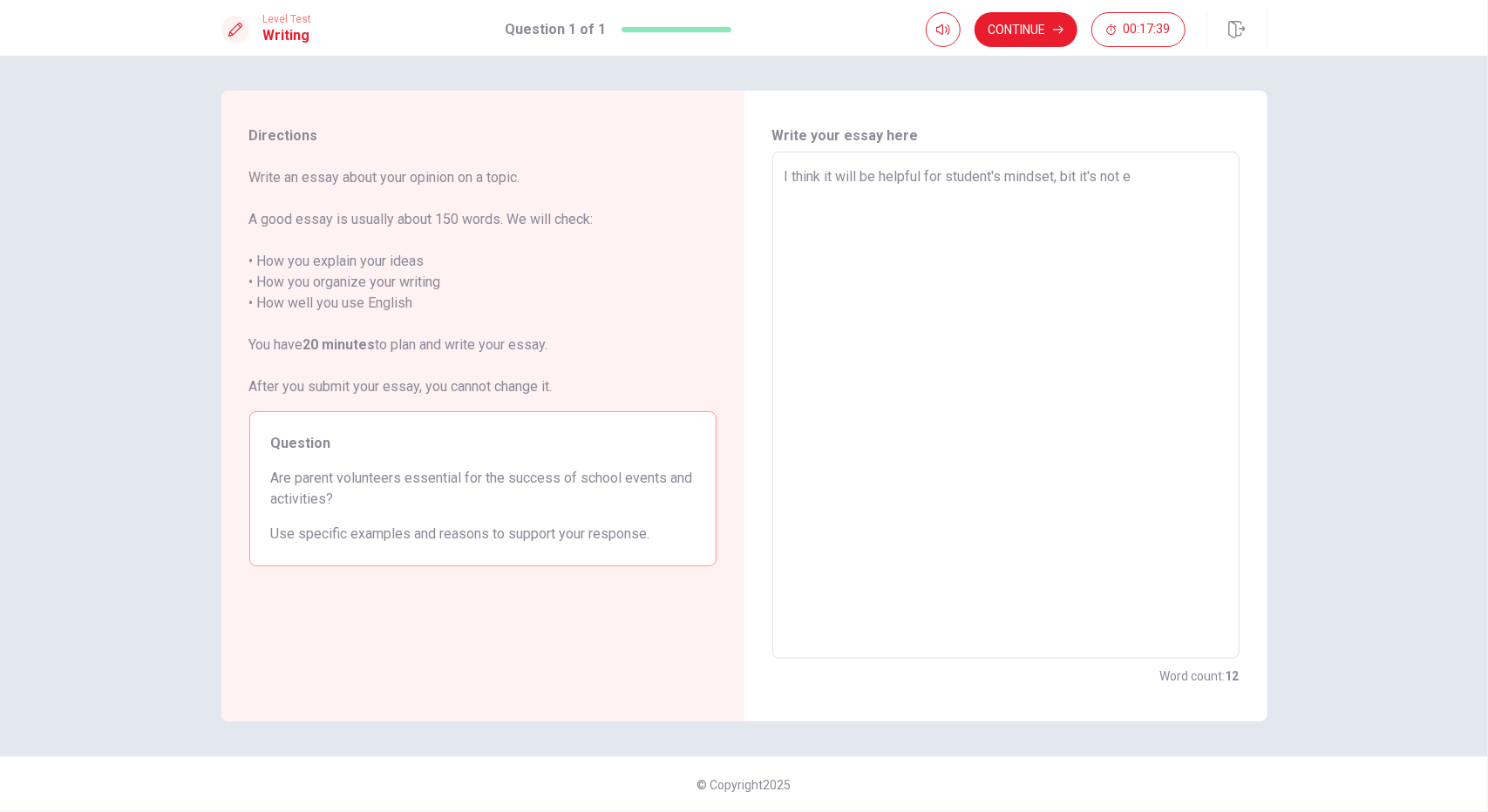 type on "x" 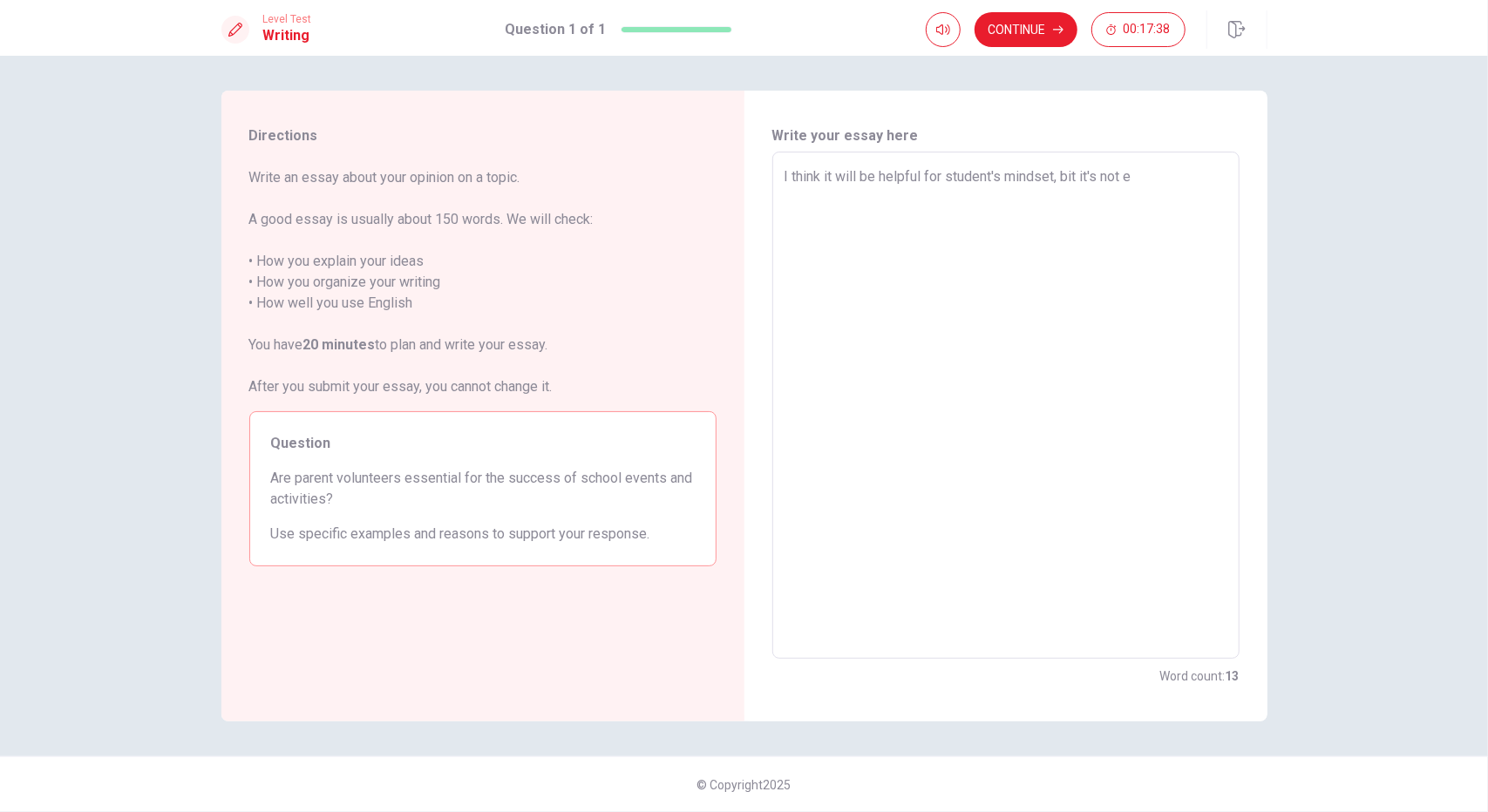 type on "I think it will be helpful for student's mindset, bit it's not es" 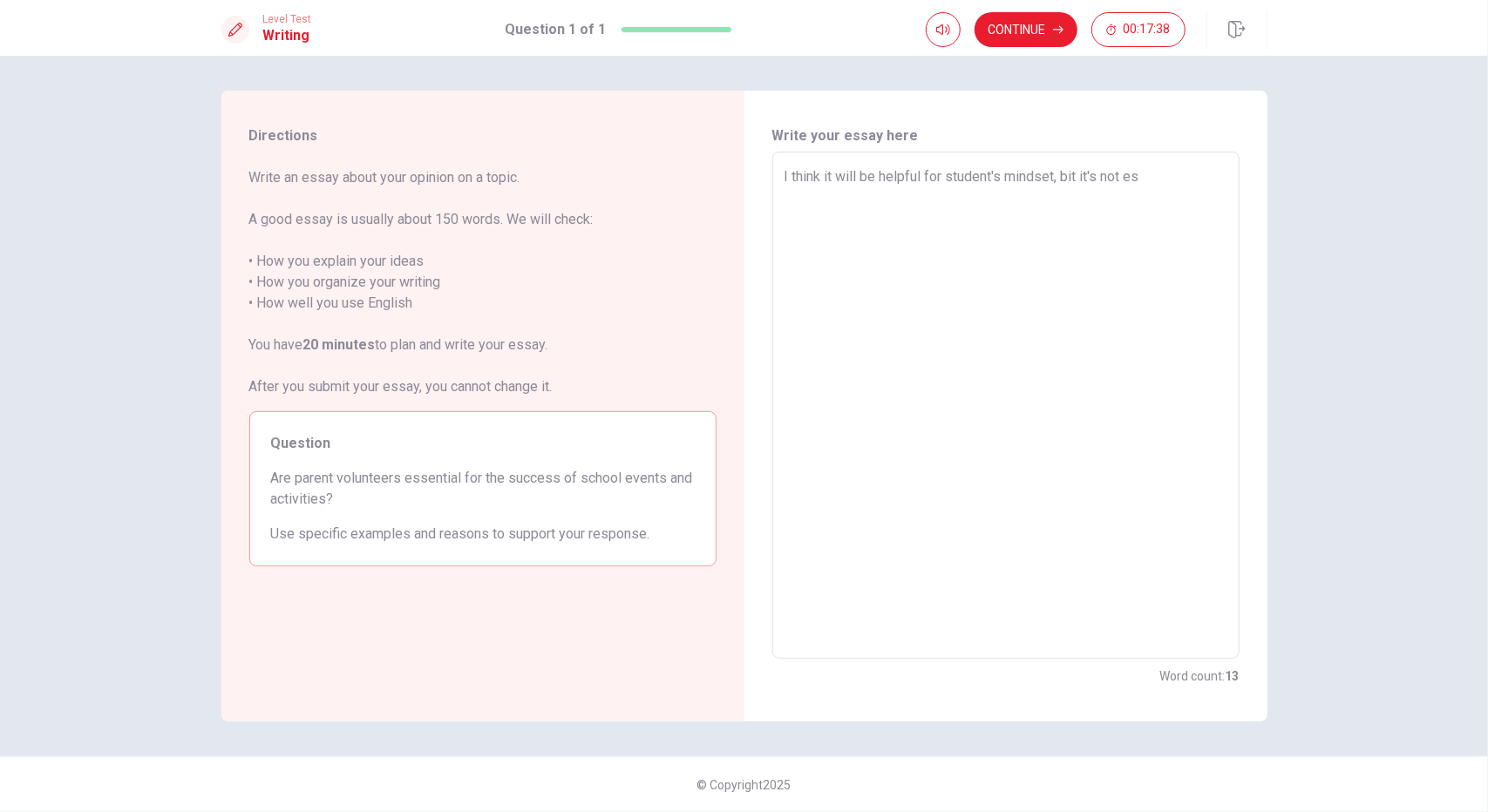 type on "x" 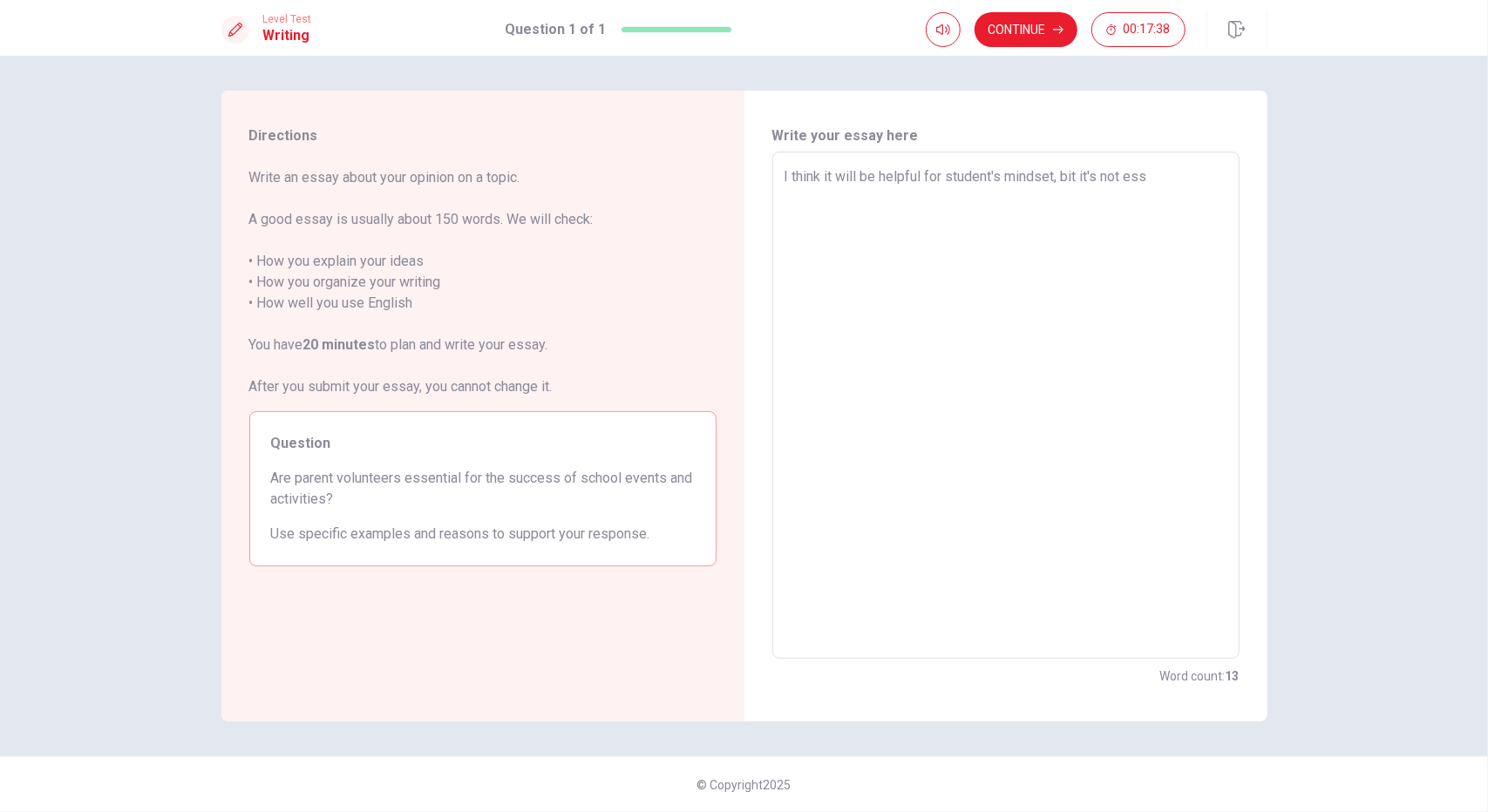 type on "x" 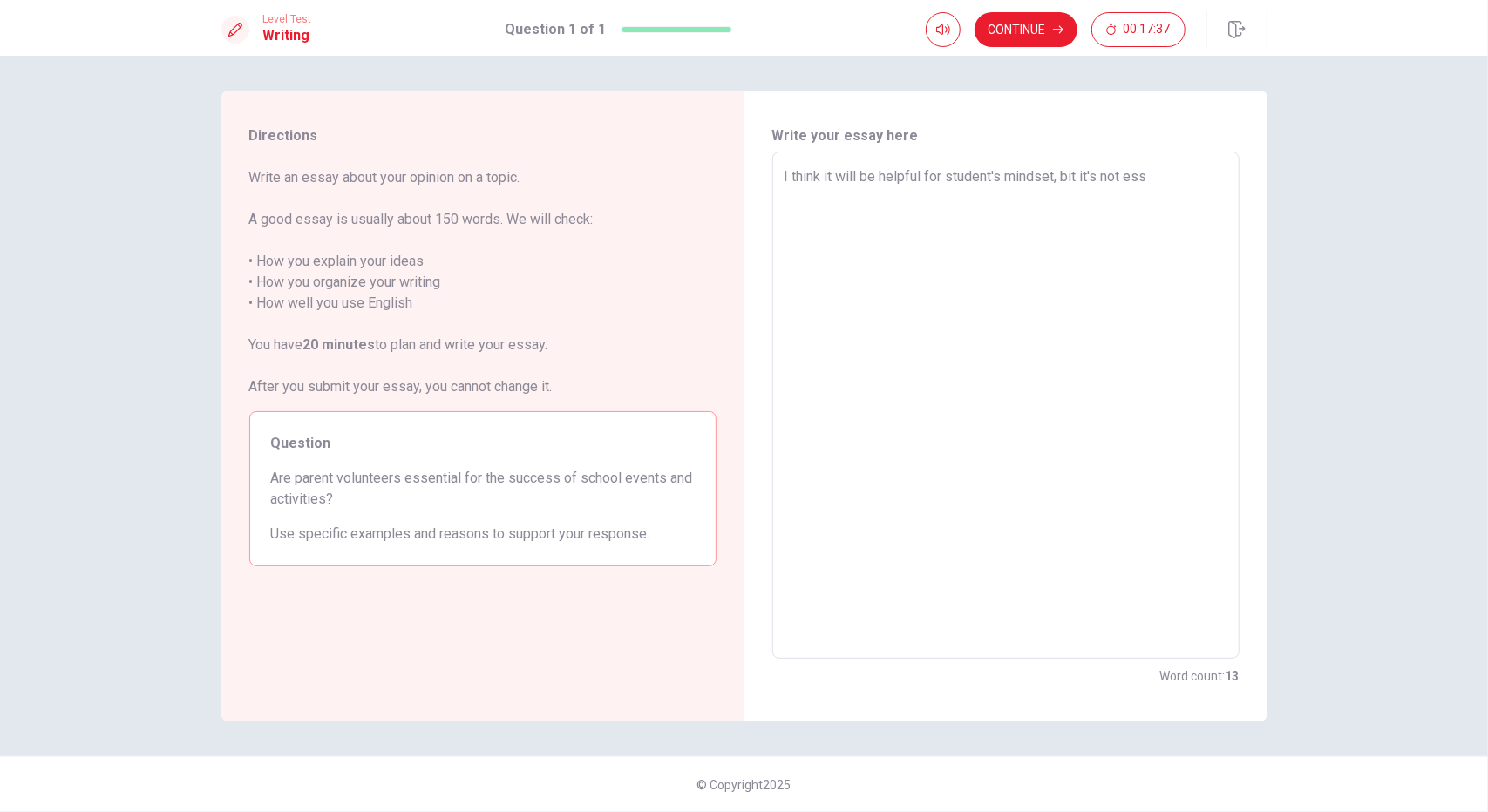 type on "I think it will be helpful for student's mindset, bit it's not esse" 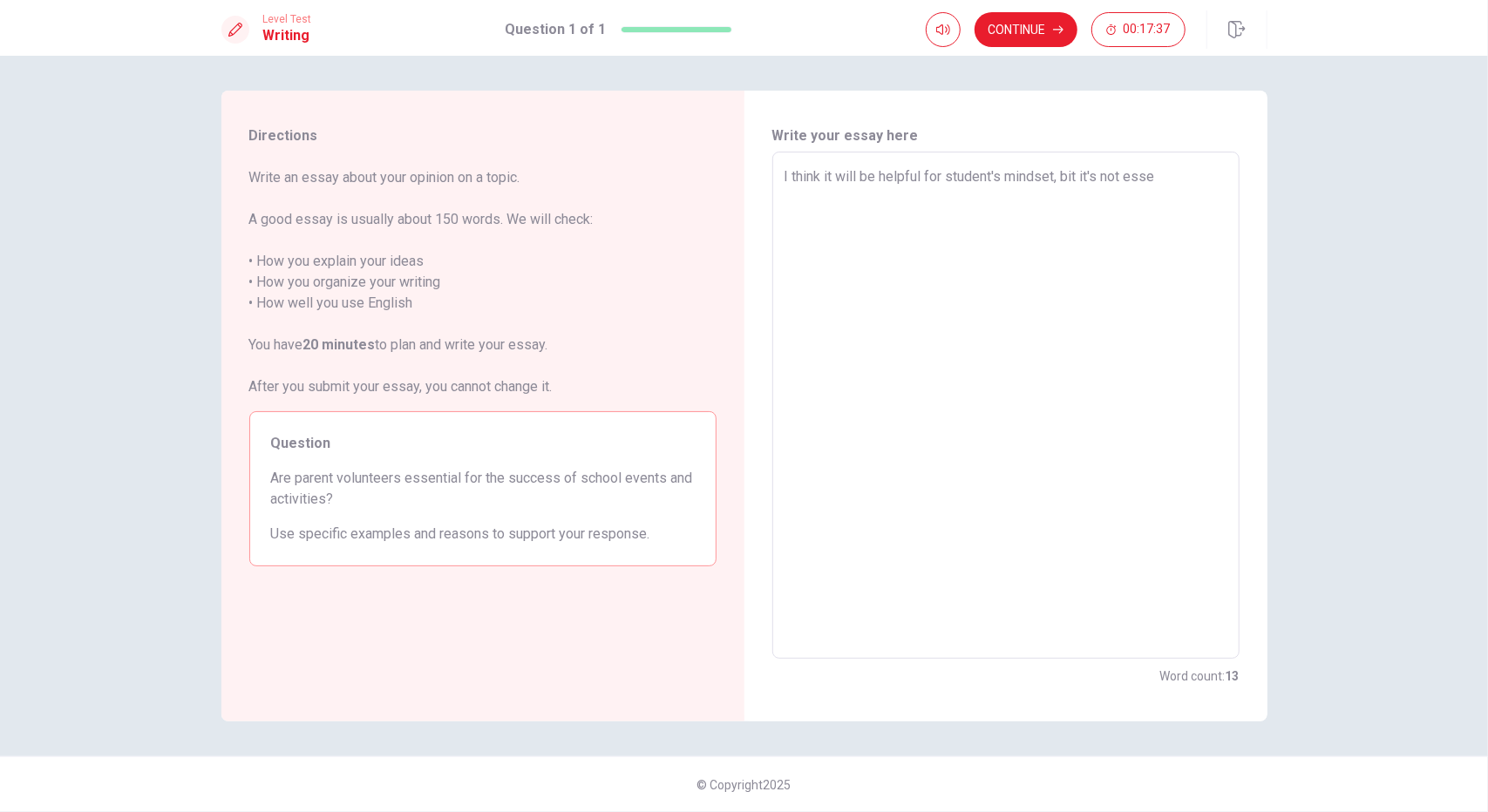 type on "x" 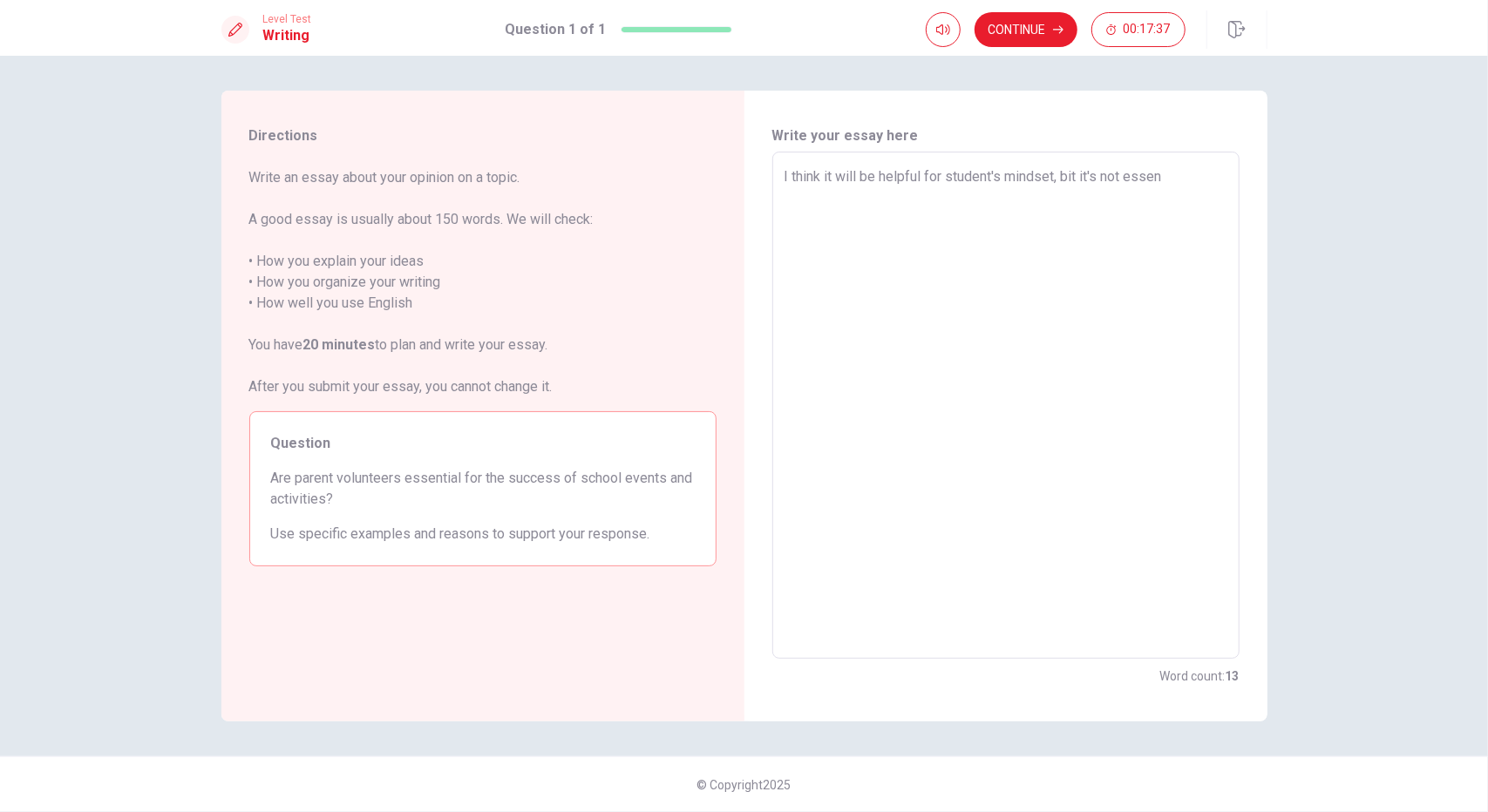 type on "x" 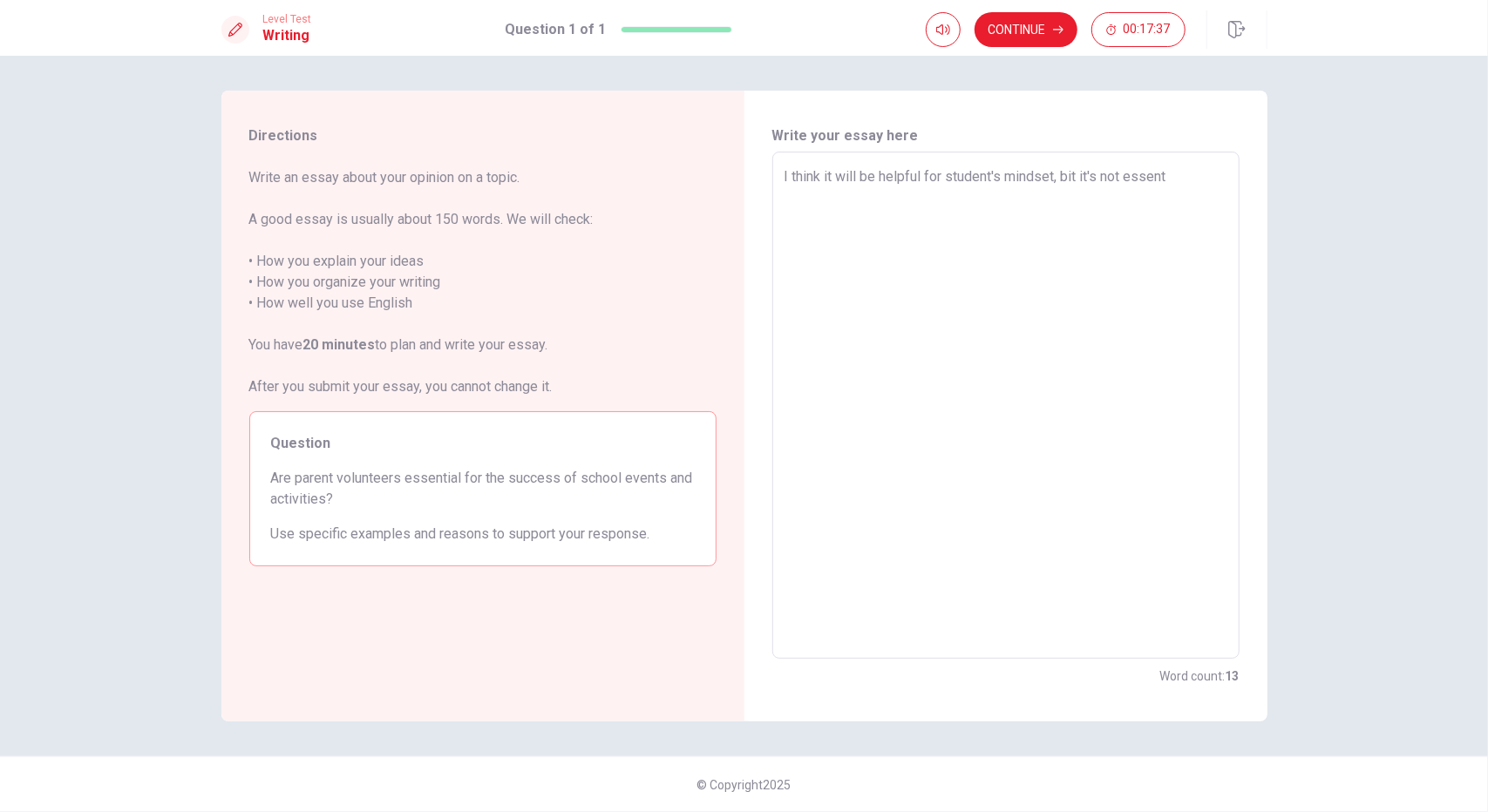 type on "x" 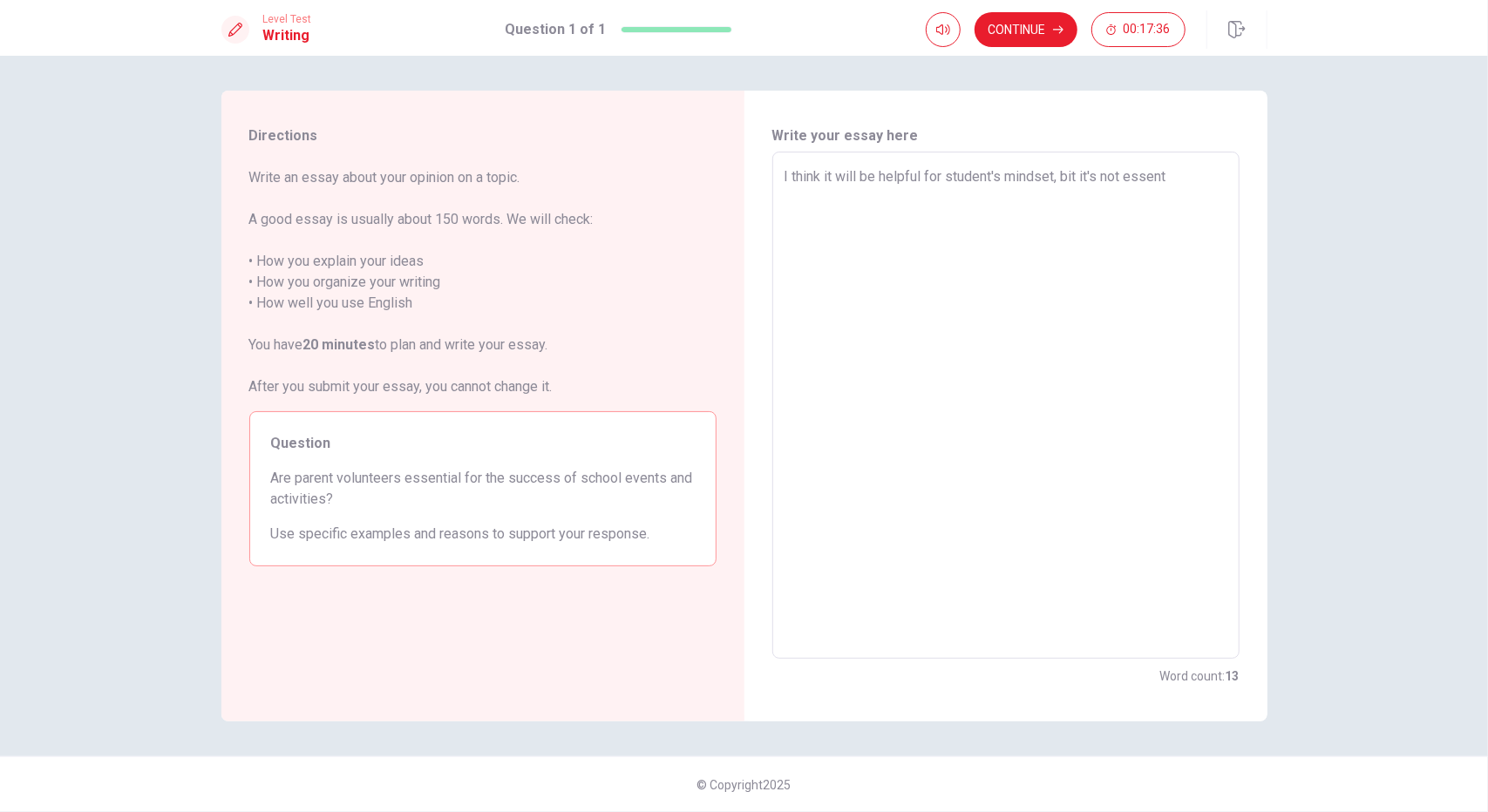 type on "I think it will be helpful for student's mindset, bit it's not essenti" 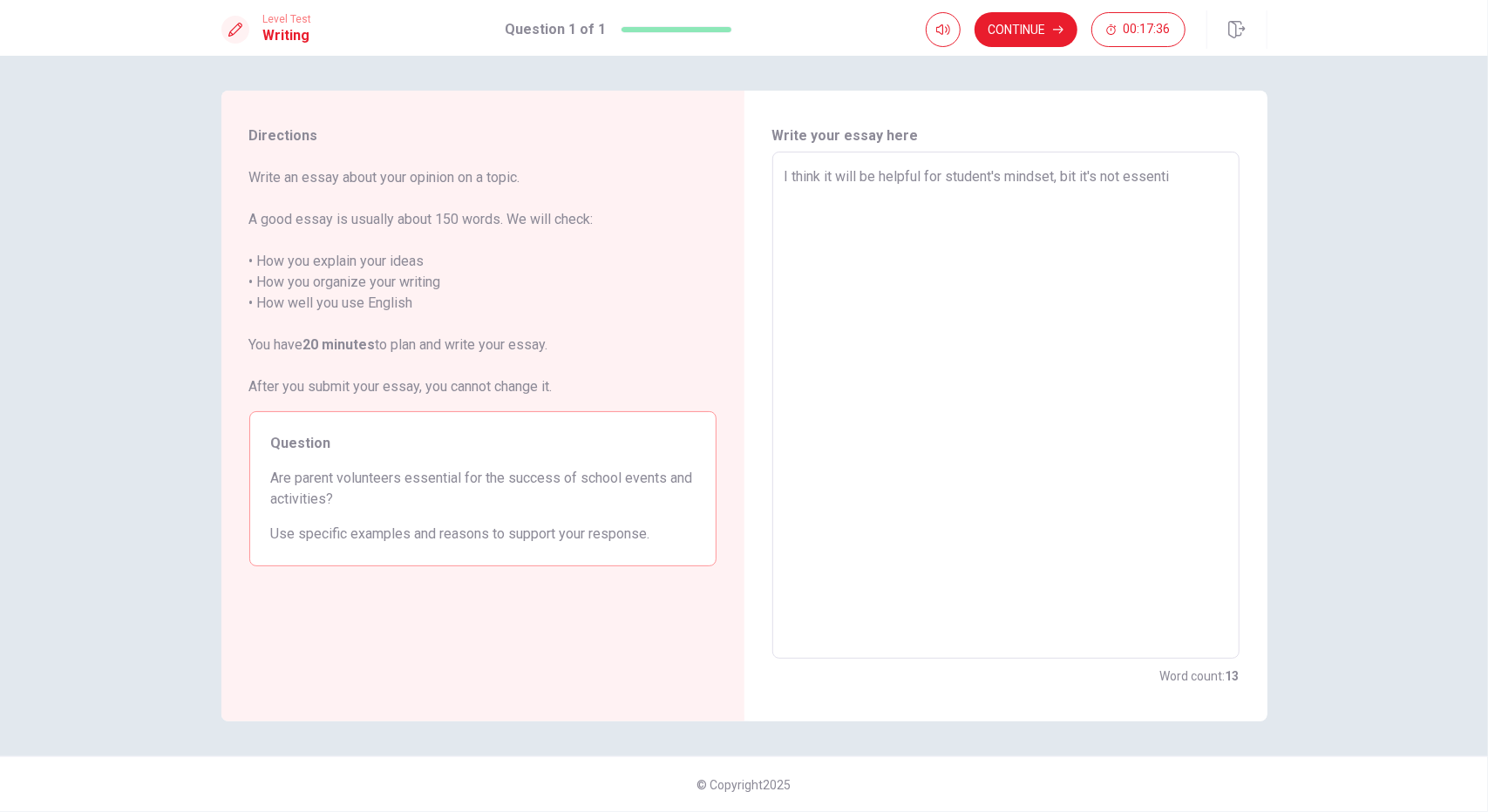 type on "x" 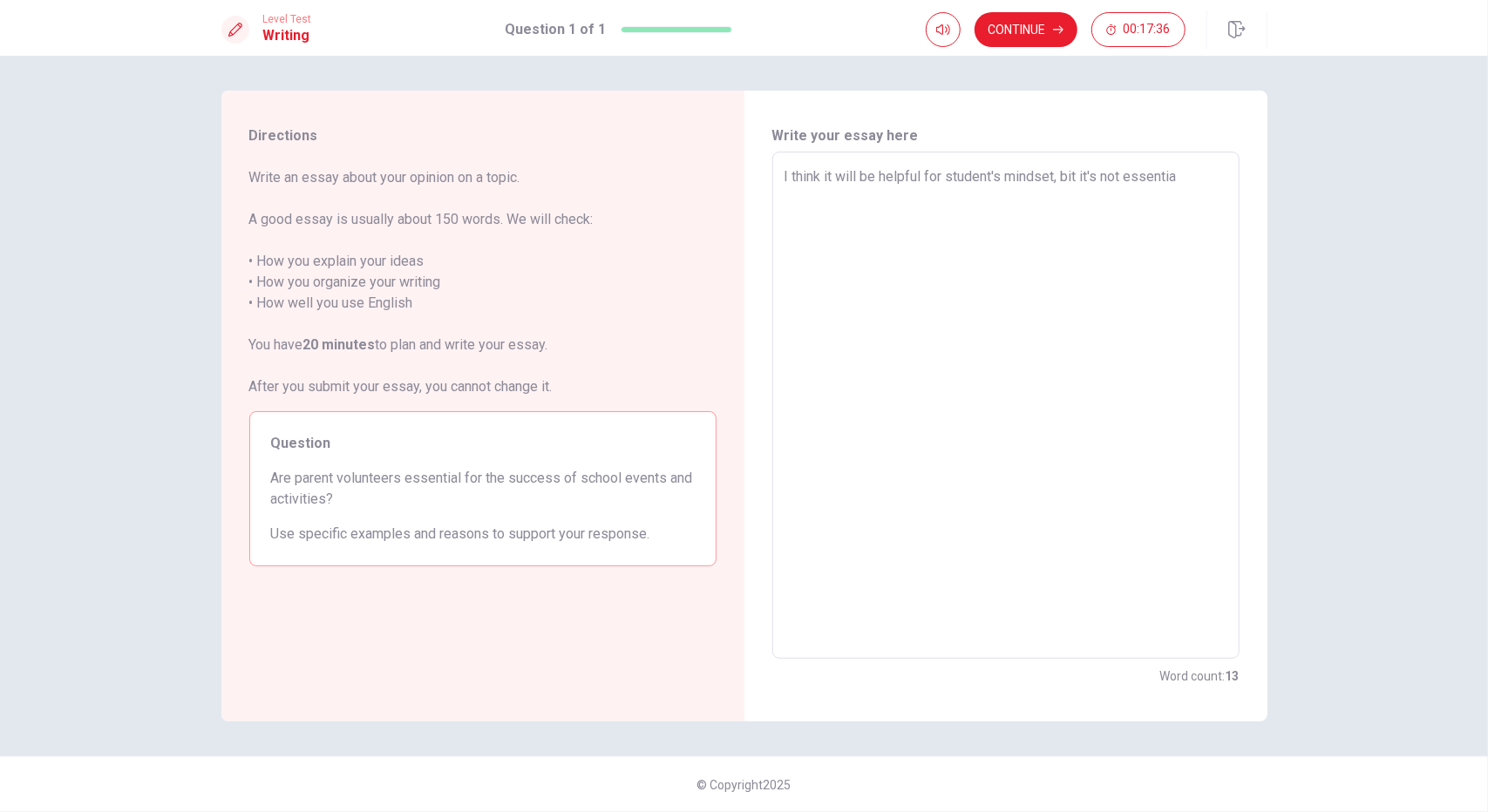 type on "x" 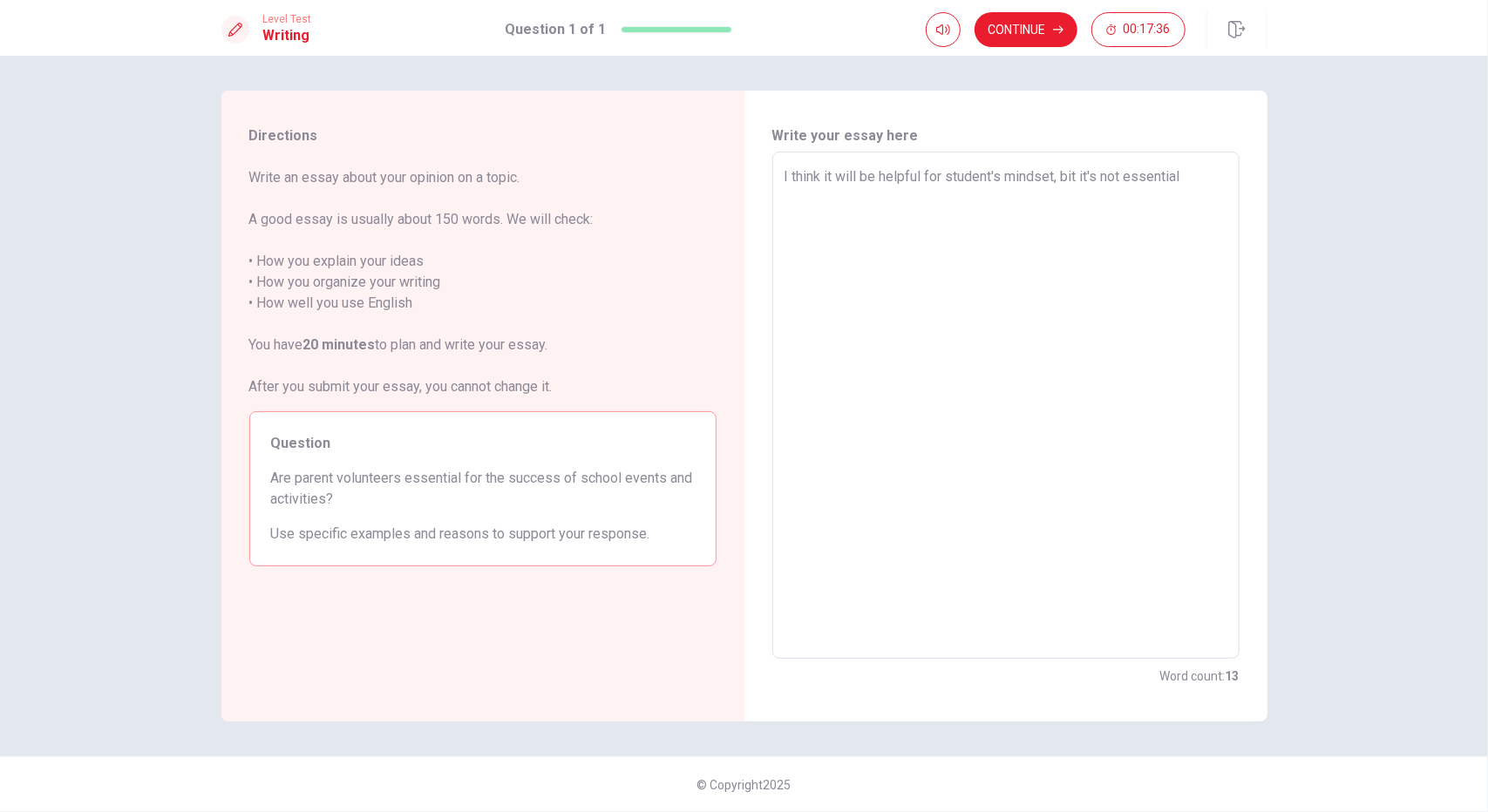 type on "x" 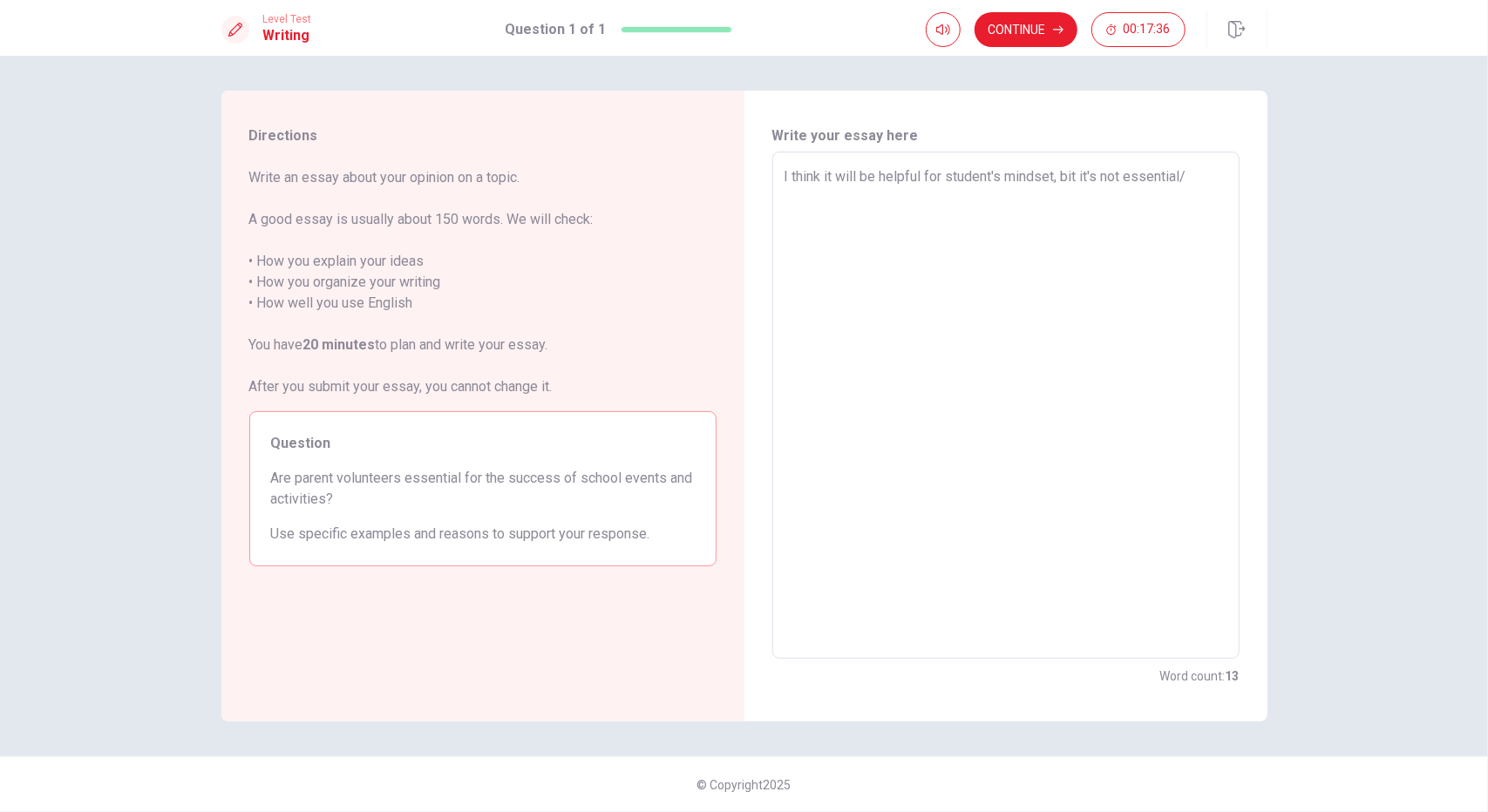 type on "x" 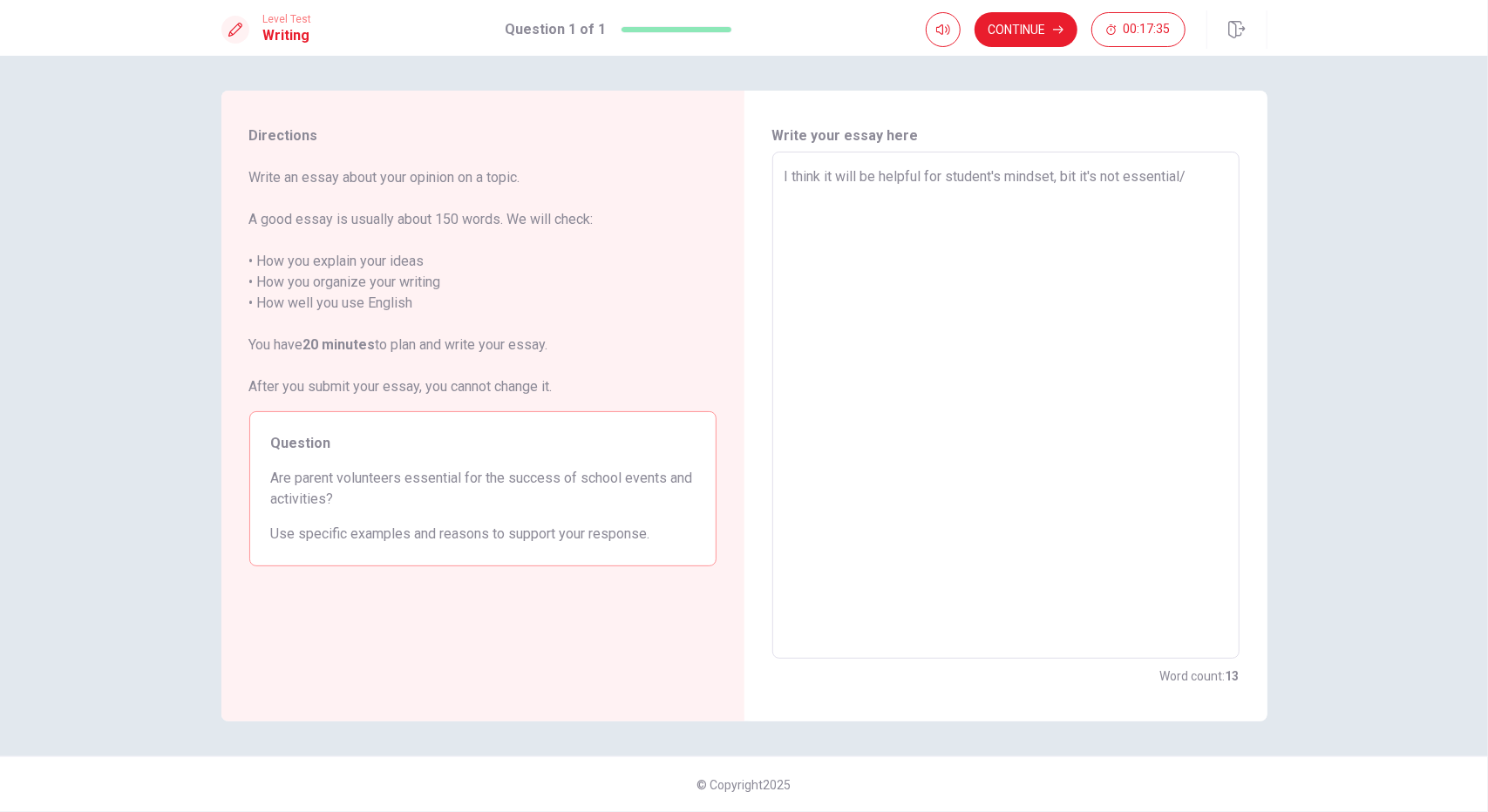type on "I think it will be helpful for student's mindset, bit it's not essential/" 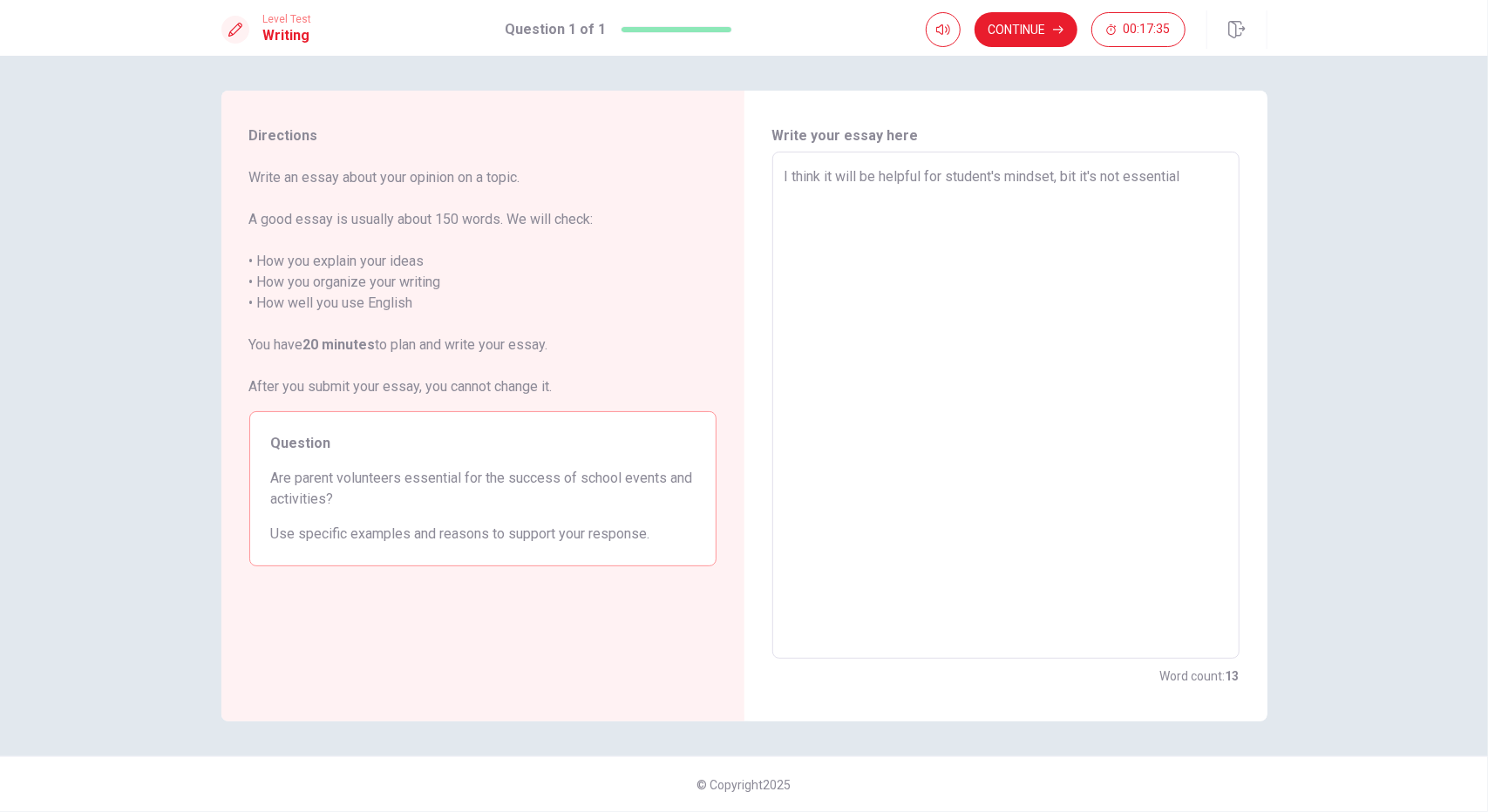 type on "x" 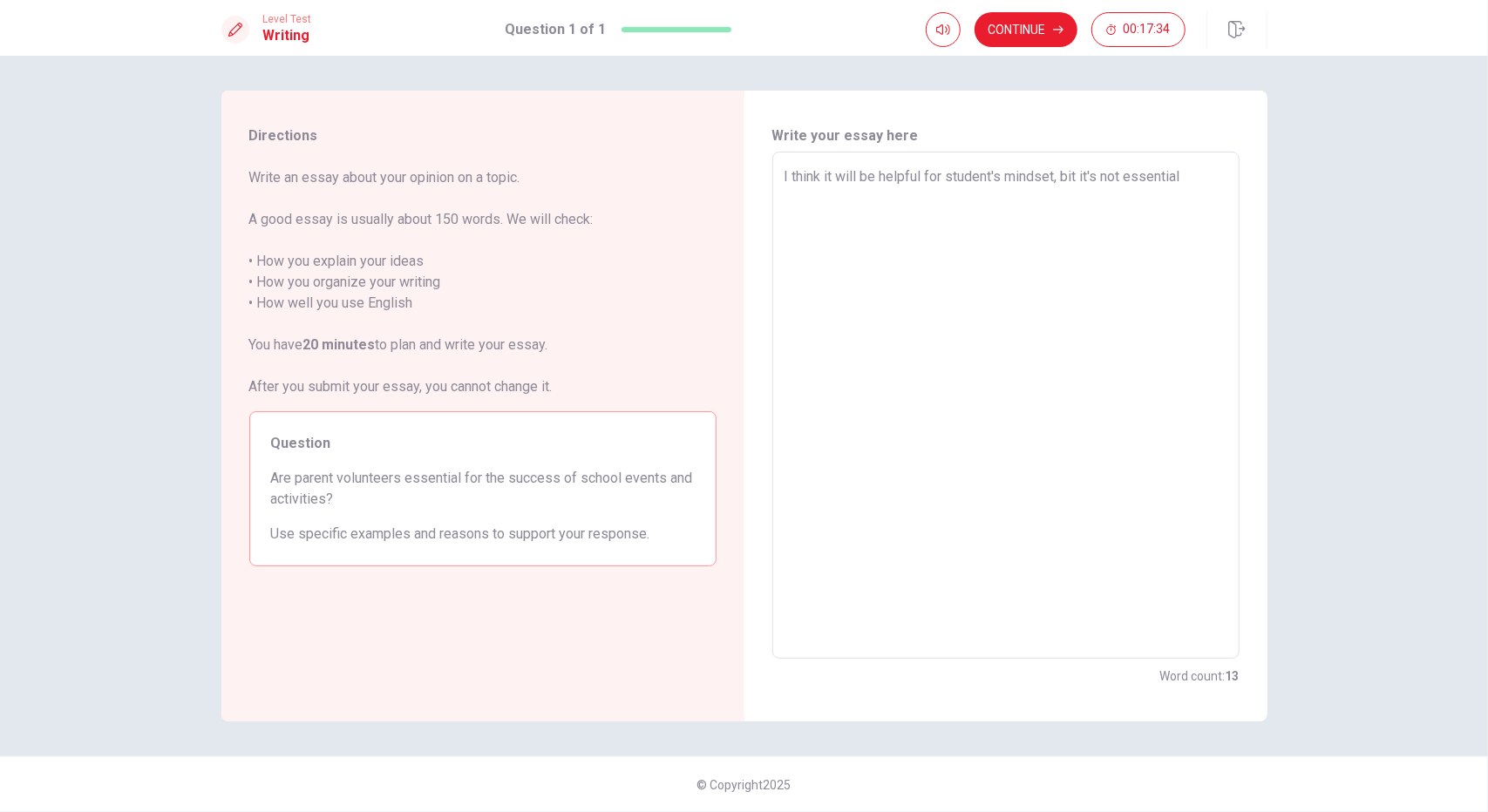 type on "I think it will be helpful for student's mindset, bit it's not essential." 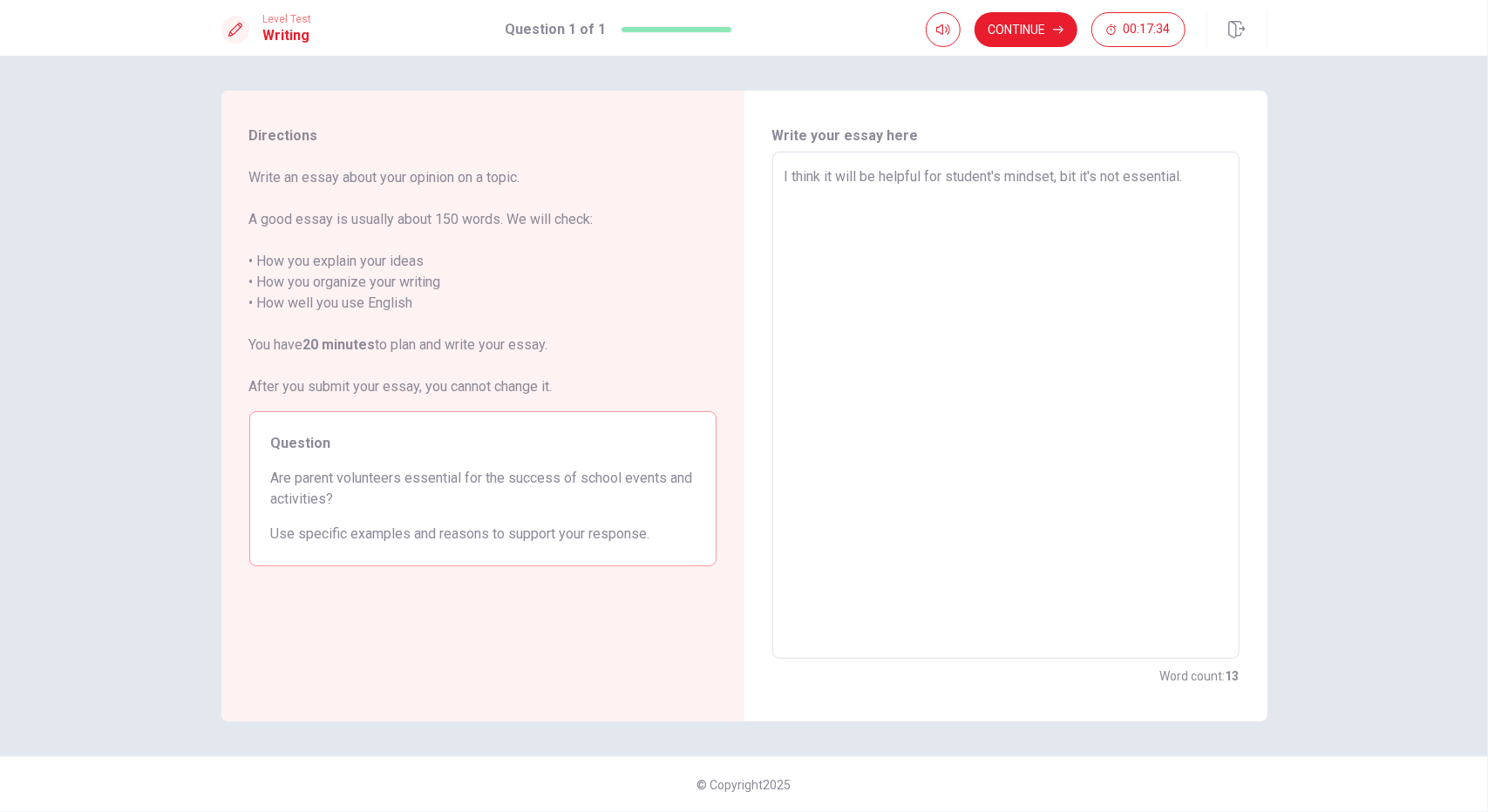 type on "x" 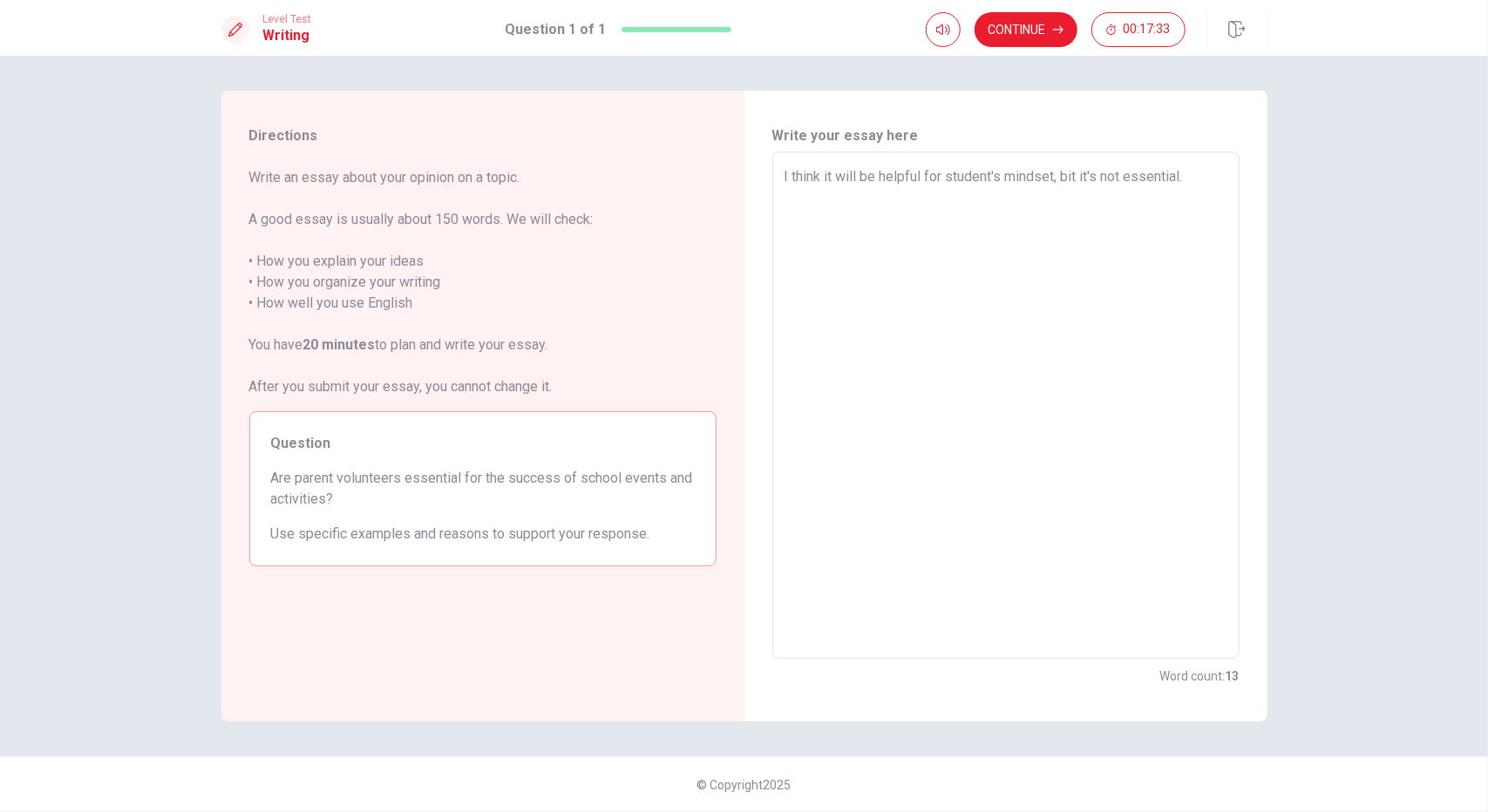 type on "I think it will be helpful for student's mindset, bit it's not essential." 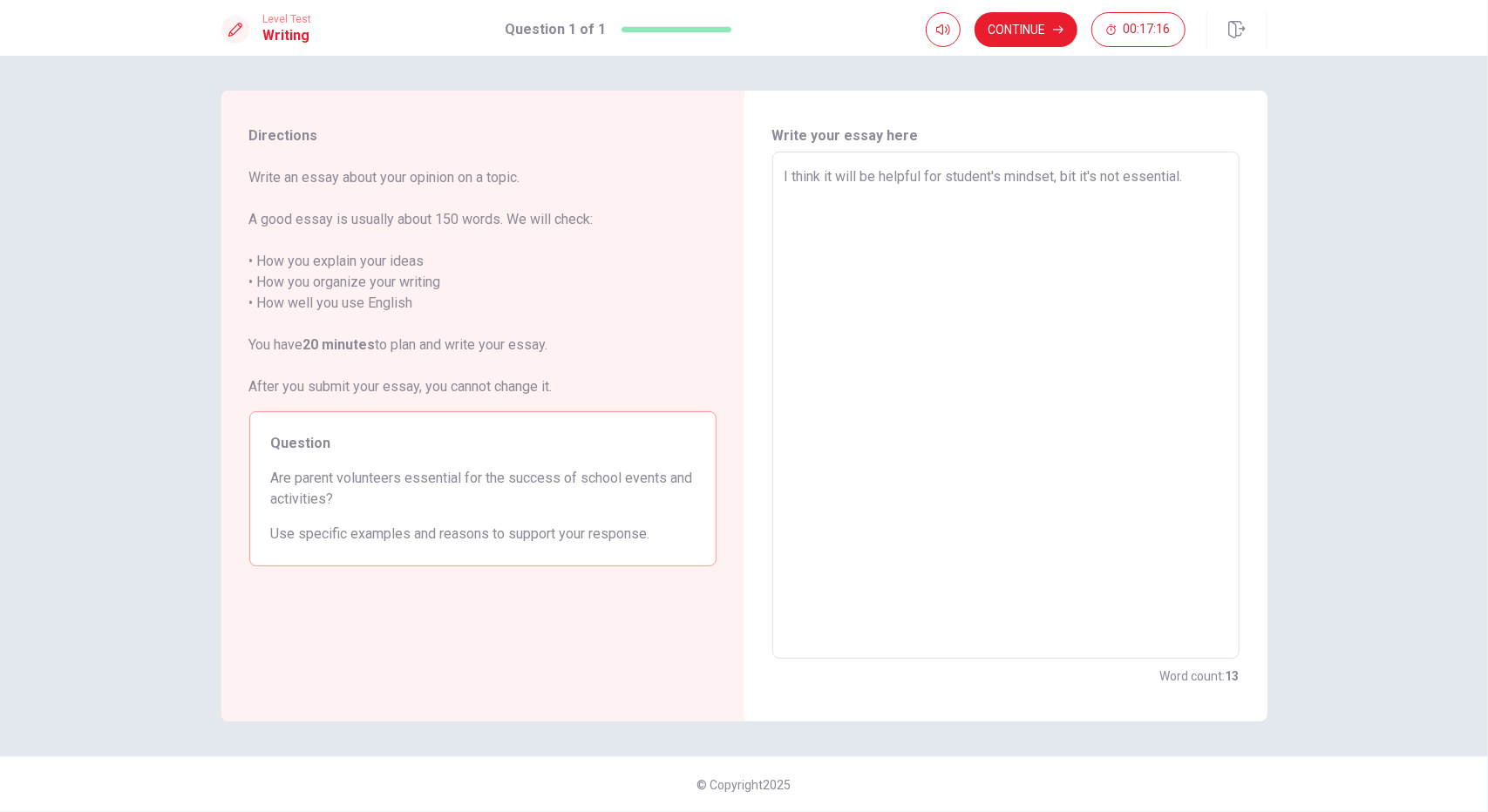 type on "x" 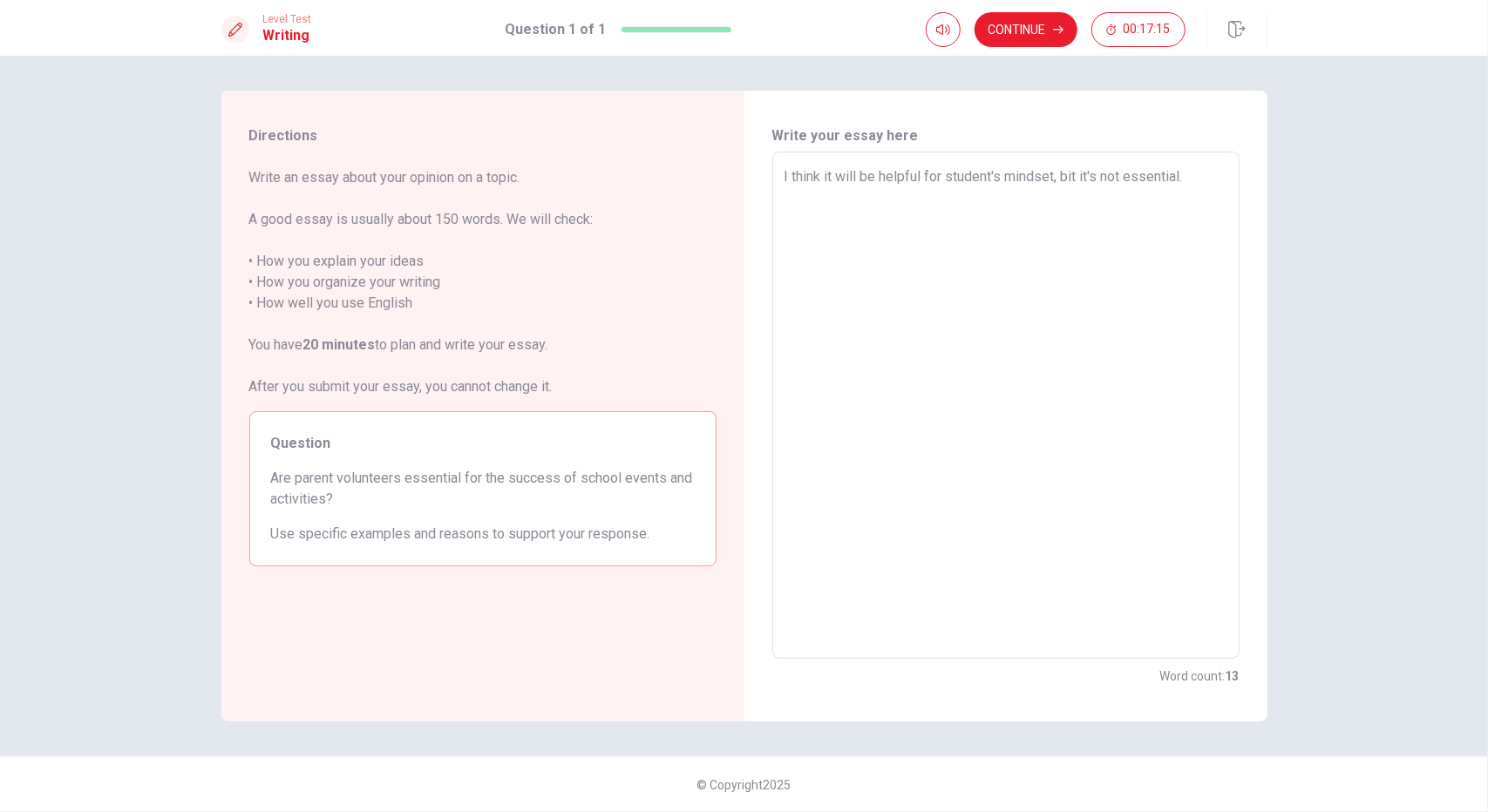 type on "I think it will be helpful for student's mindset, bit it's not essential. ㅊ" 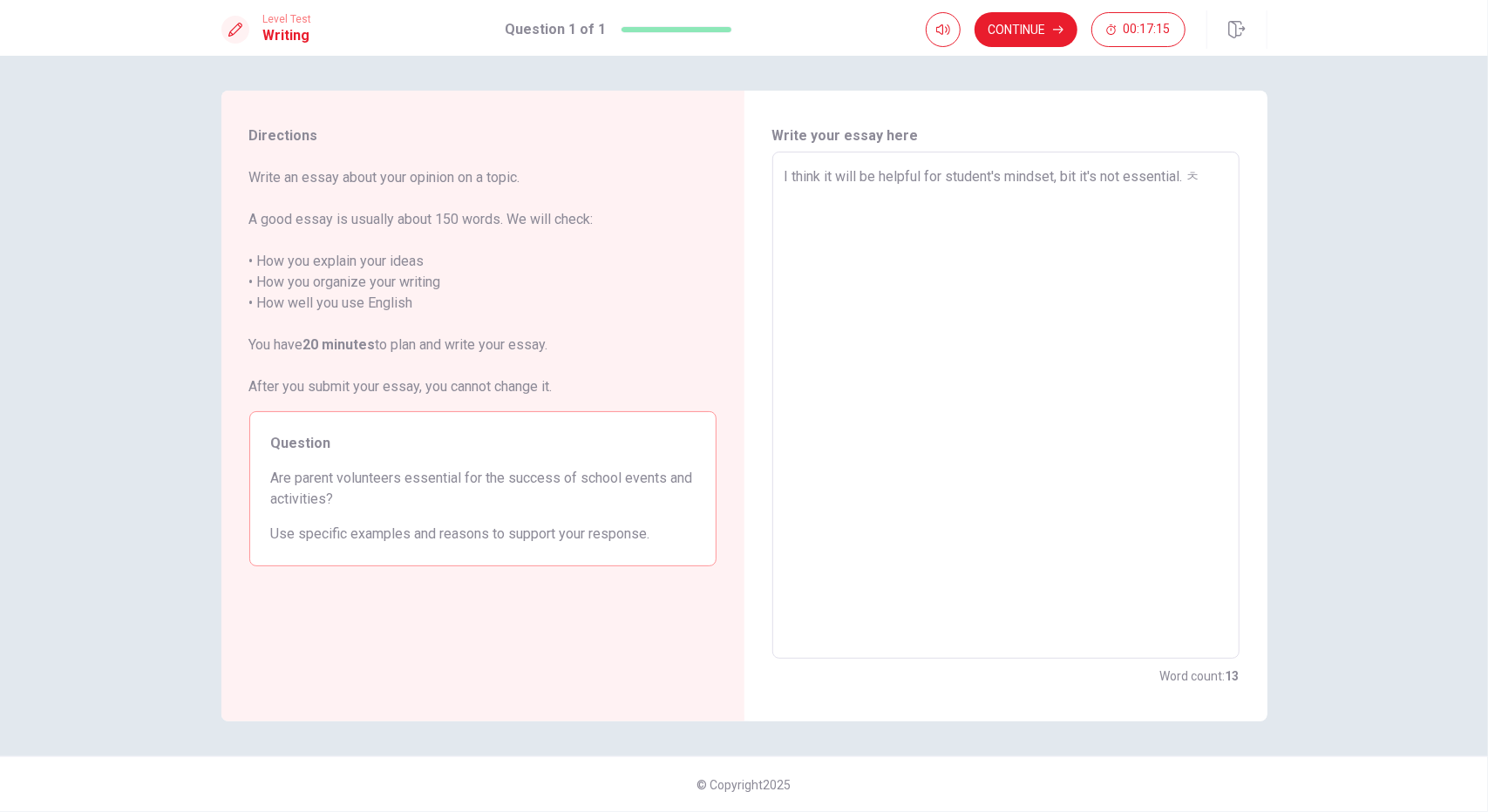 type on "x" 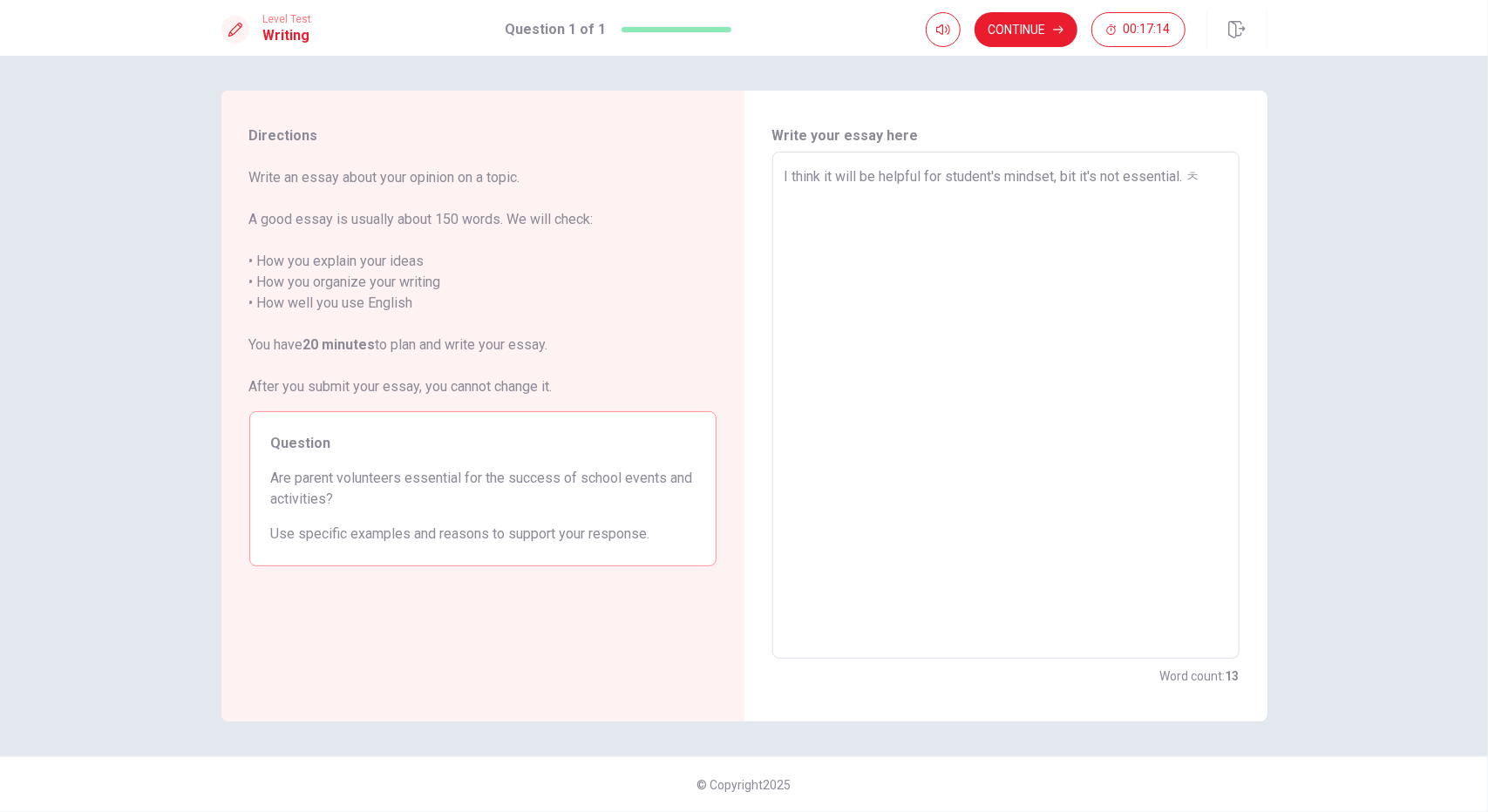 type on "I think it will be helpful for student's mindset, bit it's not essential." 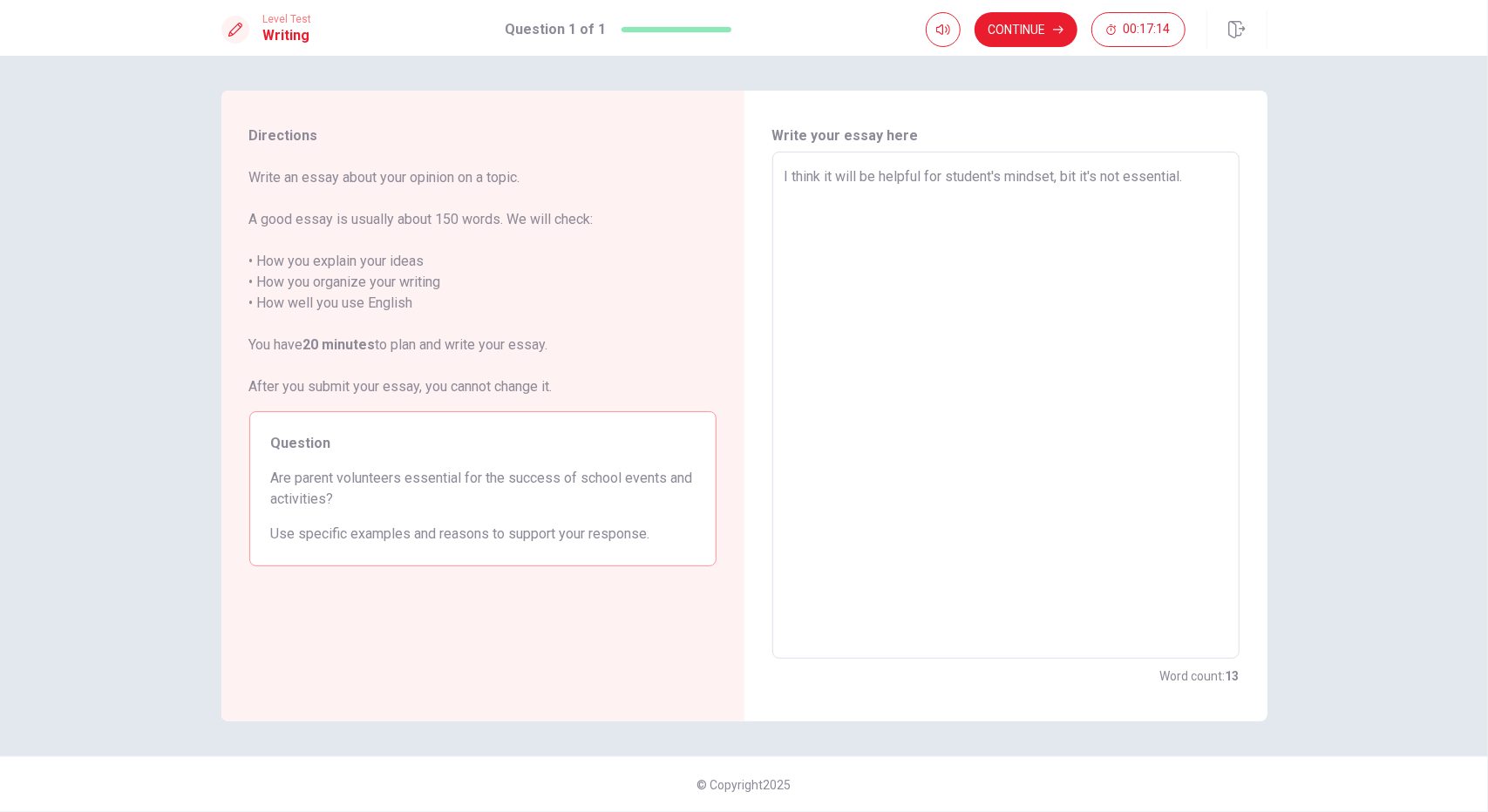 type on "x" 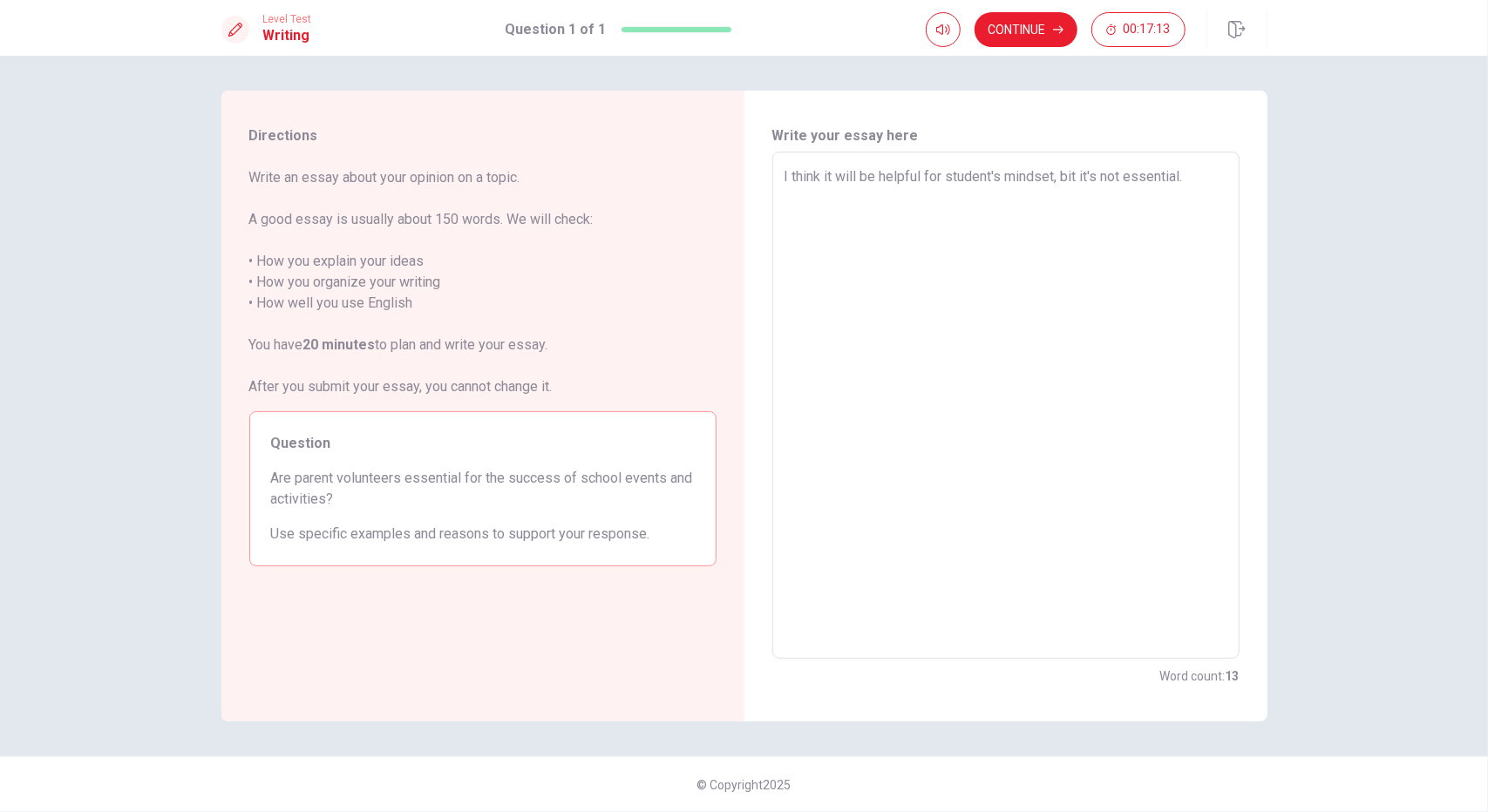 type on "I think it will be helpful for student's mindset, bit it's not essential. C" 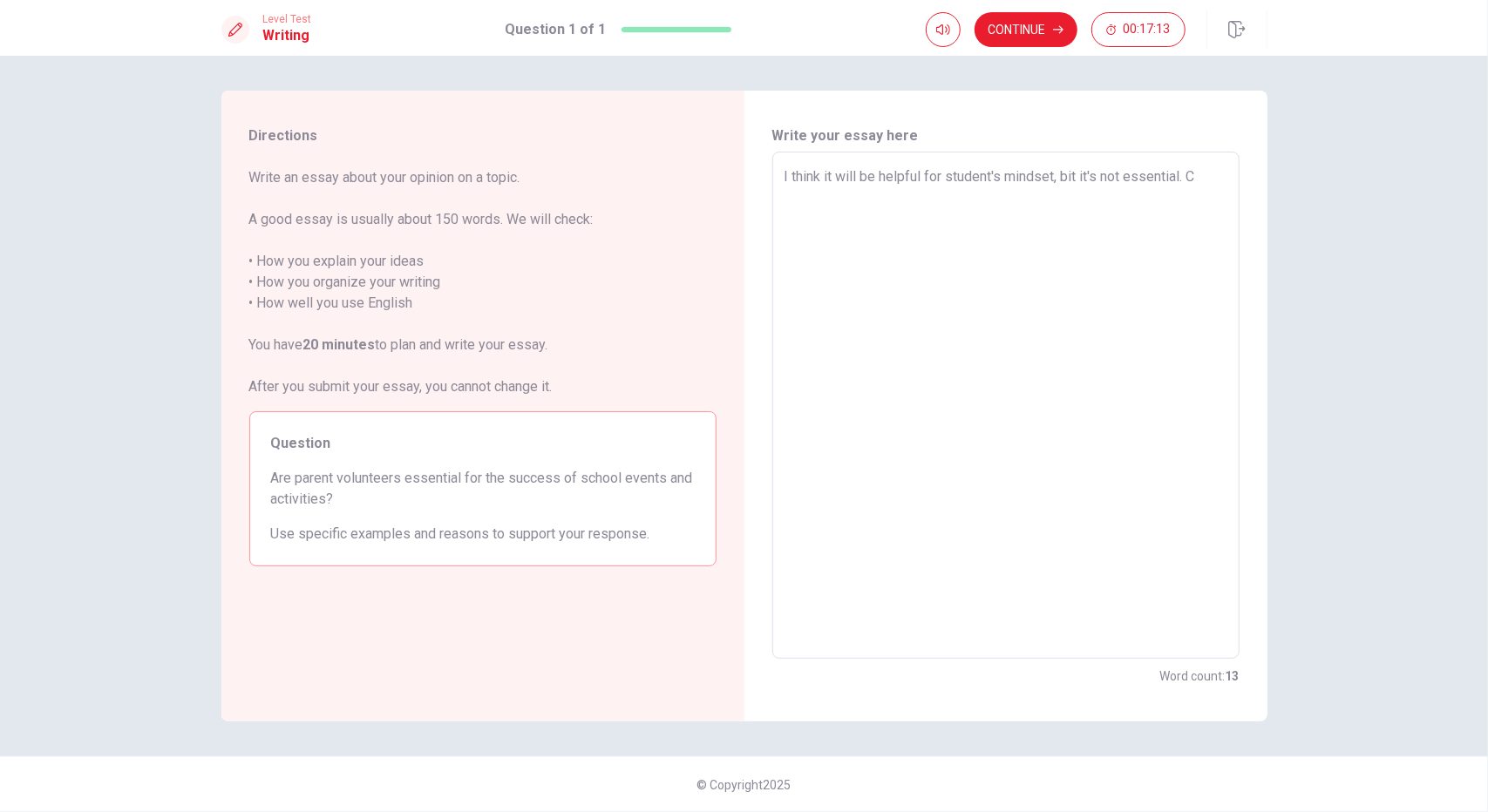 type on "x" 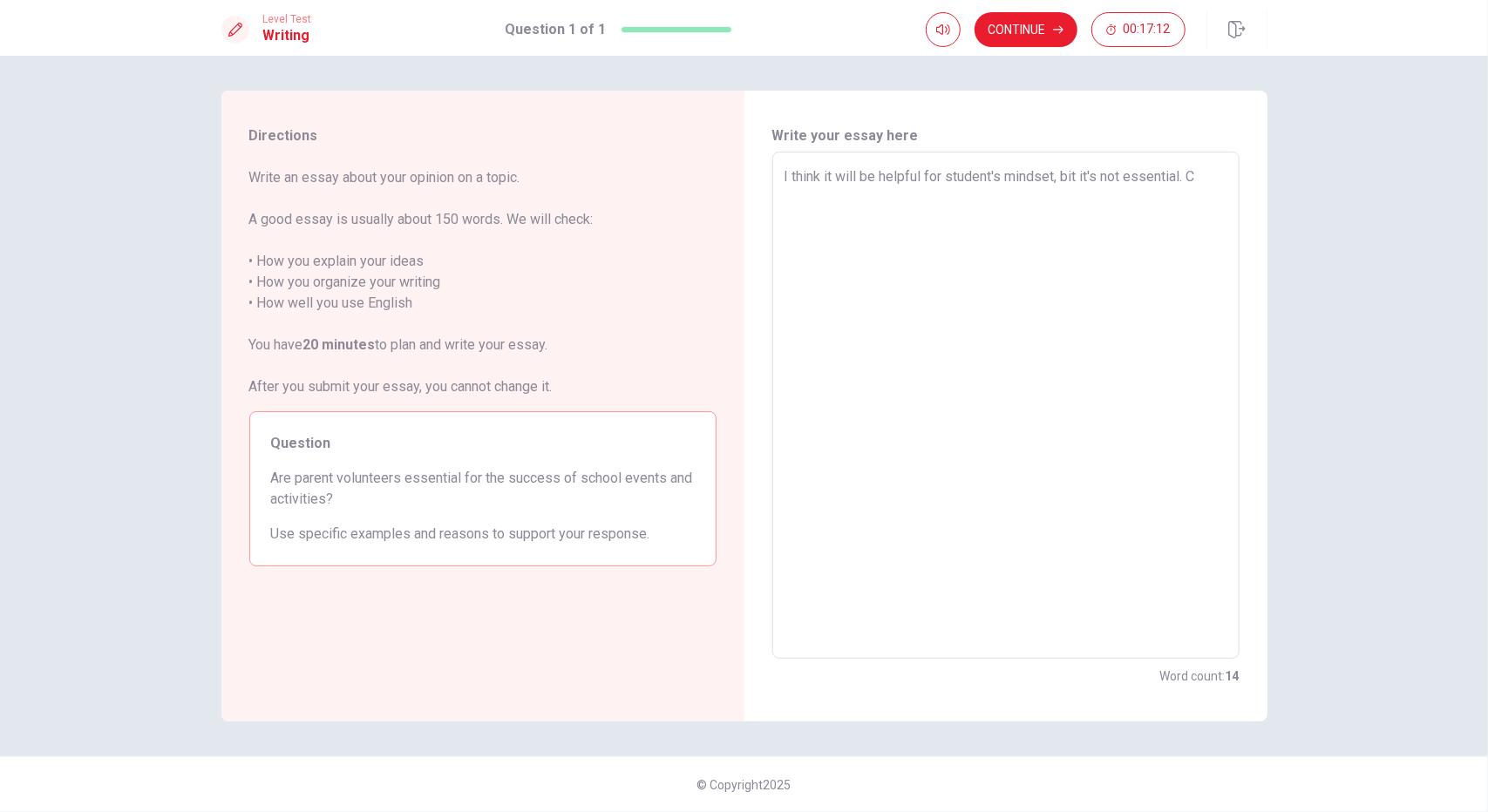 type on "I think it will be helpful for student's mindset, bit it's not essential. Ca" 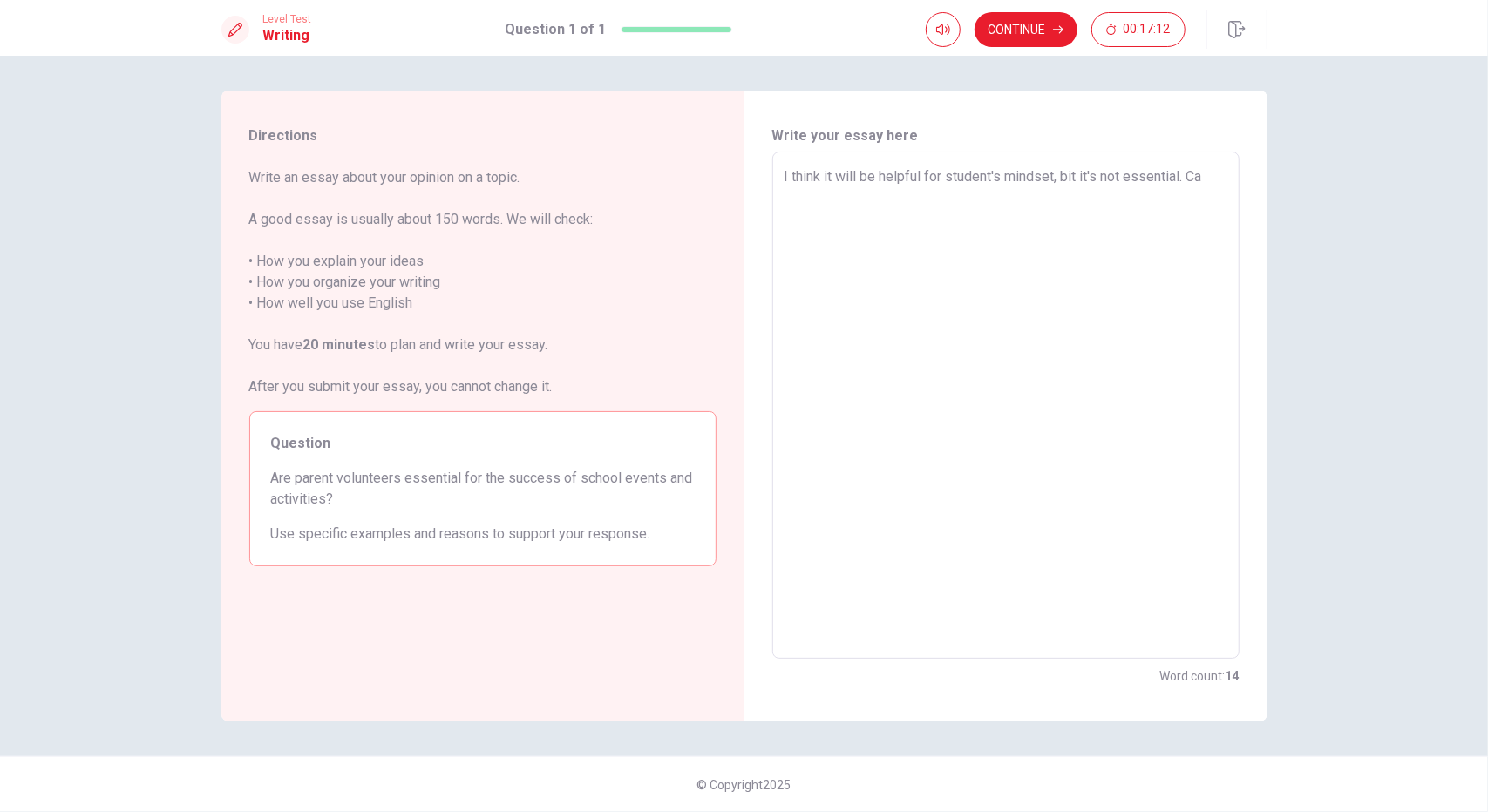 type on "x" 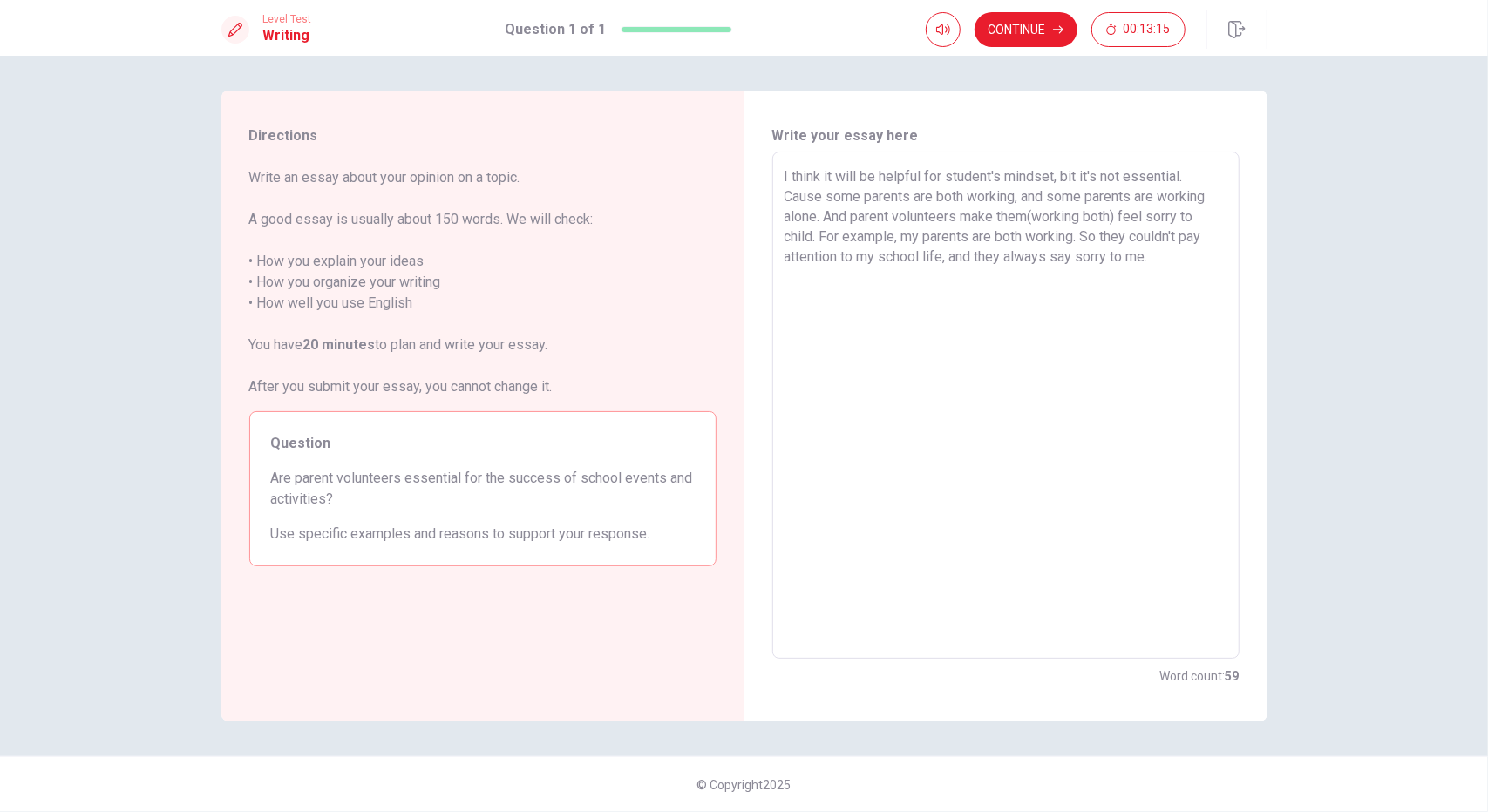 click on "I think it will be helpful for student's mindset, bit it's not essential. Cause some parents are both working, and some parents are working alone. And parent volunteers make them(working both) feel sorry to child. For example, my parents are both working. So they couldn't pay attention to my school life, and they always say sorry to me." at bounding box center [1006, 405] 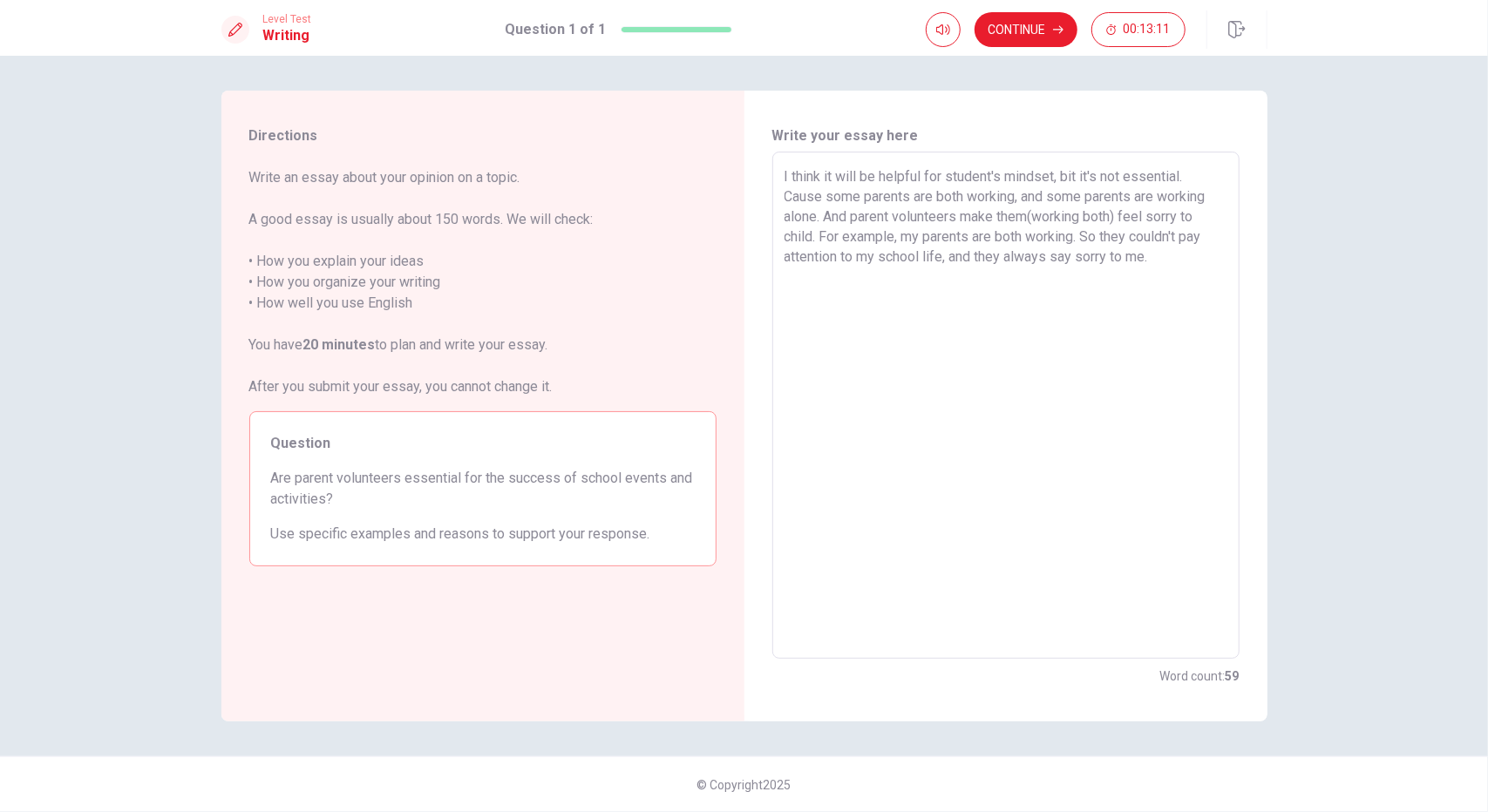 click on "I think it will be helpful for student's mindset, bit it's not essential. Cause some parents are both working, and some parents are working alone. And parent volunteers make them(working both) feel sorry to child. For example, my parents are both working. So they couldn't pay attention to my school life, and they always say sorry to me." at bounding box center (1006, 405) 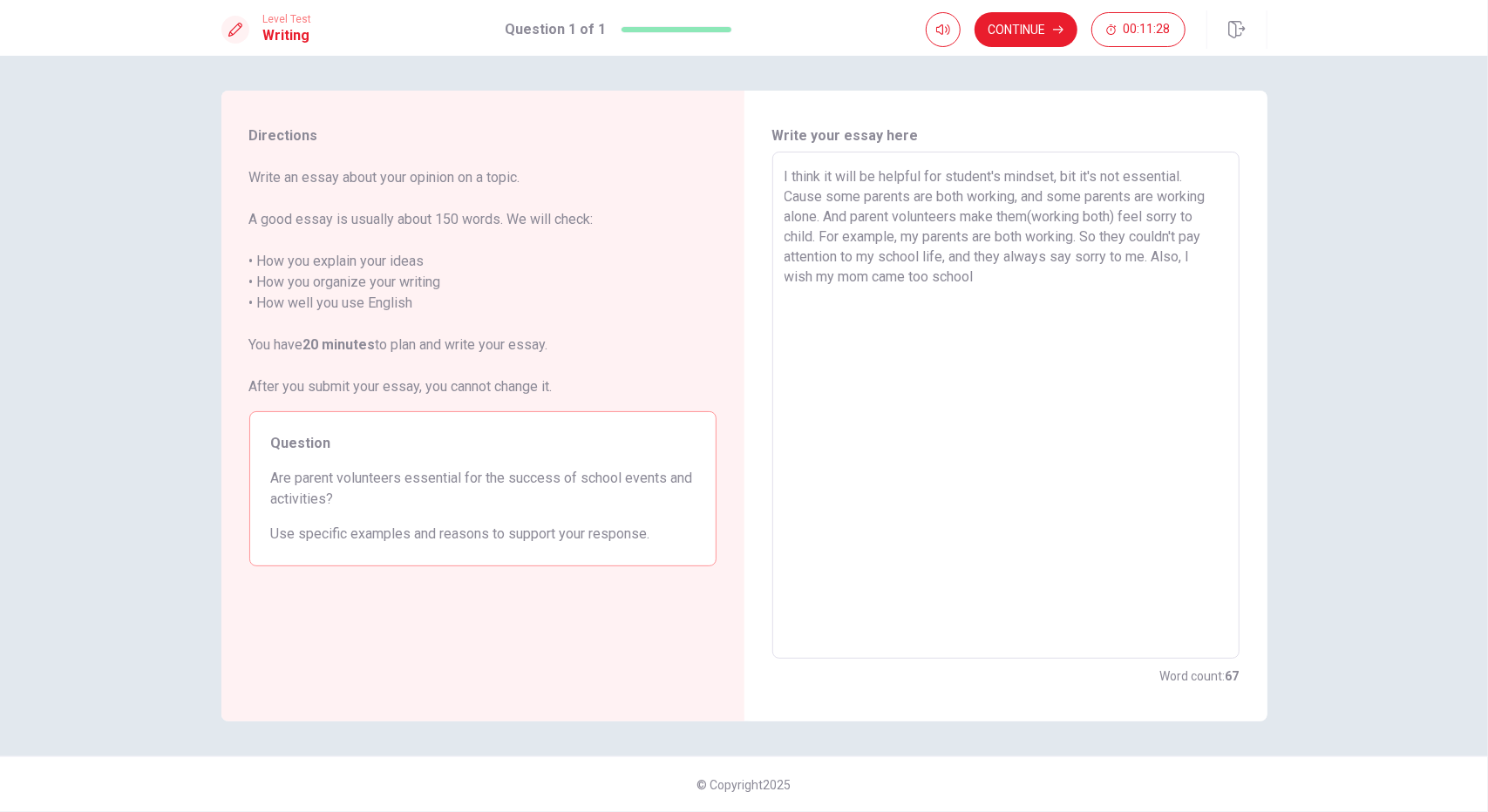 click on "I think it will be helpful for student's mindset, bit it's not essential. Cause some parents are both working, and some parents are working alone. And parent volunteers make them(working both) feel sorry to child. For example, my parents are both working. So they couldn't pay attention to my school life, and they always say sorry to me. Also, I wish my mom came too school" at bounding box center (1006, 405) 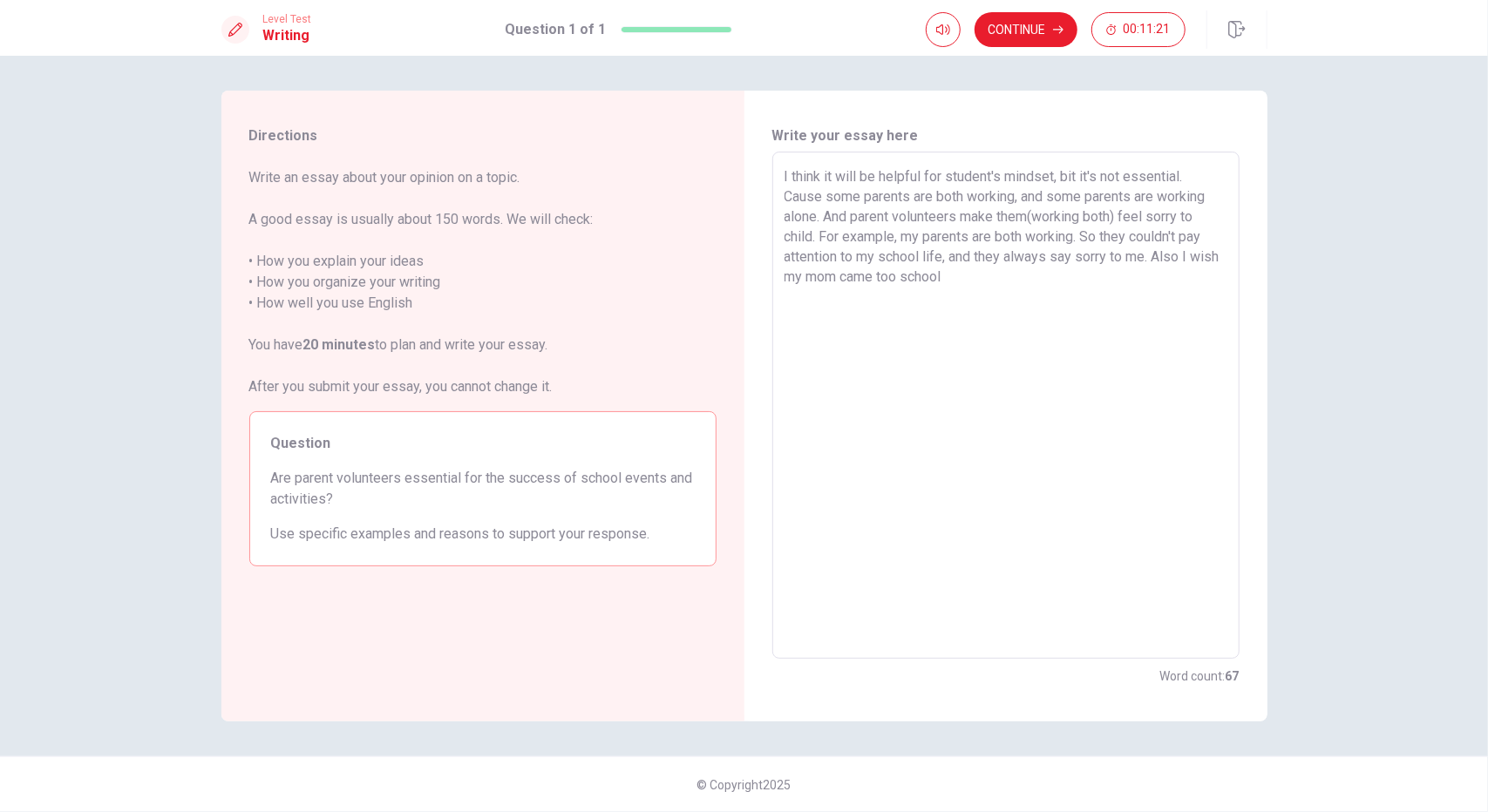 click on "I think it will be helpful for student's mindset, bit it's not essential. Cause some parents are both working, and some parents are working alone. And parent volunteers make them(working both) feel sorry to child. For example, my parents are both working. So they couldn't pay attention to my school life, and they always say sorry to me. Also I wish my mom came too school" at bounding box center [1006, 405] 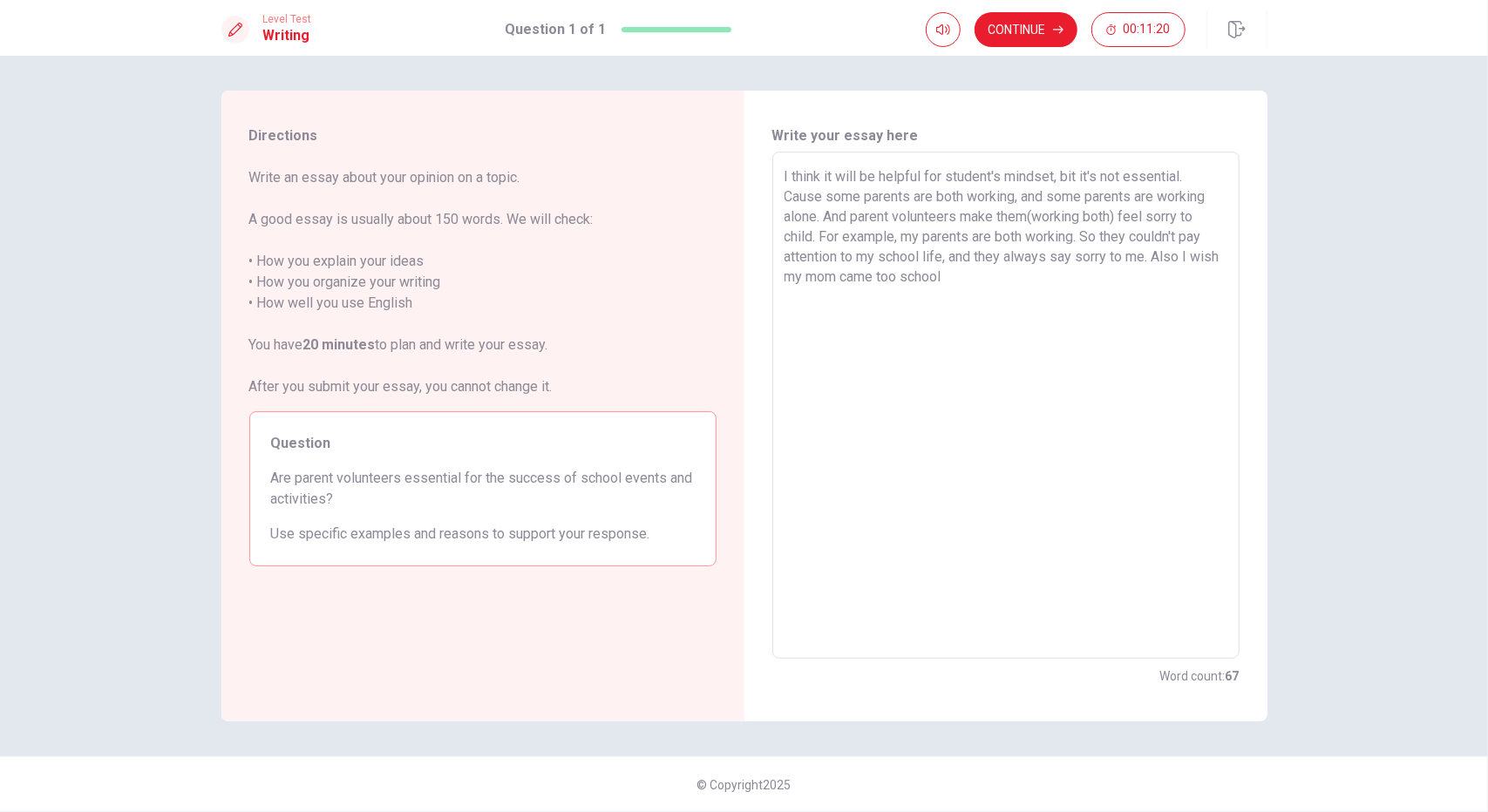 click on "I think it will be helpful for student's mindset, bit it's not essential. Cause some parents are both working, and some parents are working alone. And parent volunteers make them(working both) feel sorry to child. For example, my parents are both working. So they couldn't pay attention to my school life, and they always say sorry to me. Also I wish my mom came too school" at bounding box center [1006, 405] 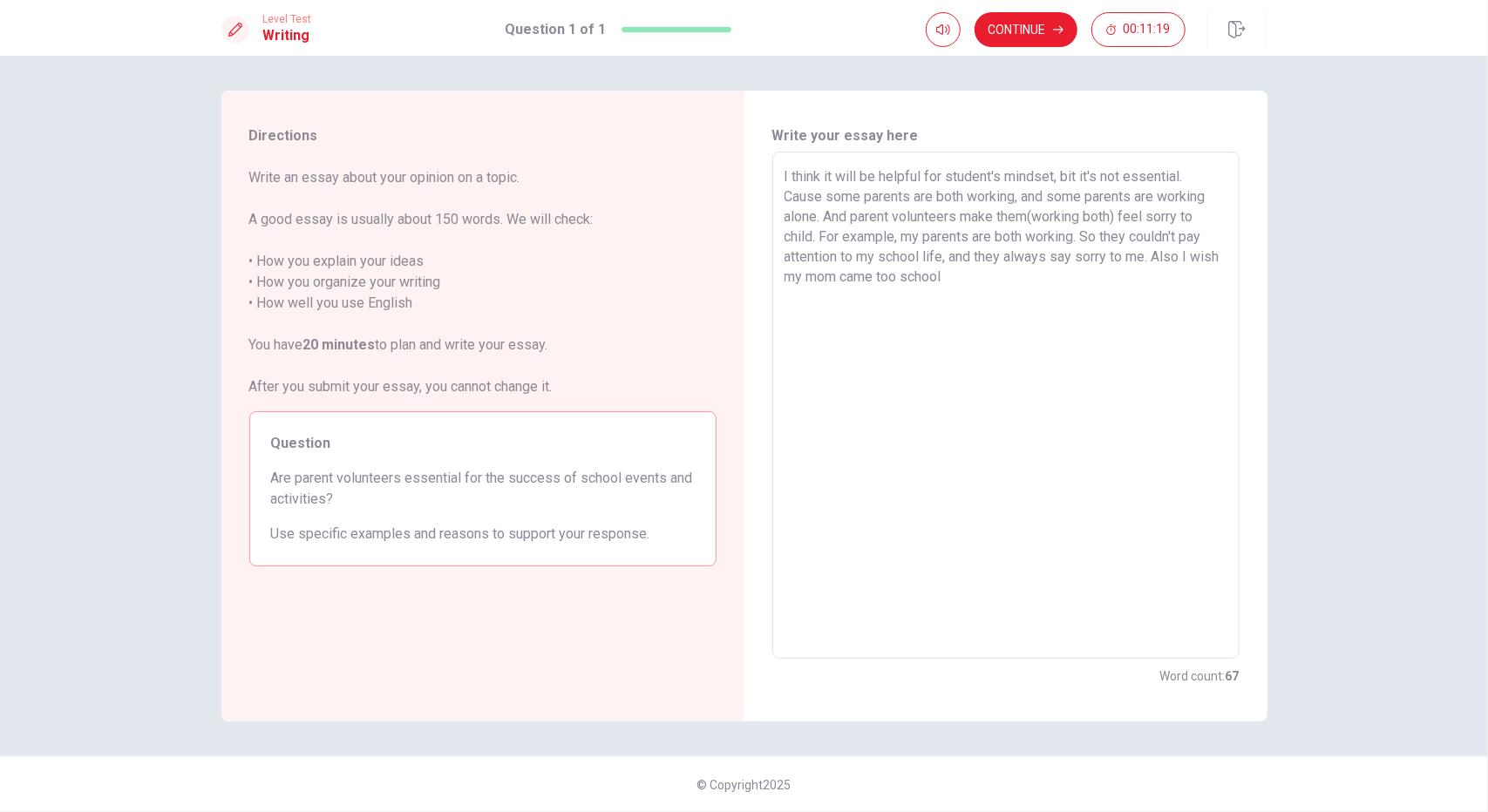 click on "I think it will be helpful for student's mindset, bit it's not essential. Cause some parents are both working, and some parents are working alone. And parent volunteers make them(working both) feel sorry to child. For example, my parents are both working. So they couldn't pay attention to my school life, and they always say sorry to me. Also I wish my mom came too school" at bounding box center [1006, 405] 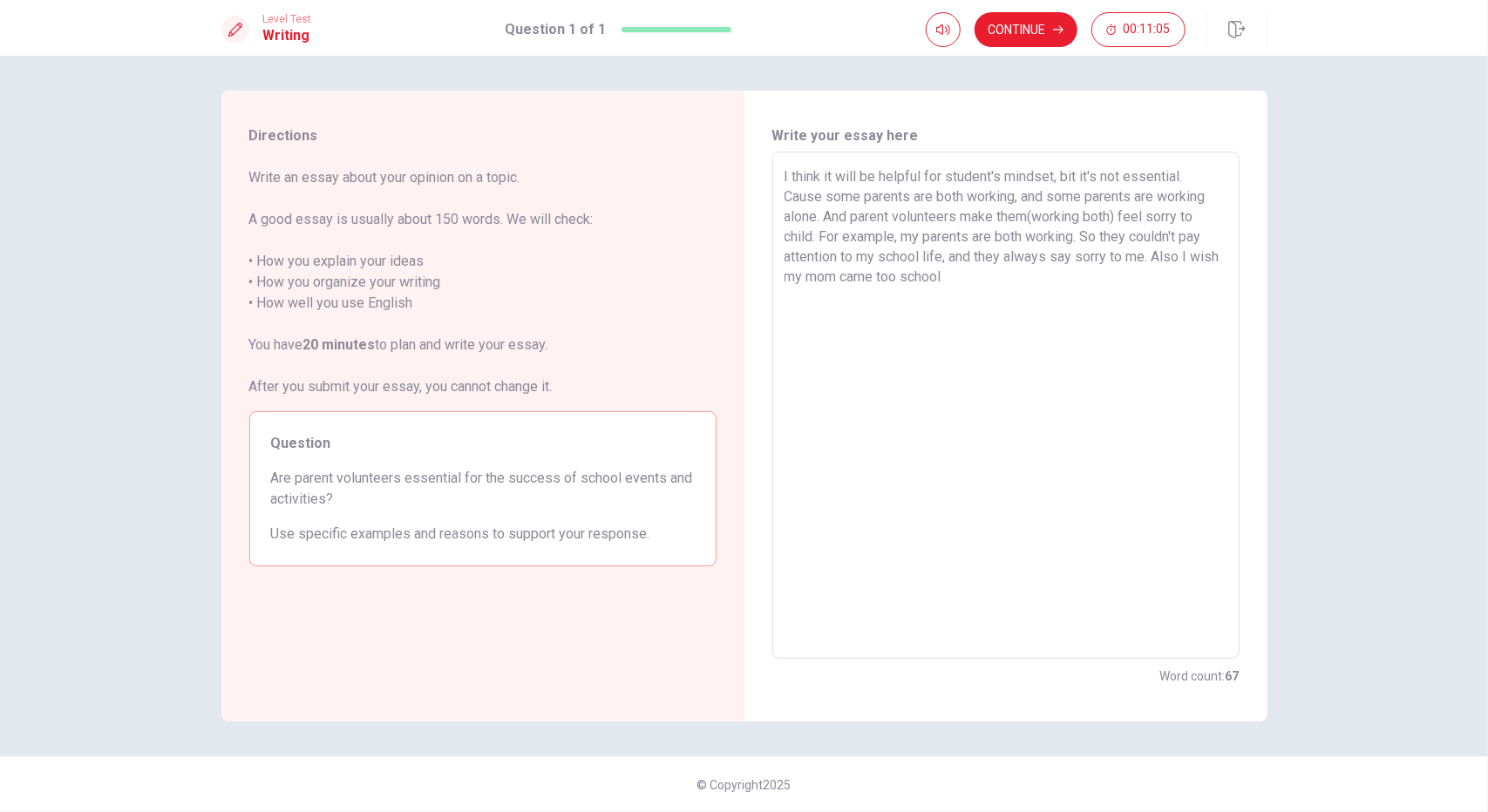 click on "I think it will be helpful for student's mindset, bit it's not essential. Cause some parents are both working, and some parents are working alone. And parent volunteers make them(working both) feel sorry to child. For example, my parents are both working. So they couldn't pay attention to my school life, and they always say sorry to me. Also I wish my mom came too school" at bounding box center (1006, 405) 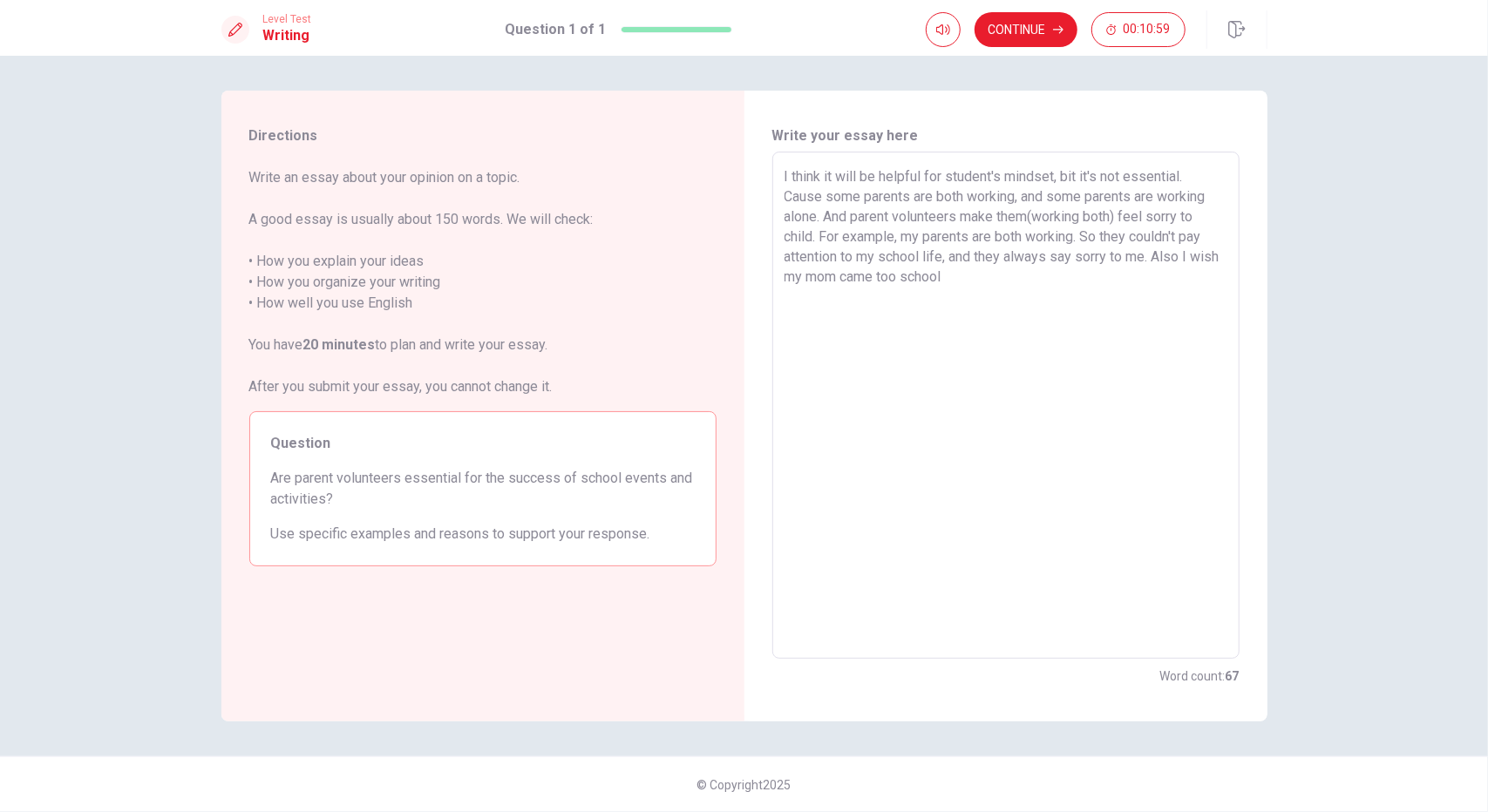 click on "I think it will be helpful for student's mindset, bit it's not essential. Cause some parents are both working, and some parents are working alone. And parent volunteers make them(working both) feel sorry to child. For example, my parents are both working. So they couldn't pay attention to my school life, and they always say sorry to me. Also I wish my mom came too school
x ​" at bounding box center [1006, 405] 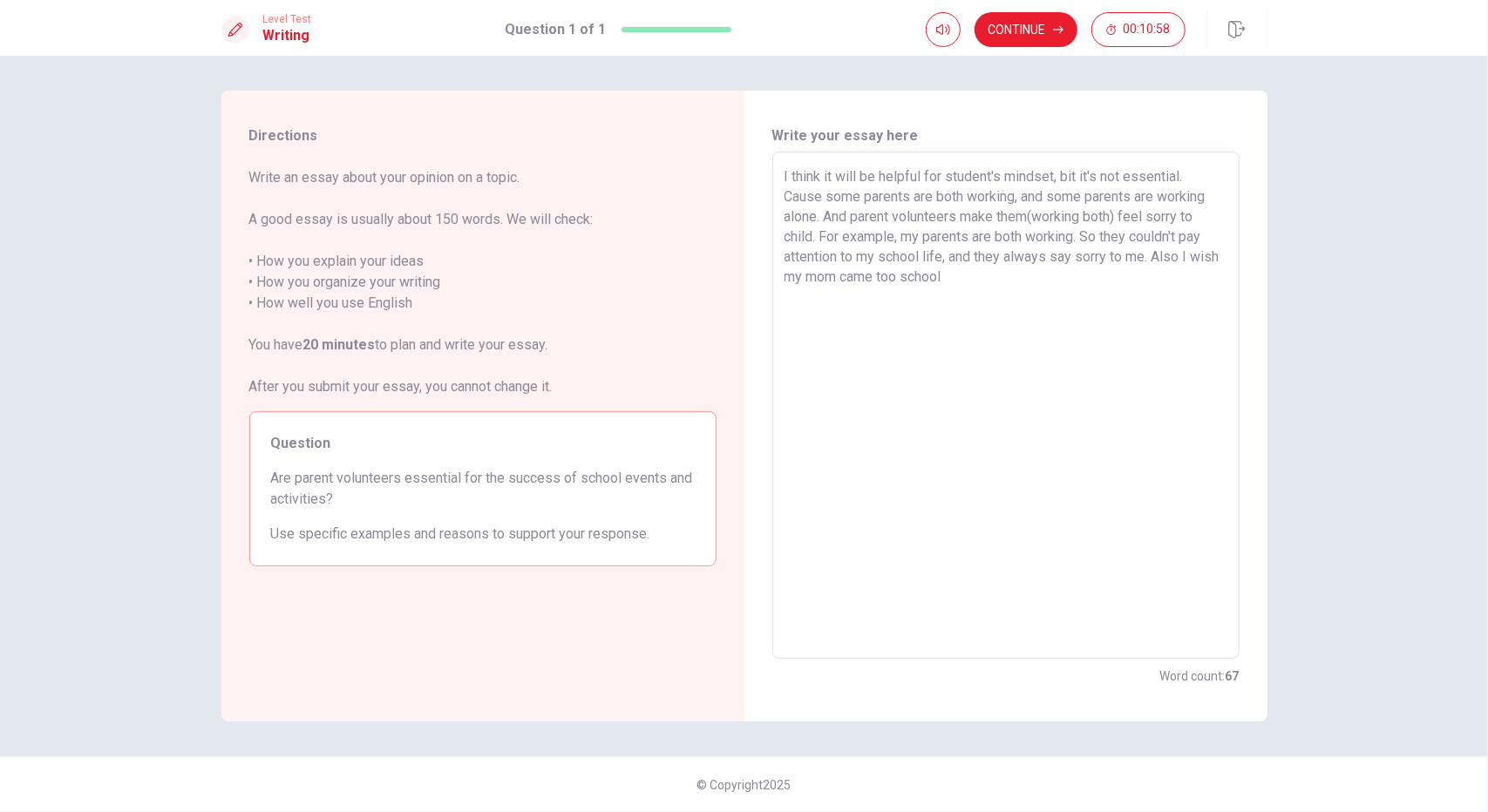 click on "I think it will be helpful for student's mindset, bit it's not essential. Cause some parents are both working, and some parents are working alone. And parent volunteers make them(working both) feel sorry to child. For example, my parents are both working. So they couldn't pay attention to my school life, and they always say sorry to me. Also I wish my mom came too school
x ​" at bounding box center [1006, 405] 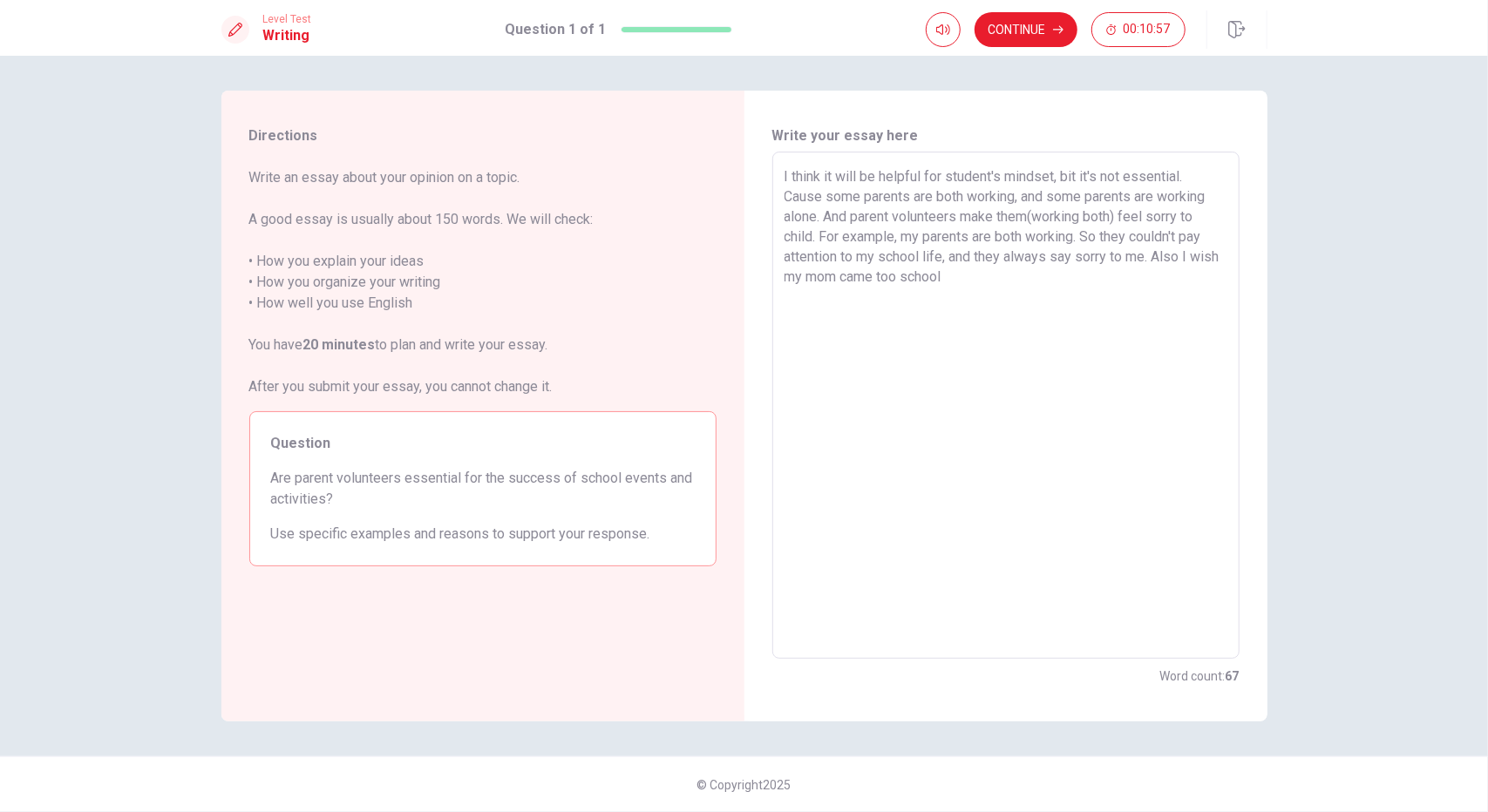 click on "I think it will be helpful for student's mindset, bit it's not essential. Cause some parents are both working, and some parents are working alone. And parent volunteers make them(working both) feel sorry to child. For example, my parents are both working. So they couldn't pay attention to my school life, and they always say sorry to me. Also I wish my mom came too school
x ​" at bounding box center [1006, 405] 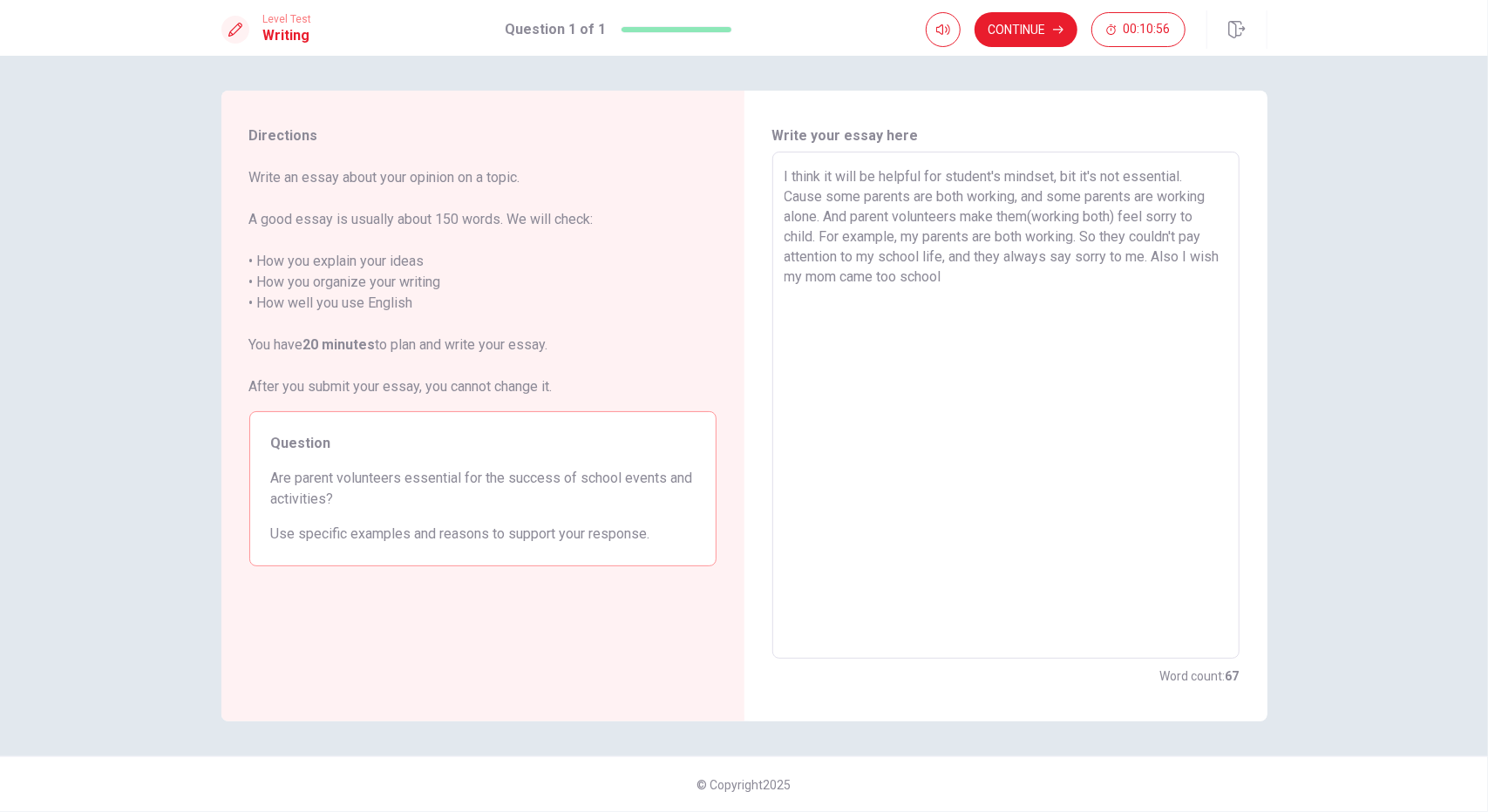 click on "I think it will be helpful for student's mindset, bit it's not essential. Cause some parents are both working, and some parents are working alone. And parent volunteers make them(working both) feel sorry to child. For example, my parents are both working. So they couldn't pay attention to my school life, and they always say sorry to me. Also I wish my mom came too school" at bounding box center [1006, 405] 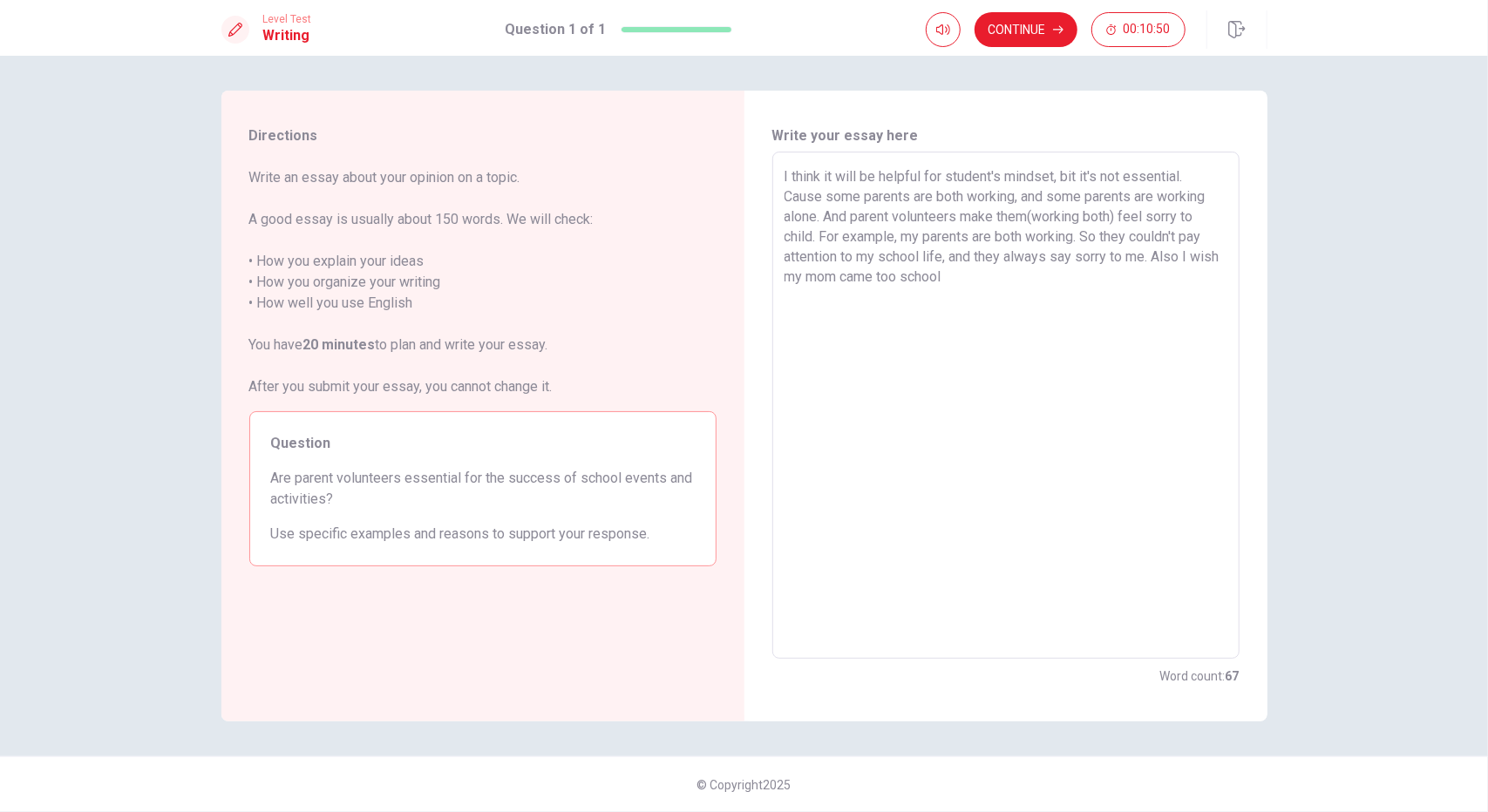 click on "I think it will be helpful for student's mindset, bit it's not essential. Cause some parents are both working, and some parents are working alone. And parent volunteers make them(working both) feel sorry to child. For example, my parents are both working. So they couldn't pay attention to my school life, and they always say sorry to me. Also I wish my mom came too school" at bounding box center [1006, 405] 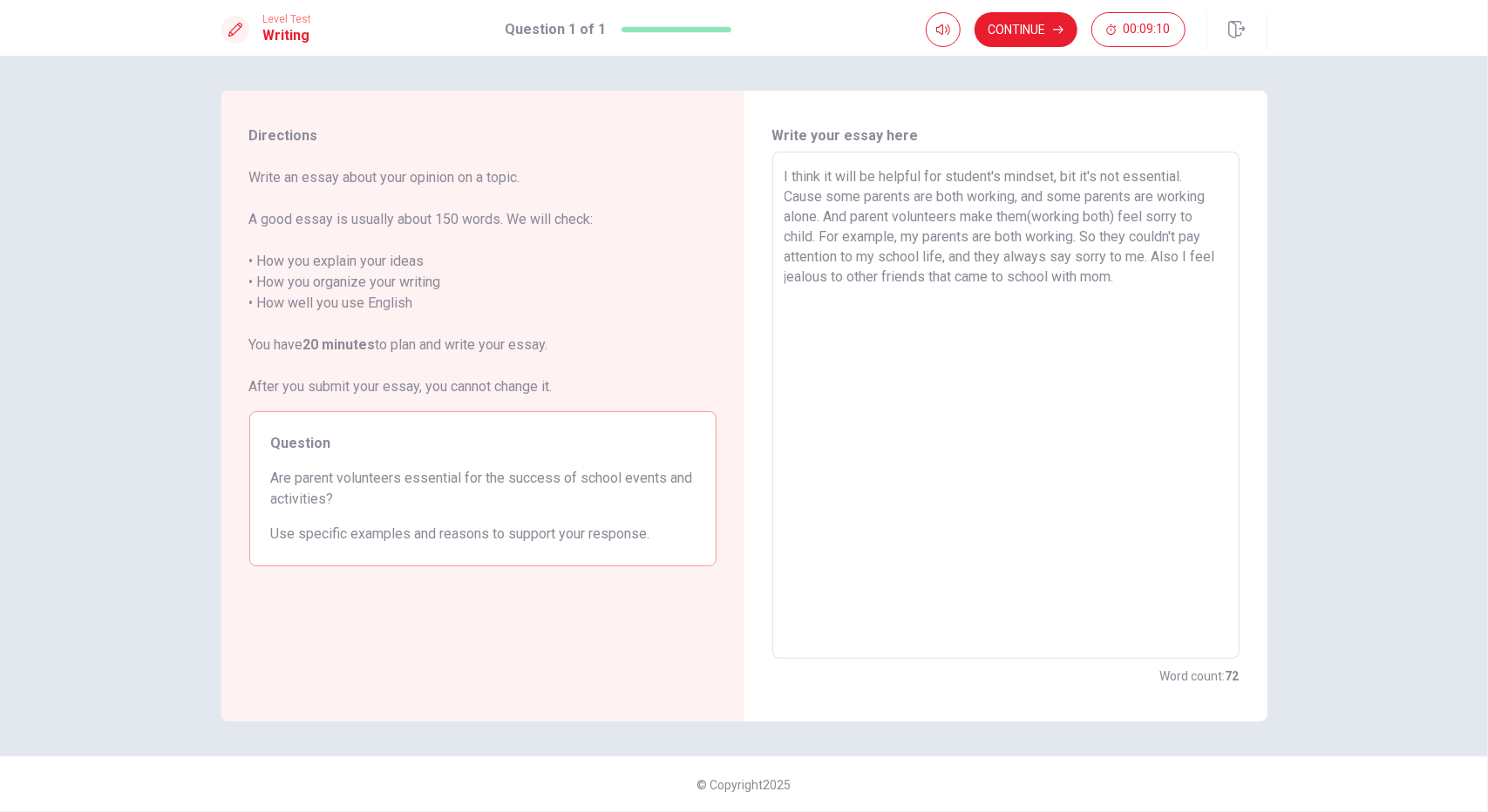 click on "I think it will be helpful for student's mindset, bit it's not essential. Cause some parents are both working, and some parents are working alone. And parent volunteers make them(working both) feel sorry to child. For example, my parents are both working. So they couldn't pay attention to my school life, and they always say sorry to me. Also I feel jealous to other friends that came to school with mom." at bounding box center (1006, 405) 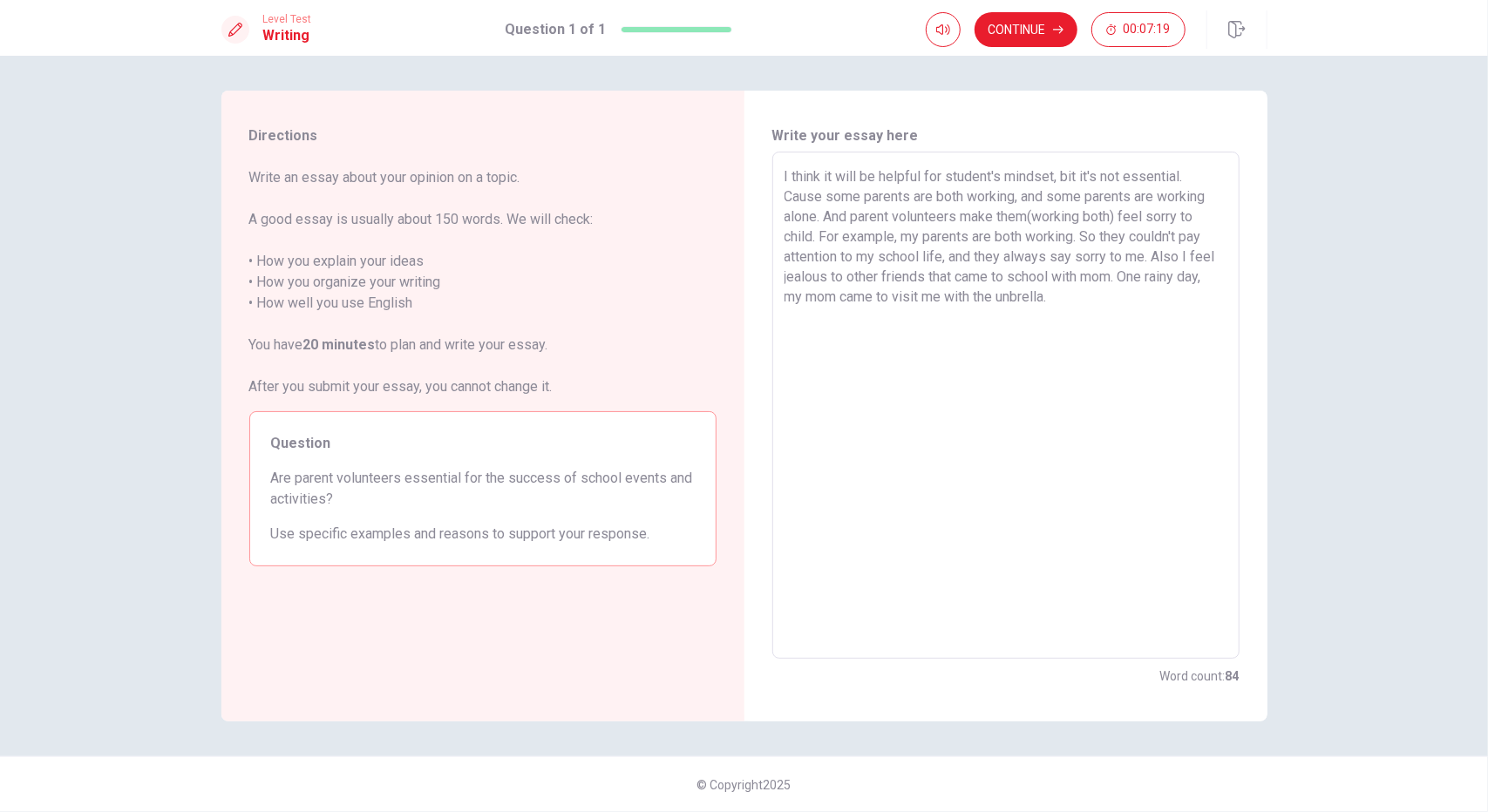 click on "I think it will be helpful for student's mindset, bit it's not essential. Cause some parents are both working, and some parents are working alone. And parent volunteers make them(working both) feel sorry to child. For example, my parents are both working. So they couldn't pay attention to my school life, and they always say sorry to me. Also I feel jealous to other friends that came to school with mom. One rainy day, my mom came to visit me with the unbrella." at bounding box center (1006, 405) 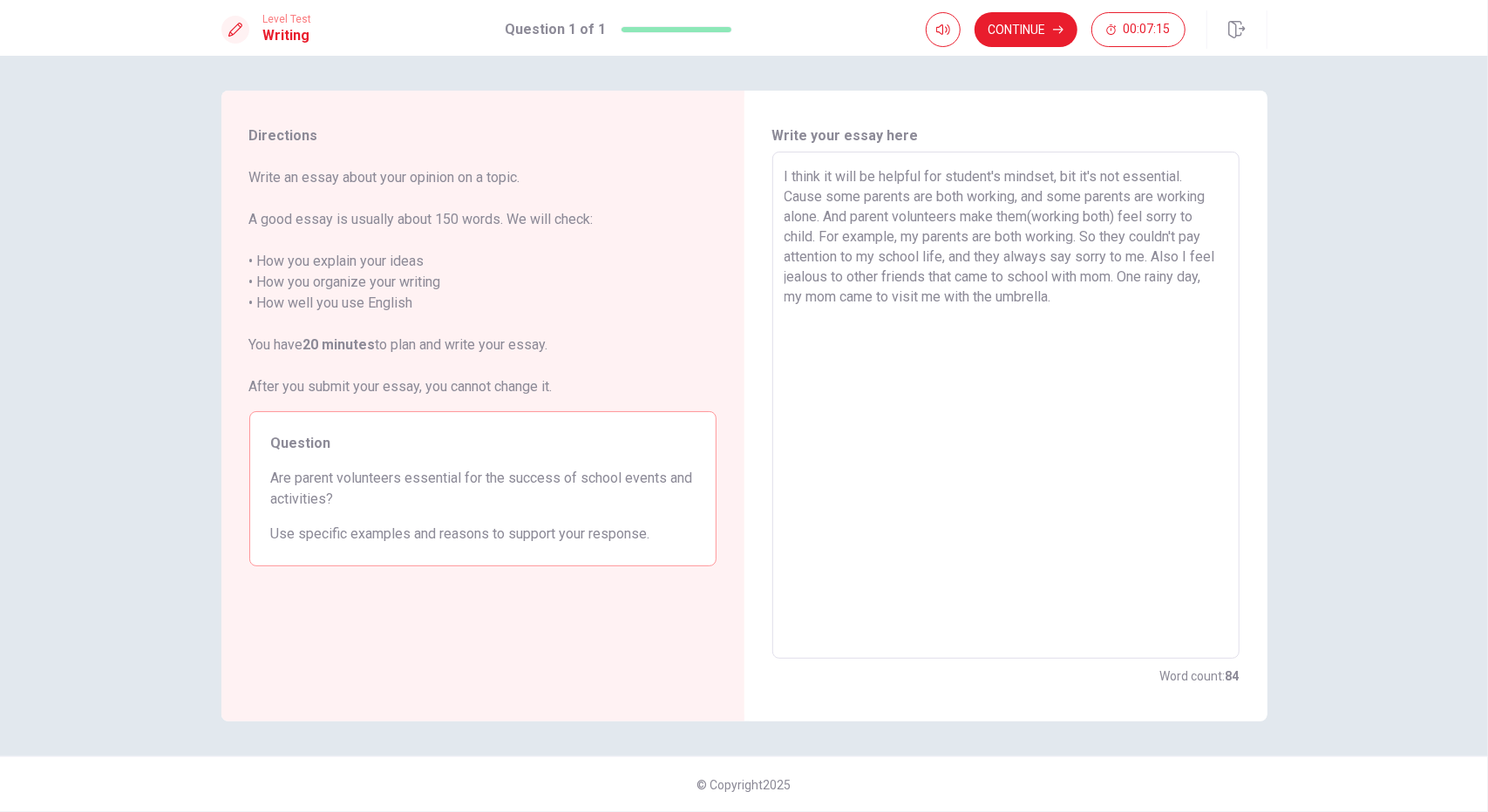click on "I think it will be helpful for student's mindset, bit it's not essential. Cause some parents are both working, and some parents are working alone. And parent volunteers make them(working both) feel sorry to child. For example, my parents are both working. So they couldn't pay attention to my school life, and they always say sorry to me. Also I feel jealous to other friends that came to school with mom. One rainy day, my mom came to visit me with the umbrella." at bounding box center [1006, 405] 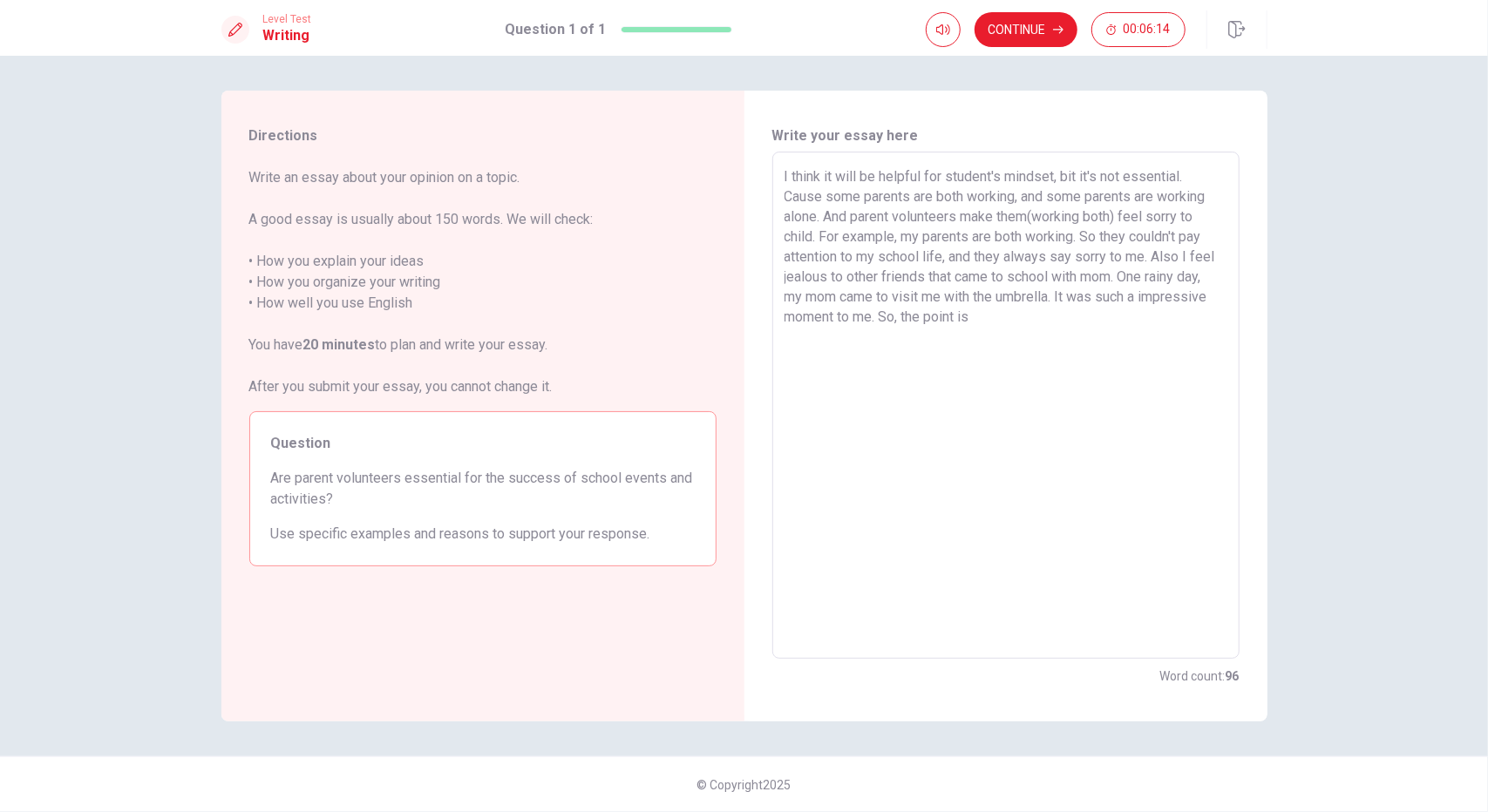 click on "I think it will be helpful for student's mindset, bit it's not essential. Cause some parents are both working, and some parents are working alone. And parent volunteers make them(working both) feel sorry to child. For example, my parents are both working. So they couldn't pay attention to my school life, and they always say sorry to me. Also I feel jealous to other friends that came to school with mom. One rainy day, my mom came to visit me with the umbrella. It was such a impressive moment to me. So, the point is" at bounding box center [1006, 405] 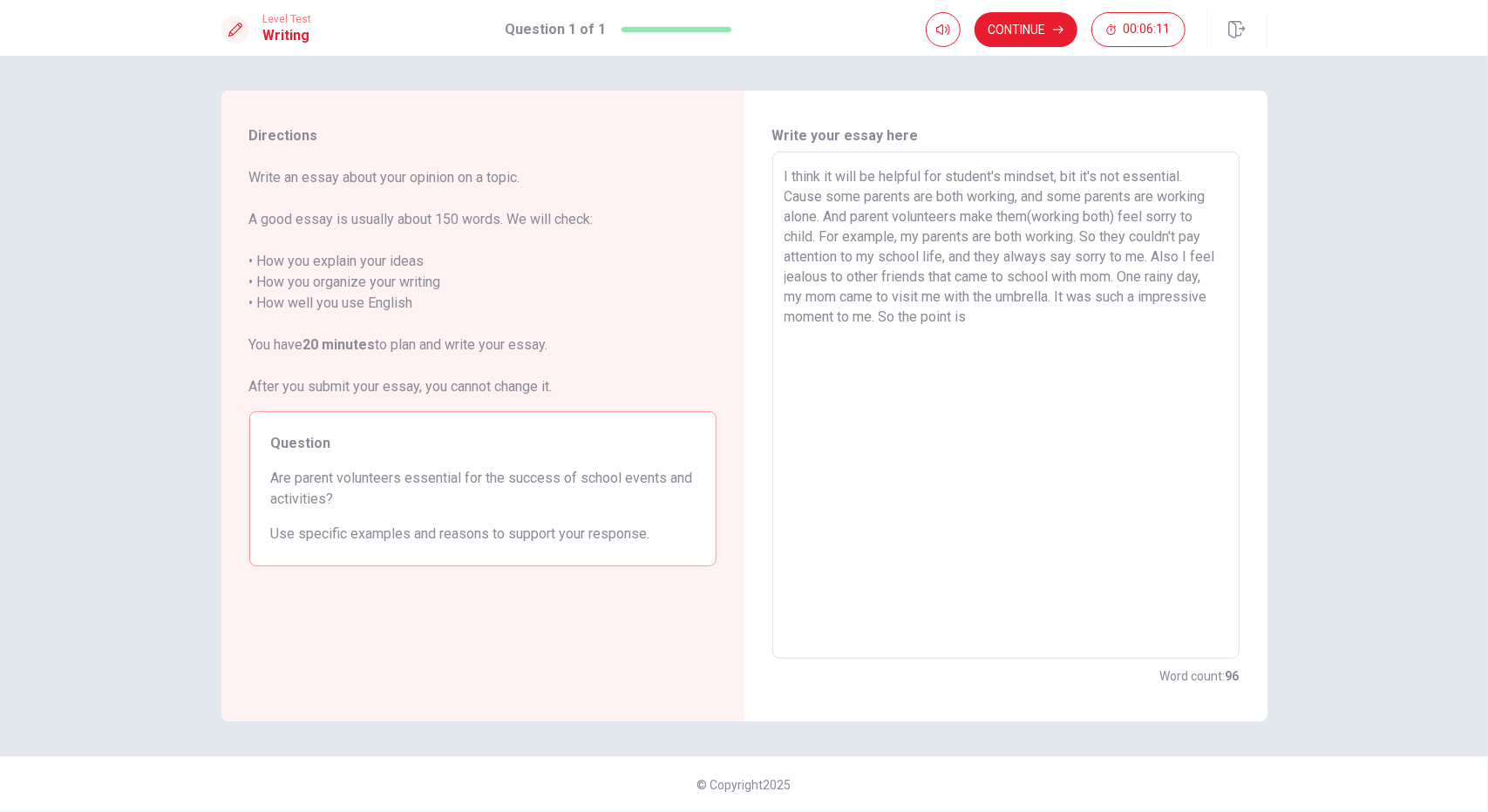click on "I think it will be helpful for student's mindset, bit it's not essential. Cause some parents are both working, and some parents are working alone. And parent volunteers make them(working both) feel sorry to child. For example, my parents are both working. So they couldn't pay attention to my school life, and they always say sorry to me. Also I feel jealous to other friends that came to school with mom. One rainy day, my mom came to visit me with the umbrella. It was such a impressive moment to me. So the point is" at bounding box center [1006, 405] 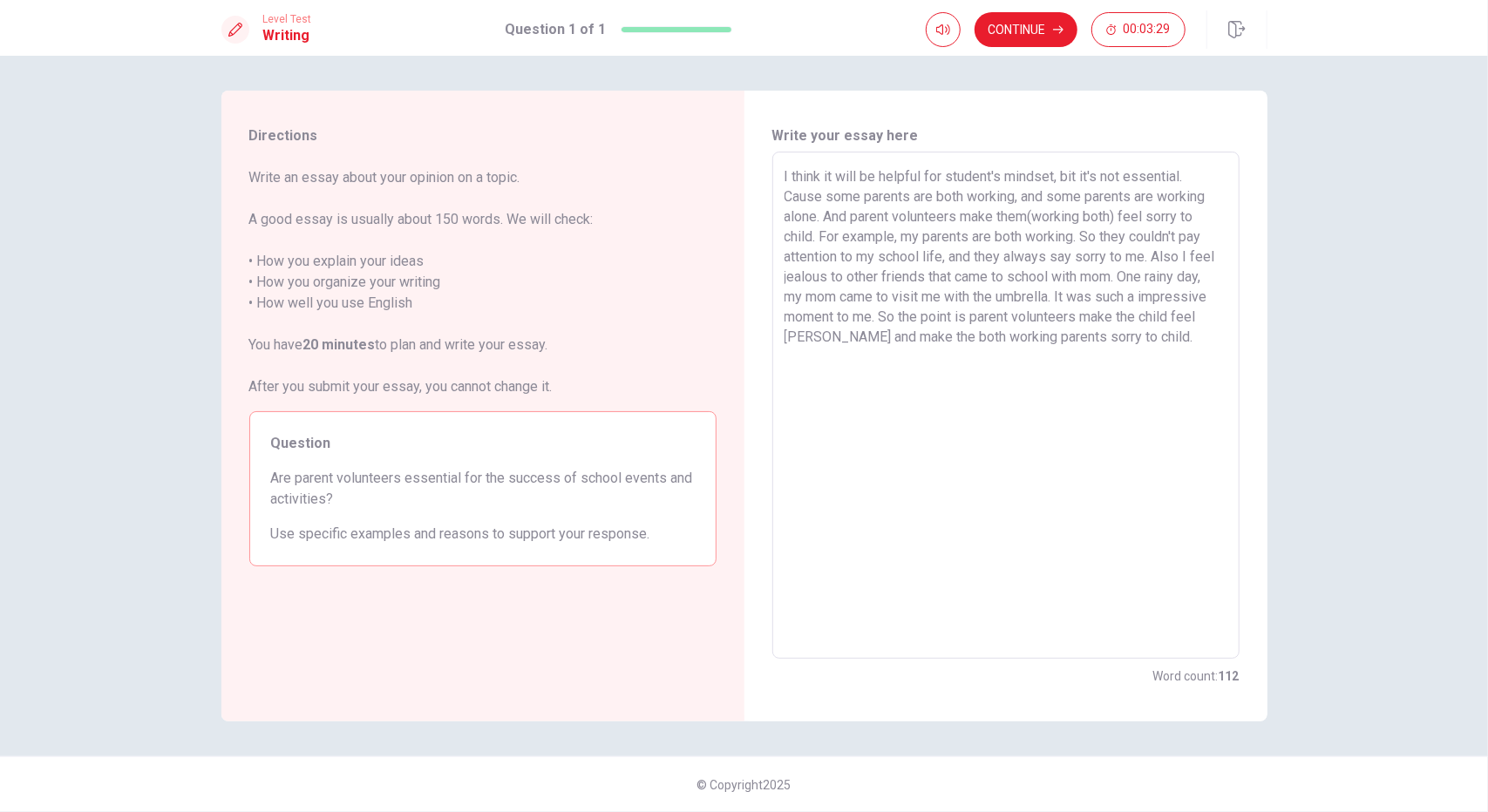 click on "I think it will be helpful for student's mindset, bit it's not essential. Cause some parents are both working, and some parents are working alone. And parent volunteers make them(working both) feel sorry to child. For example, my parents are both working. So they couldn't pay attention to my school life, and they always say sorry to me. Also I feel jealous to other friends that came to school with mom. One rainy day, my mom came to visit me with the umbrella. It was such a impressive moment to me. So the point is parent volunteers make the child feel [PERSON_NAME] and make the both working parents sorry to child." at bounding box center (1006, 405) 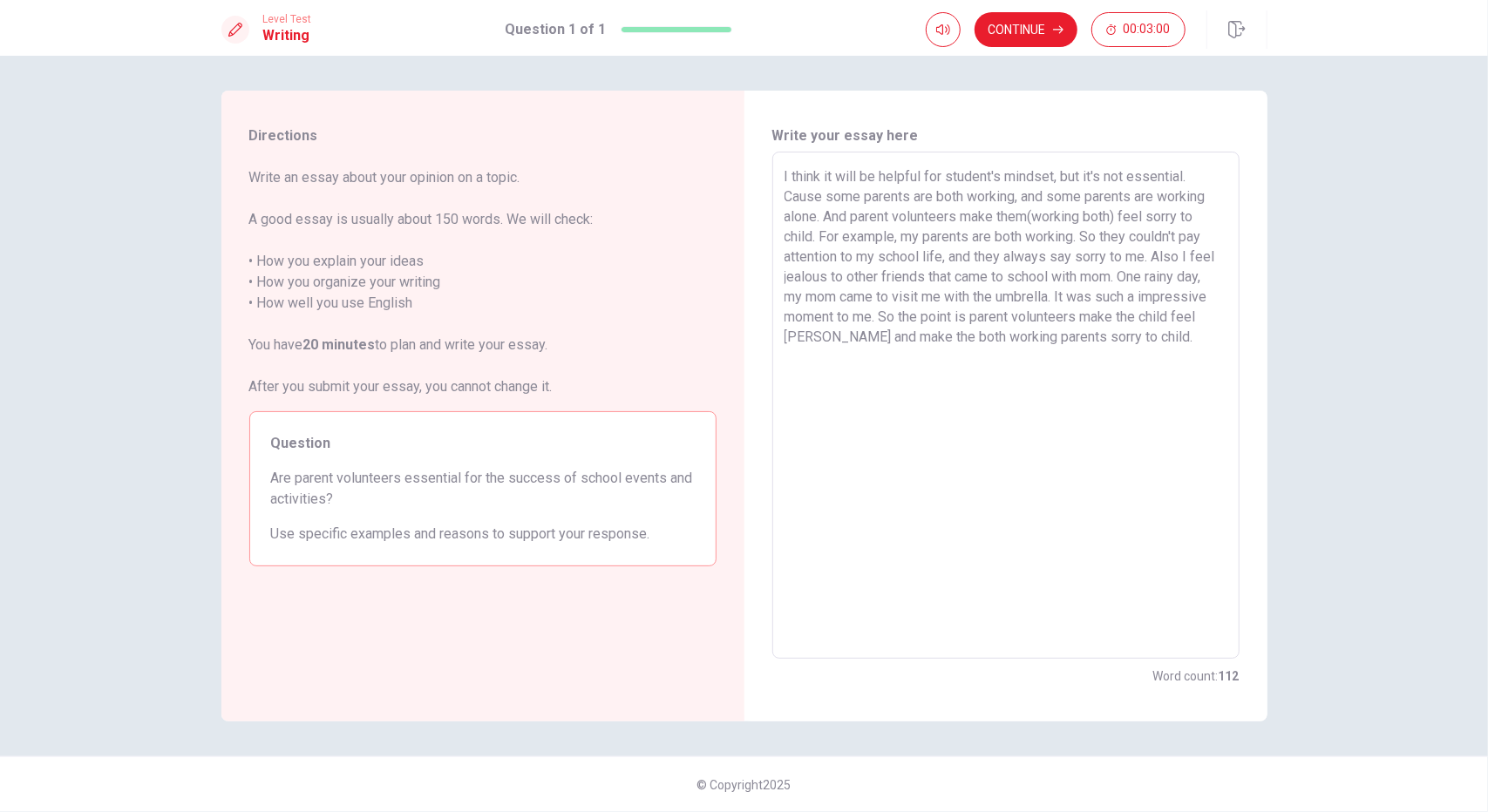 click on "I think it will be helpful for student's mindset, but it's not essential. Cause some parents are both working, and some parents are working alone. And parent volunteers make them(working both) feel sorry to child. For example, my parents are both working. So they couldn't pay attention to my school life, and they always say sorry to me. Also I feel jealous to other friends that came to school with mom. One rainy day, my mom came to visit me with the umbrella. It was such a impressive moment to me. So the point is parent volunteers make the child feel [PERSON_NAME] and make the both working parents sorry to child." at bounding box center (1006, 405) 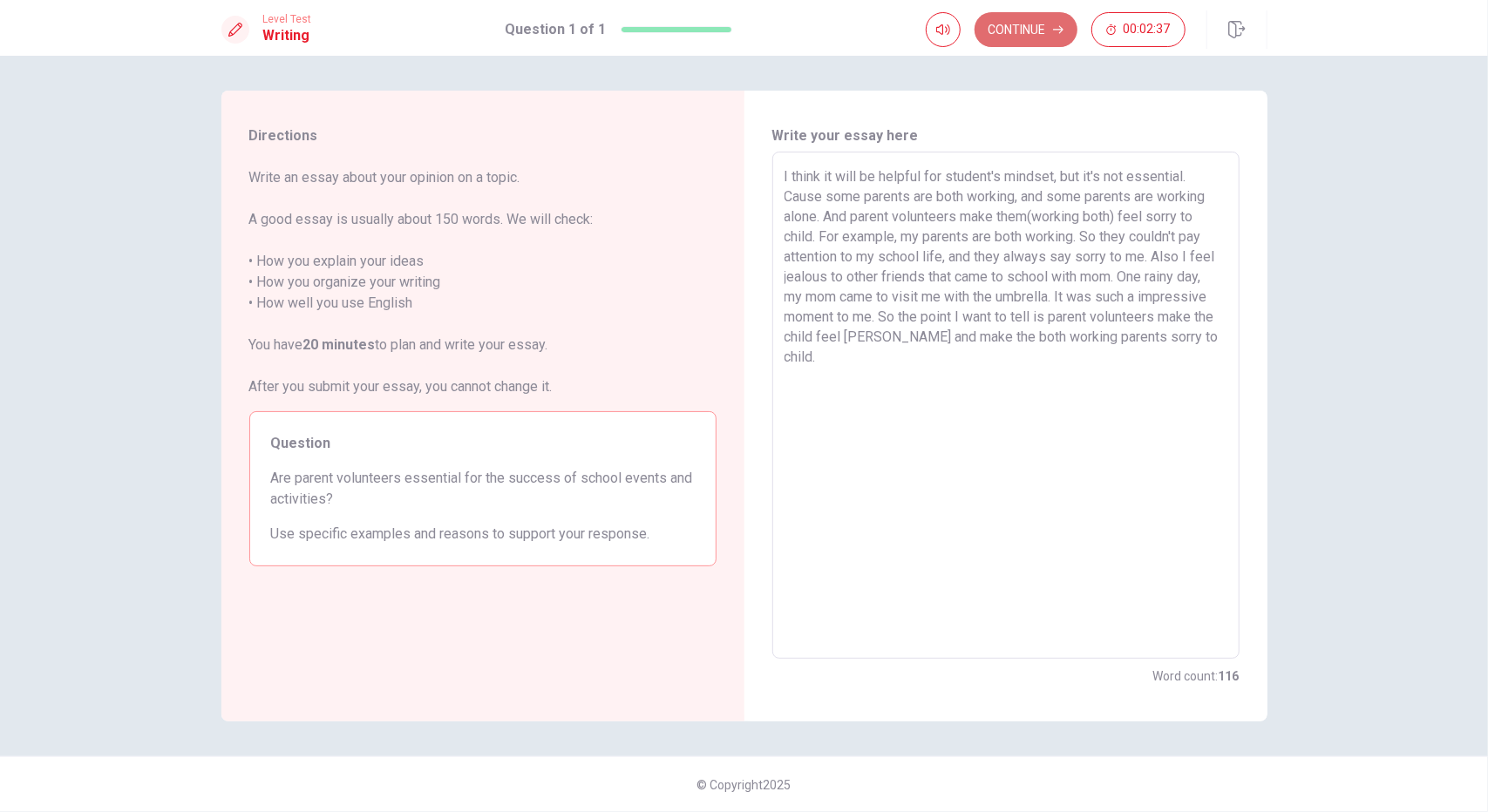 click on "Continue" at bounding box center [1026, 30] 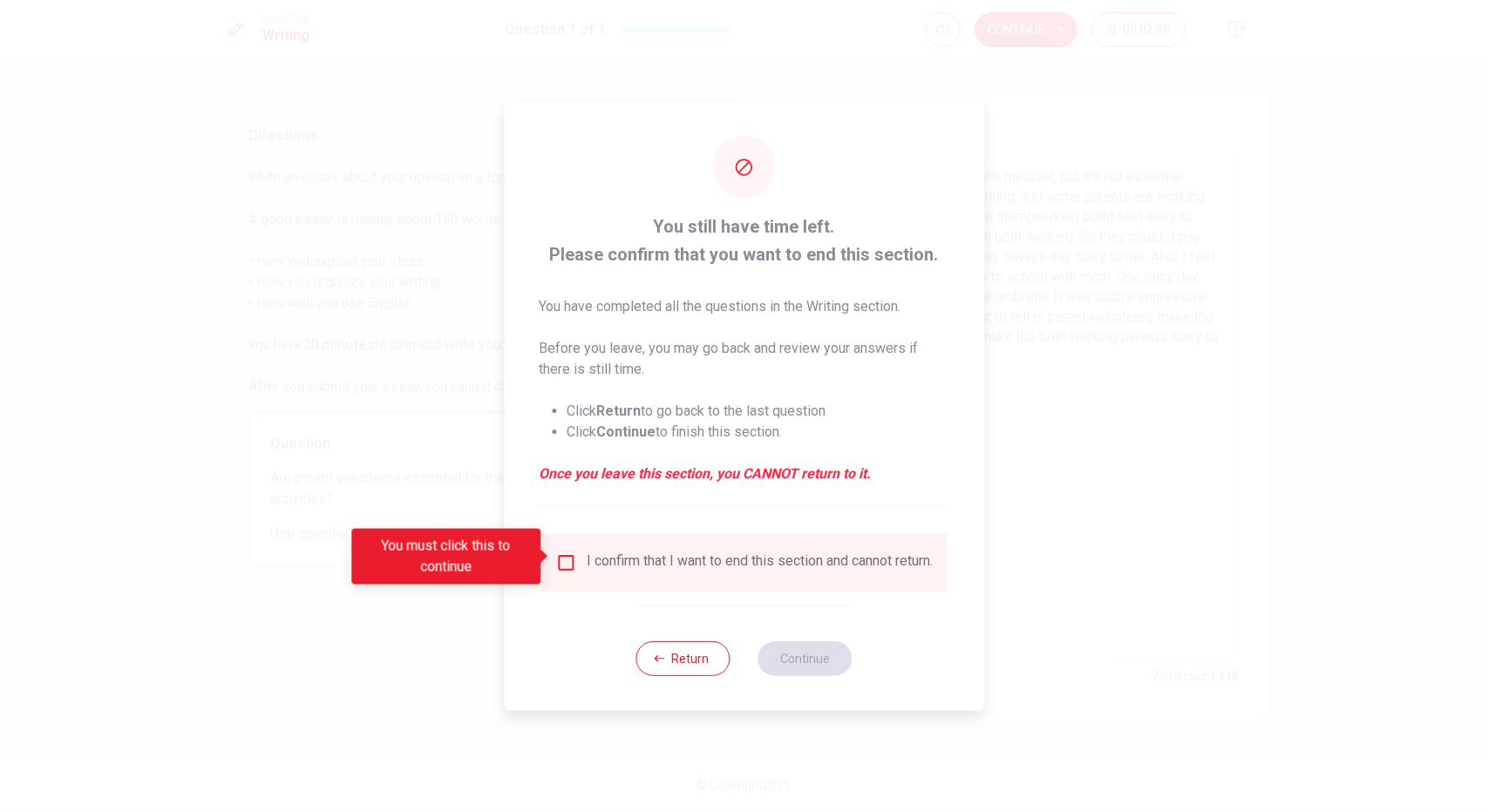 click on "I confirm that I want to end this section and cannot return." at bounding box center [759, 563] 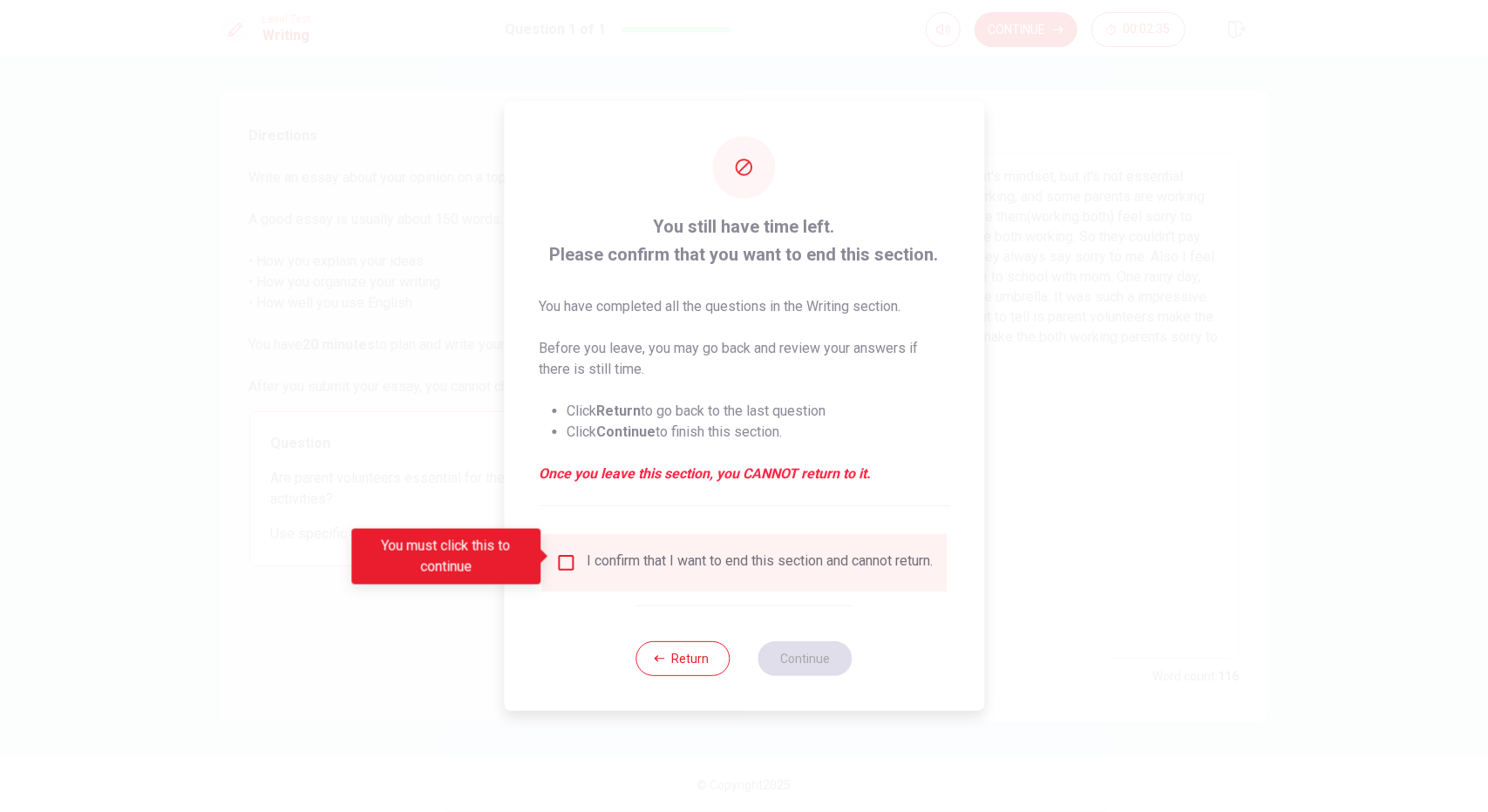 click on "I confirm that I want to end this section and cannot return." at bounding box center [759, 563] 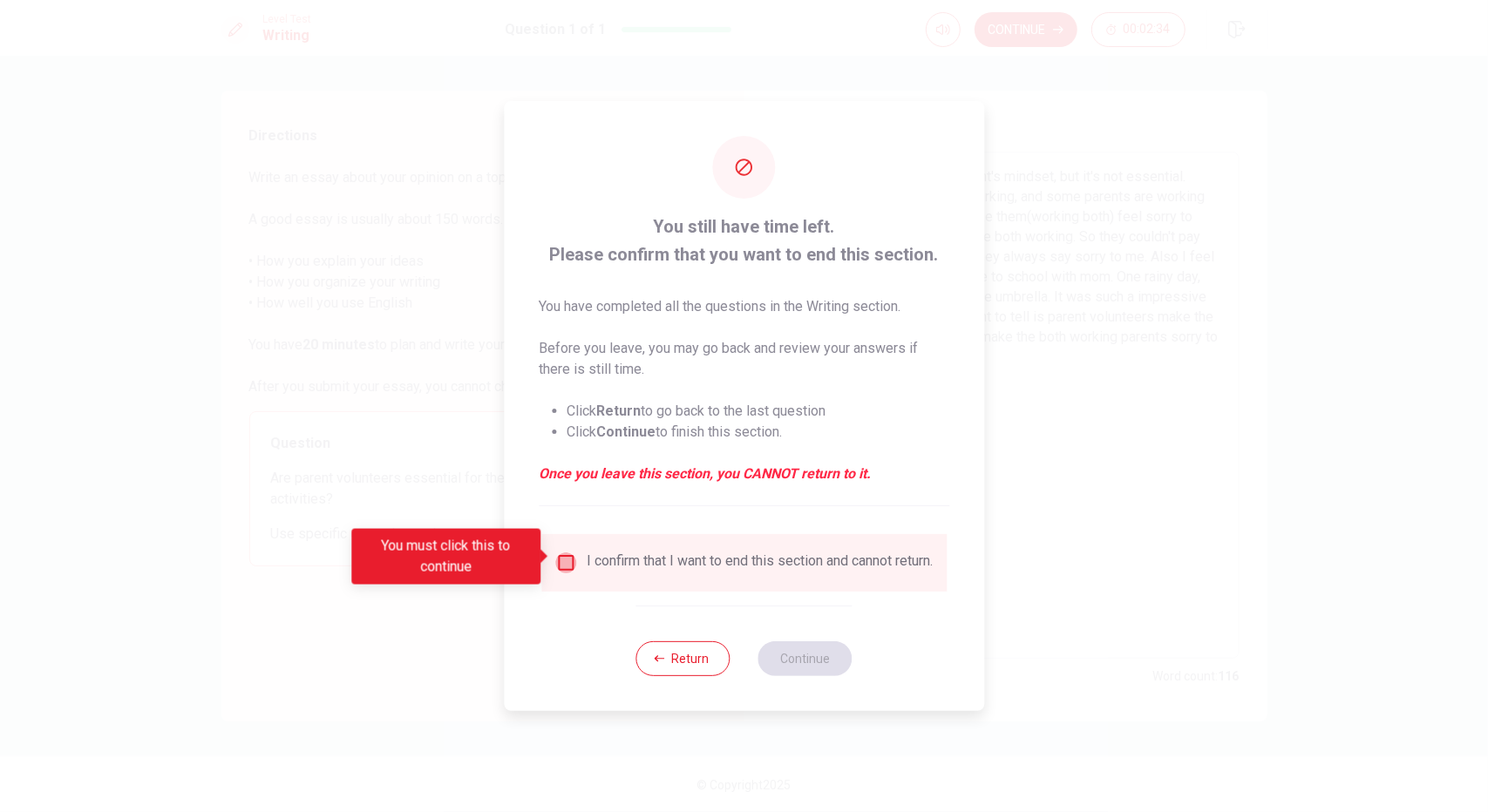 click at bounding box center (566, 563) 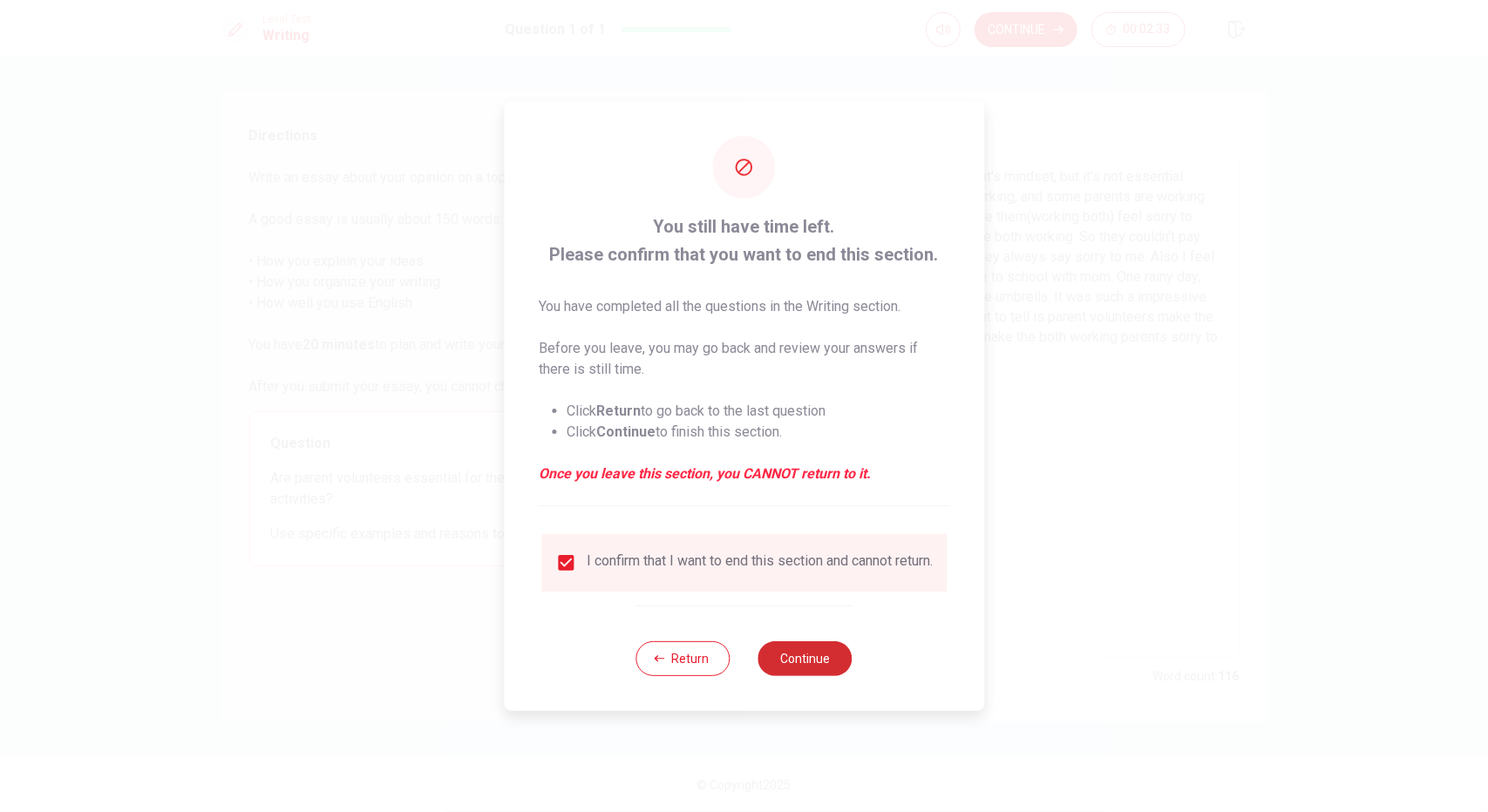 click on "Continue" at bounding box center (805, 659) 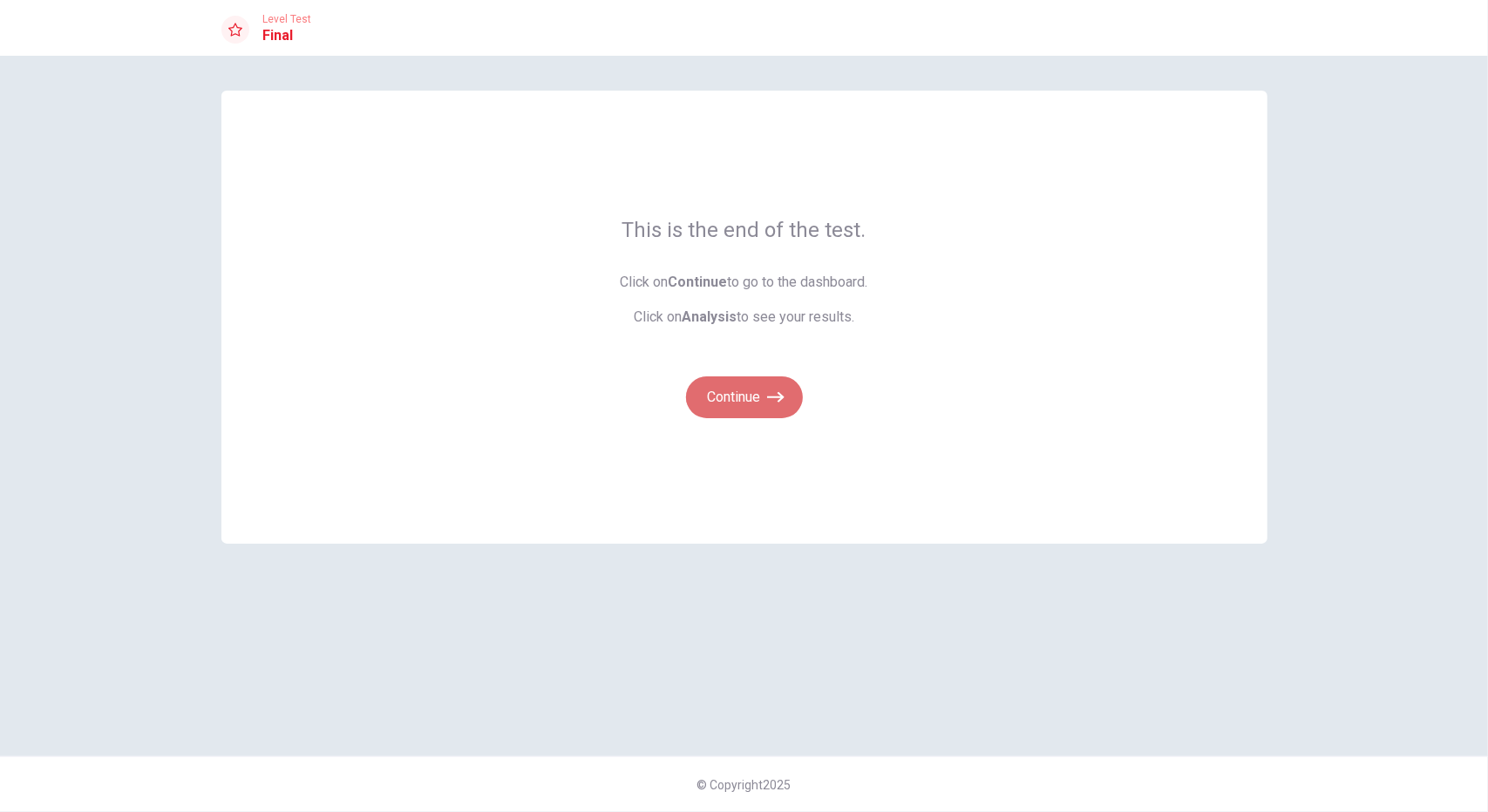 click on "Continue" at bounding box center (744, 397) 